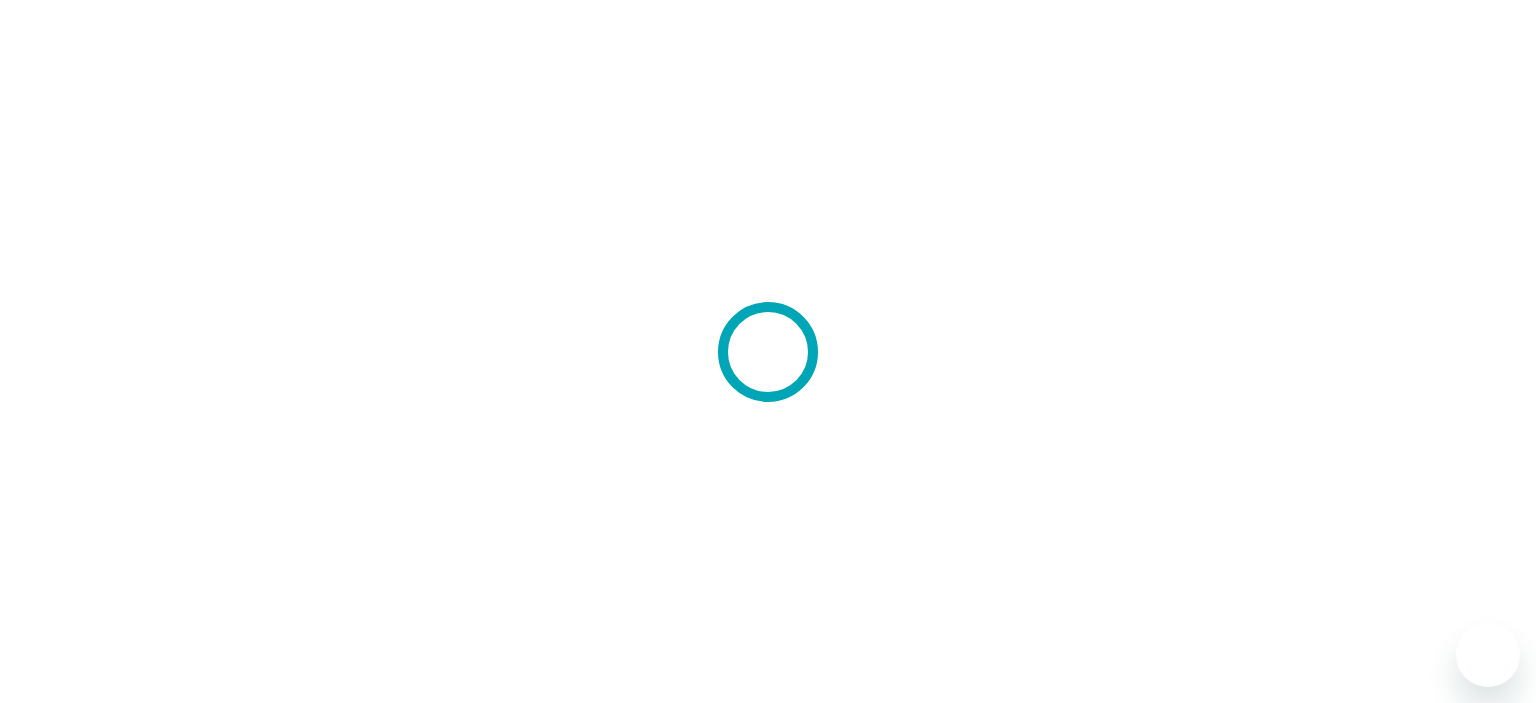 scroll, scrollTop: 0, scrollLeft: 0, axis: both 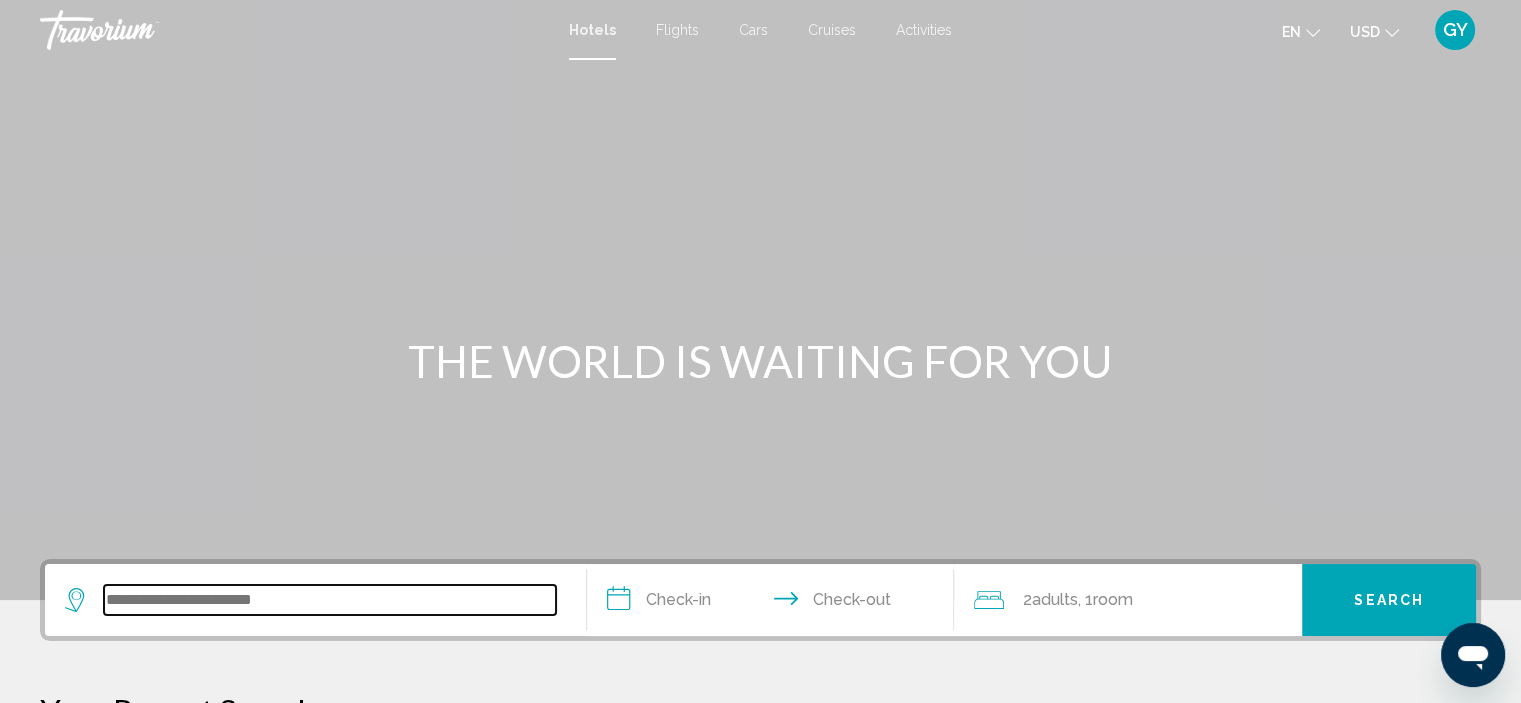click at bounding box center (330, 600) 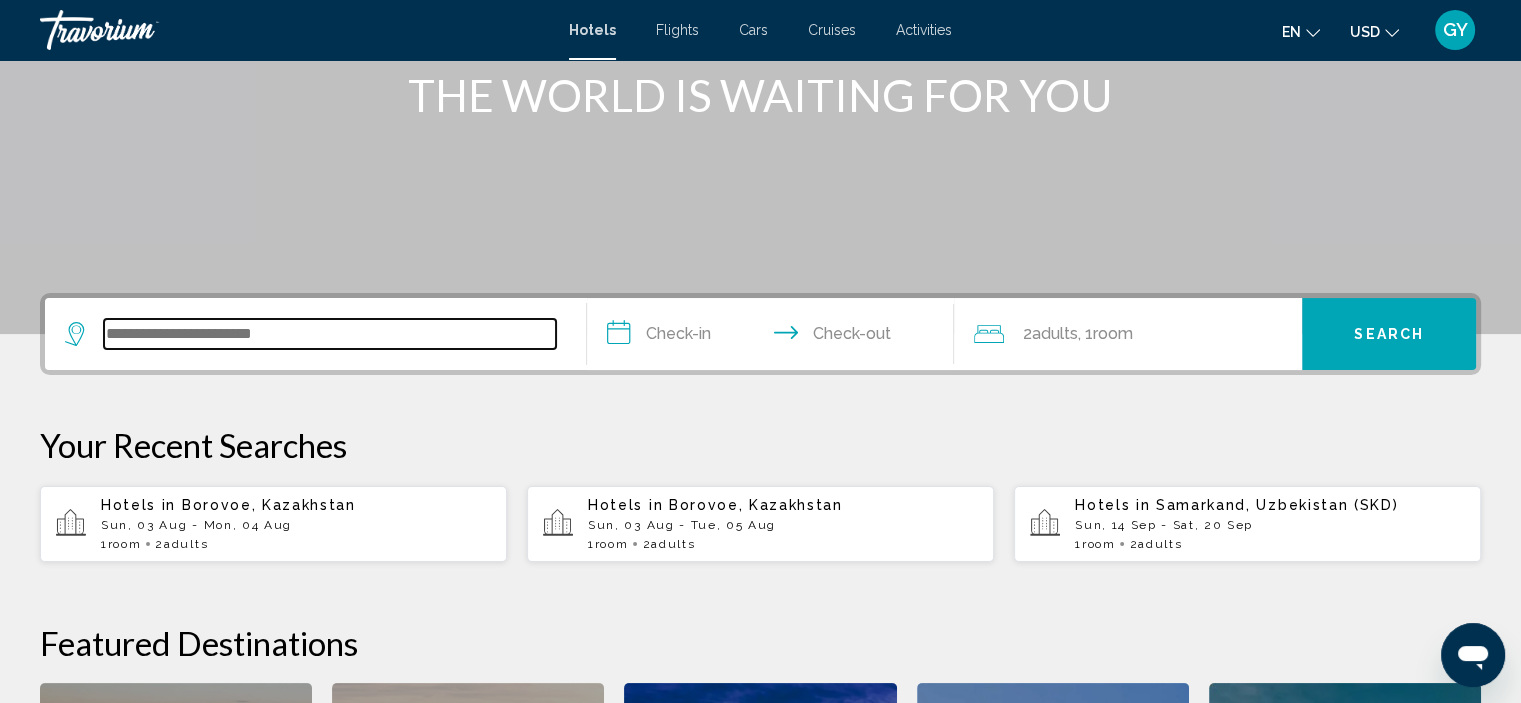 scroll, scrollTop: 493, scrollLeft: 0, axis: vertical 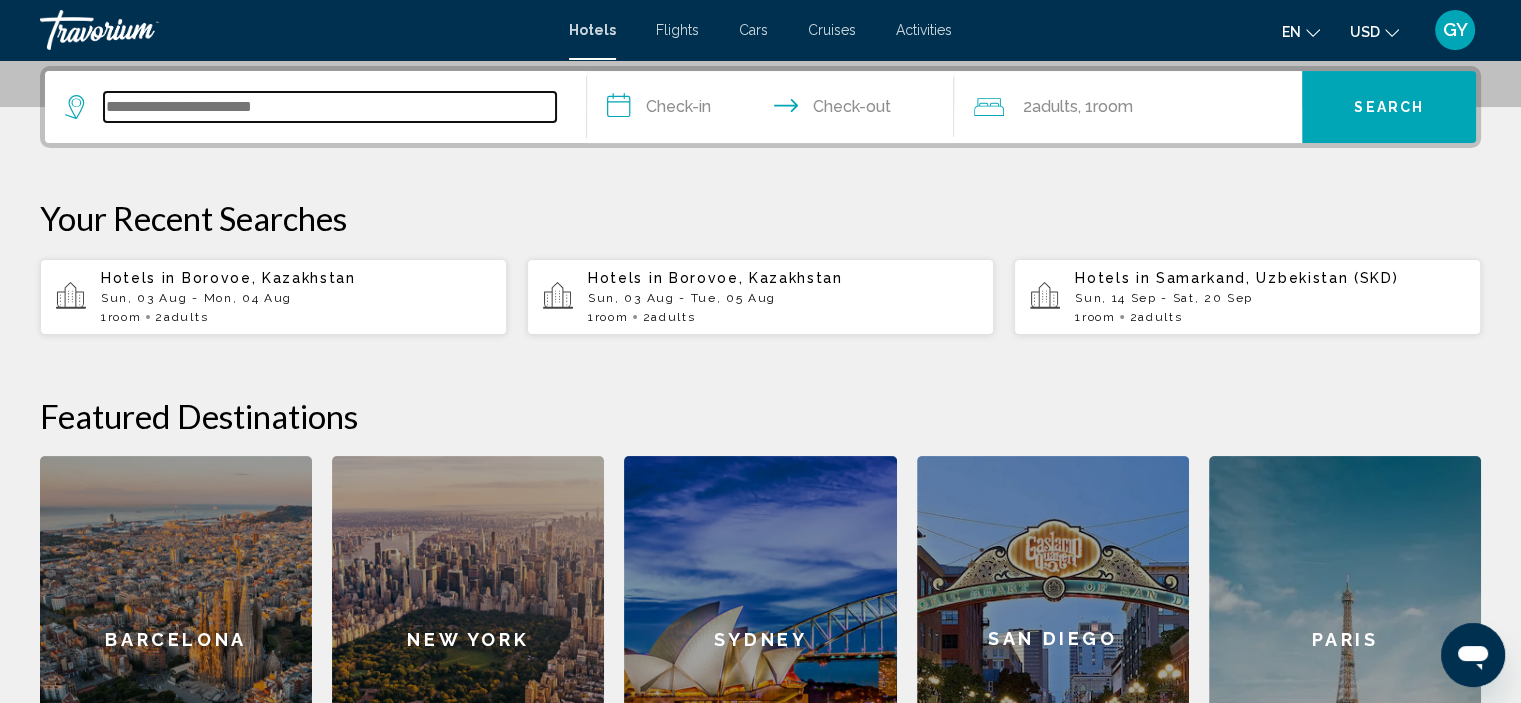 click at bounding box center (330, 107) 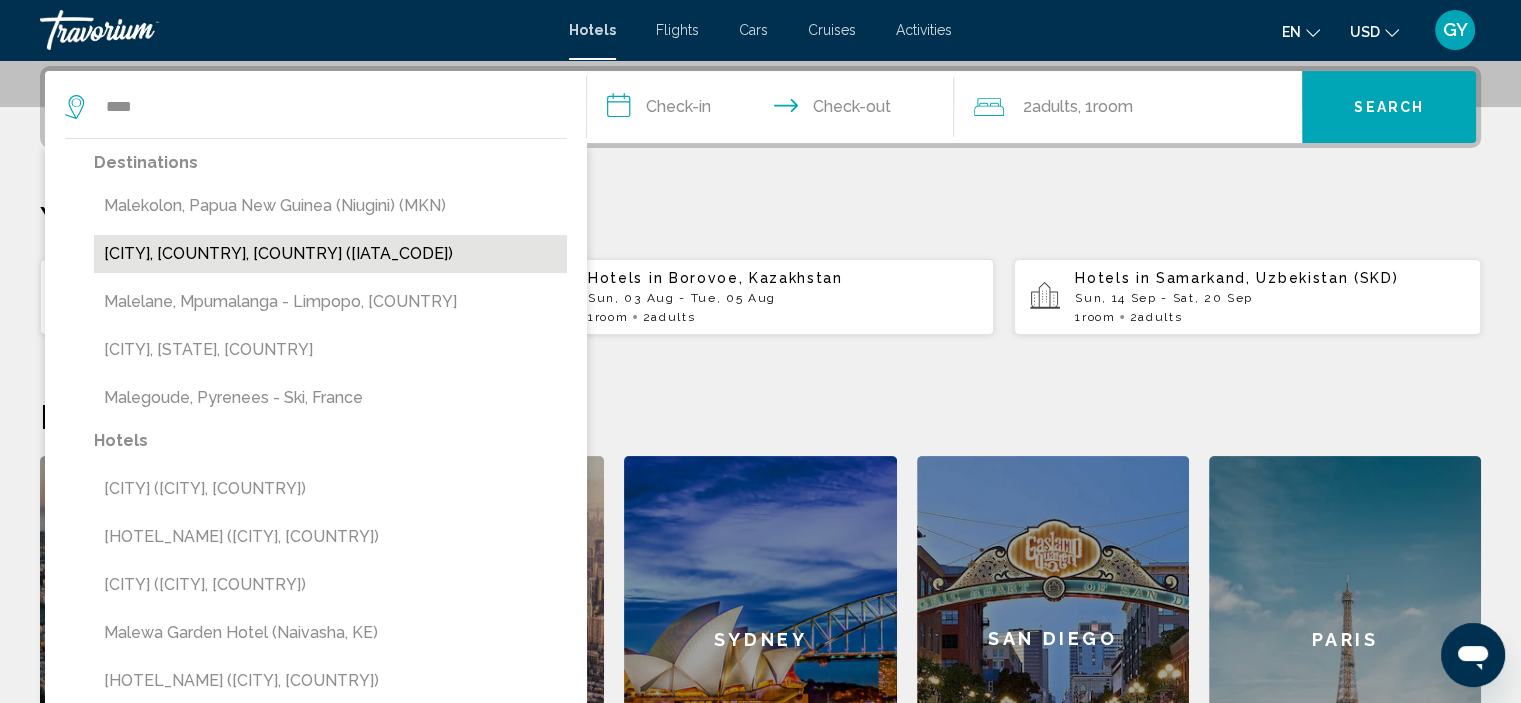 click on "[CITY], [COUNTRY], [COUNTRY] ([IATA_CODE])" at bounding box center (330, 254) 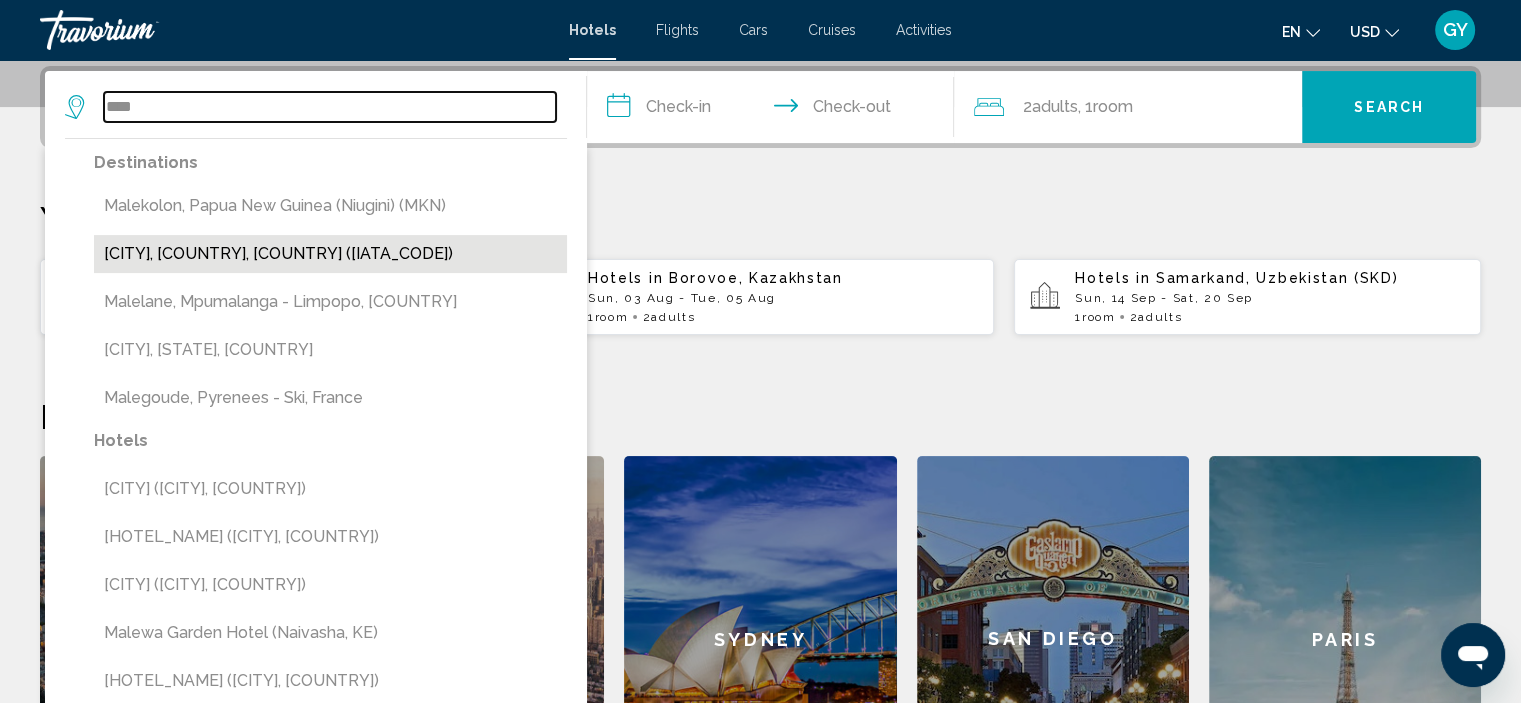 type on "**********" 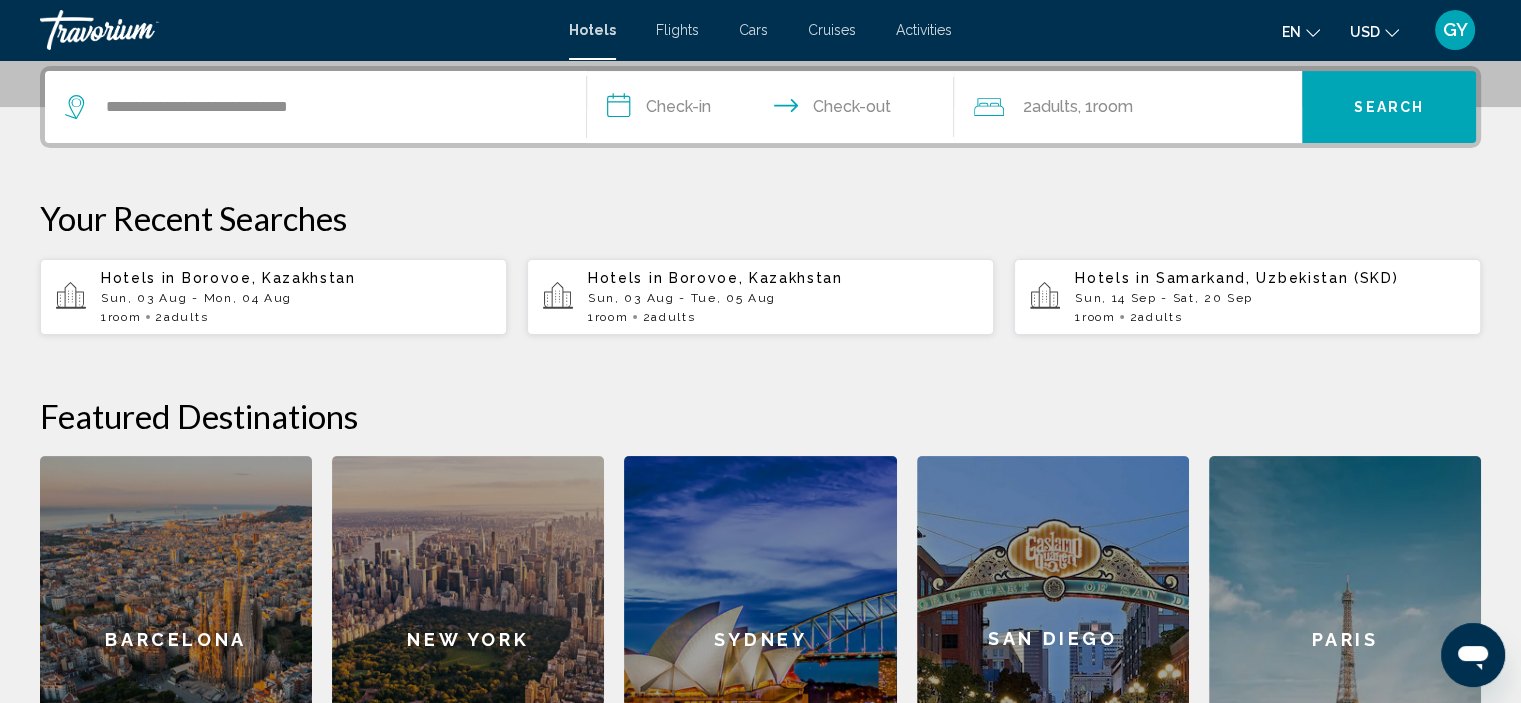 click on "**********" at bounding box center (775, 110) 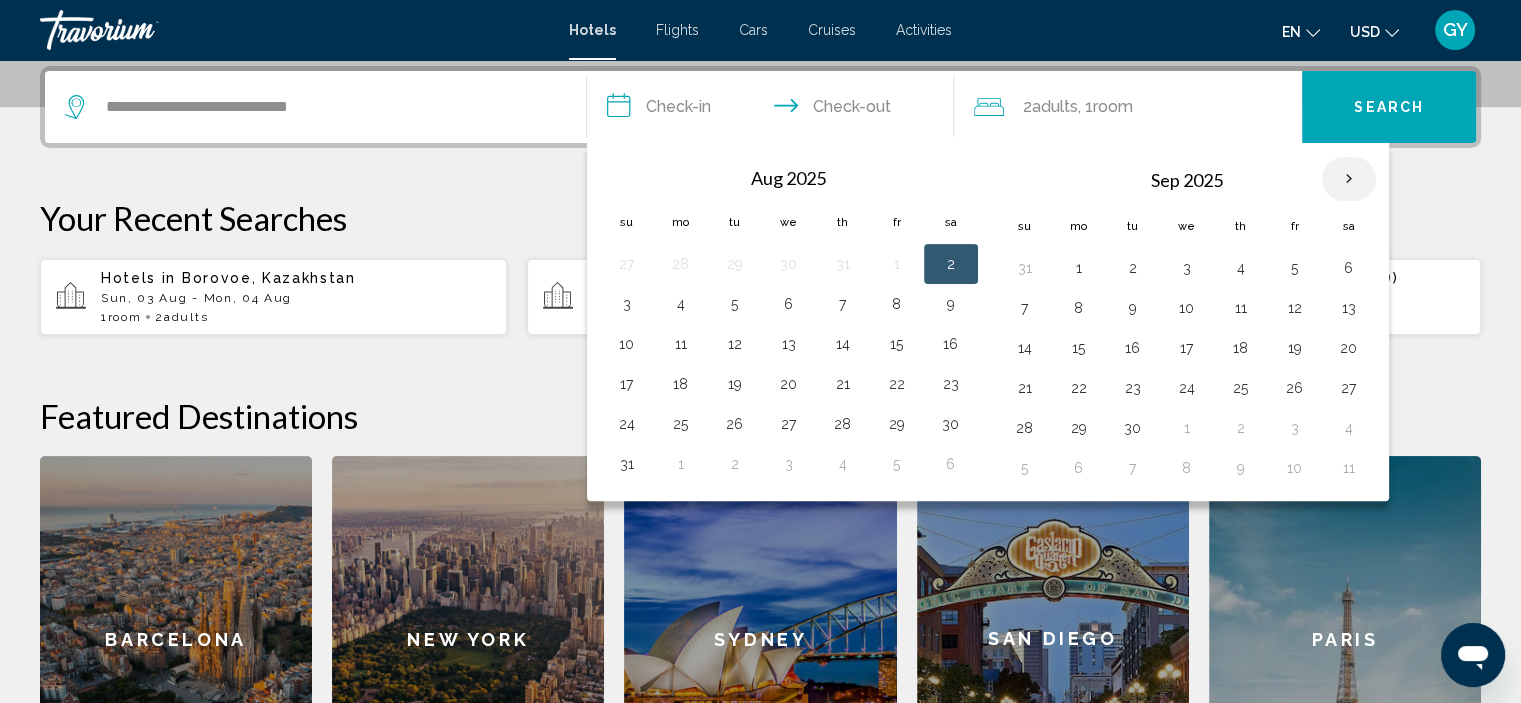 click at bounding box center (1349, 179) 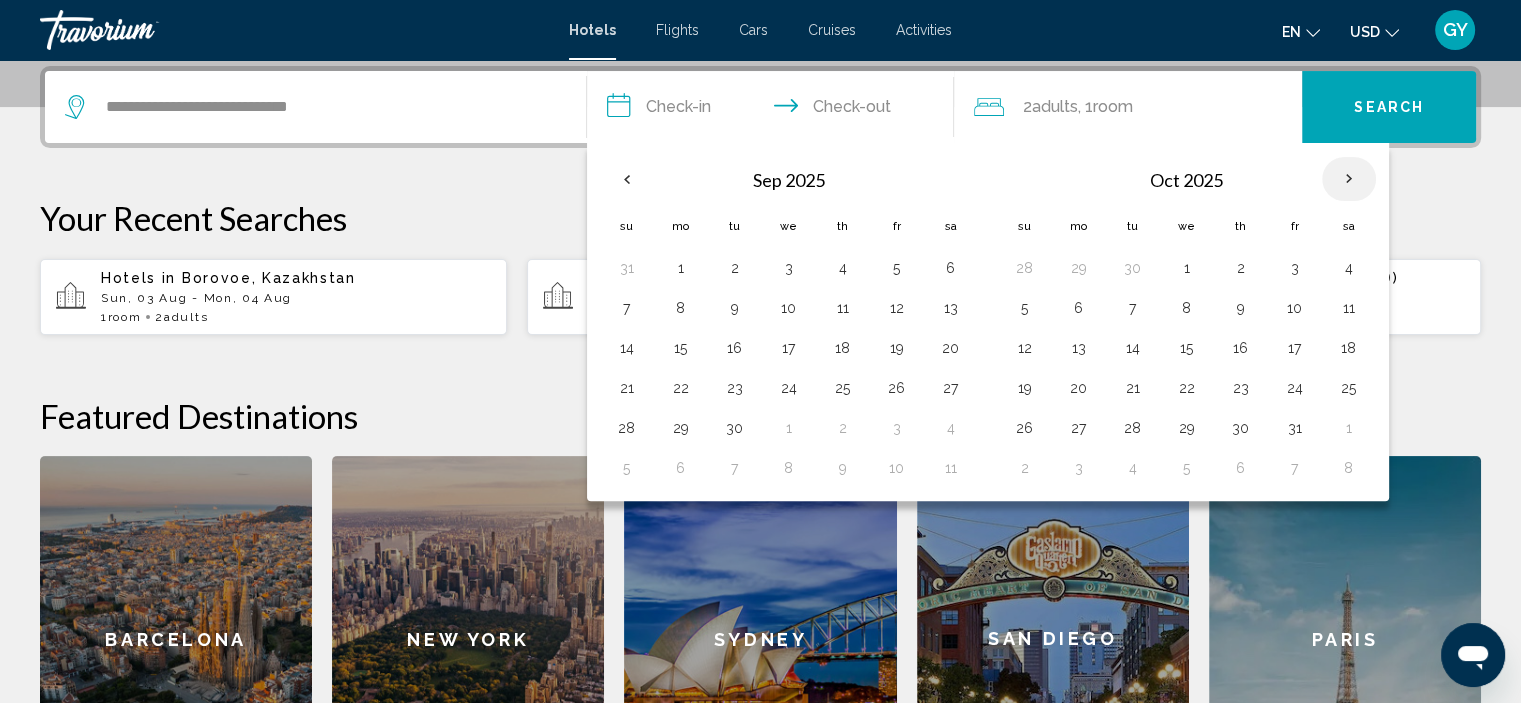 click at bounding box center (1349, 179) 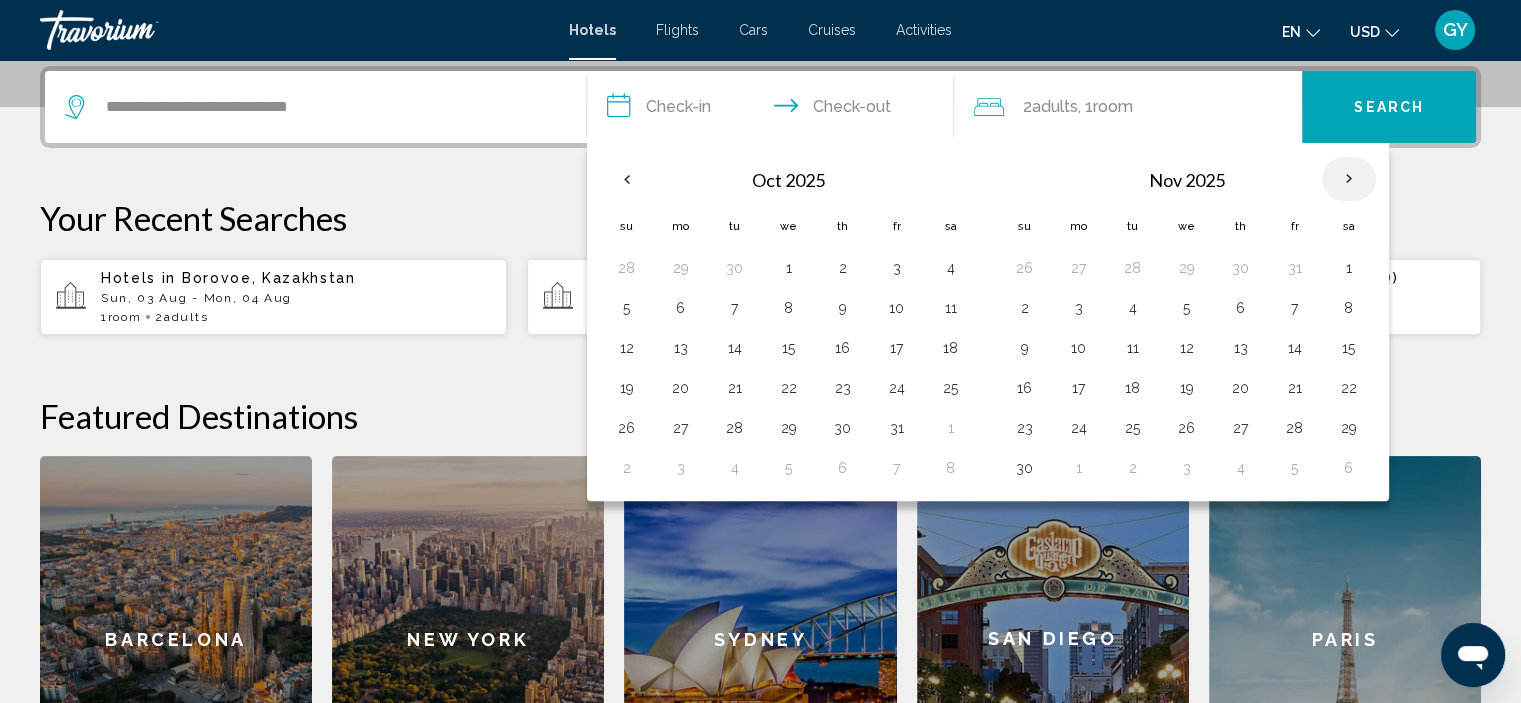 click at bounding box center [1349, 179] 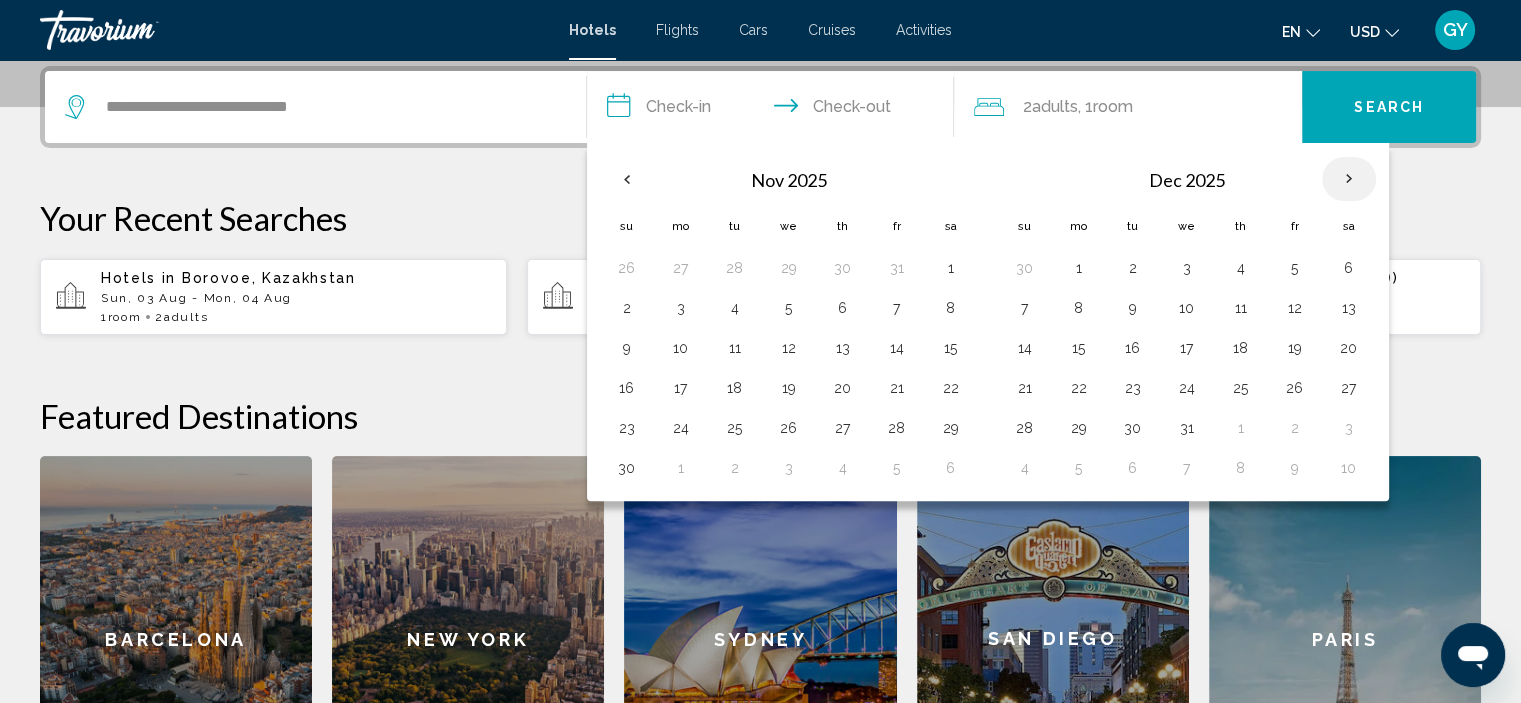 click at bounding box center (1349, 179) 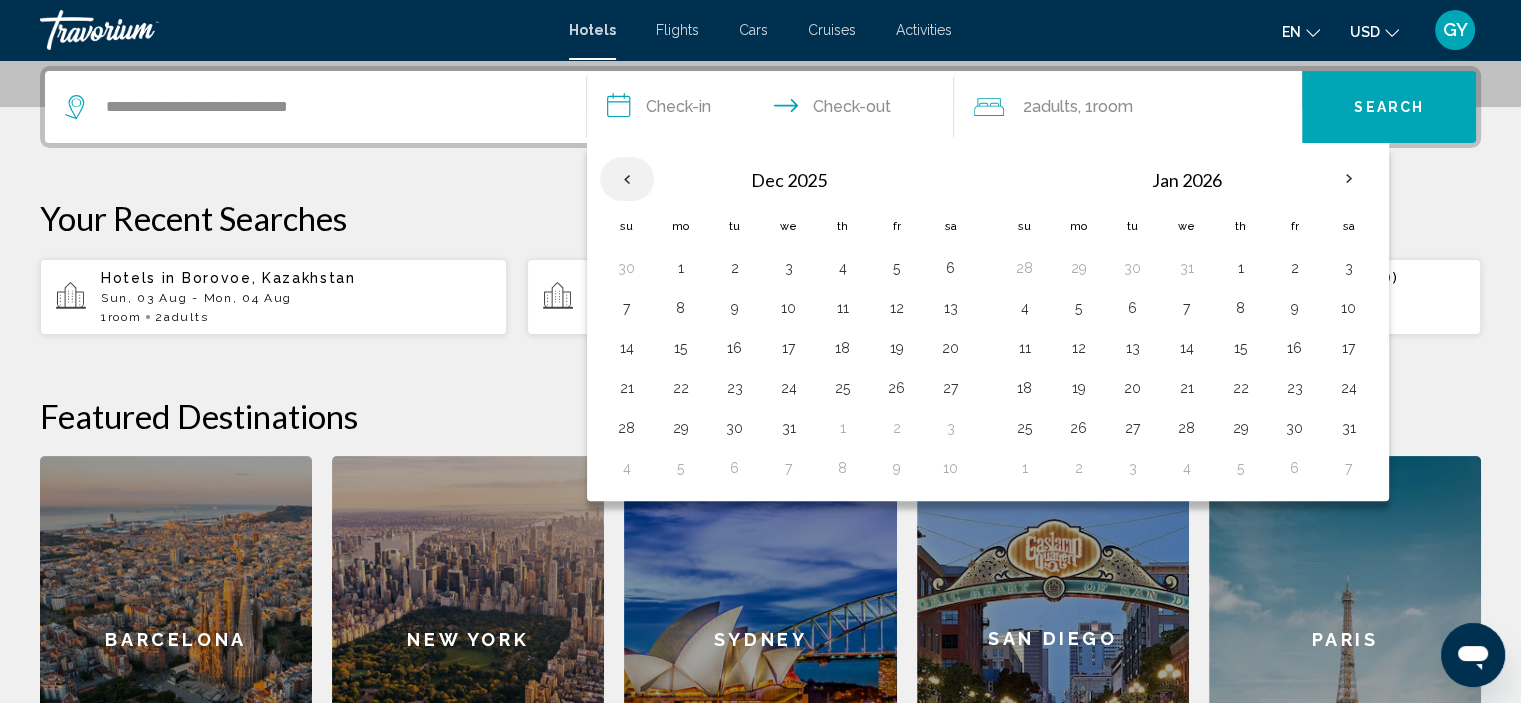click at bounding box center [627, 179] 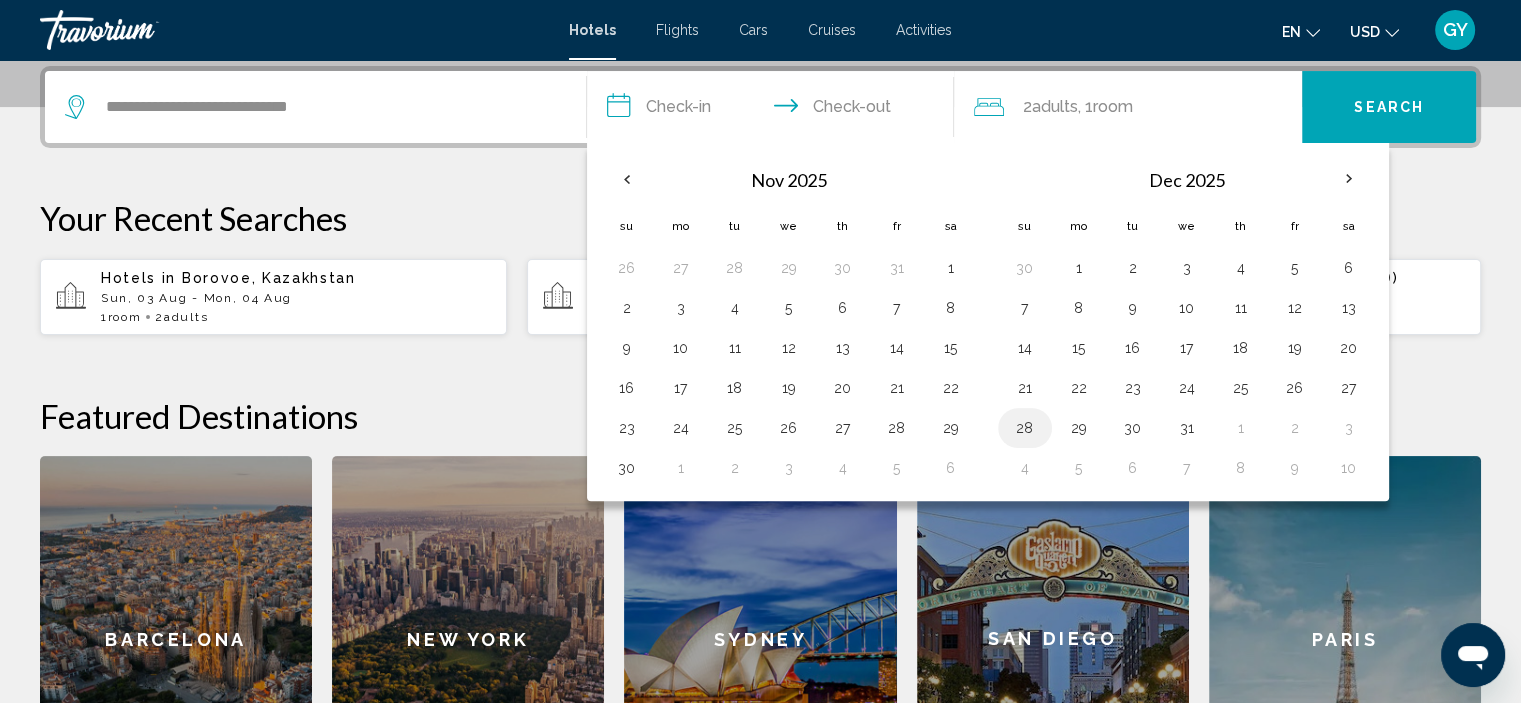 click on "28" at bounding box center (1025, 428) 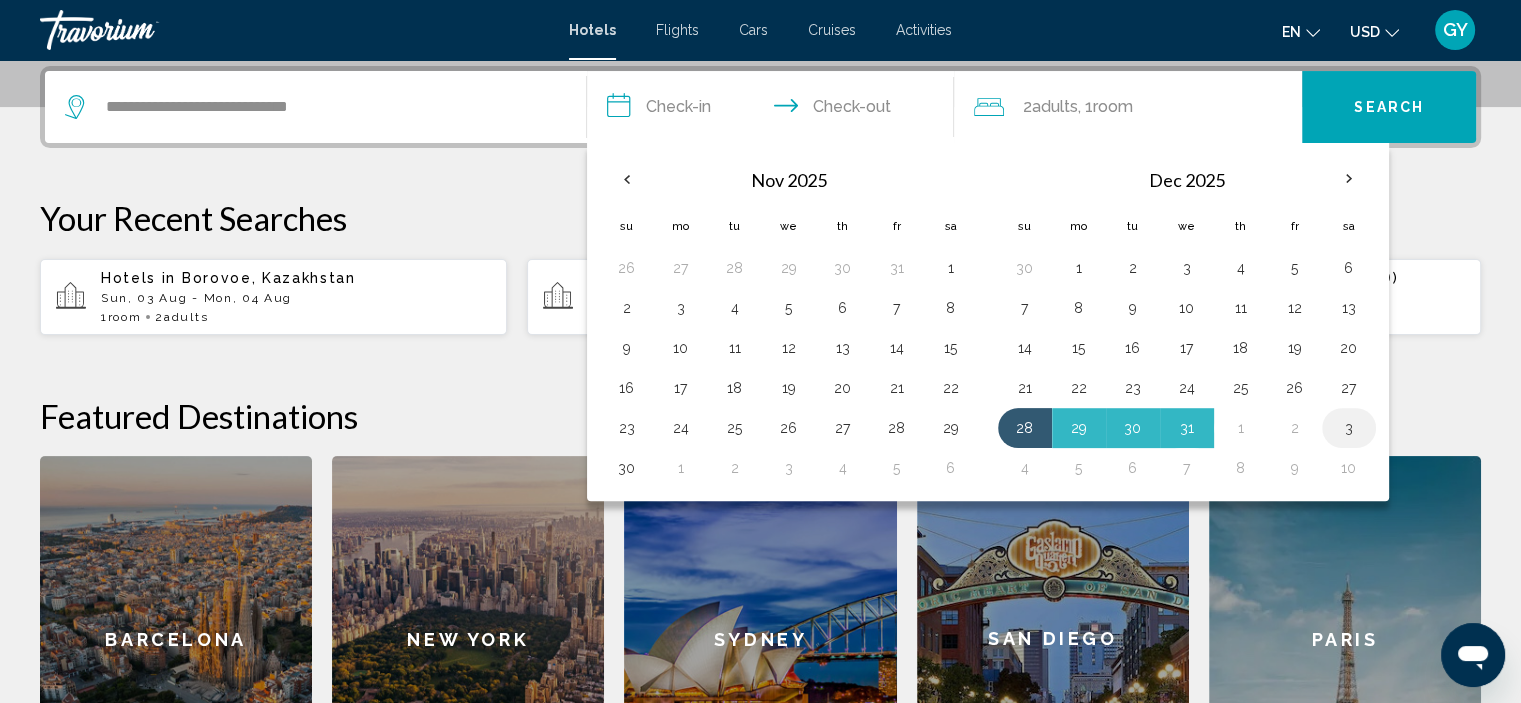 click on "3" at bounding box center [1349, 428] 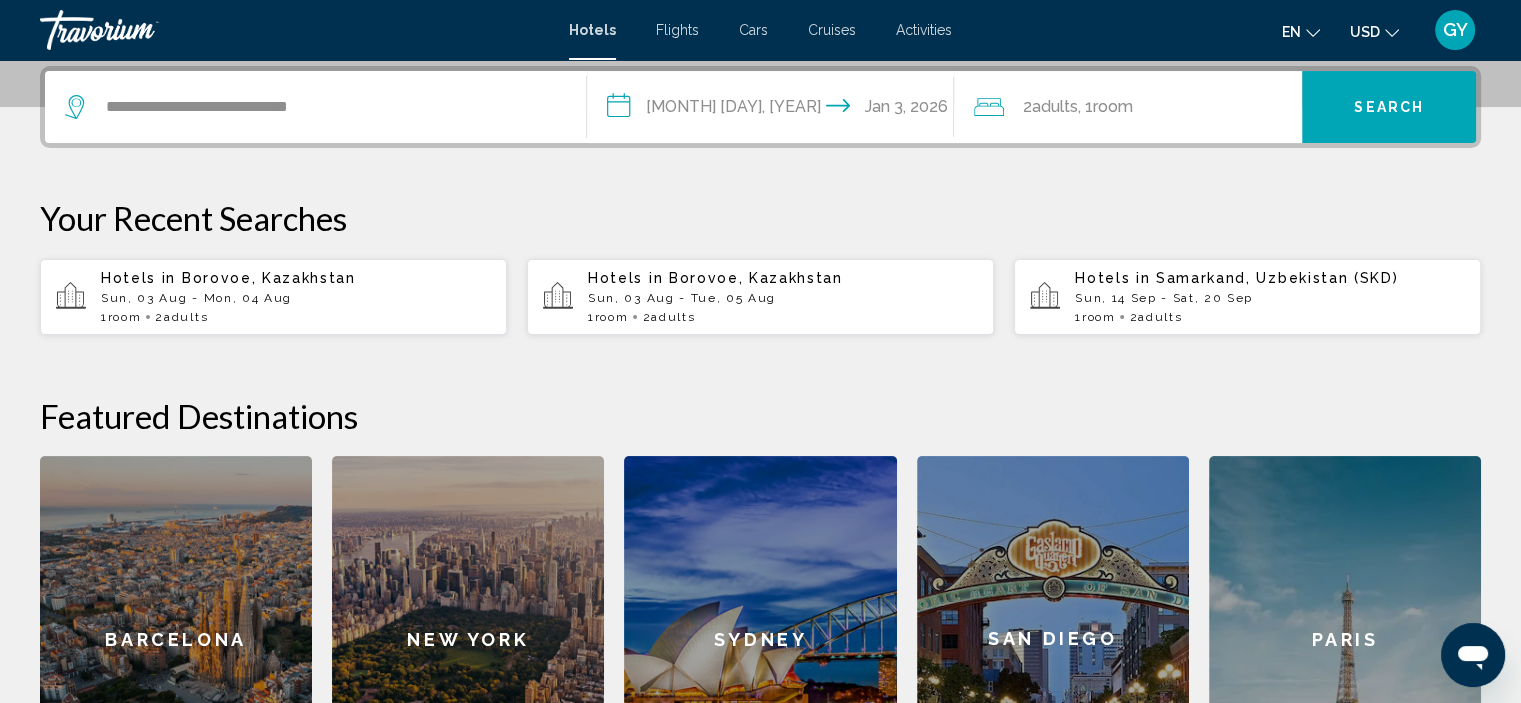 click on "2  Adult Adults , 1  Room rooms" 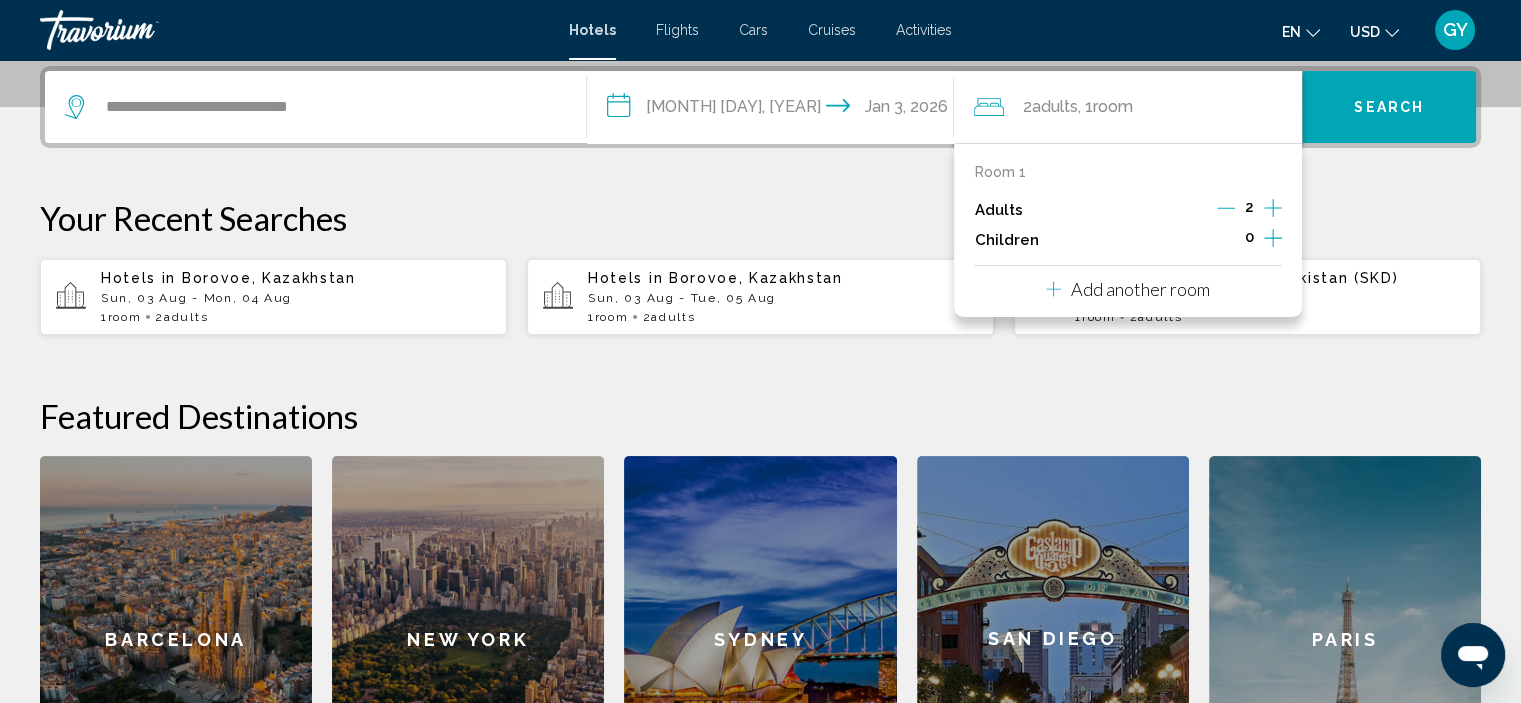 click on "Add another room" at bounding box center (1140, 289) 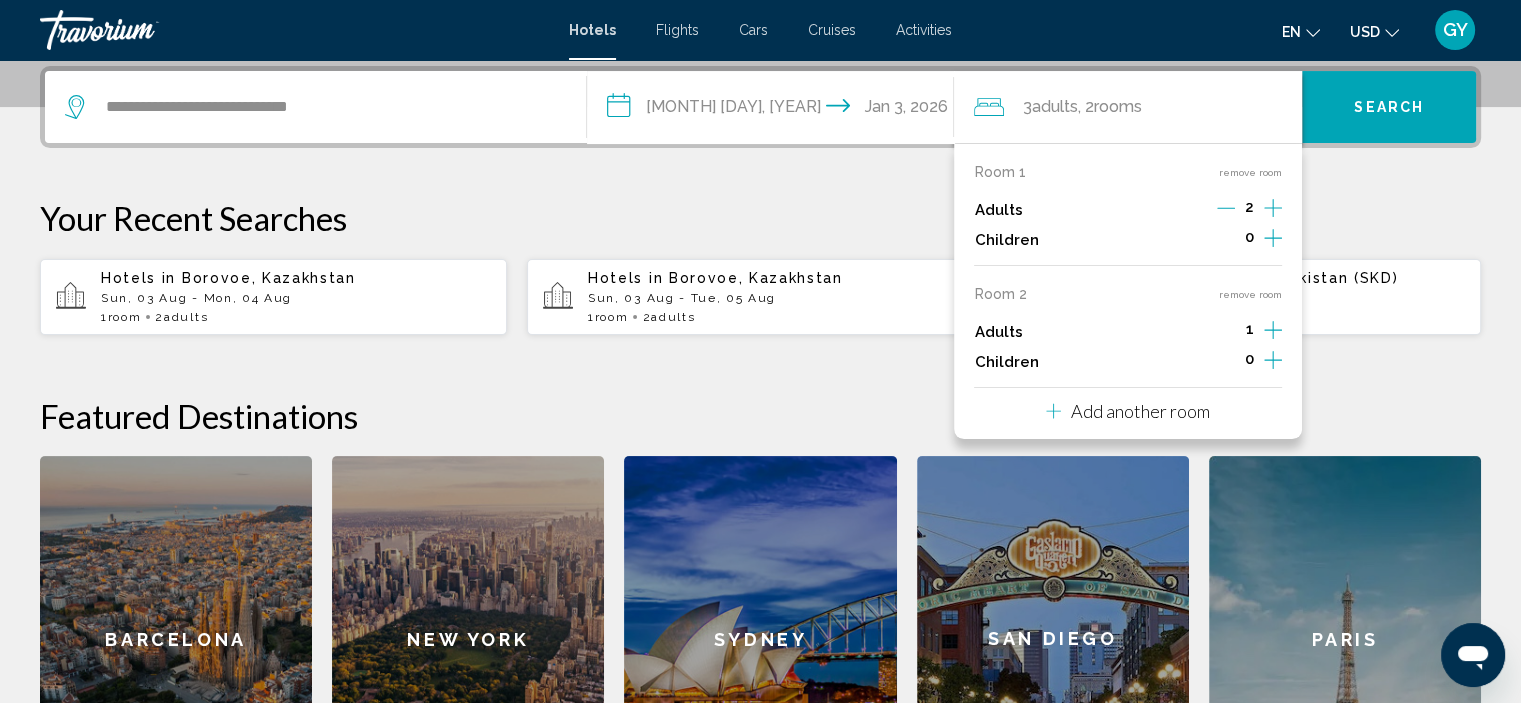click 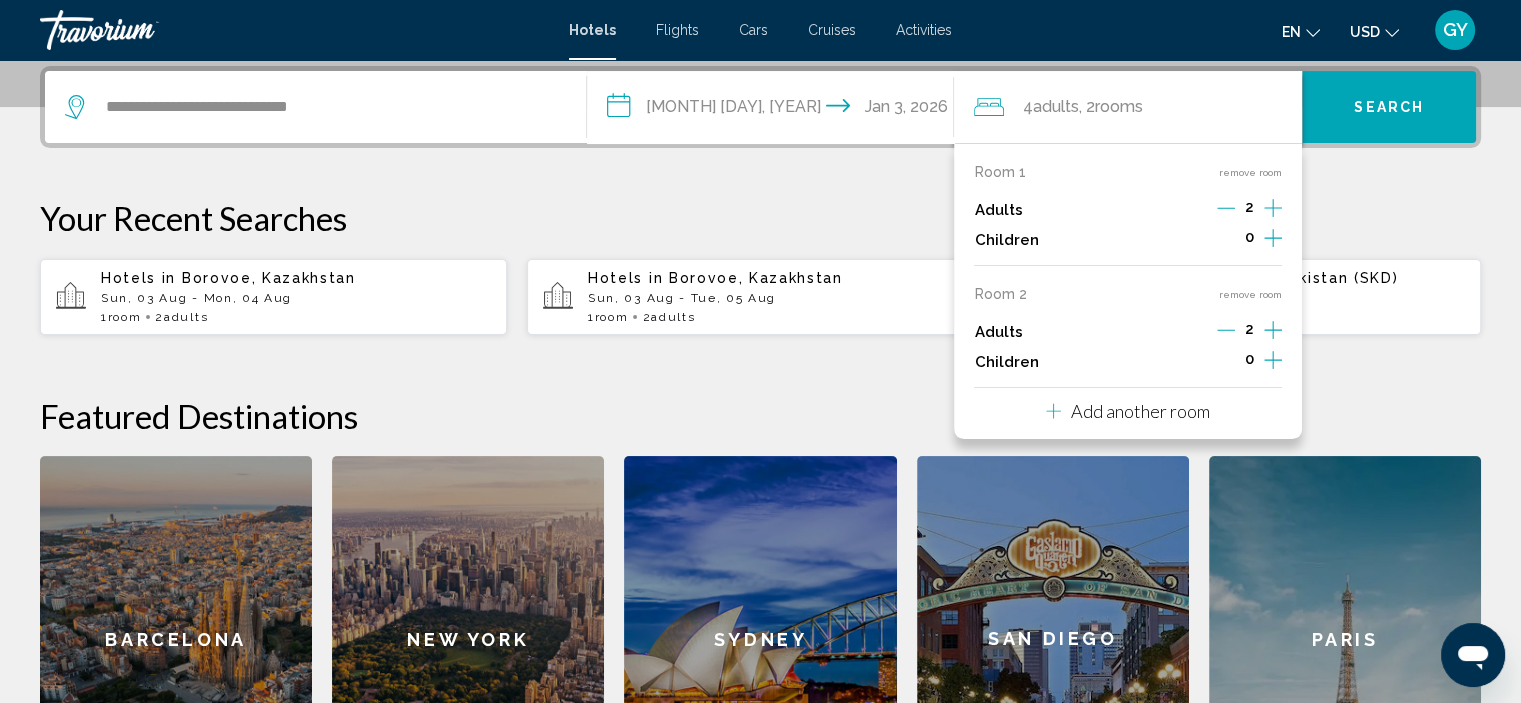 click 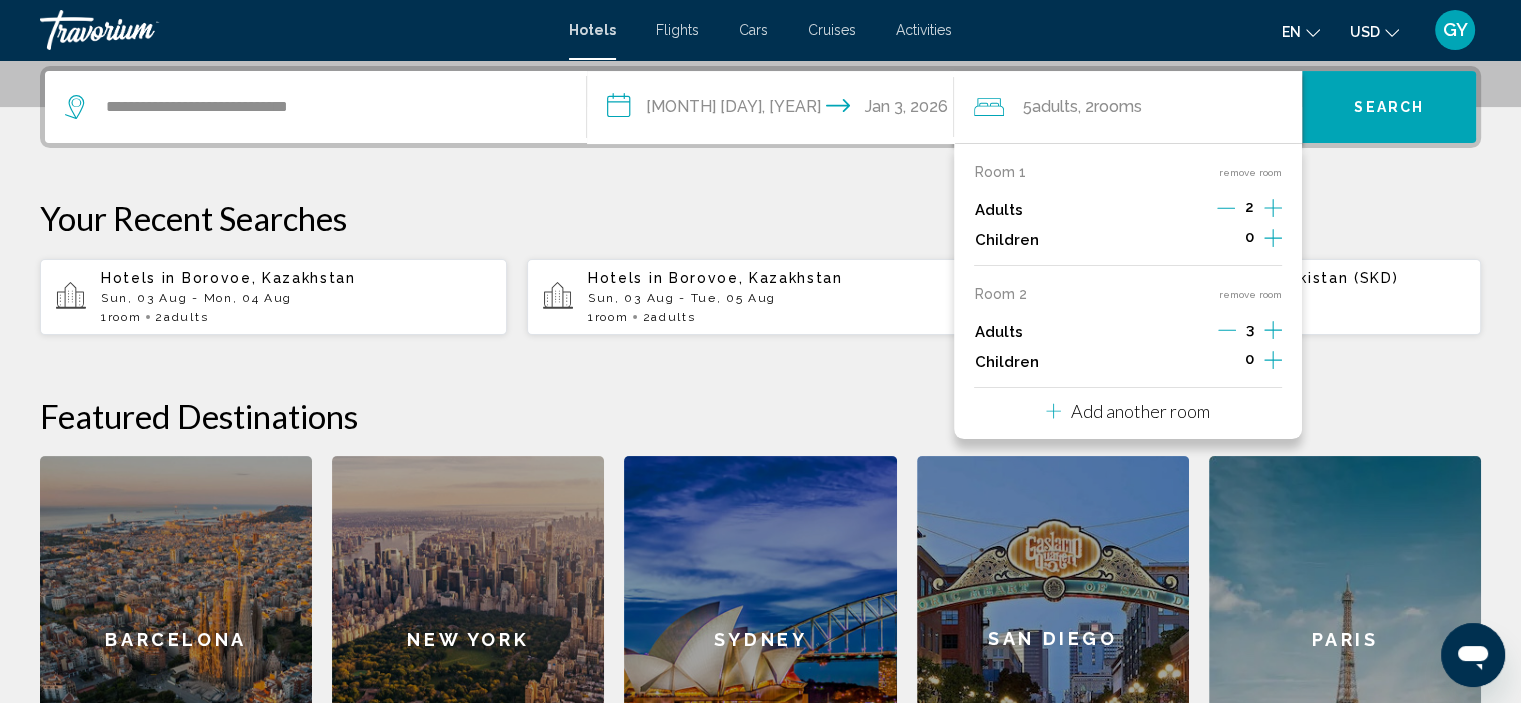 click on "Add another room" at bounding box center [1140, 411] 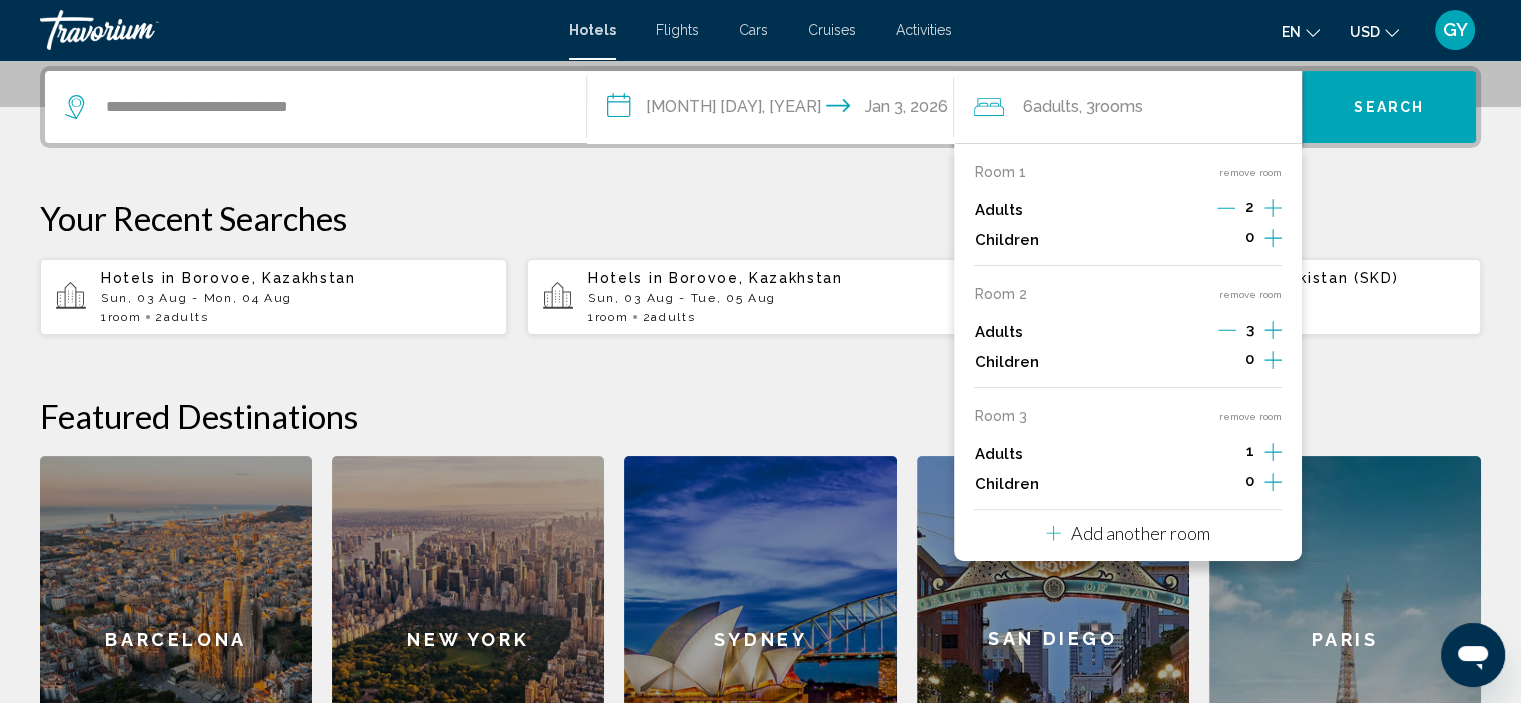 click 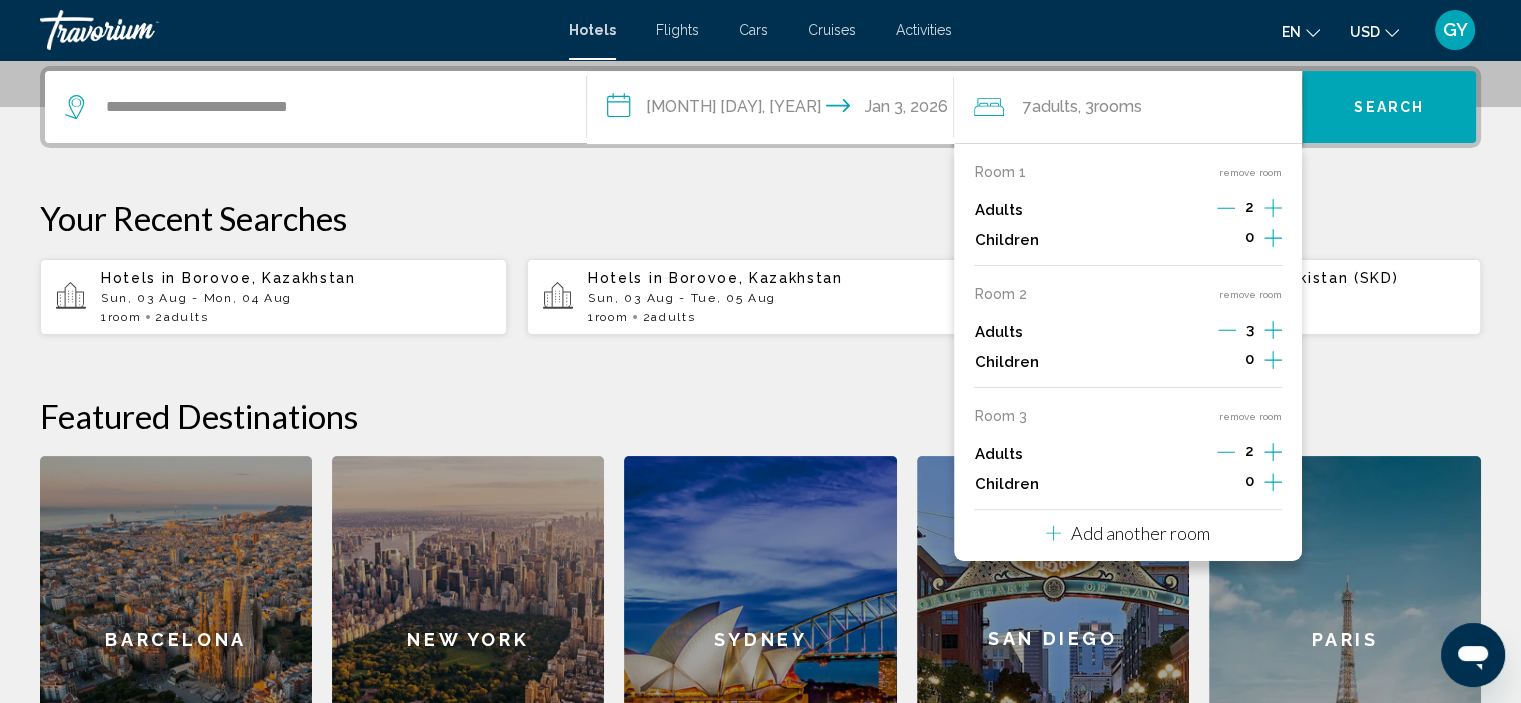 click 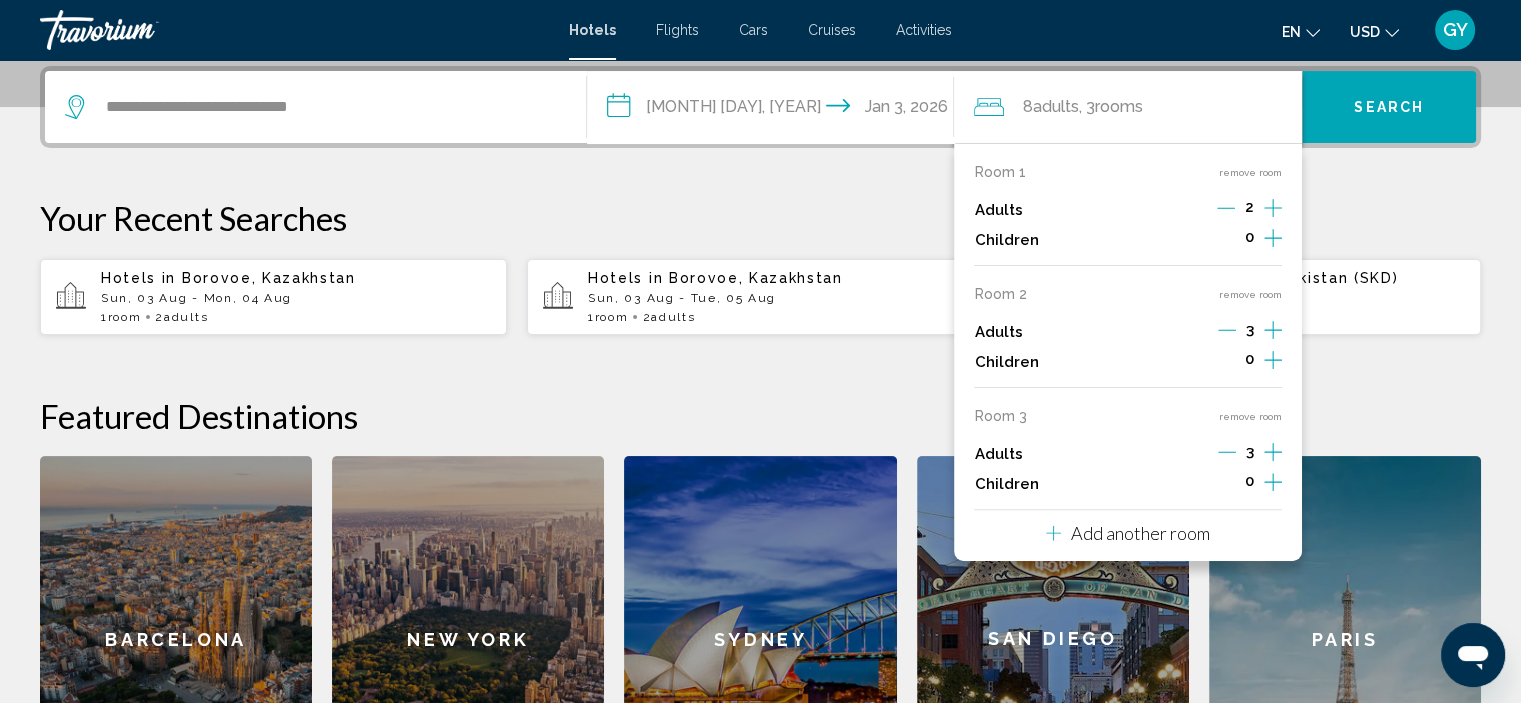 click on "Add another room" at bounding box center (1140, 533) 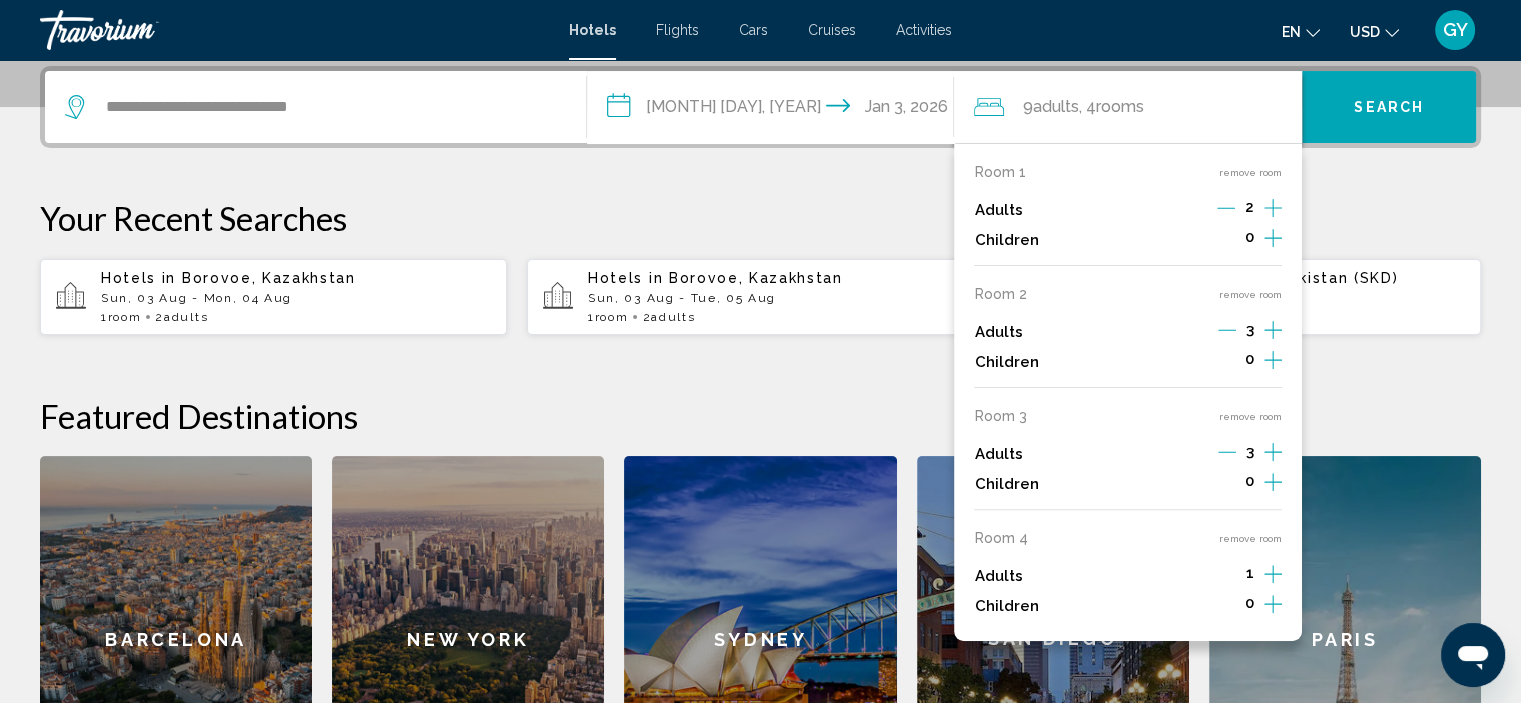 click 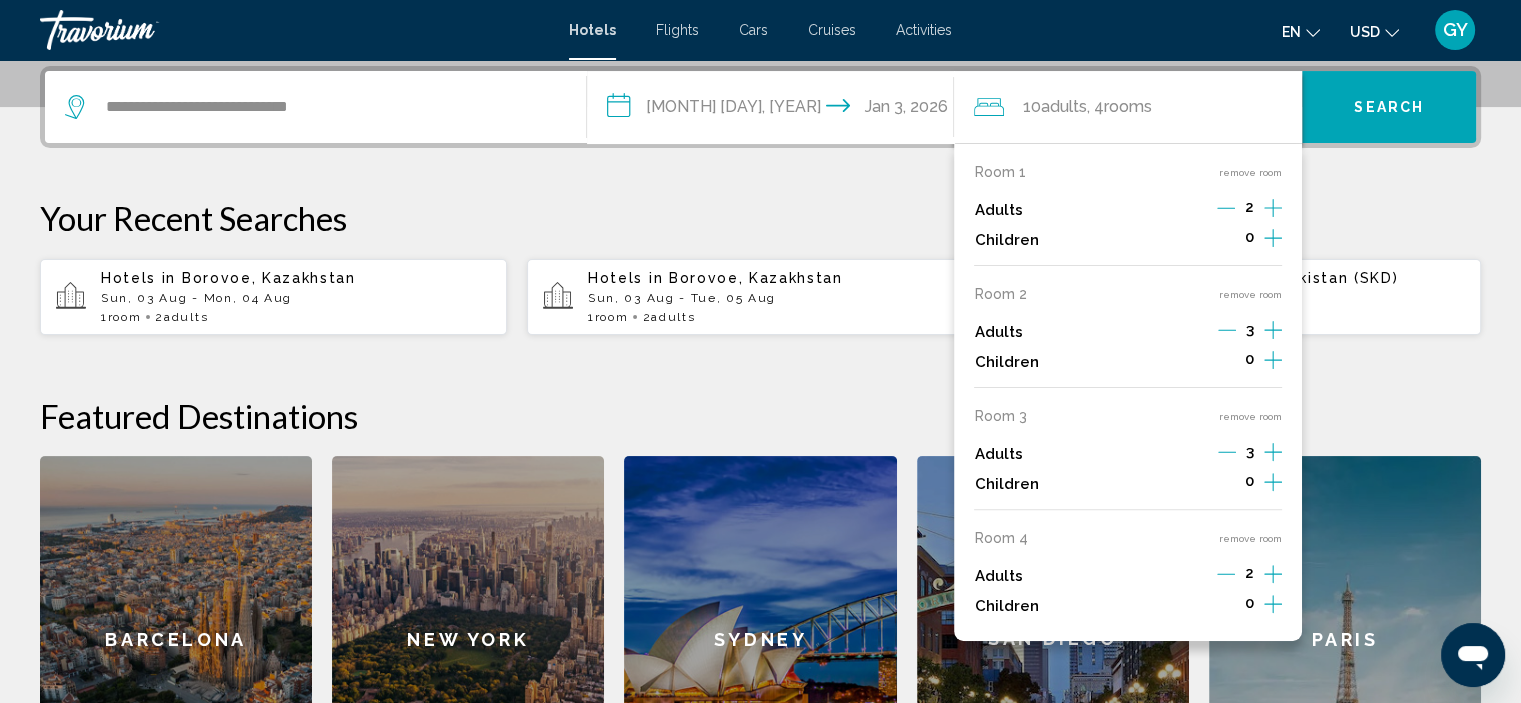 click on "Search" at bounding box center (1389, 107) 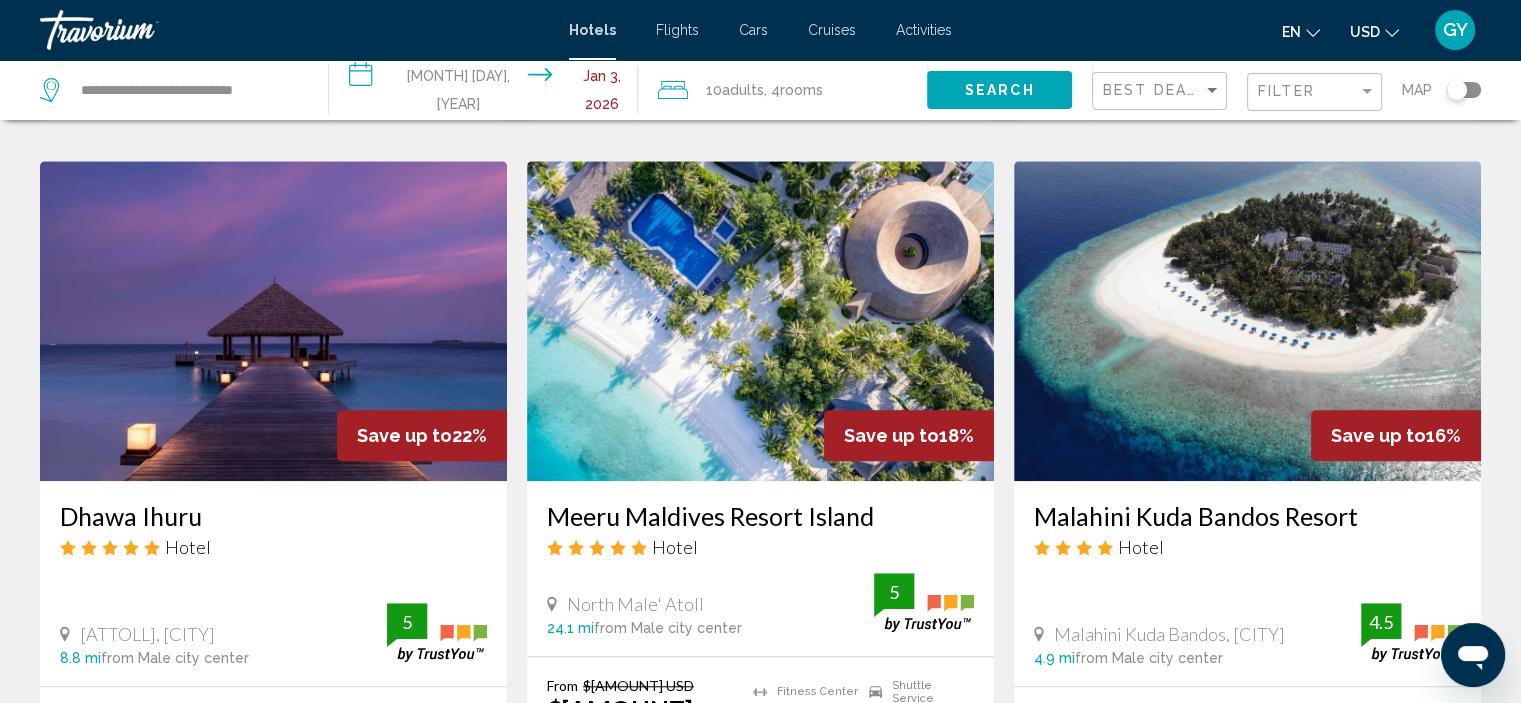 scroll, scrollTop: 1578, scrollLeft: 0, axis: vertical 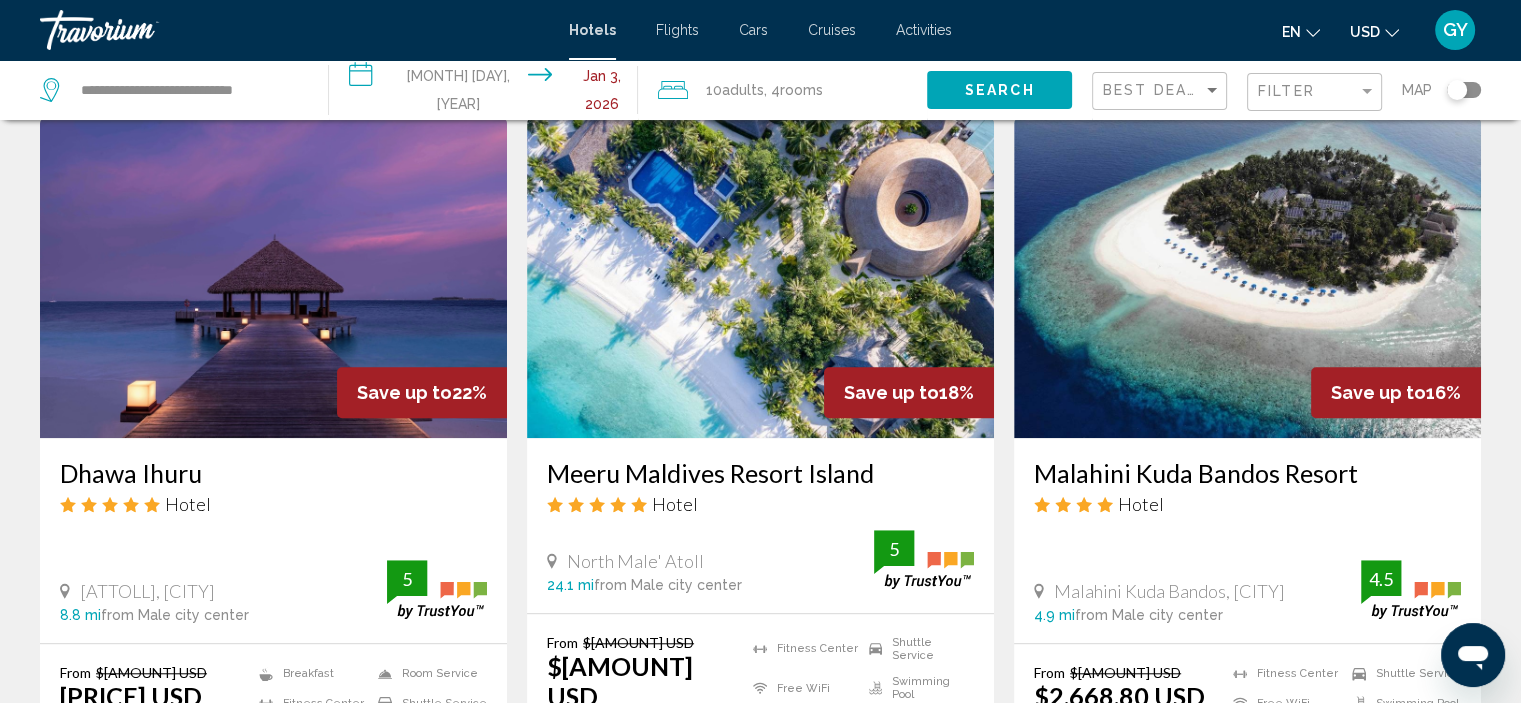 click at bounding box center [1247, 278] 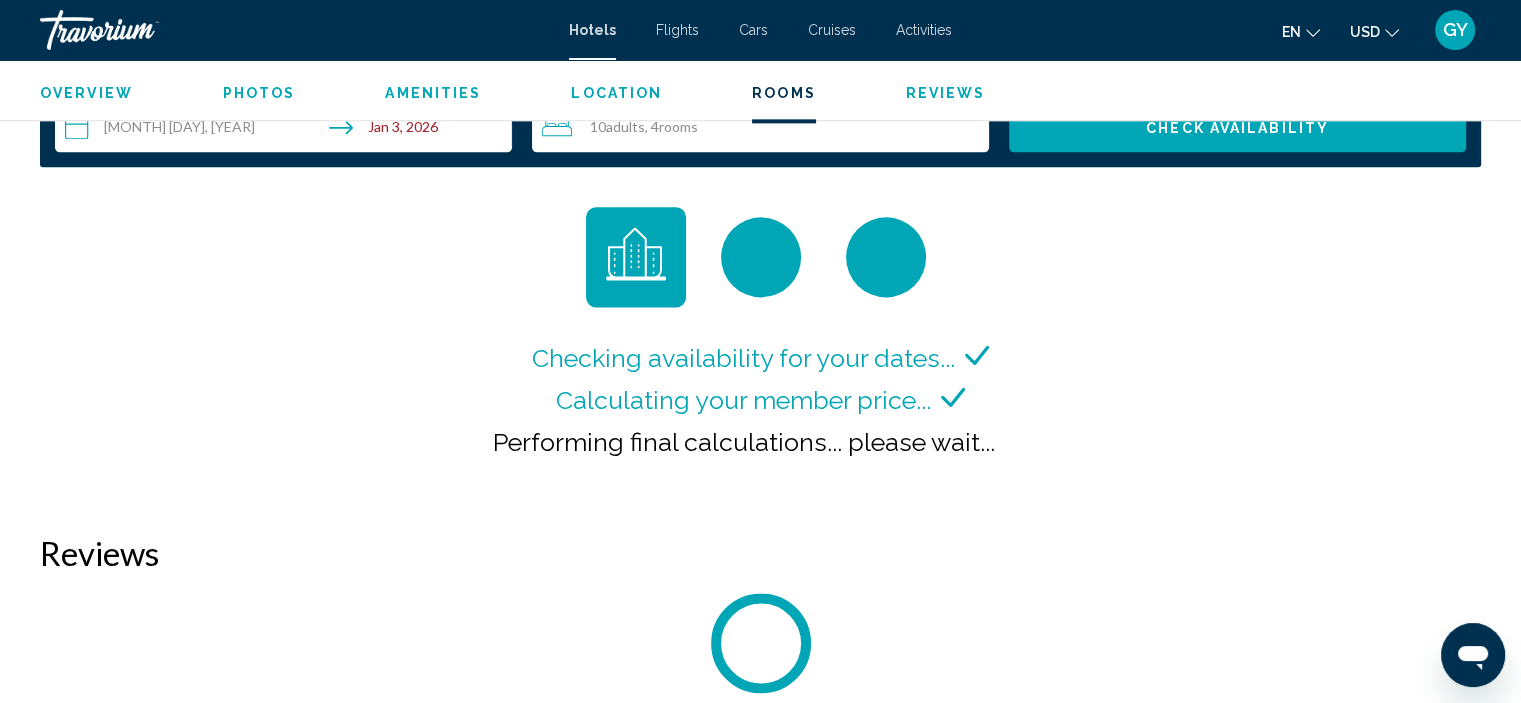 scroll, scrollTop: 2632, scrollLeft: 0, axis: vertical 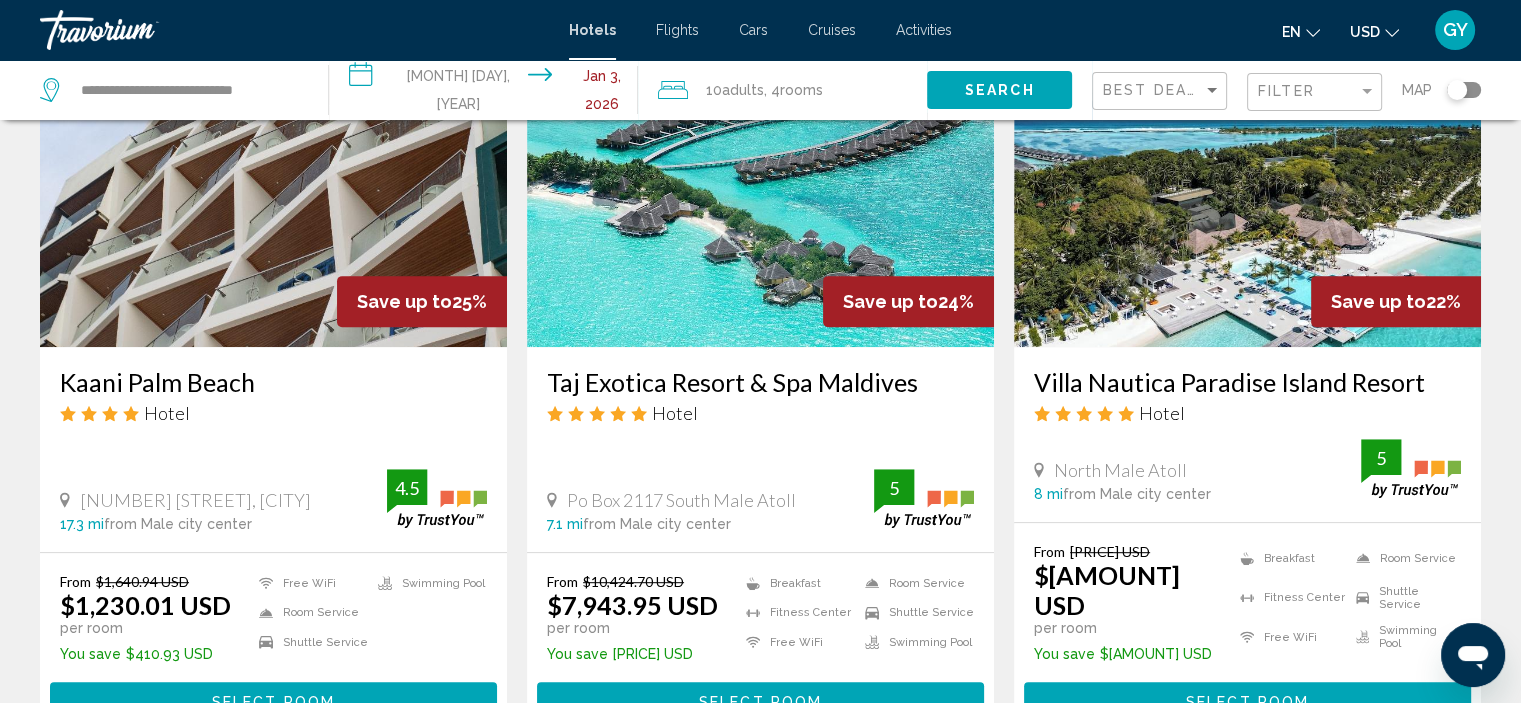 click at bounding box center [1247, 187] 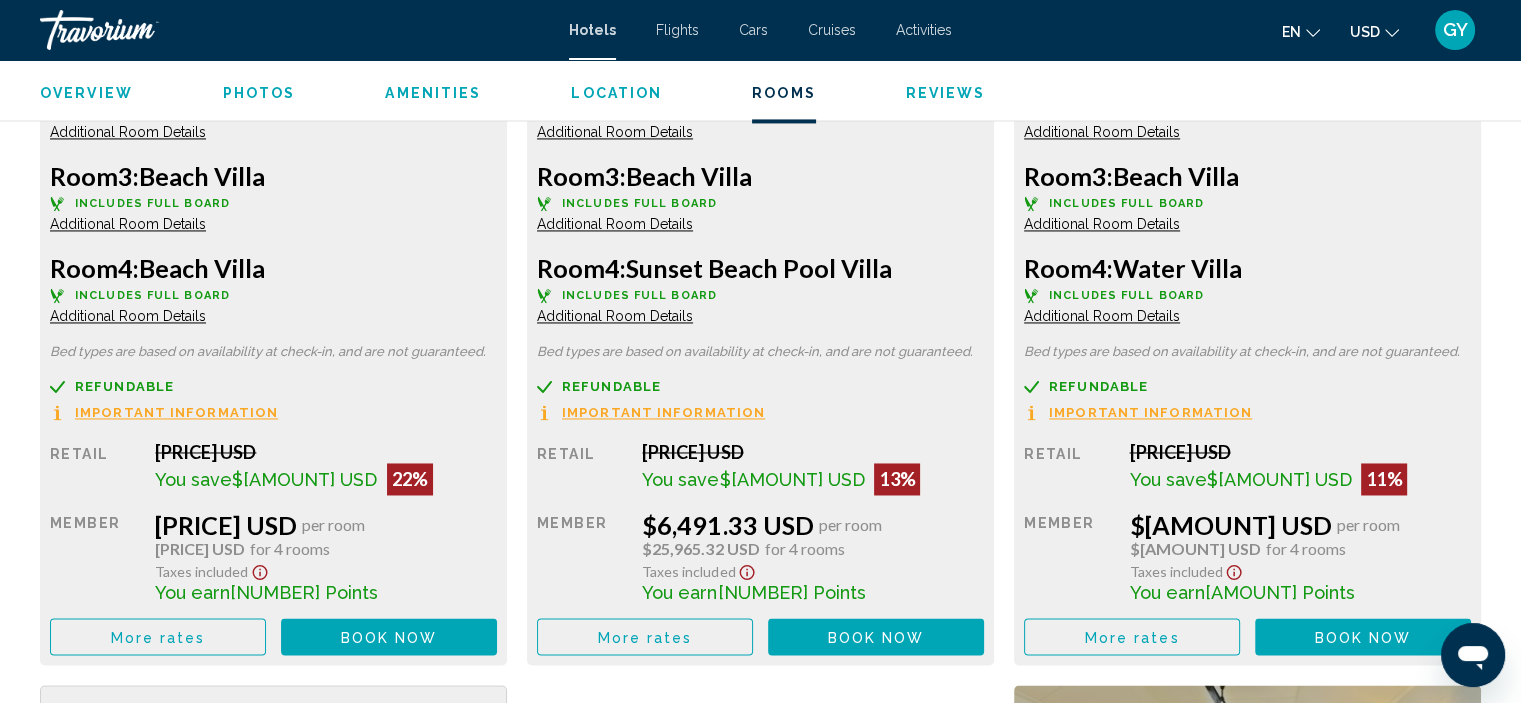 scroll, scrollTop: 3113, scrollLeft: 0, axis: vertical 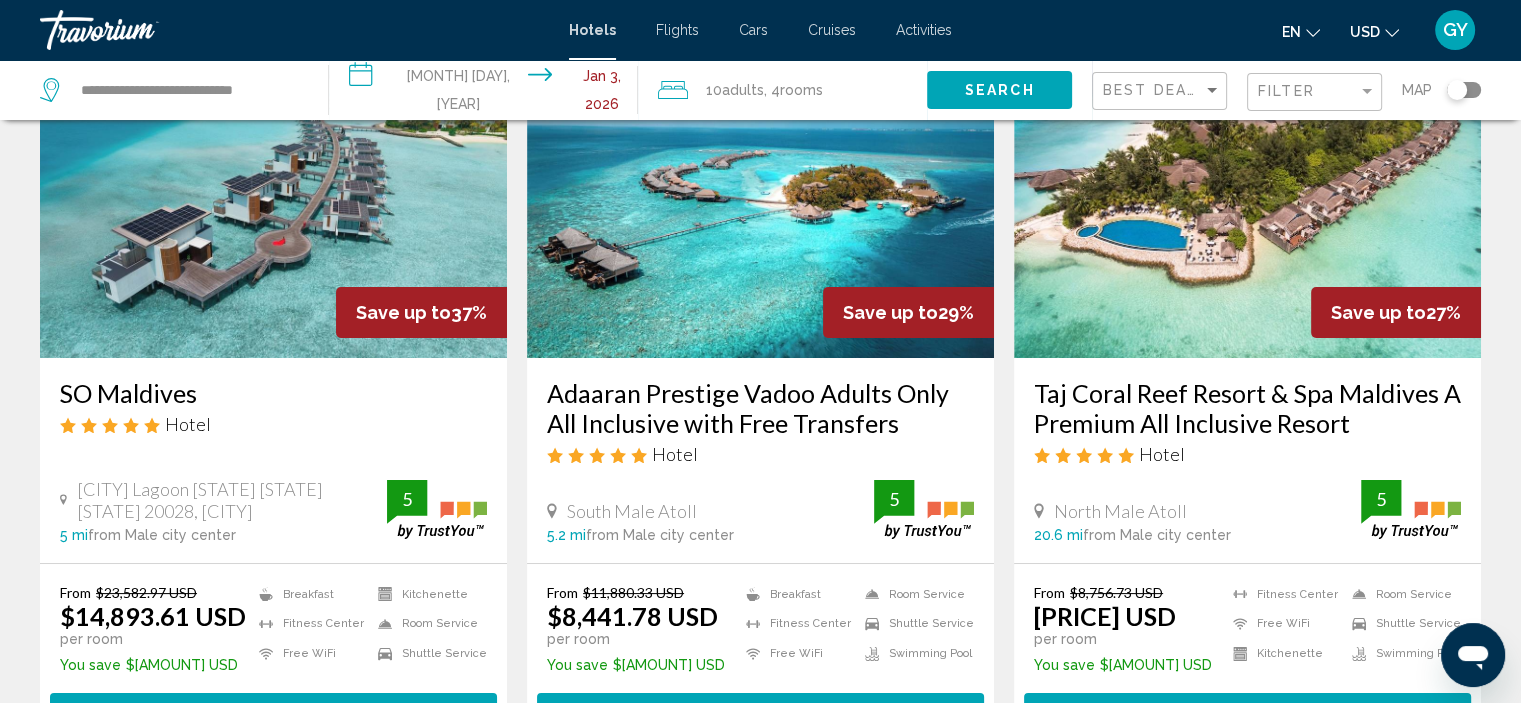 click on "South Male Atoll [DISTANCE] mi  from Male city center from hotel [NUMBER]" at bounding box center [760, 511] 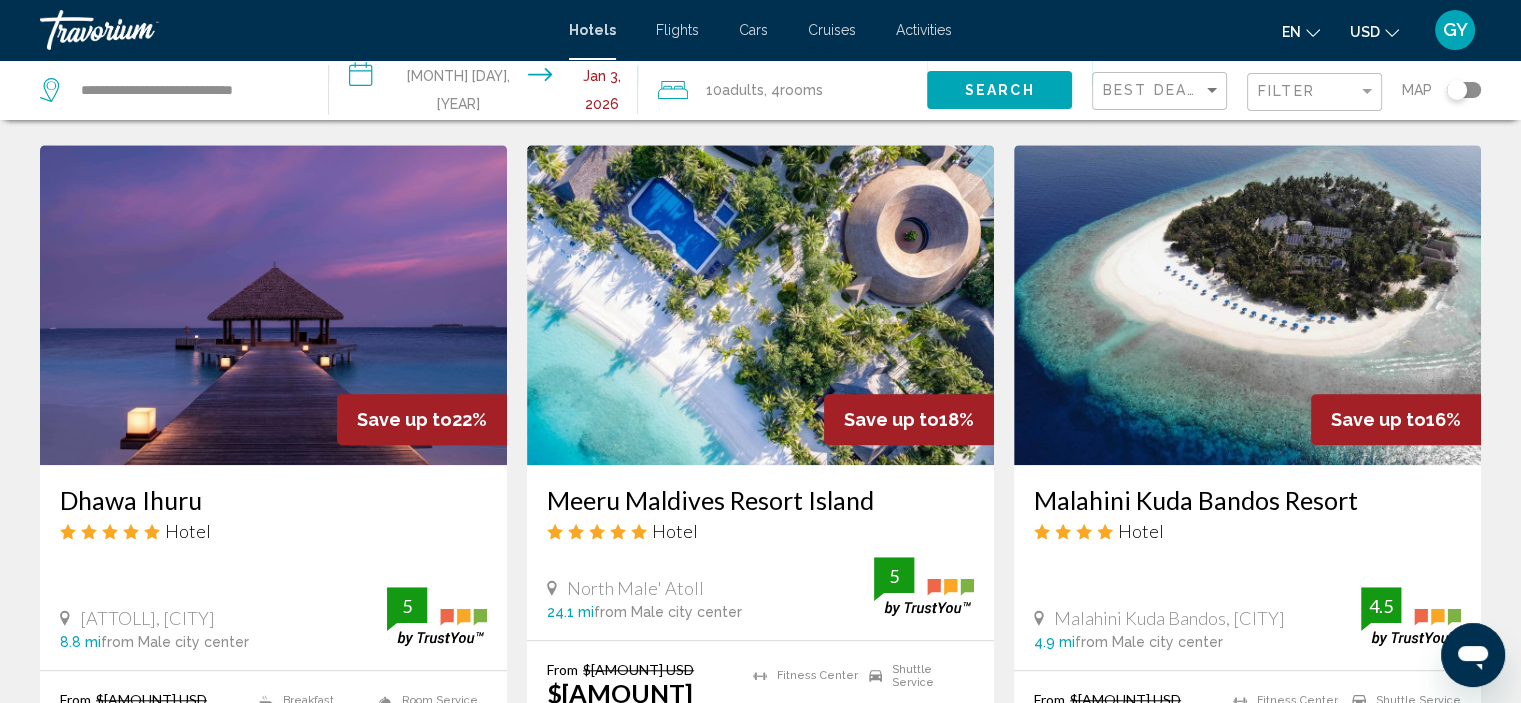 scroll, scrollTop: 1552, scrollLeft: 0, axis: vertical 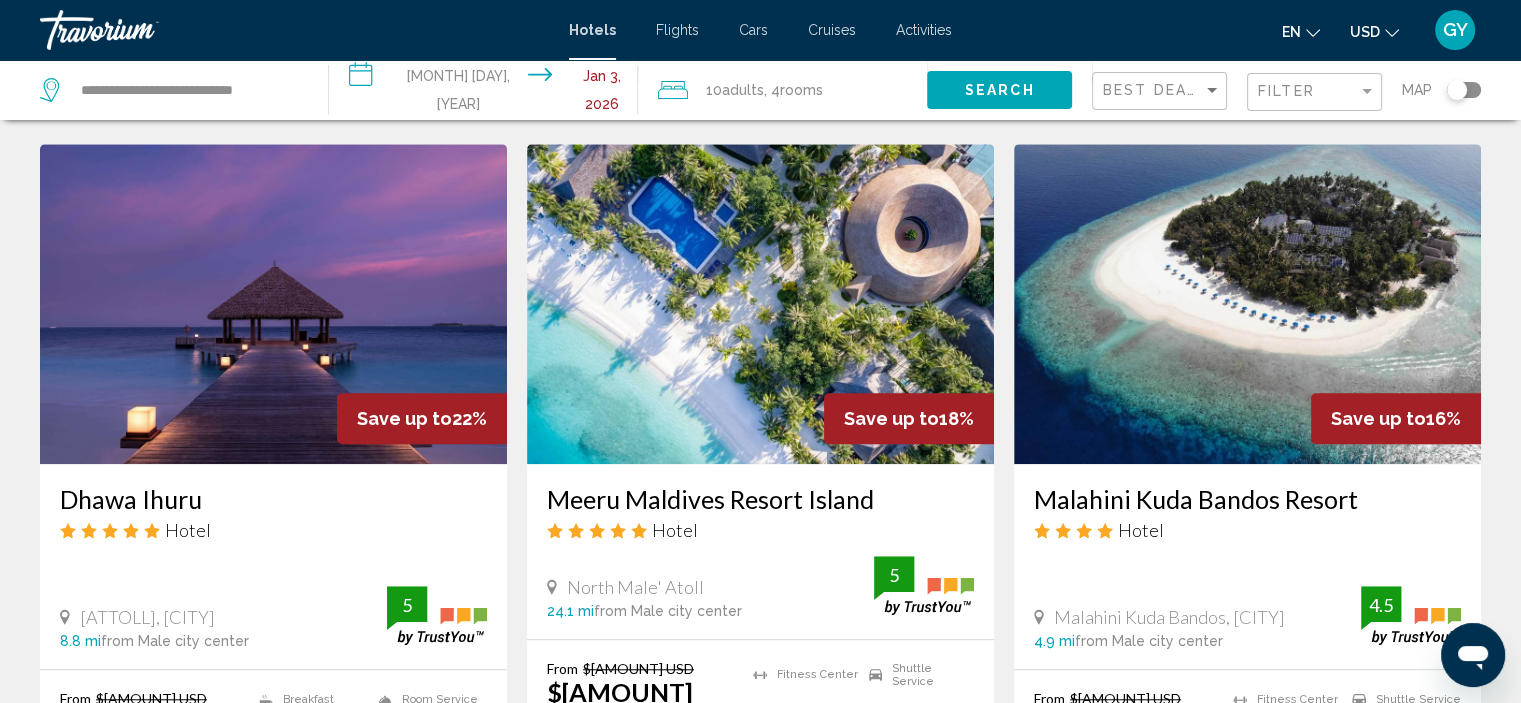 click at bounding box center (760, 304) 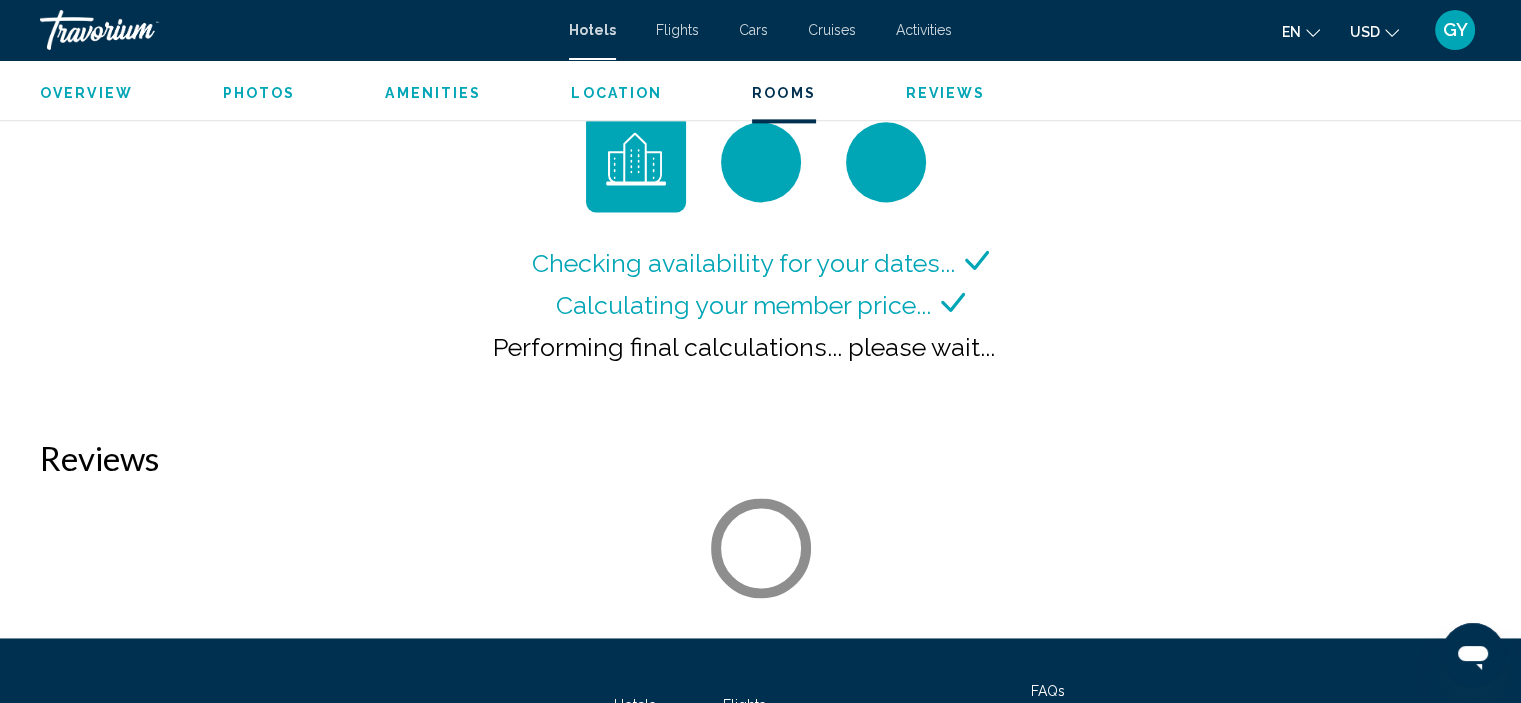 scroll, scrollTop: 2708, scrollLeft: 0, axis: vertical 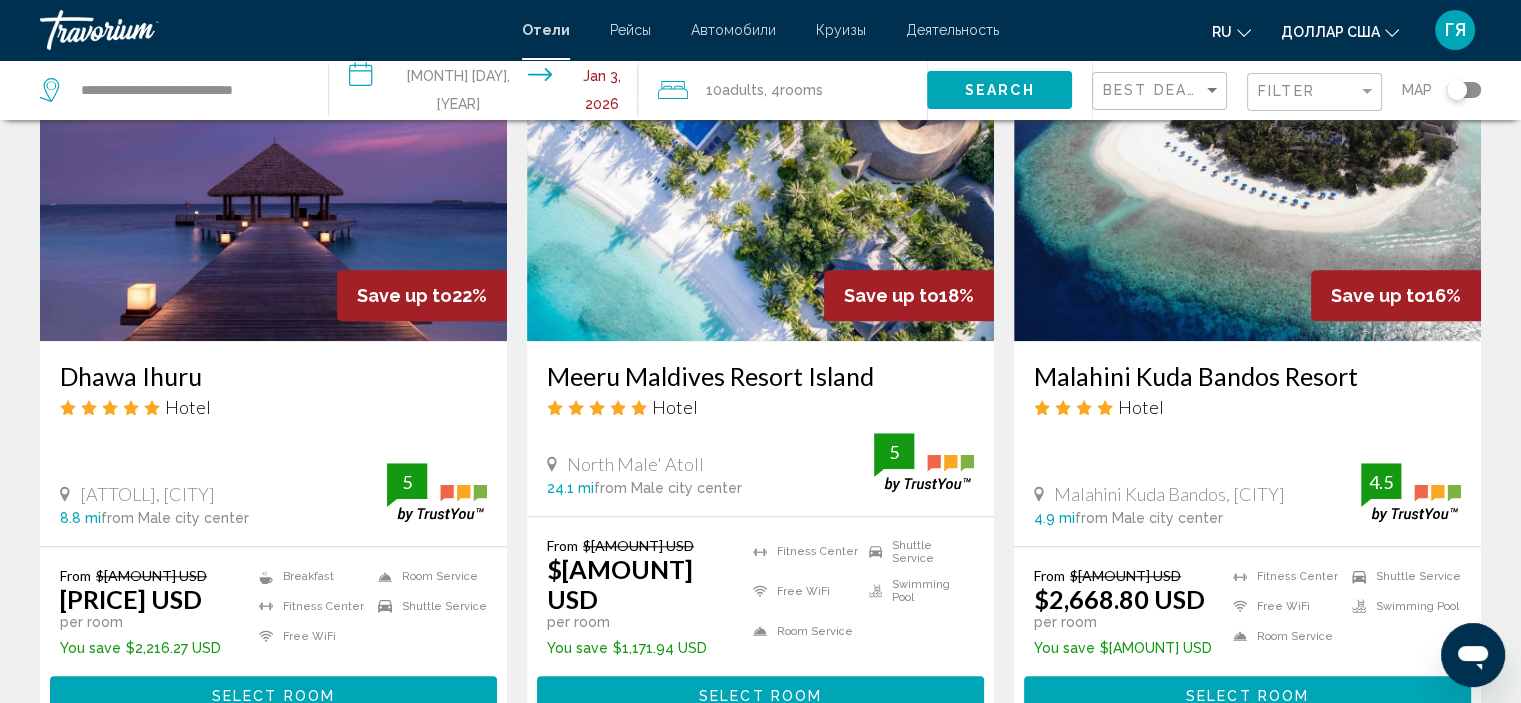 click at bounding box center [1247, 181] 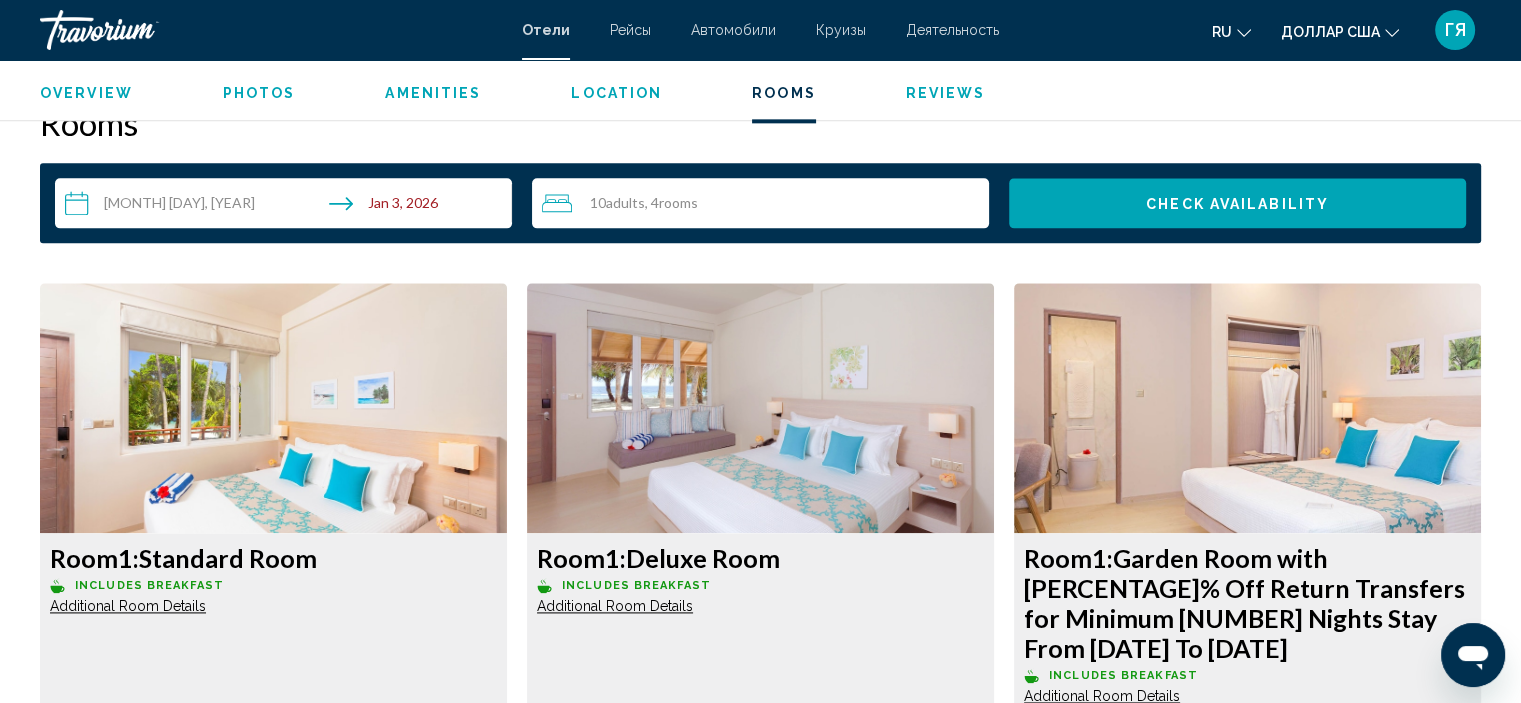 scroll, scrollTop: 2551, scrollLeft: 0, axis: vertical 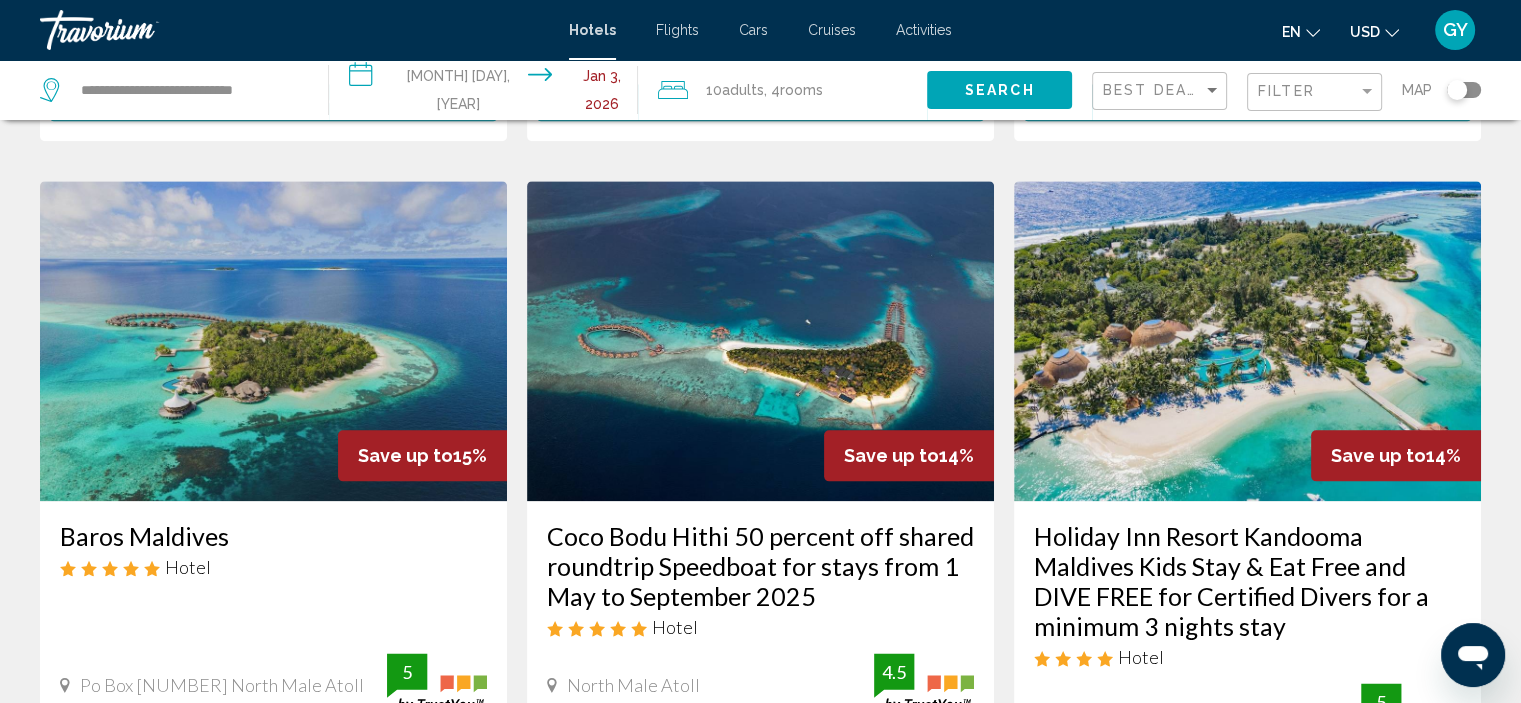 click at bounding box center (1247, 341) 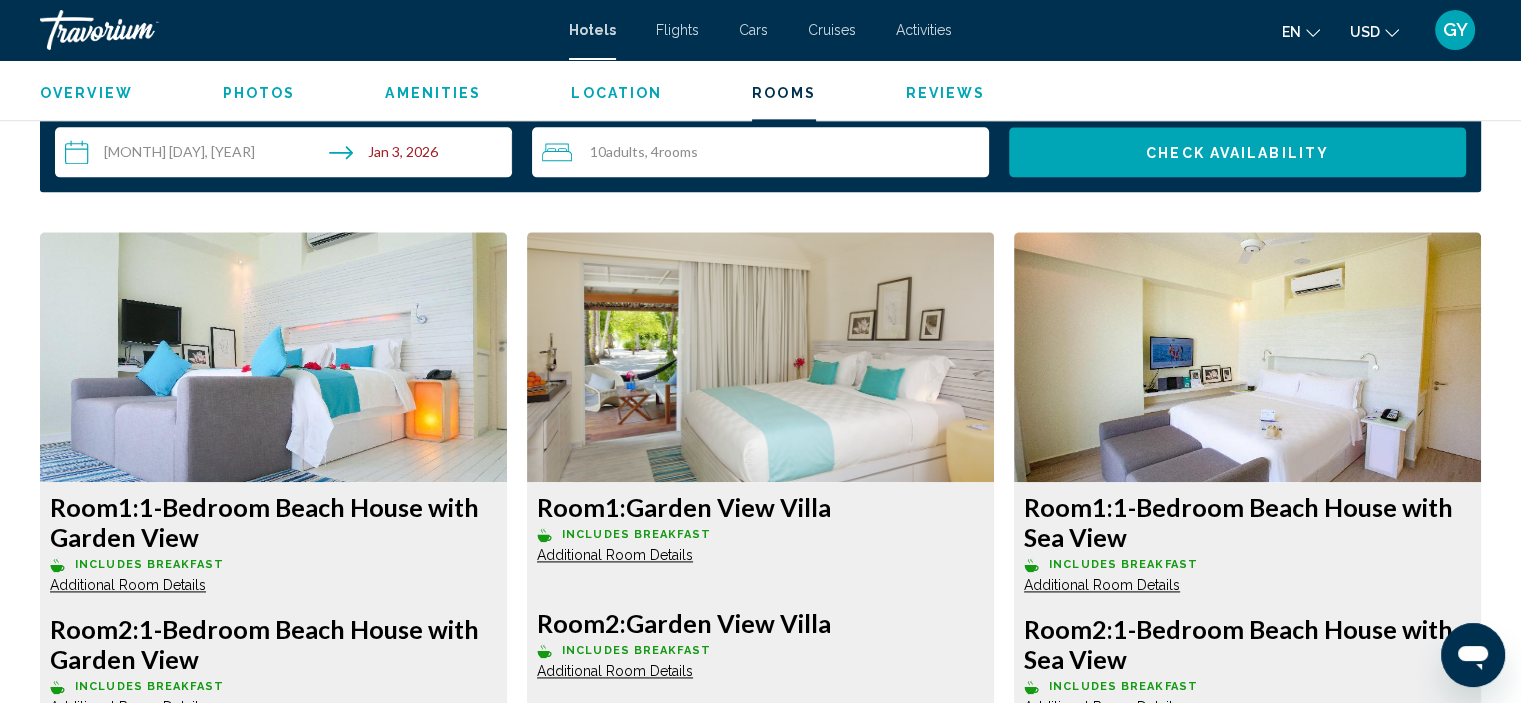 scroll, scrollTop: 2604, scrollLeft: 0, axis: vertical 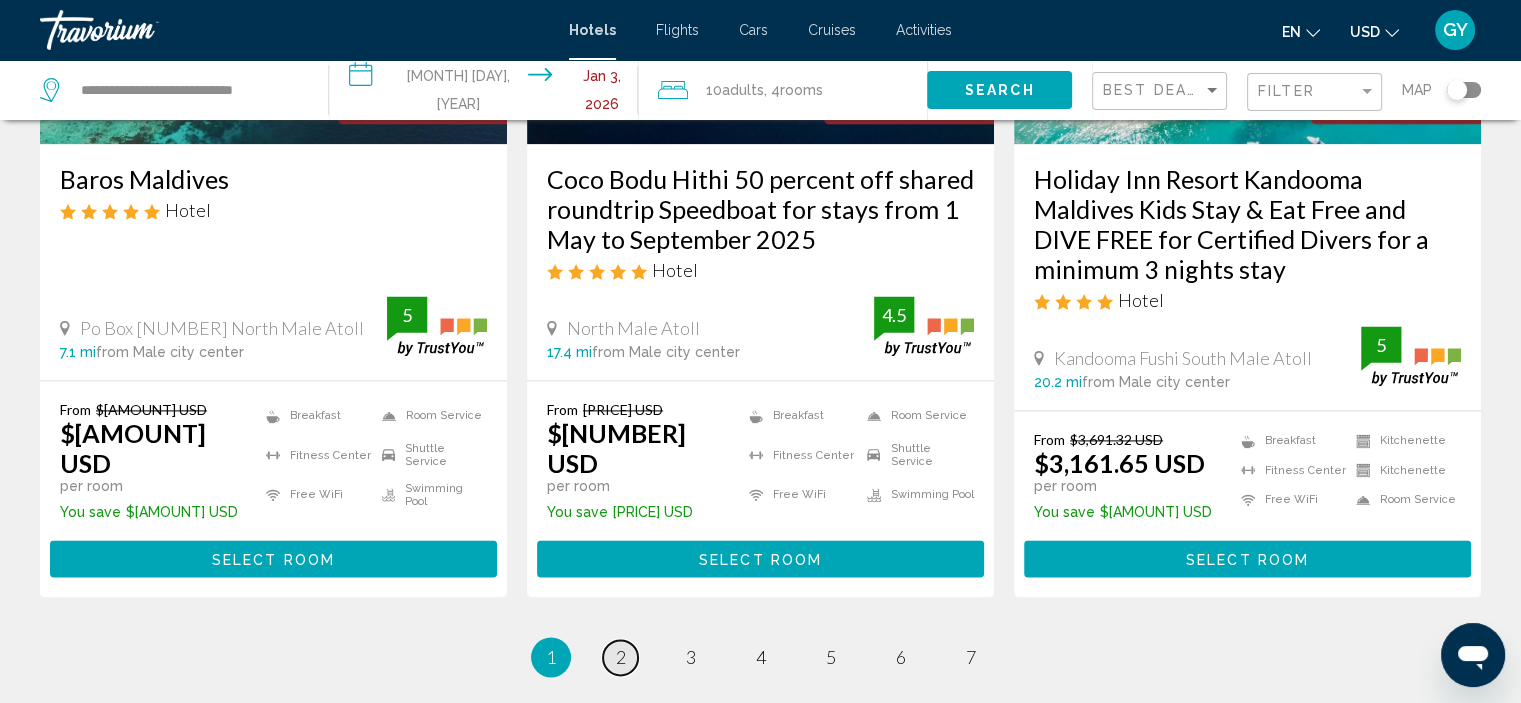 click on "2" at bounding box center (621, 657) 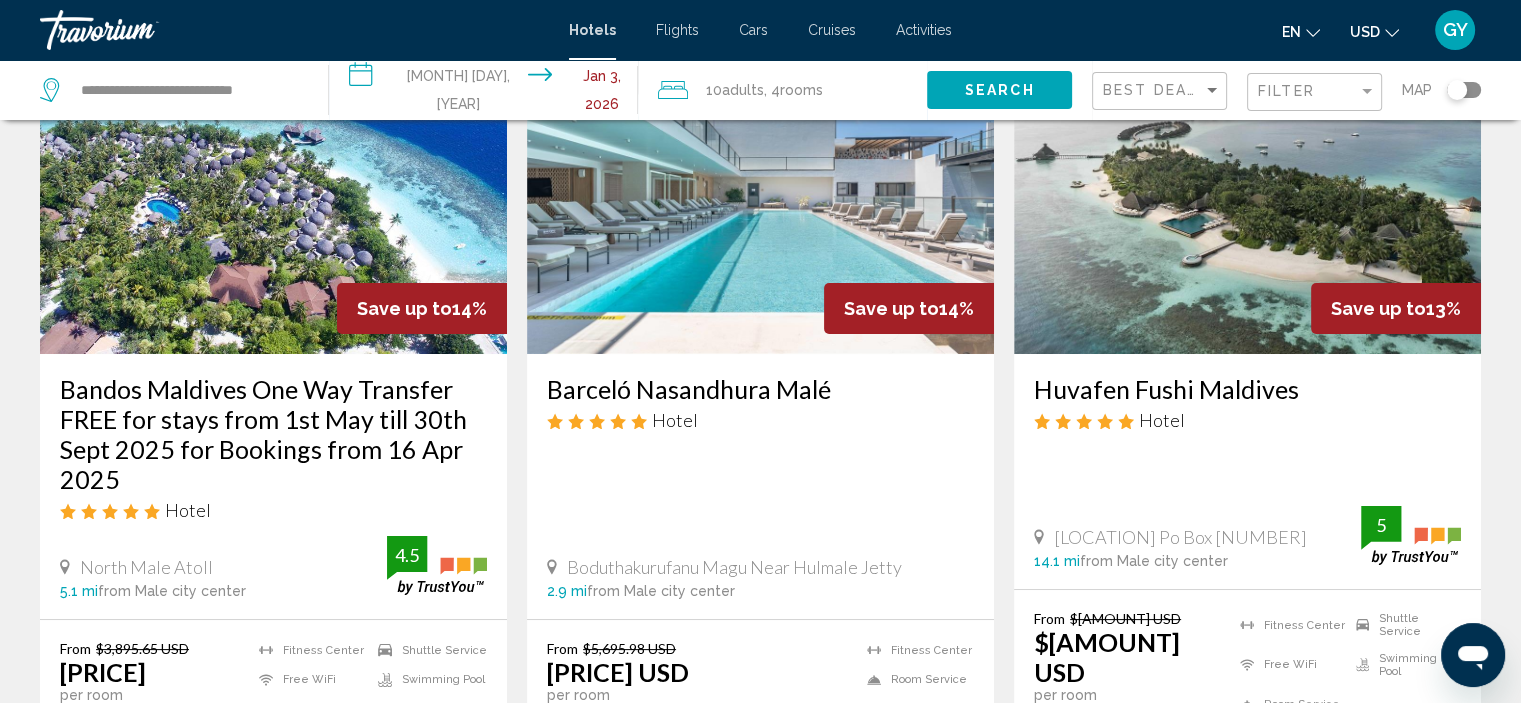 scroll, scrollTop: 163, scrollLeft: 0, axis: vertical 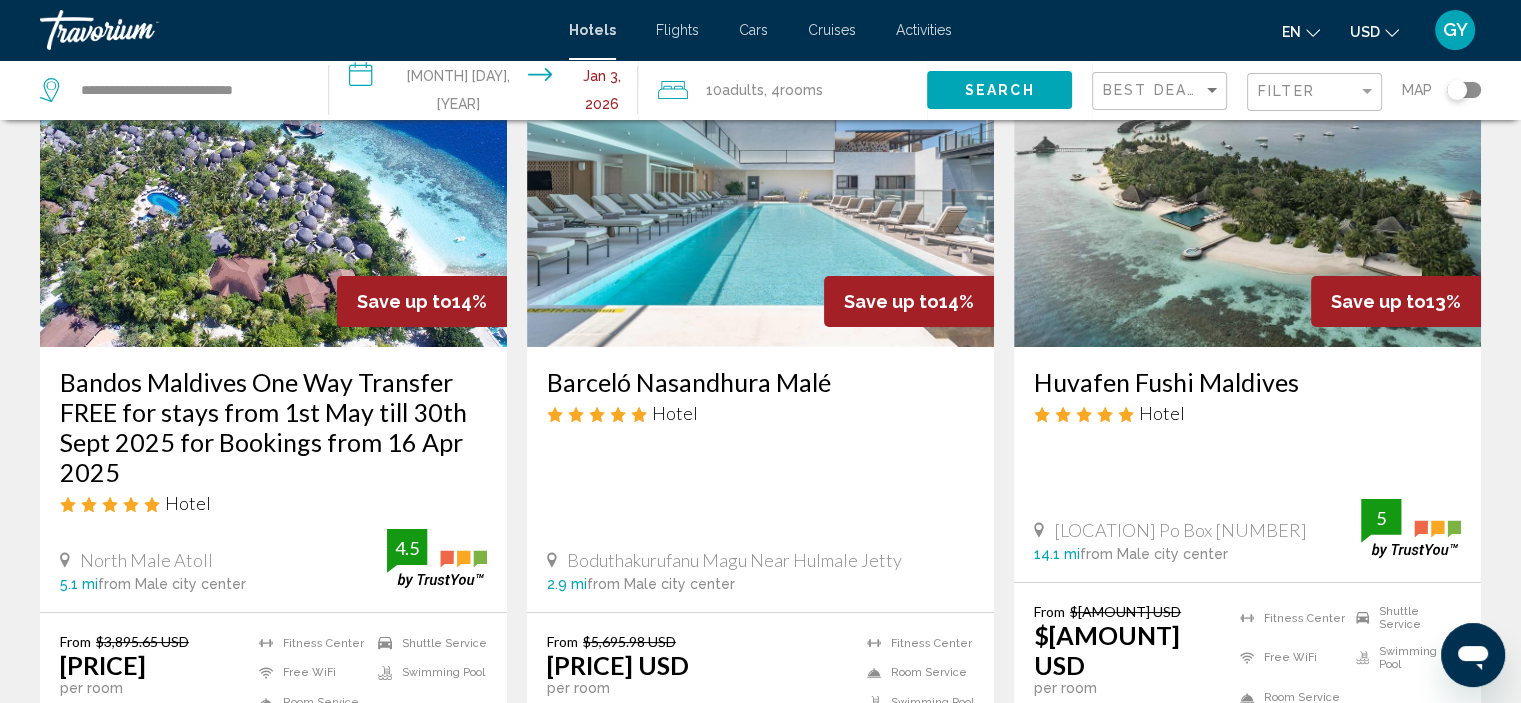 click at bounding box center (273, 187) 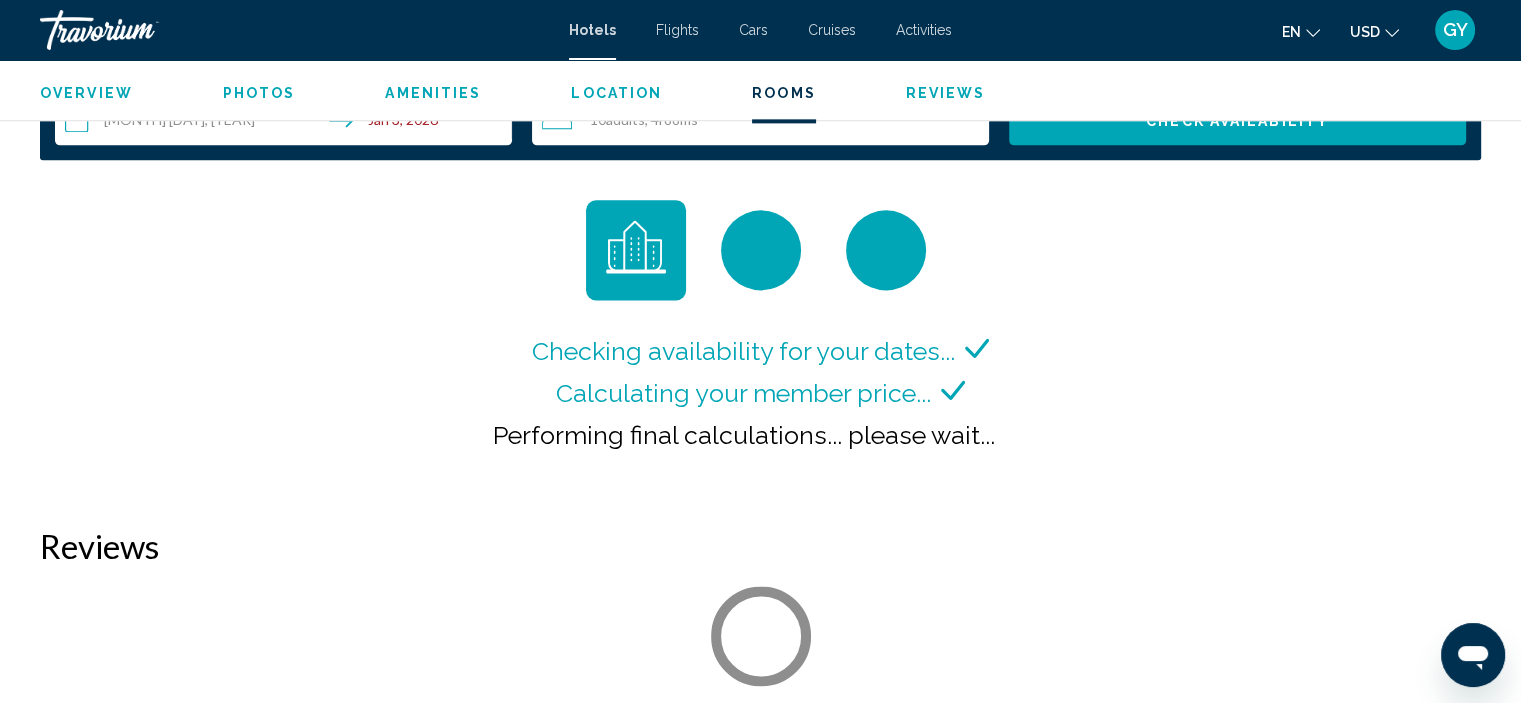scroll, scrollTop: 2637, scrollLeft: 0, axis: vertical 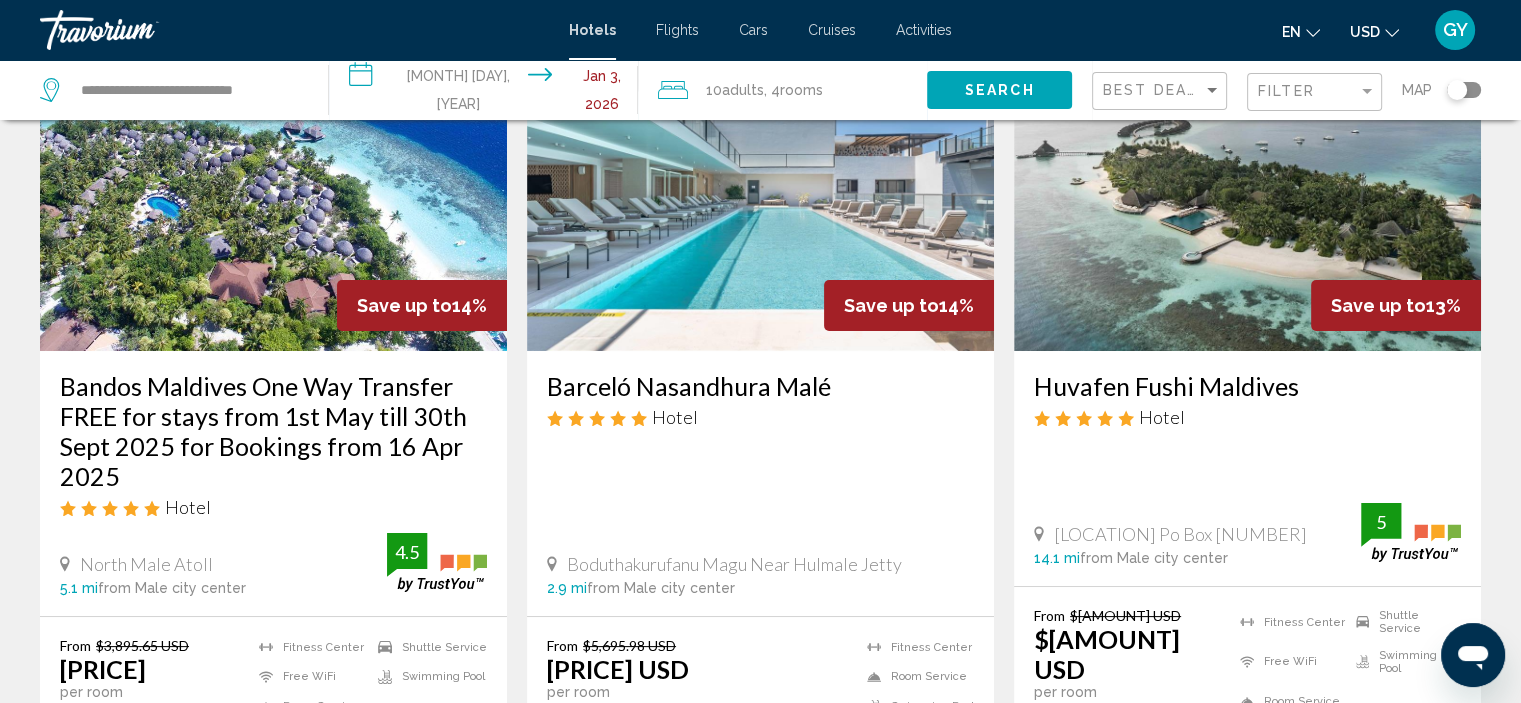 click at bounding box center [760, 191] 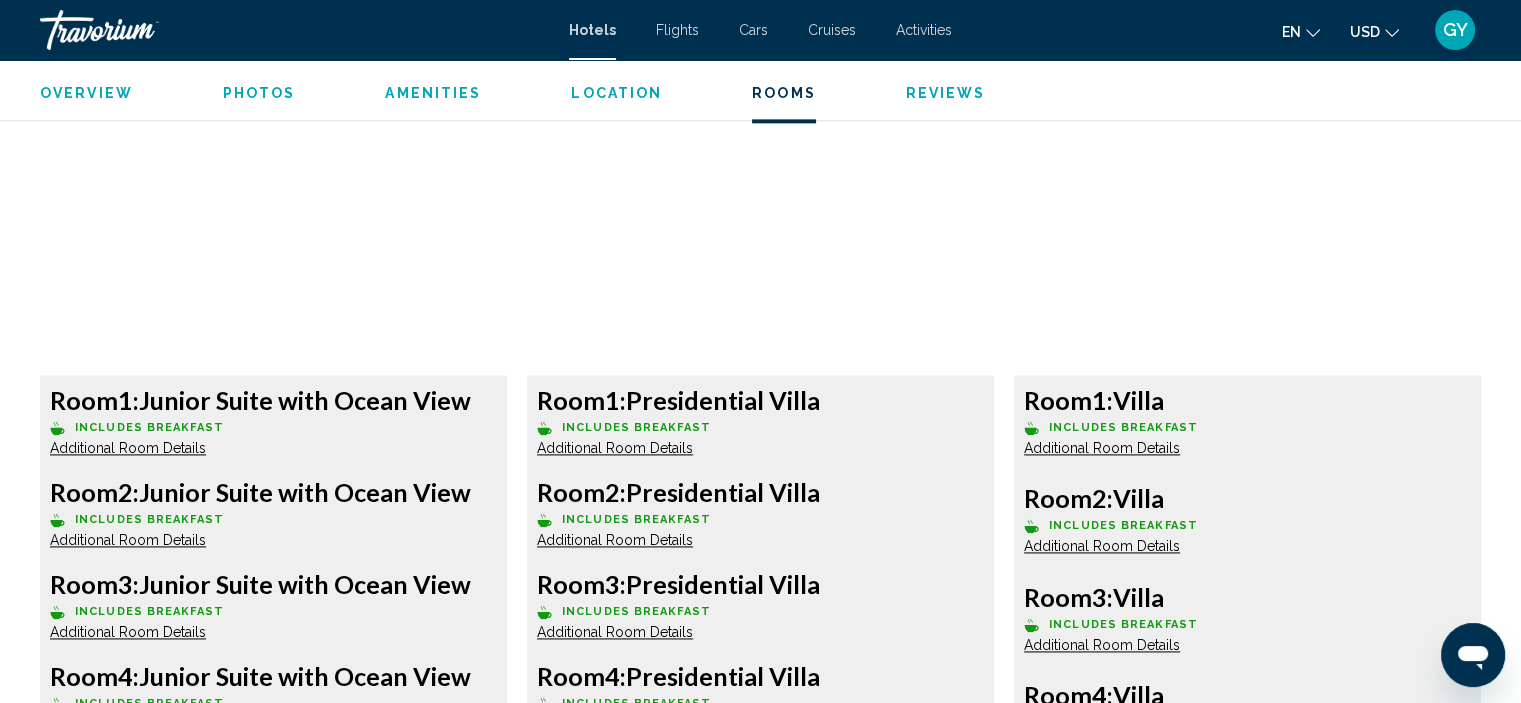 scroll, scrollTop: 2726, scrollLeft: 0, axis: vertical 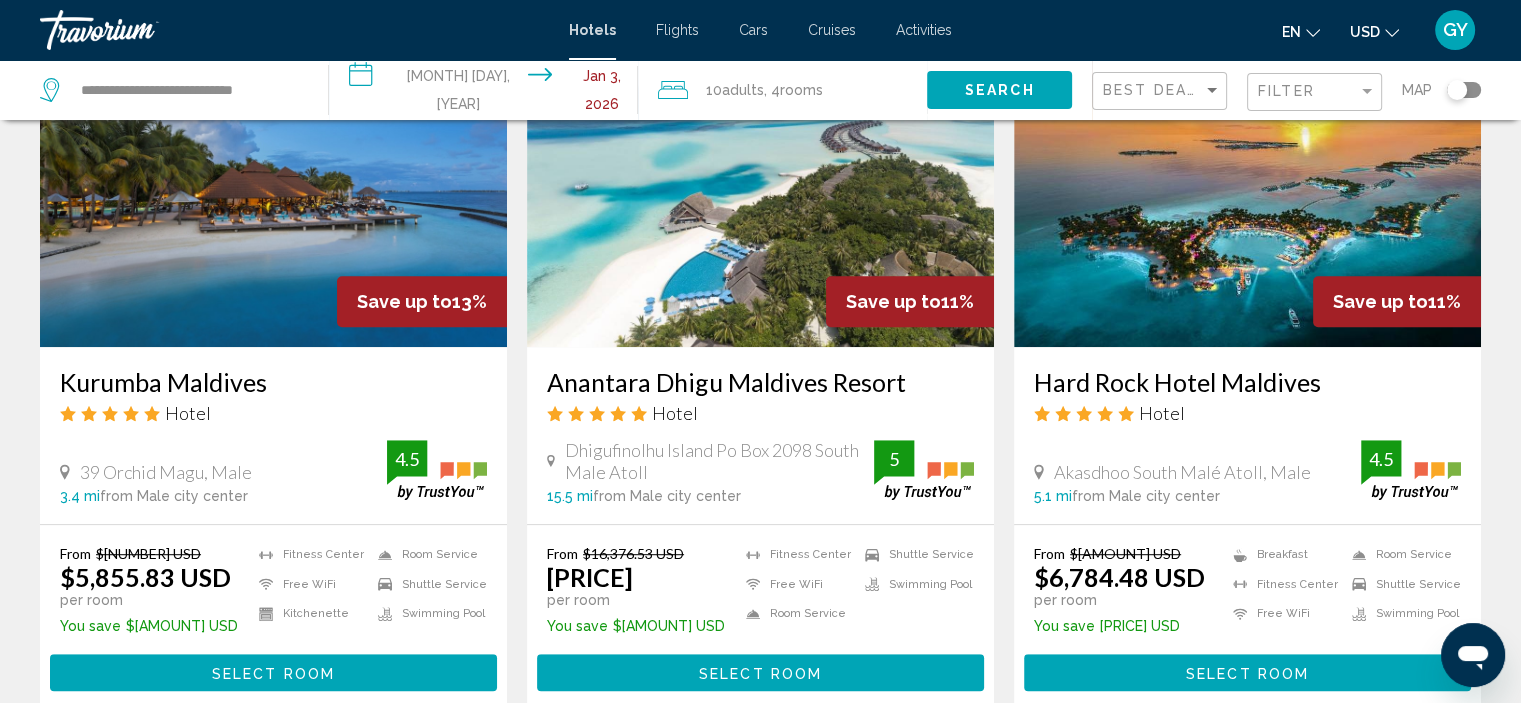 click at bounding box center [273, 187] 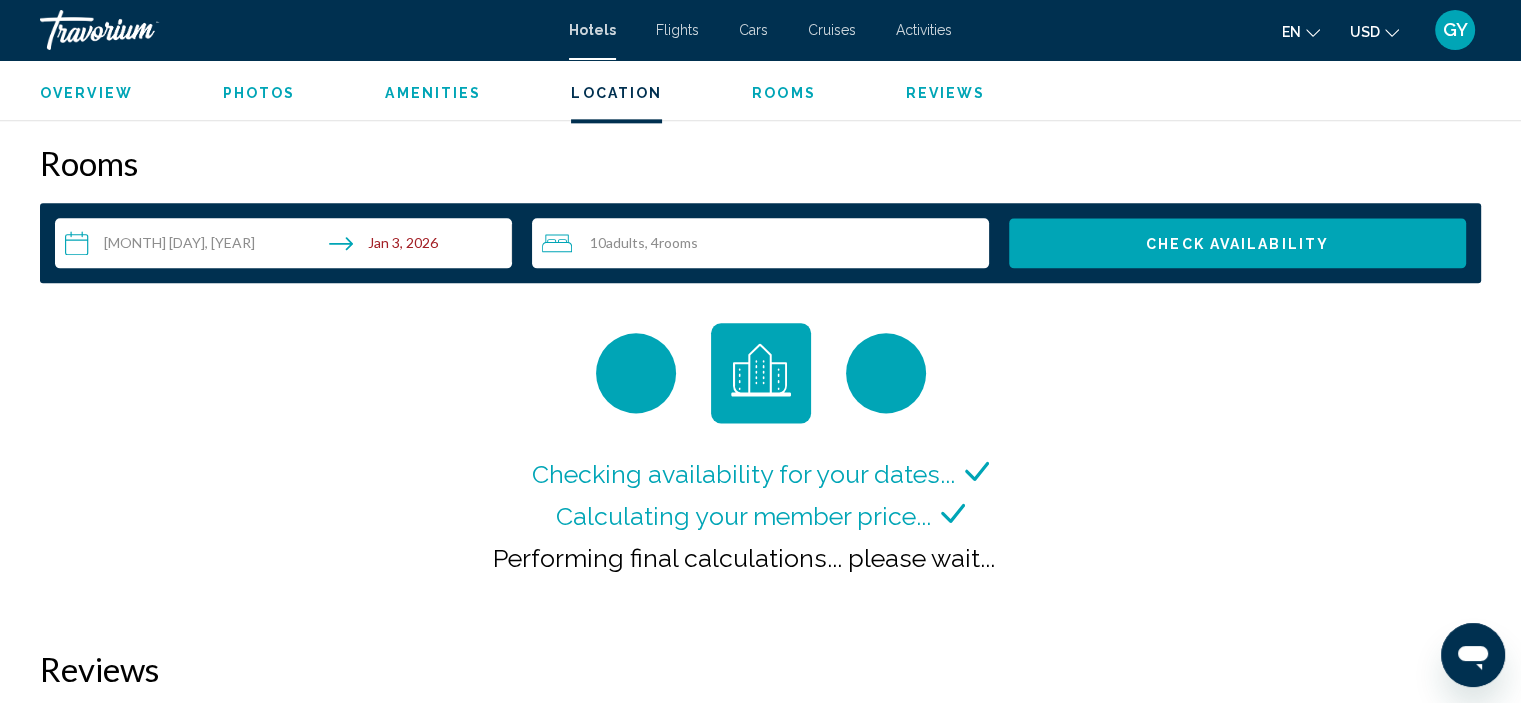 scroll, scrollTop: 2511, scrollLeft: 0, axis: vertical 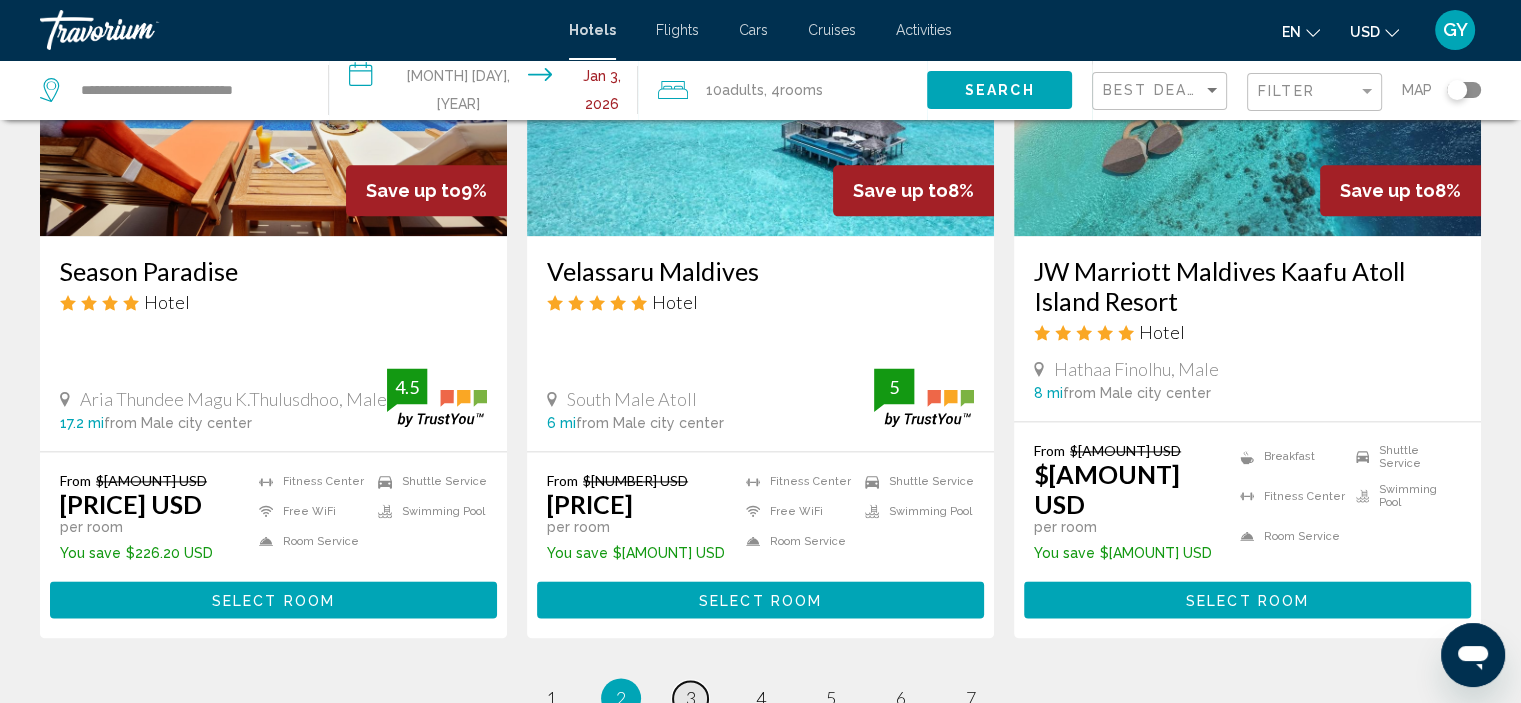 click on "3" at bounding box center [691, 698] 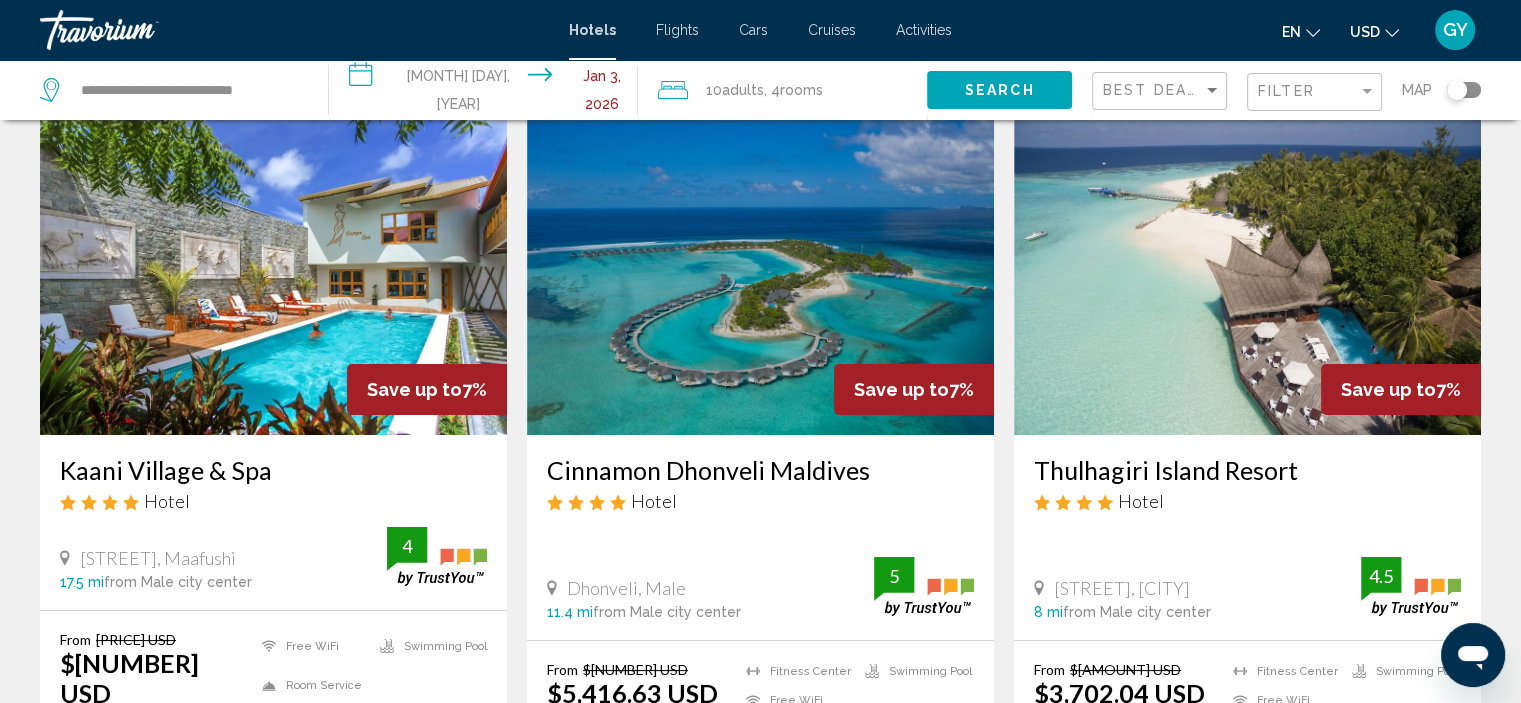 scroll, scrollTop: 76, scrollLeft: 0, axis: vertical 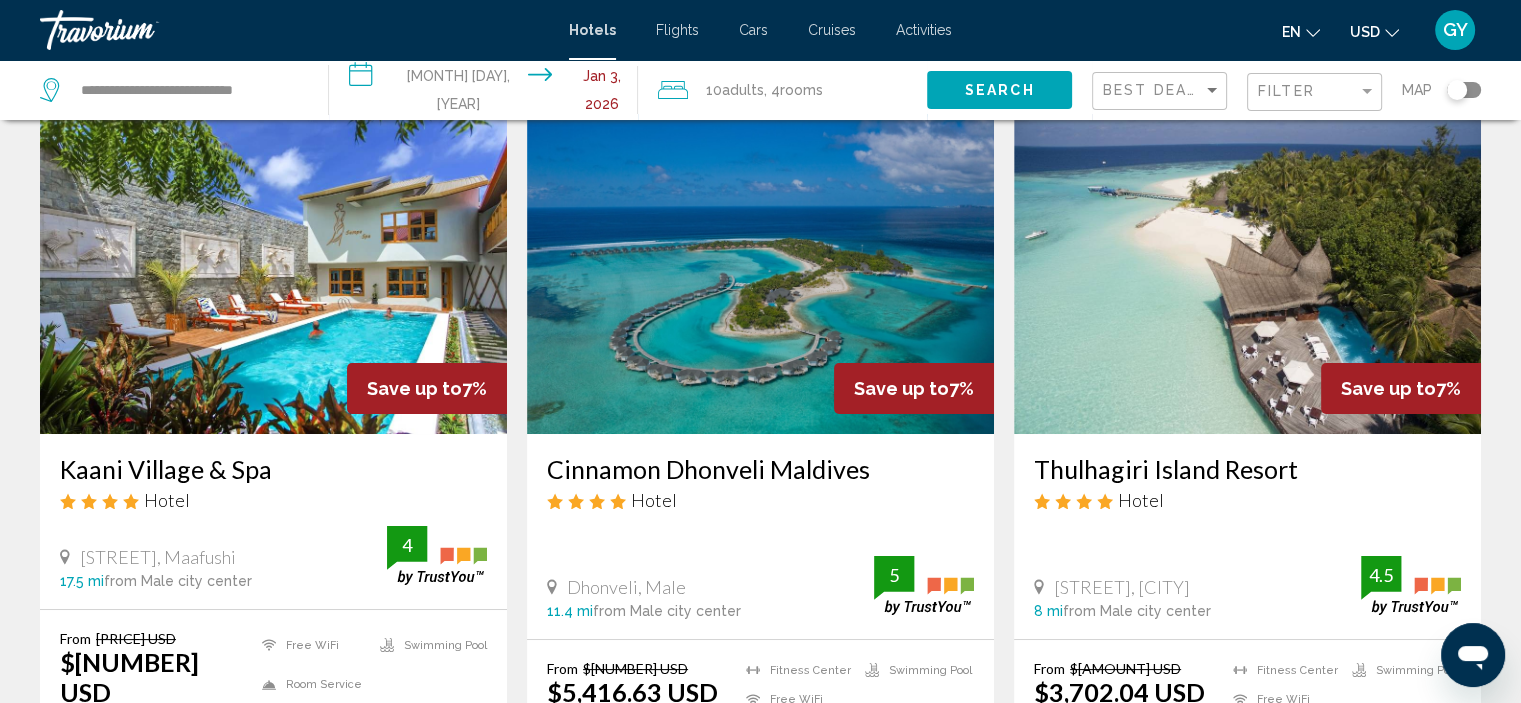 click at bounding box center (1247, 274) 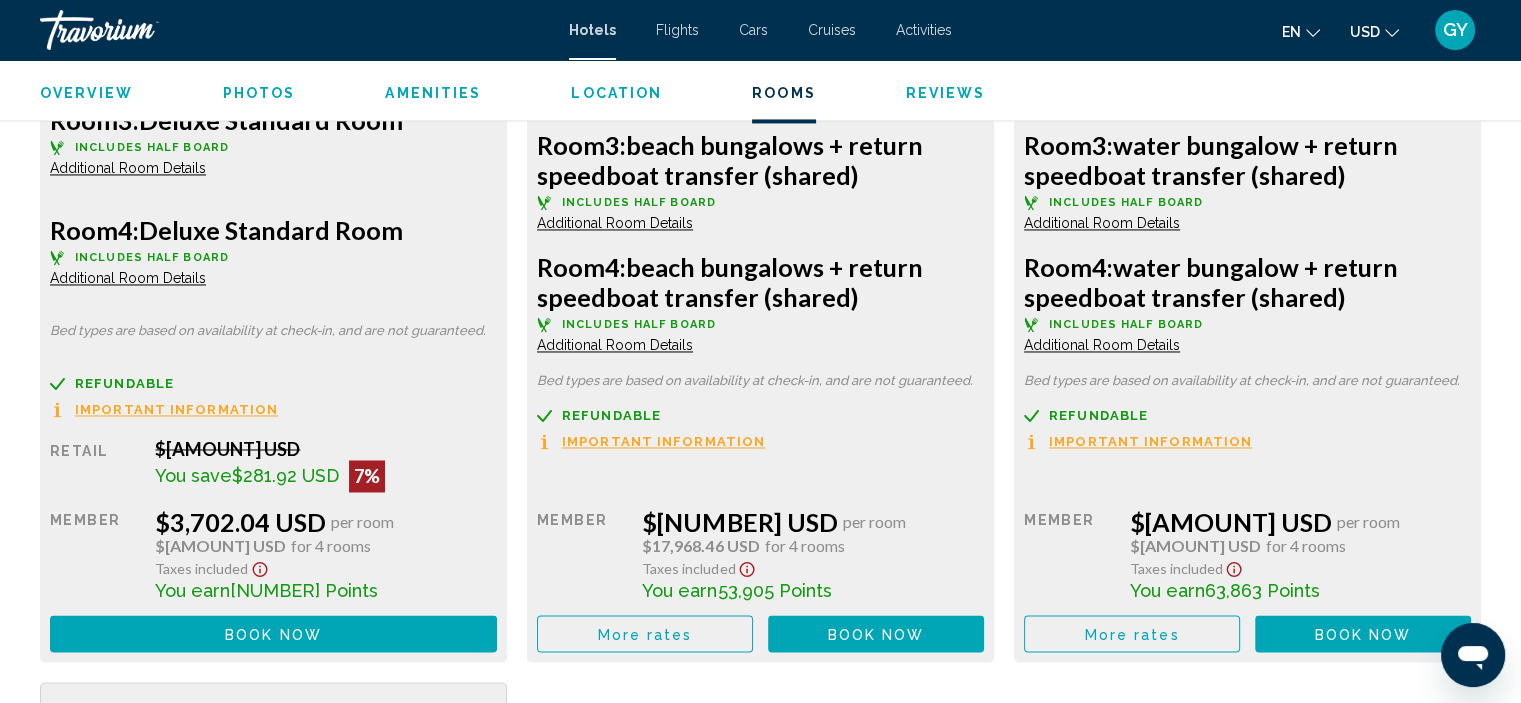 scroll, scrollTop: 3182, scrollLeft: 0, axis: vertical 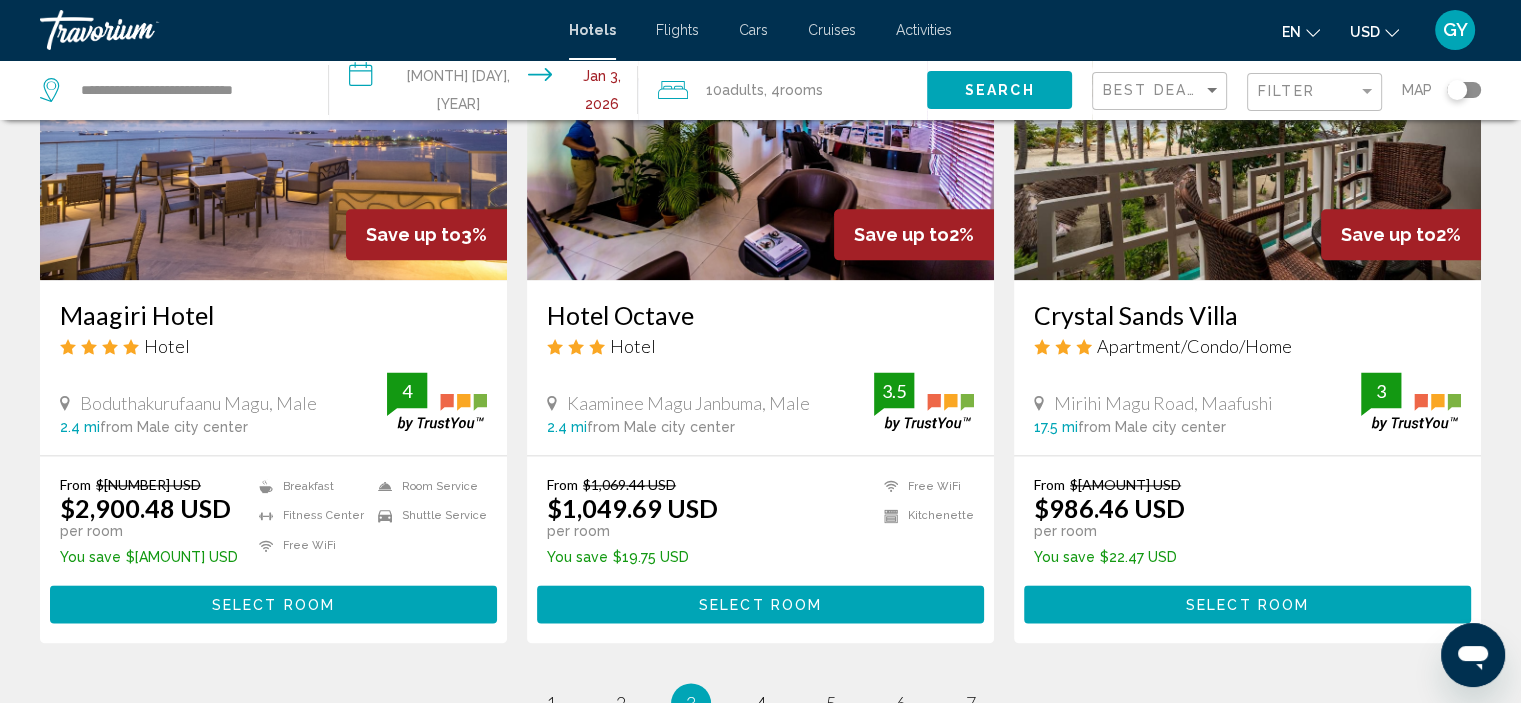 click at bounding box center [1247, 120] 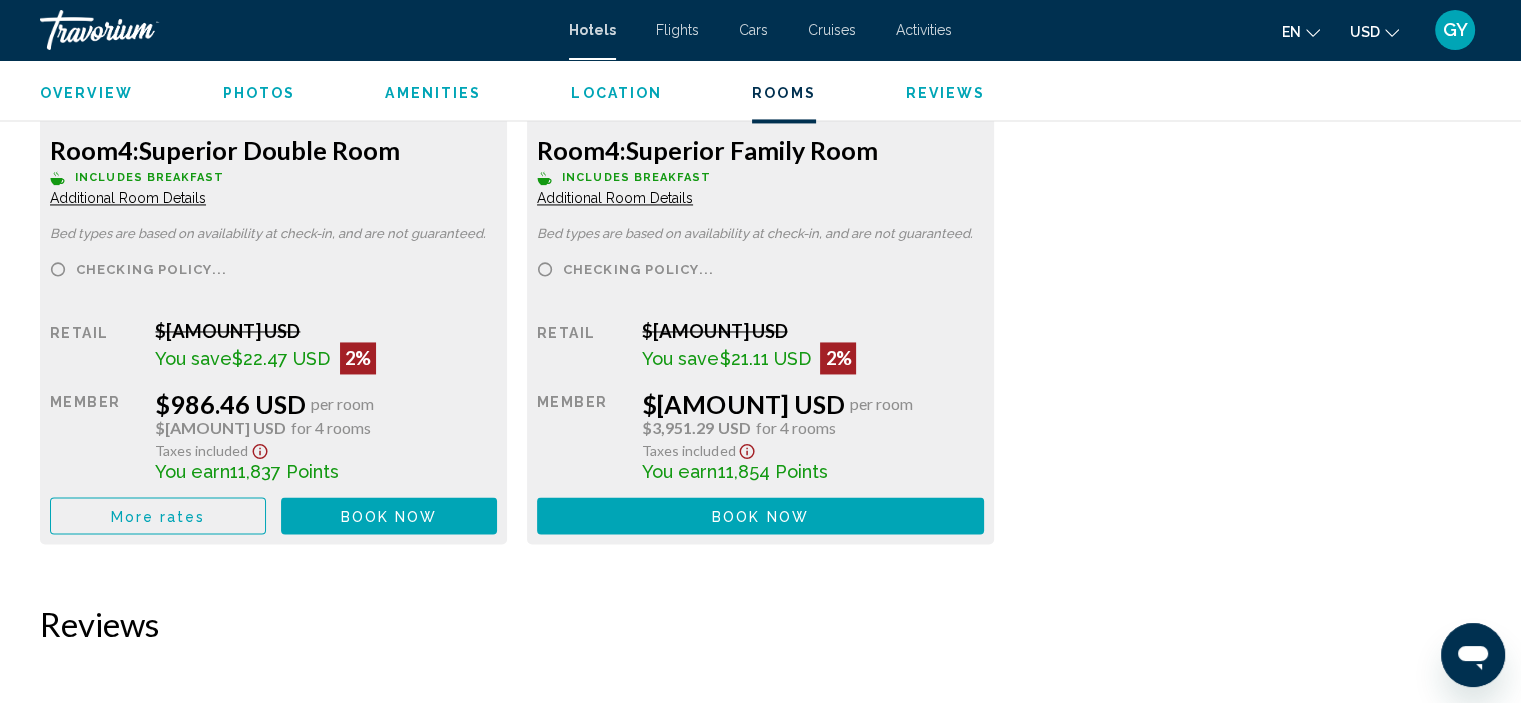 scroll, scrollTop: 3120, scrollLeft: 0, axis: vertical 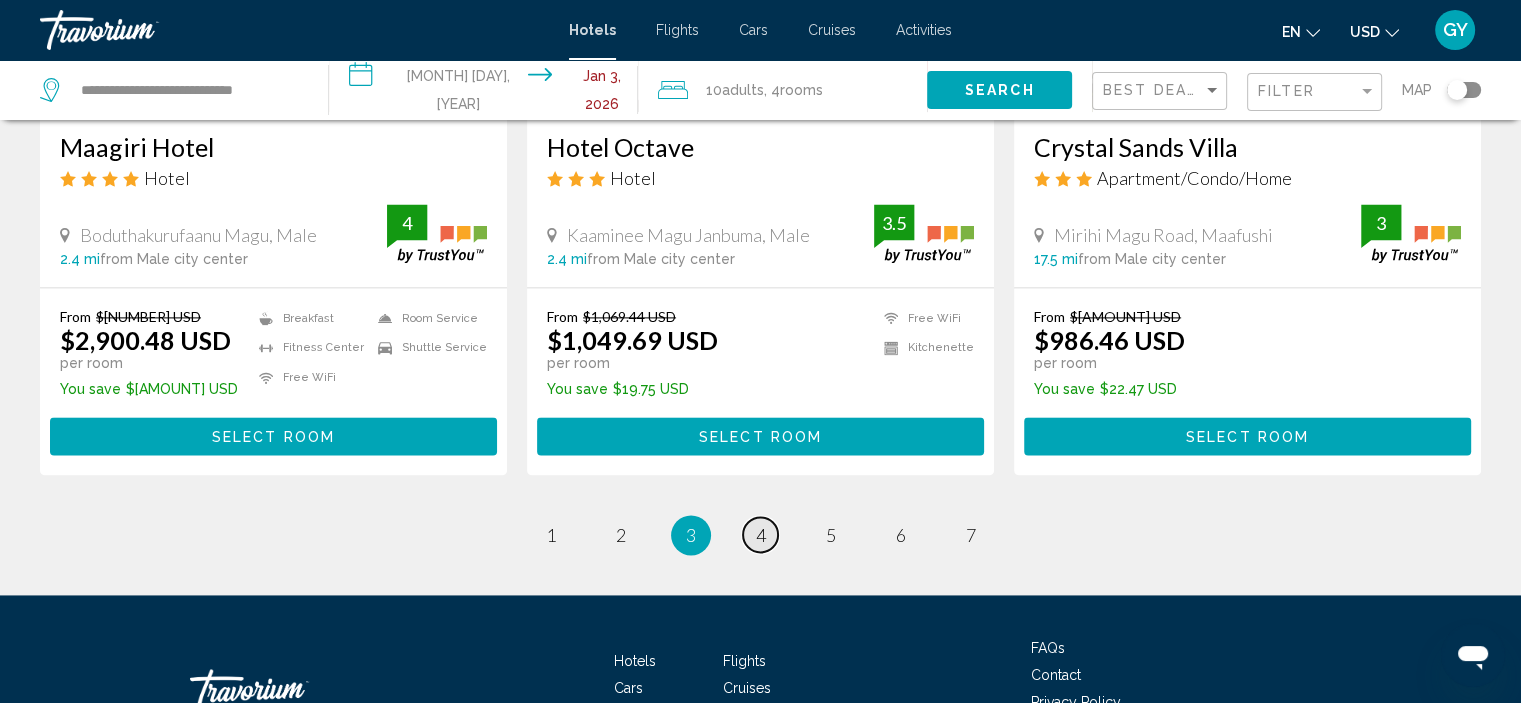 click on "4" at bounding box center [761, 535] 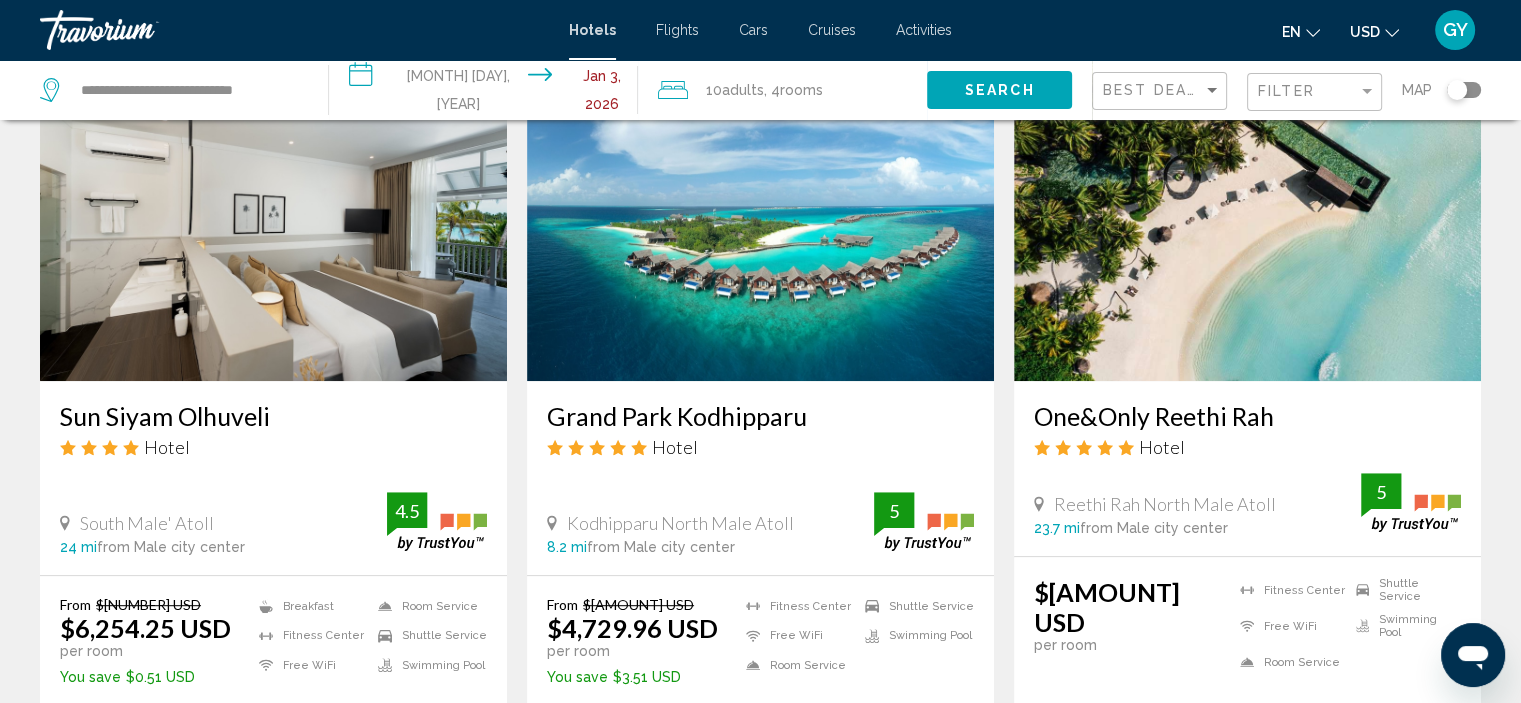 scroll, scrollTop: 883, scrollLeft: 0, axis: vertical 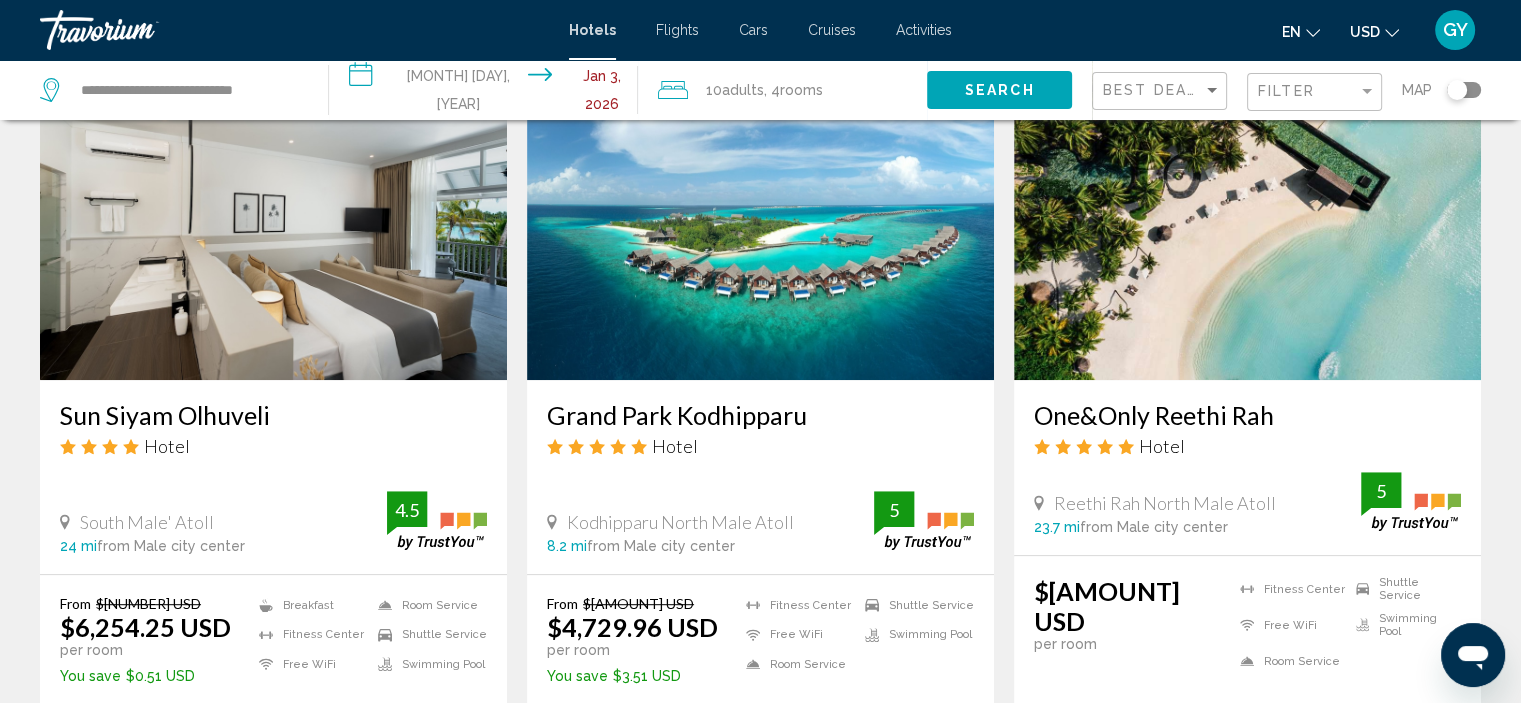click at bounding box center [760, 220] 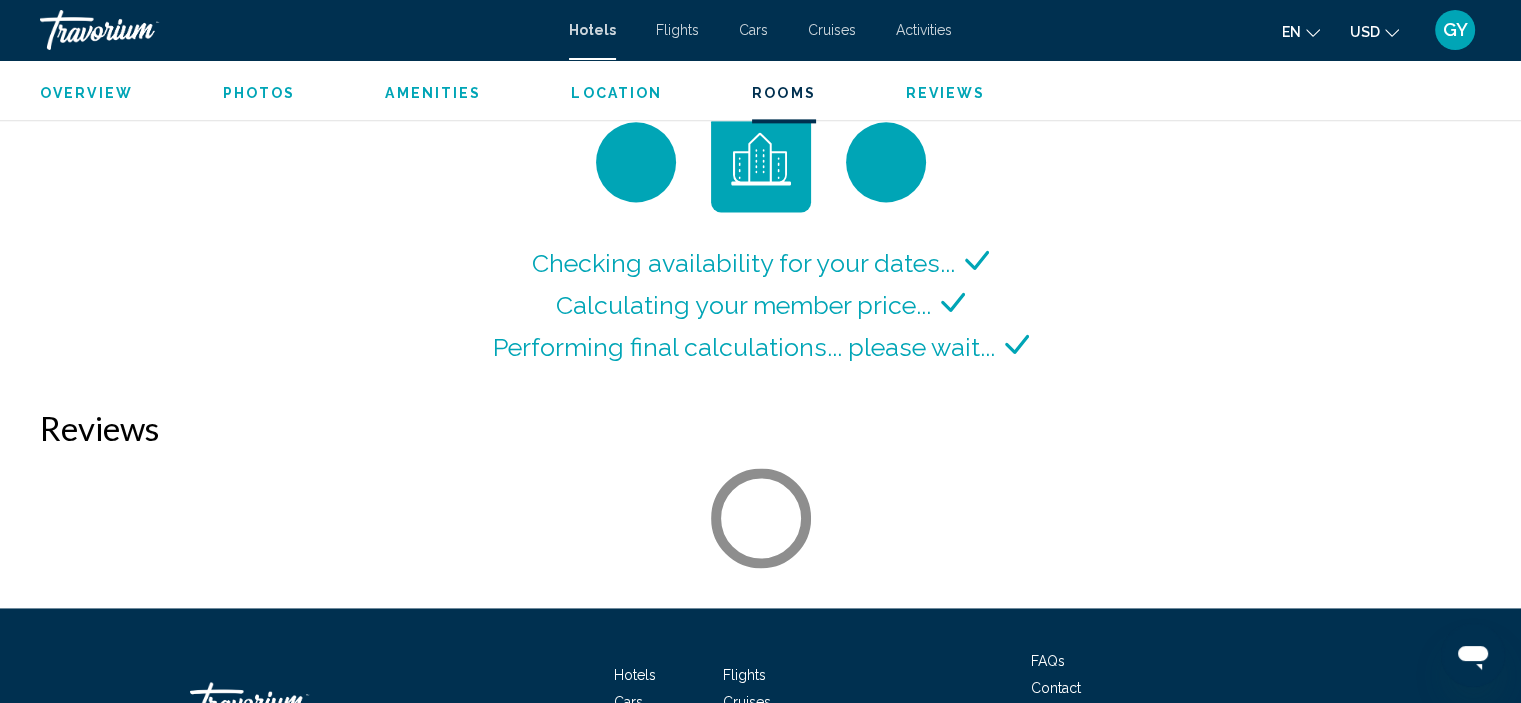 scroll, scrollTop: 2720, scrollLeft: 0, axis: vertical 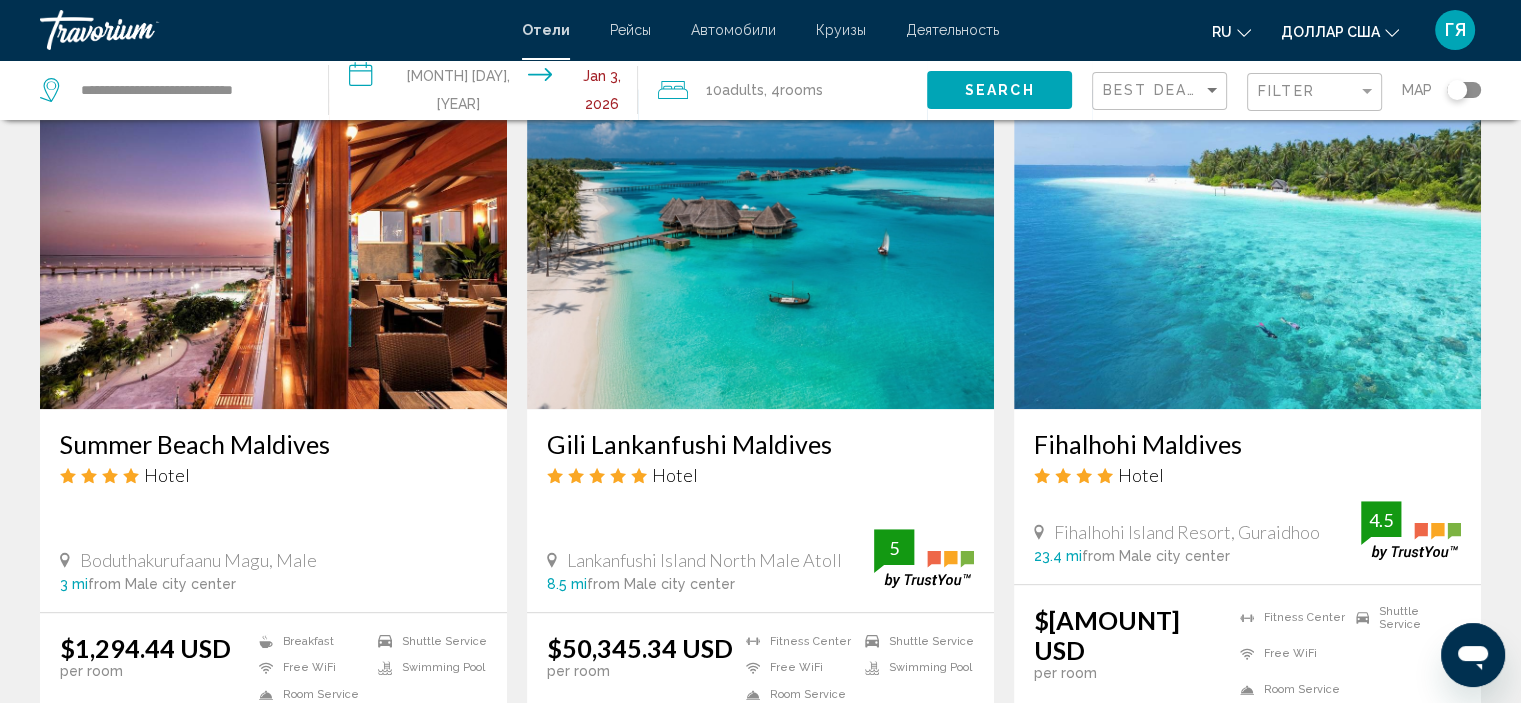 click at bounding box center [1247, 249] 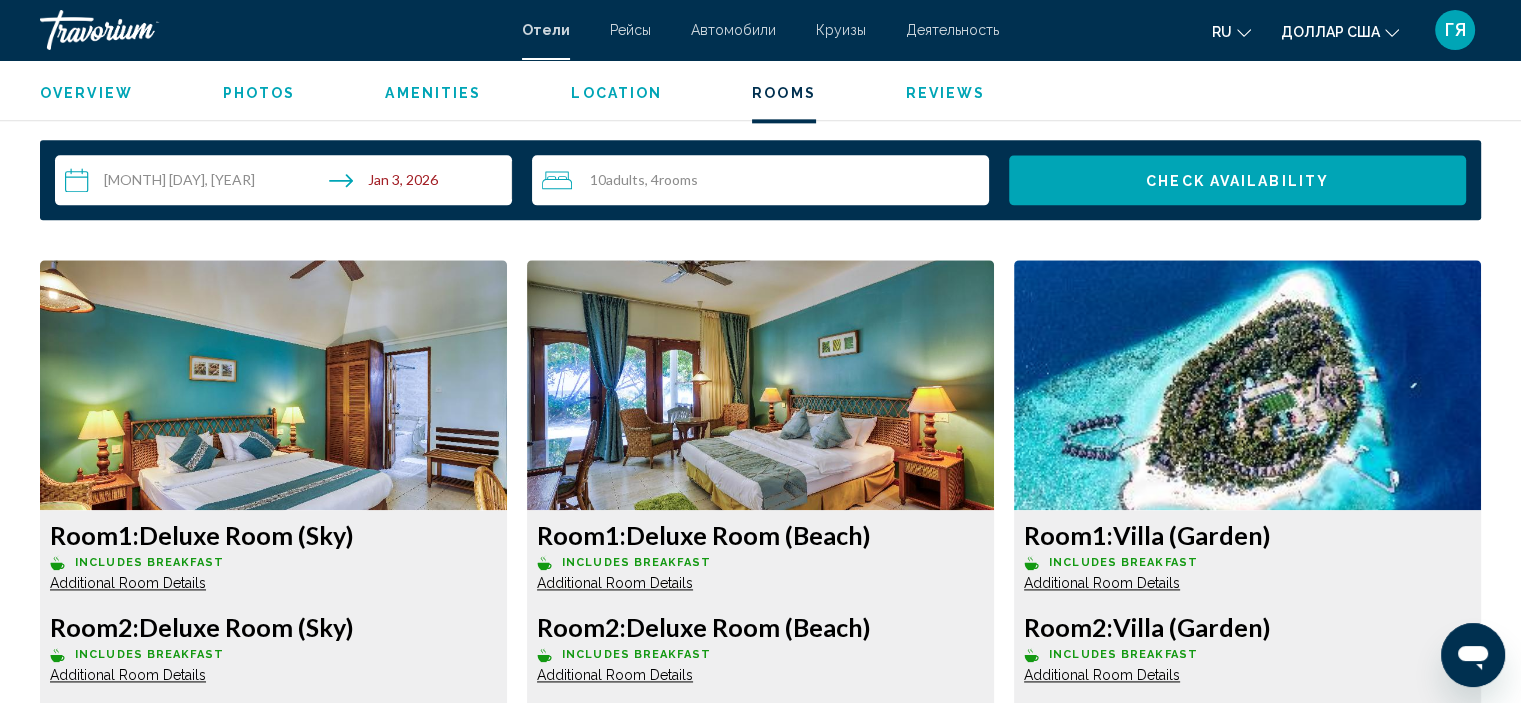 scroll, scrollTop: 2572, scrollLeft: 0, axis: vertical 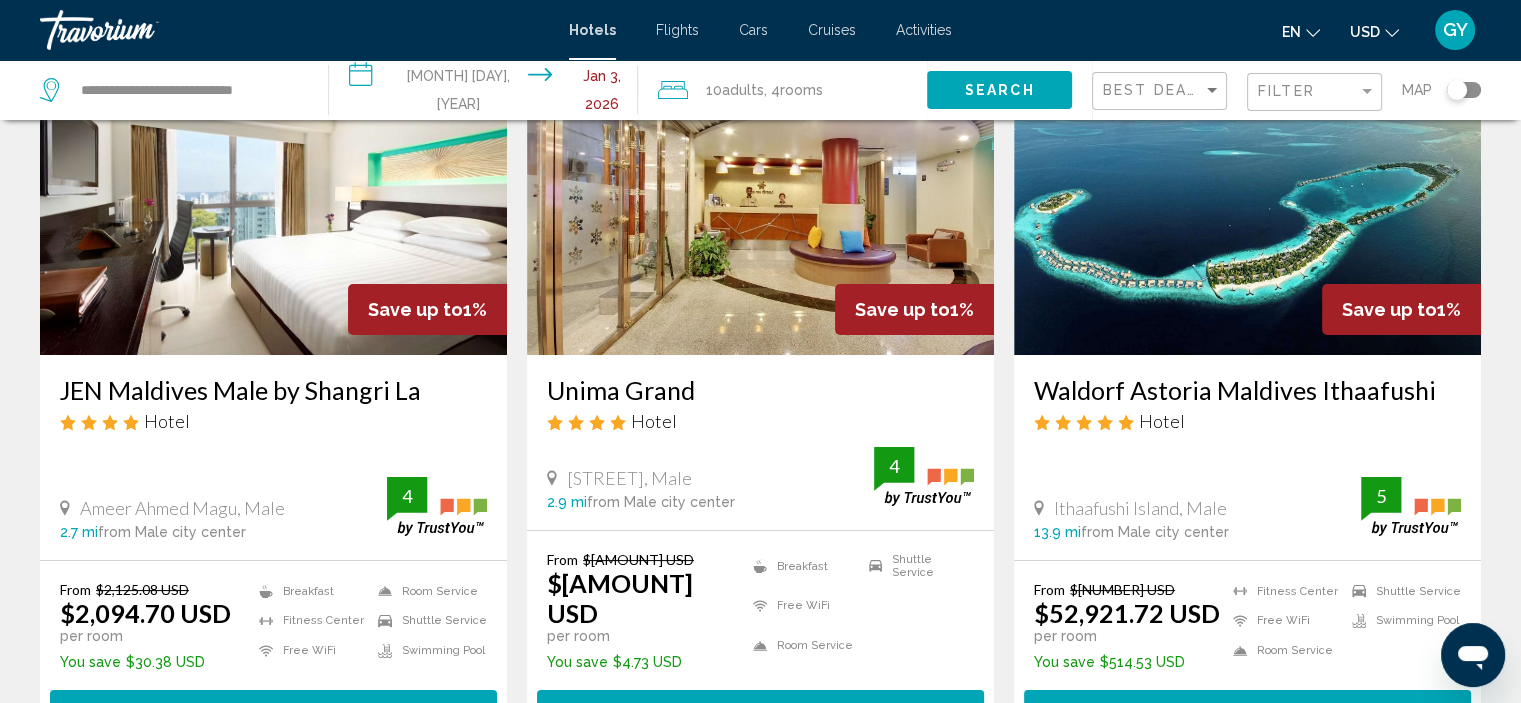 click at bounding box center [273, 195] 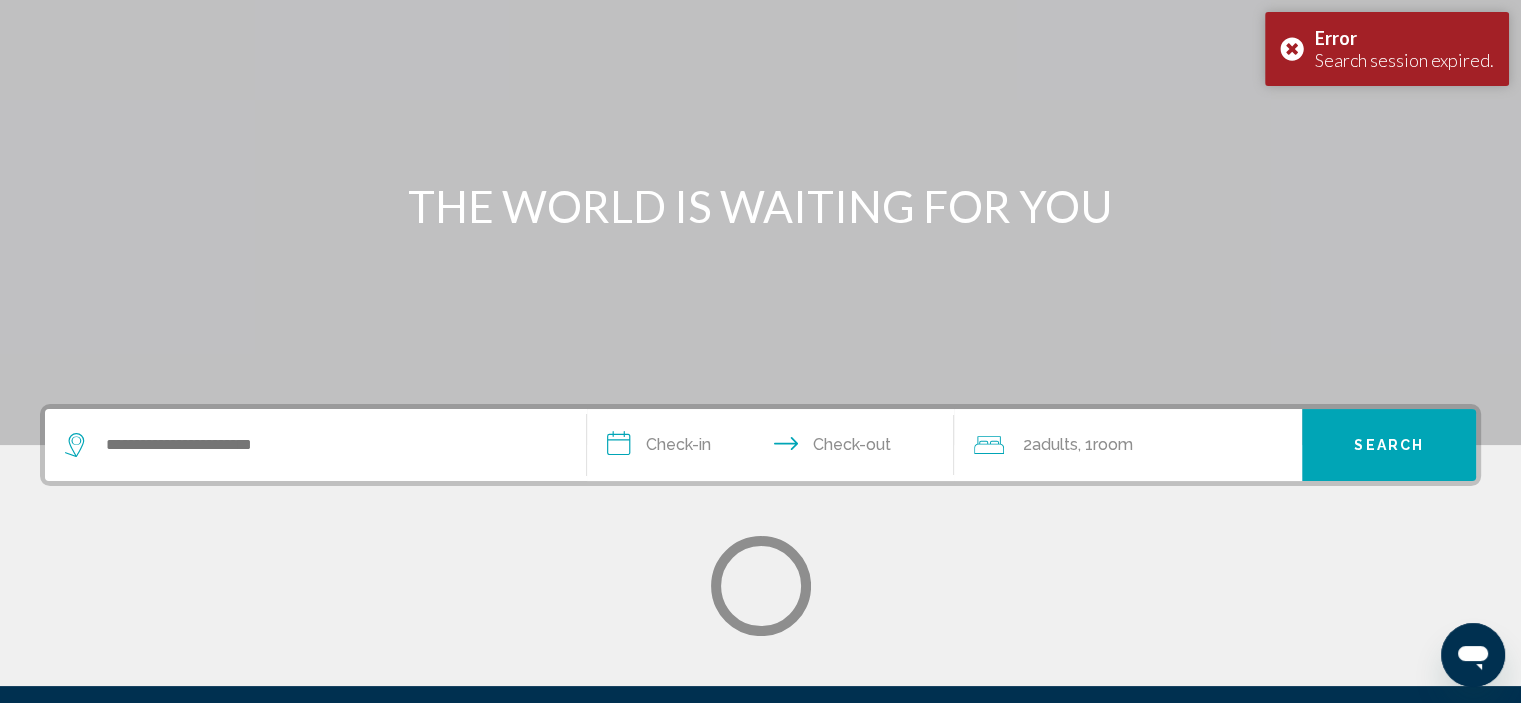 scroll, scrollTop: 0, scrollLeft: 0, axis: both 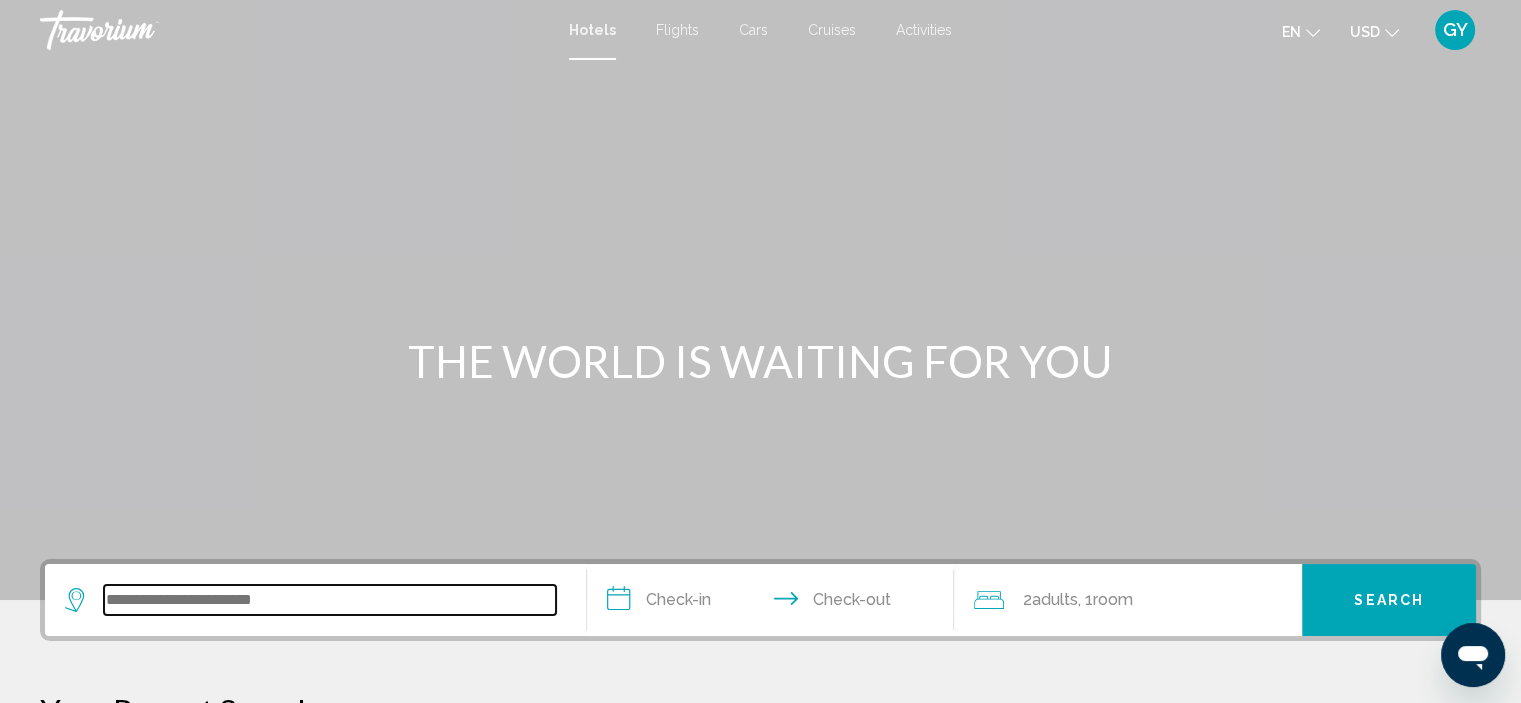 click at bounding box center [330, 600] 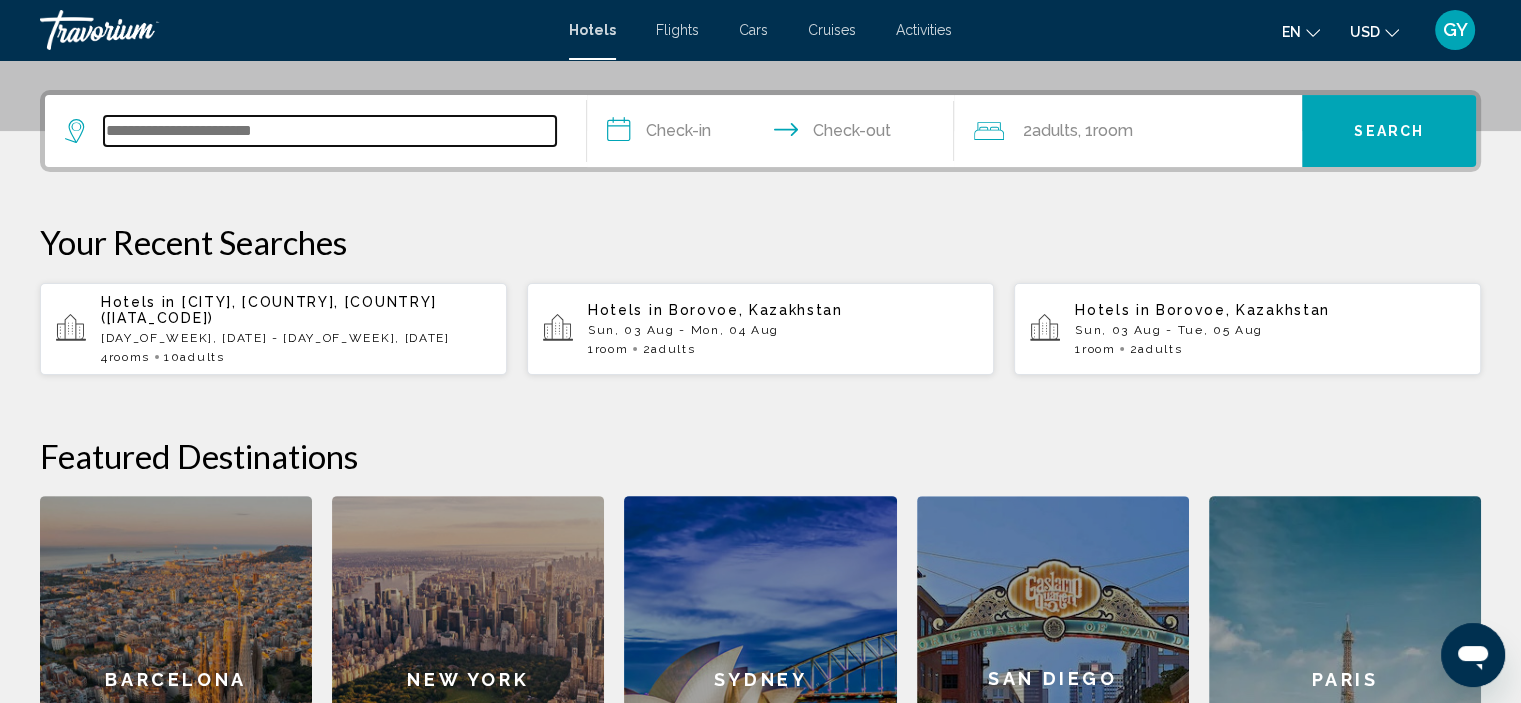 scroll, scrollTop: 493, scrollLeft: 0, axis: vertical 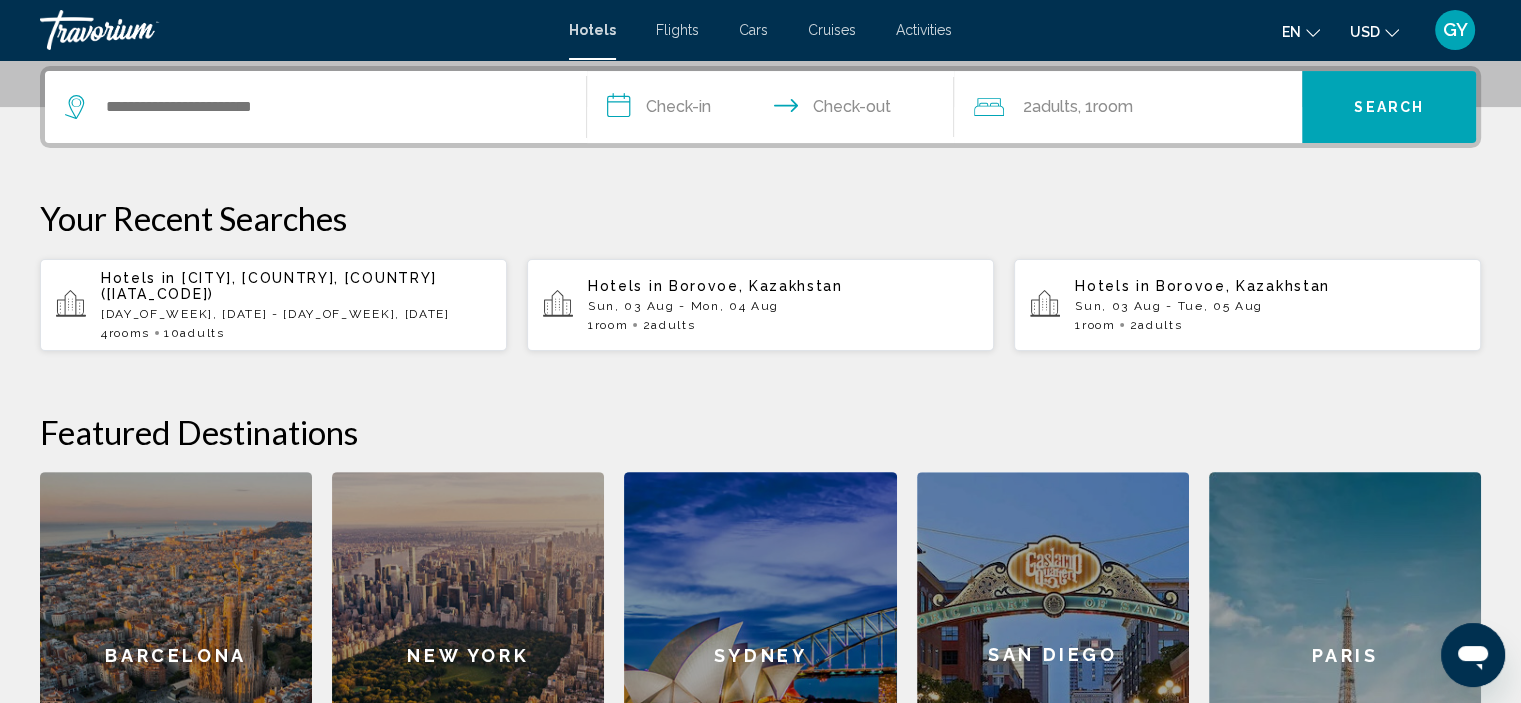 click on "[CITY], [COUNTRY], [COUNTRY] ([IATA_CODE])" at bounding box center [269, 286] 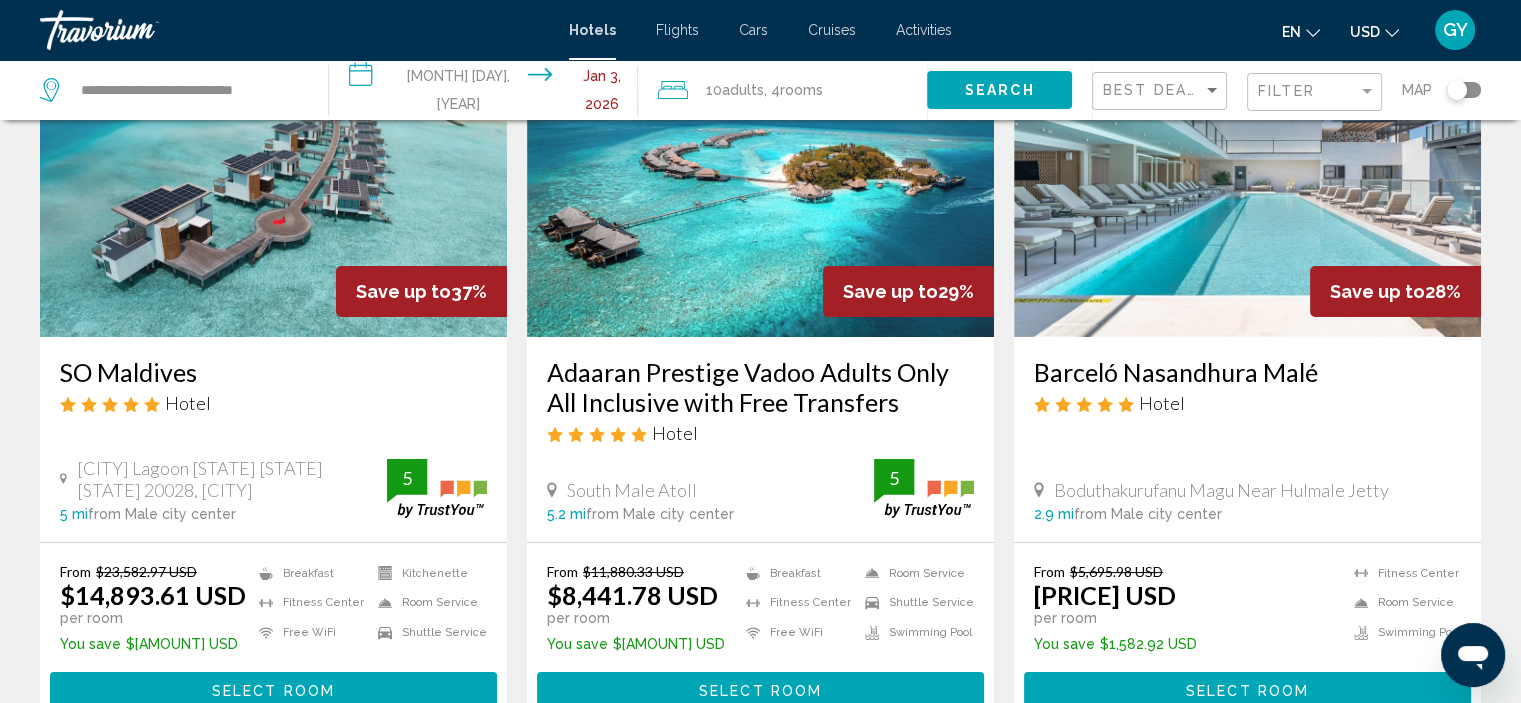 scroll, scrollTop: 172, scrollLeft: 0, axis: vertical 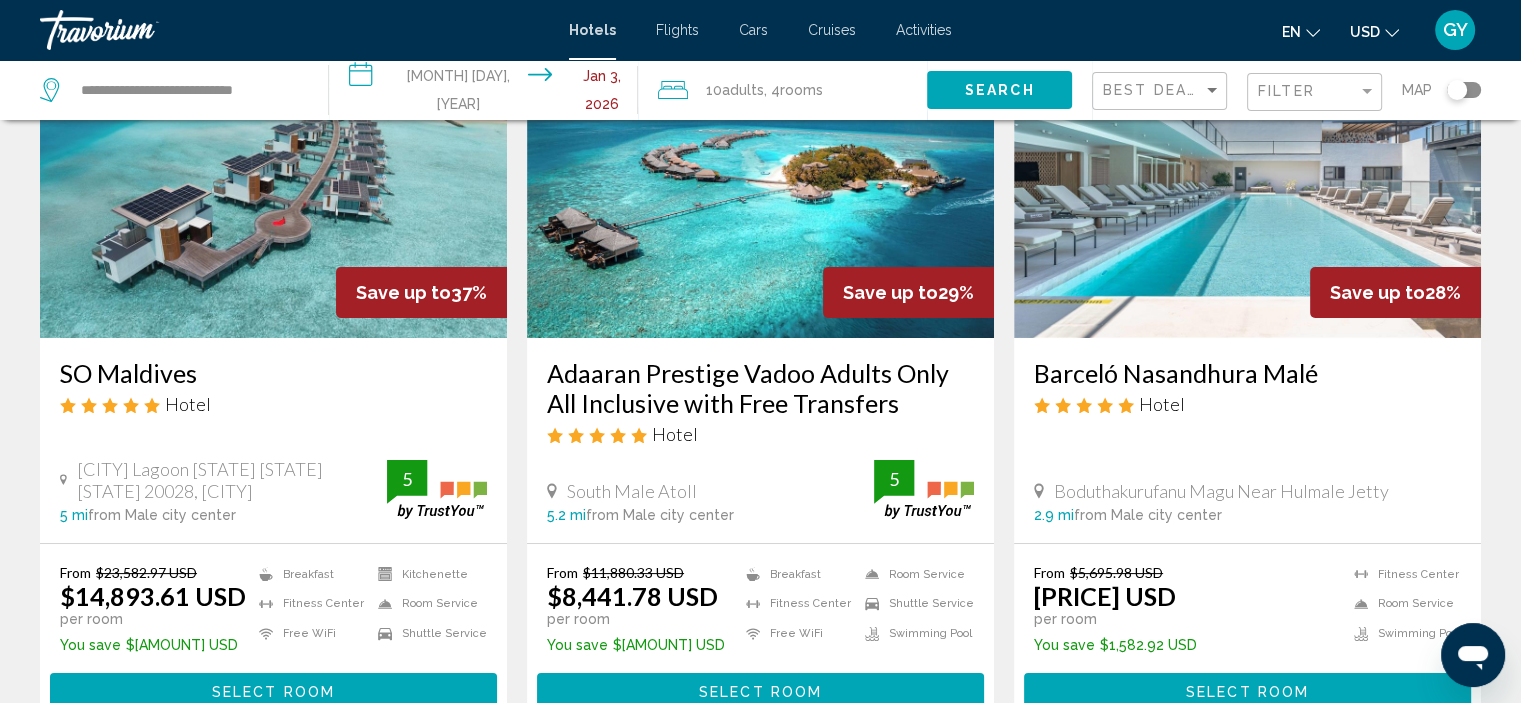 click at bounding box center (1247, 178) 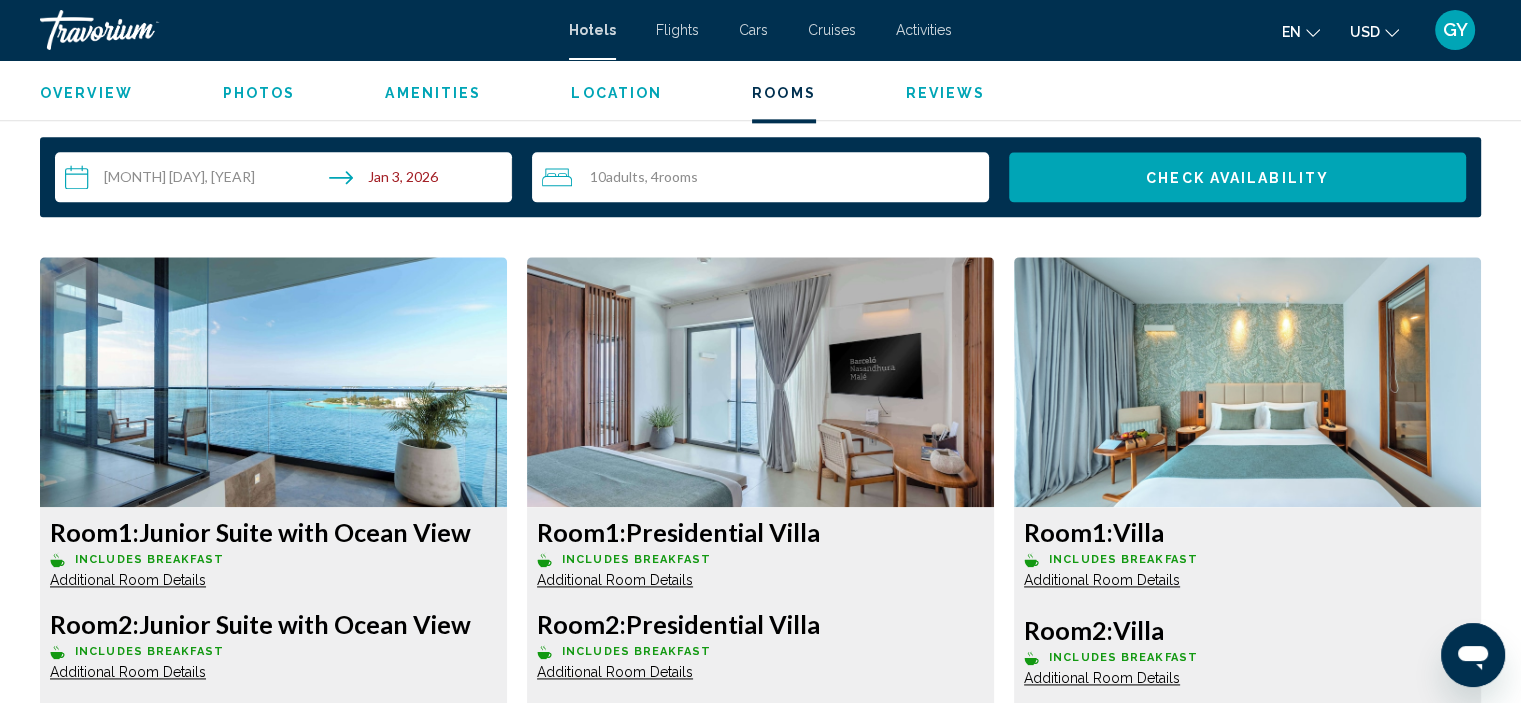 scroll, scrollTop: 2595, scrollLeft: 0, axis: vertical 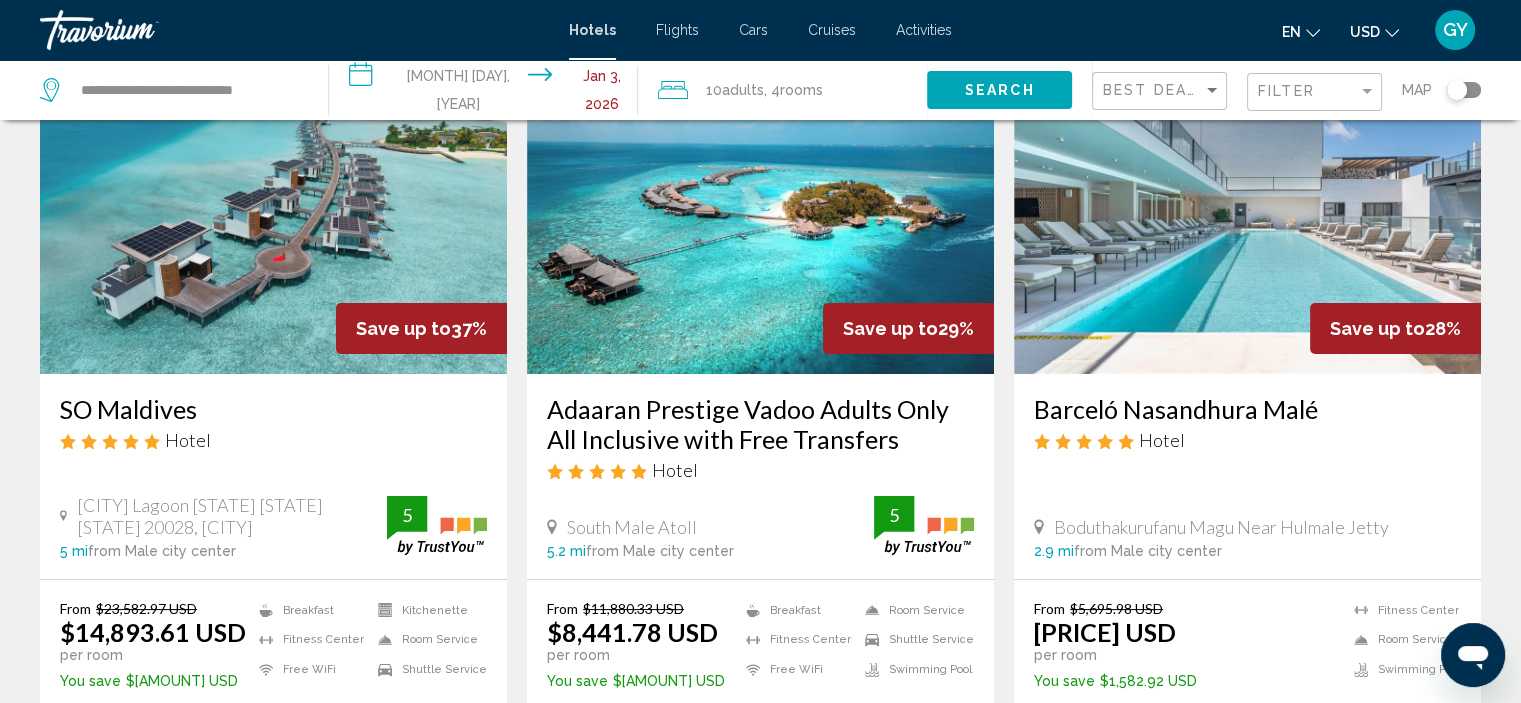 click at bounding box center (1247, 214) 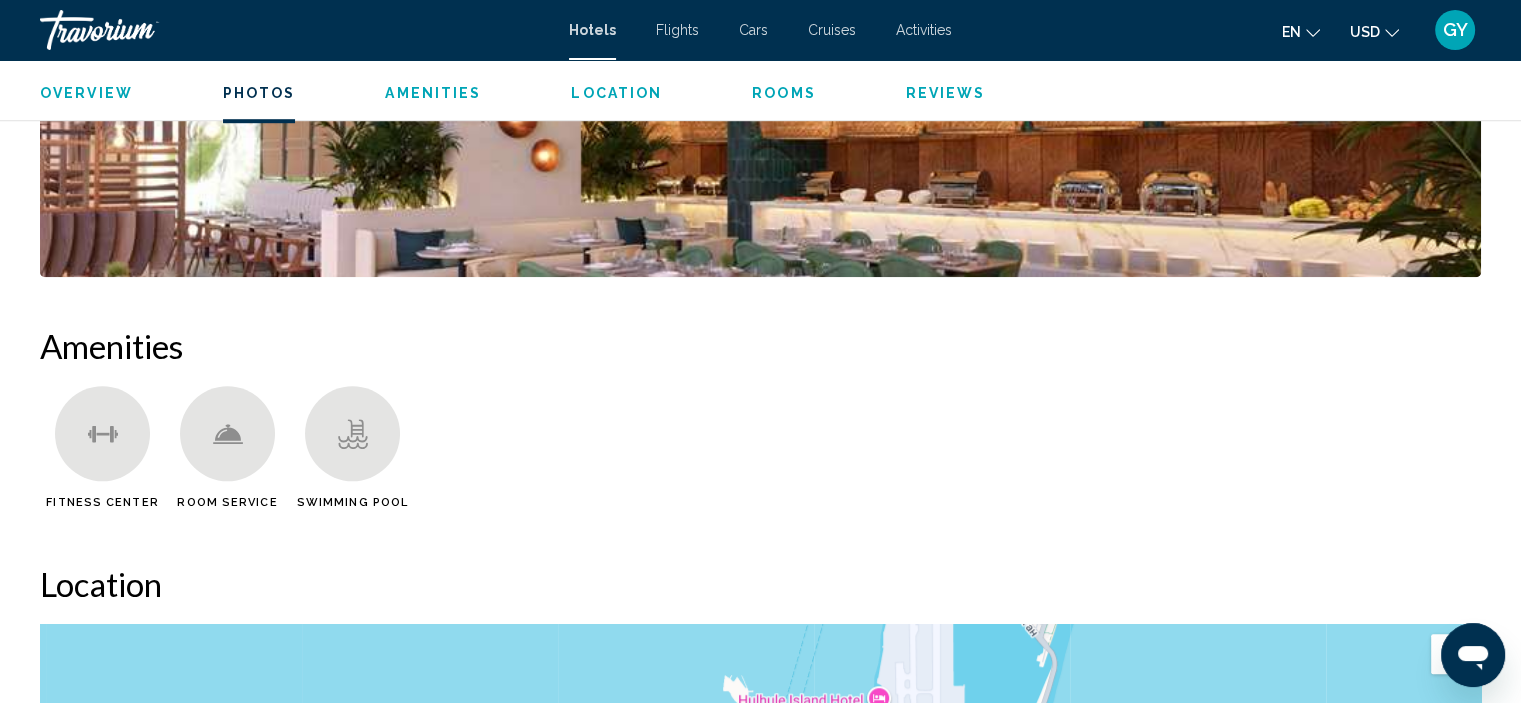 scroll, scrollTop: 1388, scrollLeft: 0, axis: vertical 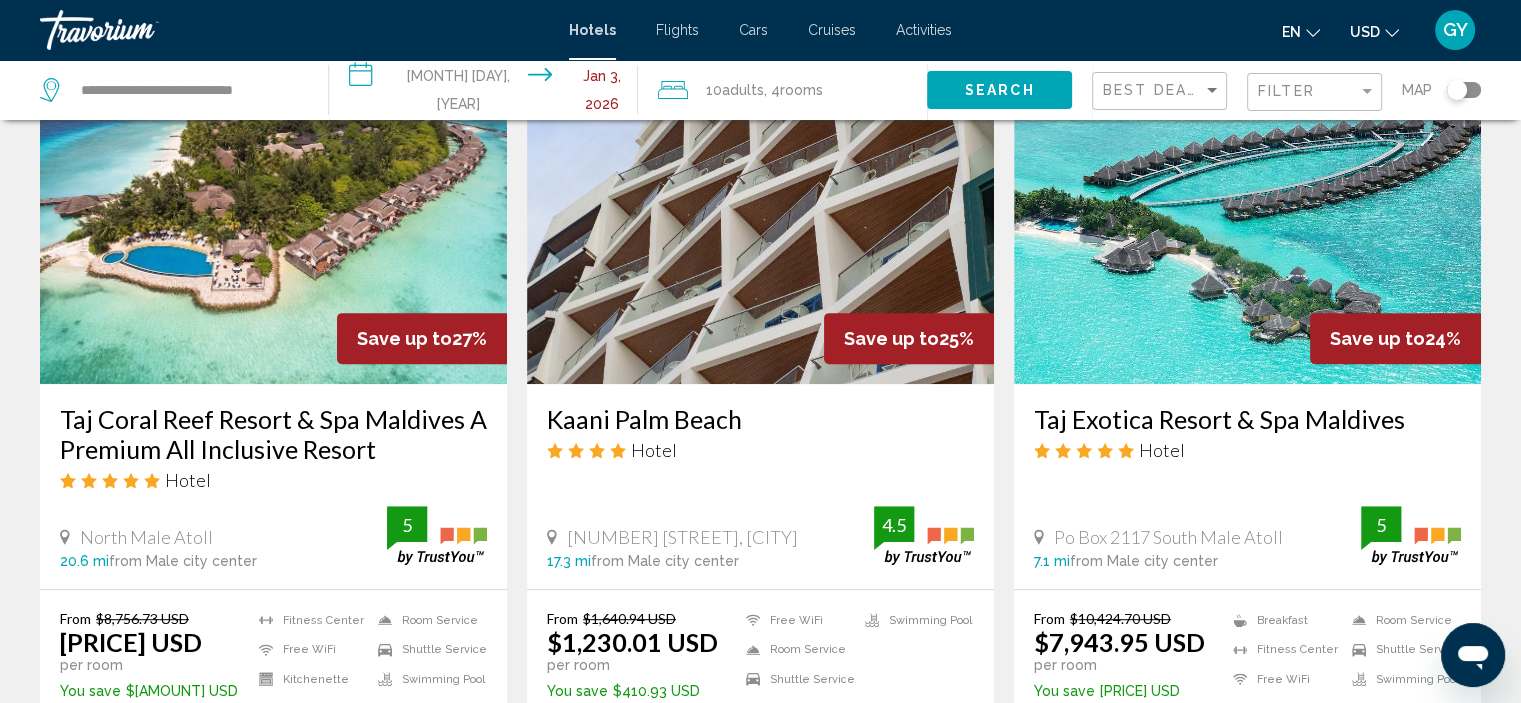 click at bounding box center (273, 224) 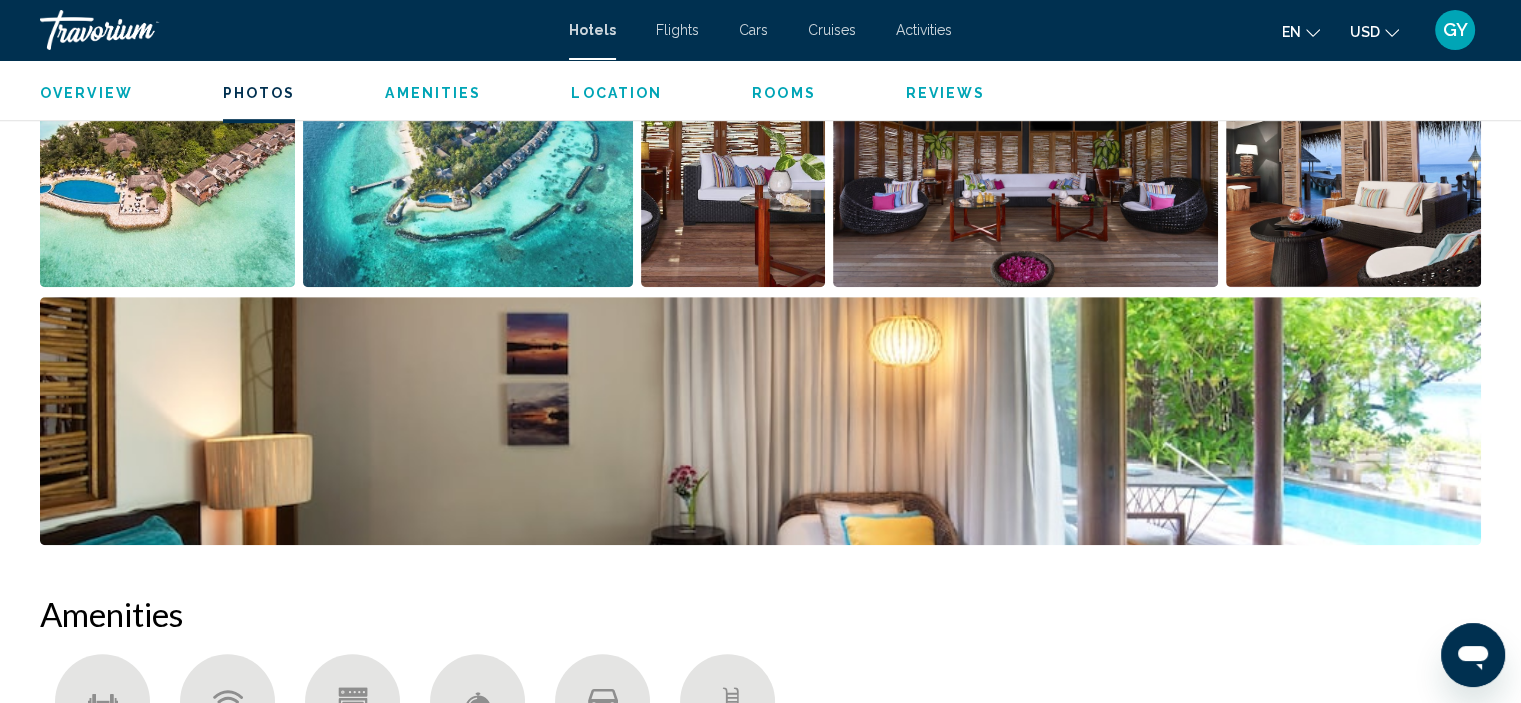 scroll, scrollTop: 1122, scrollLeft: 0, axis: vertical 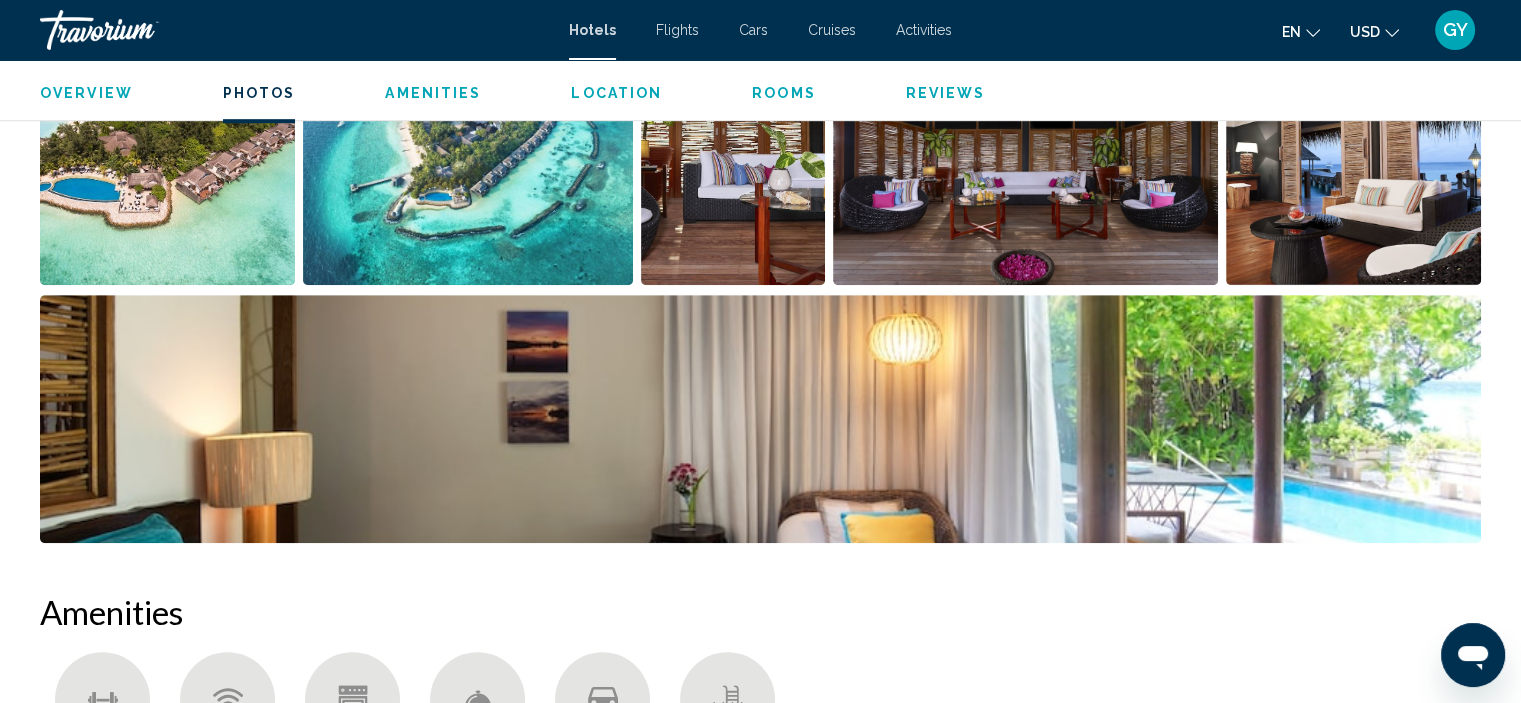click at bounding box center [167, 161] 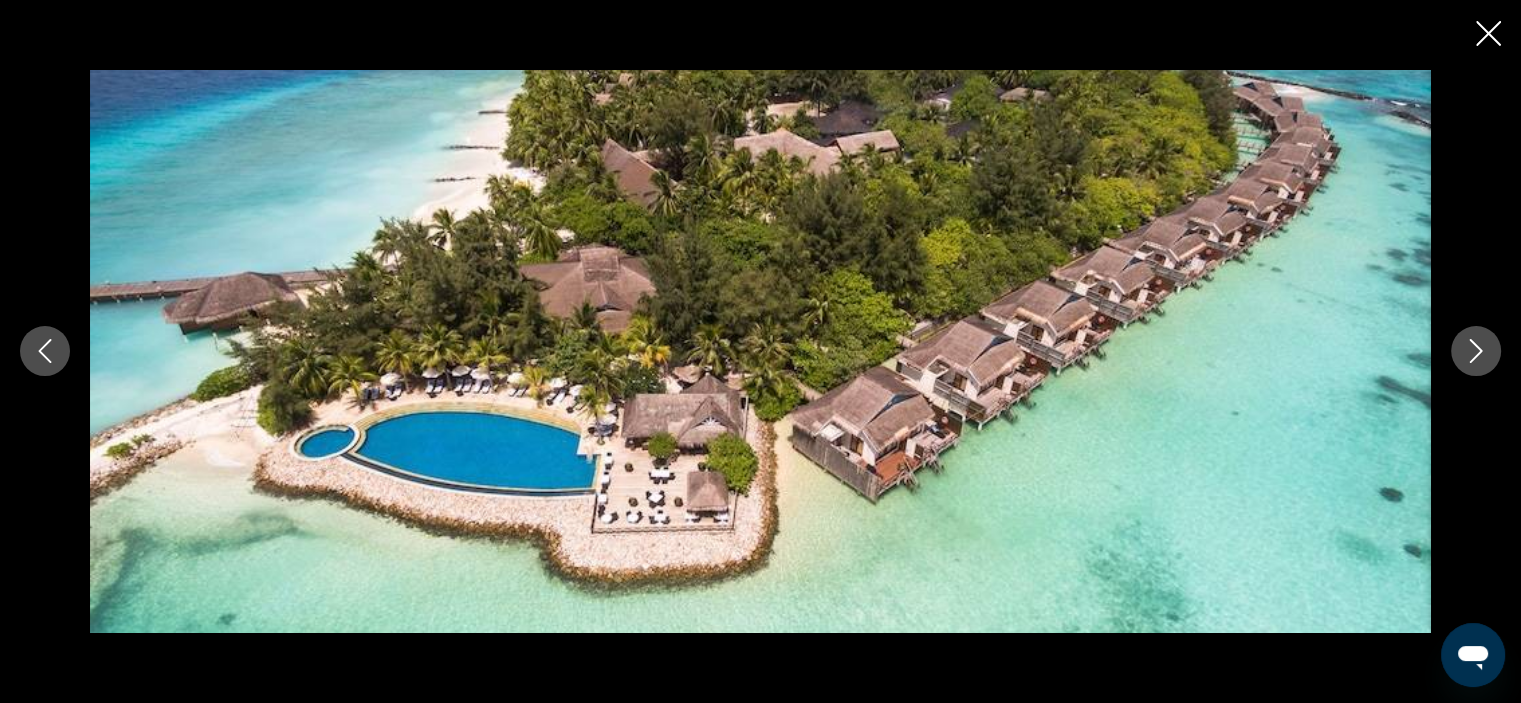click 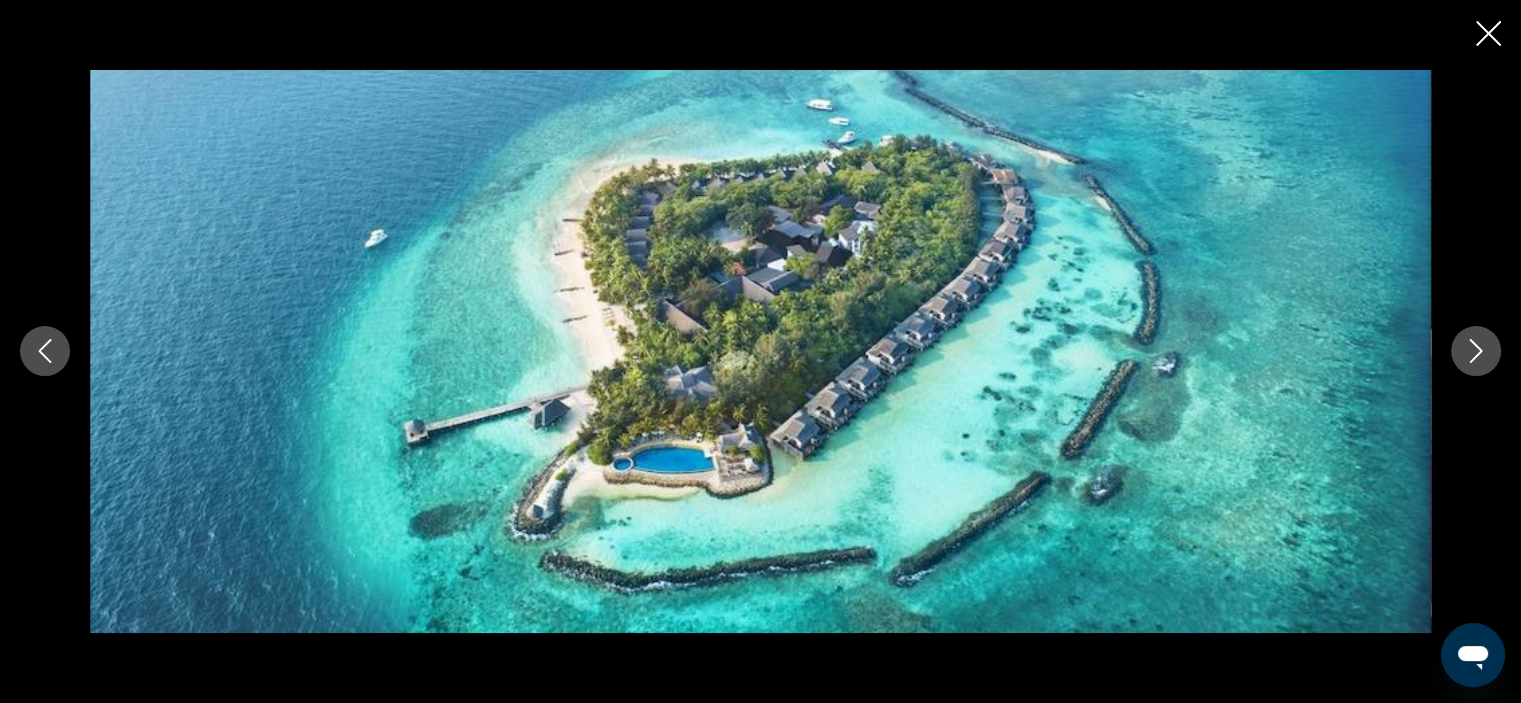 click 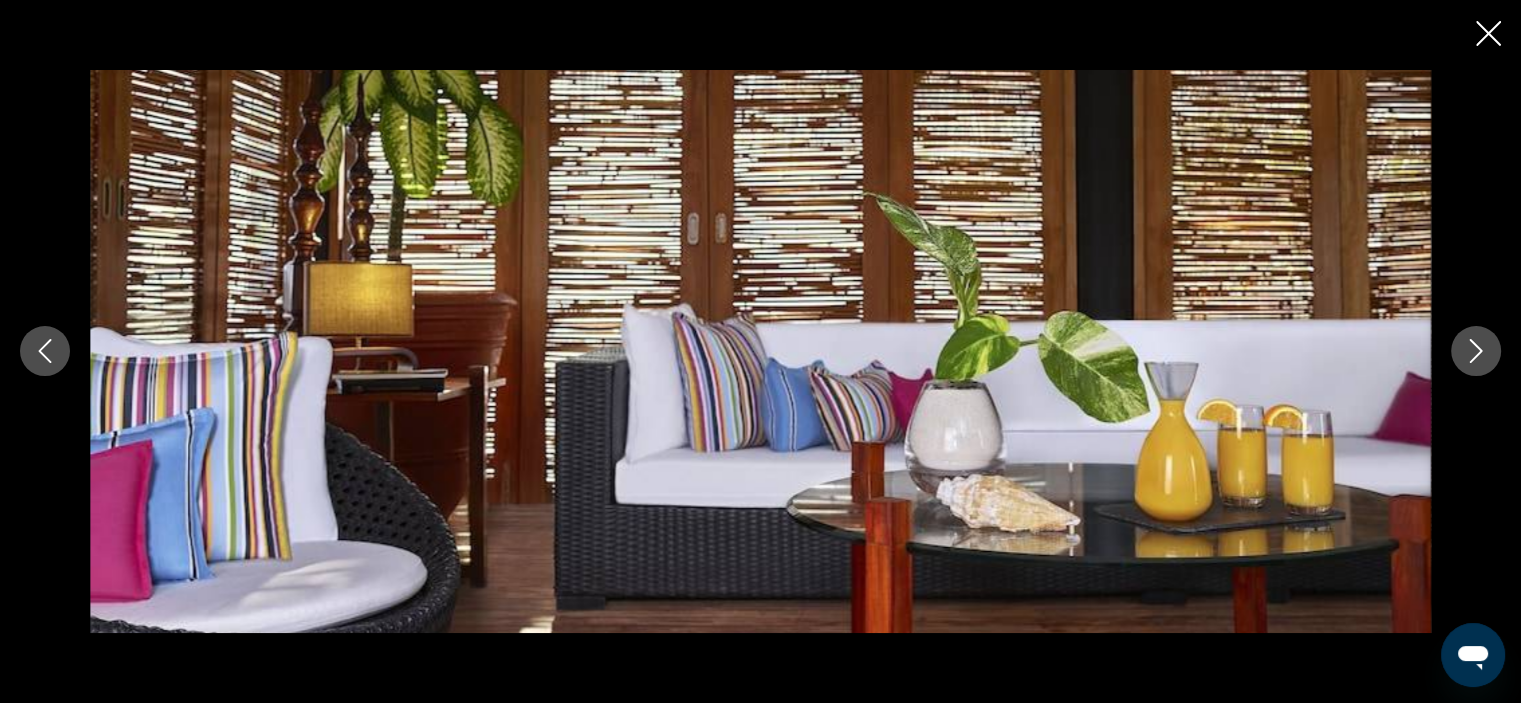 click 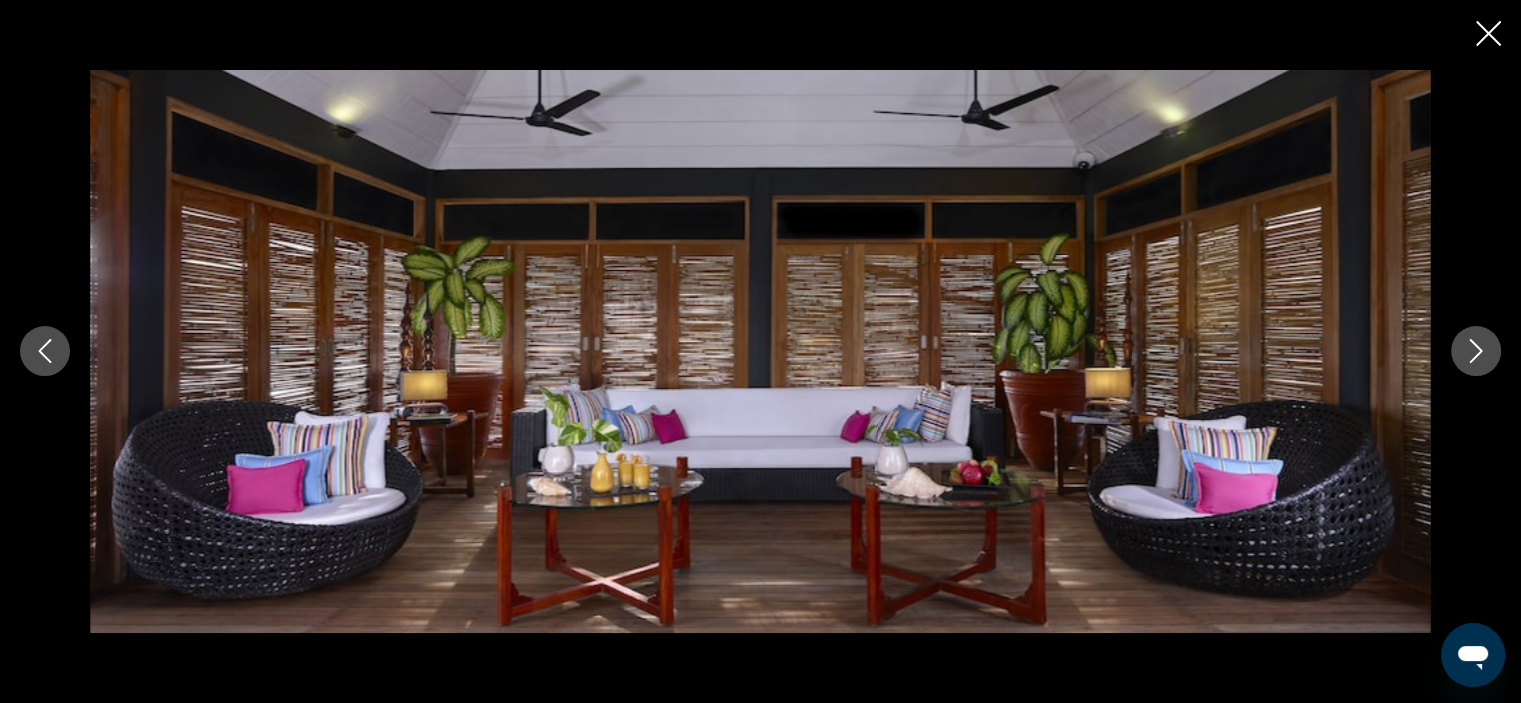 click 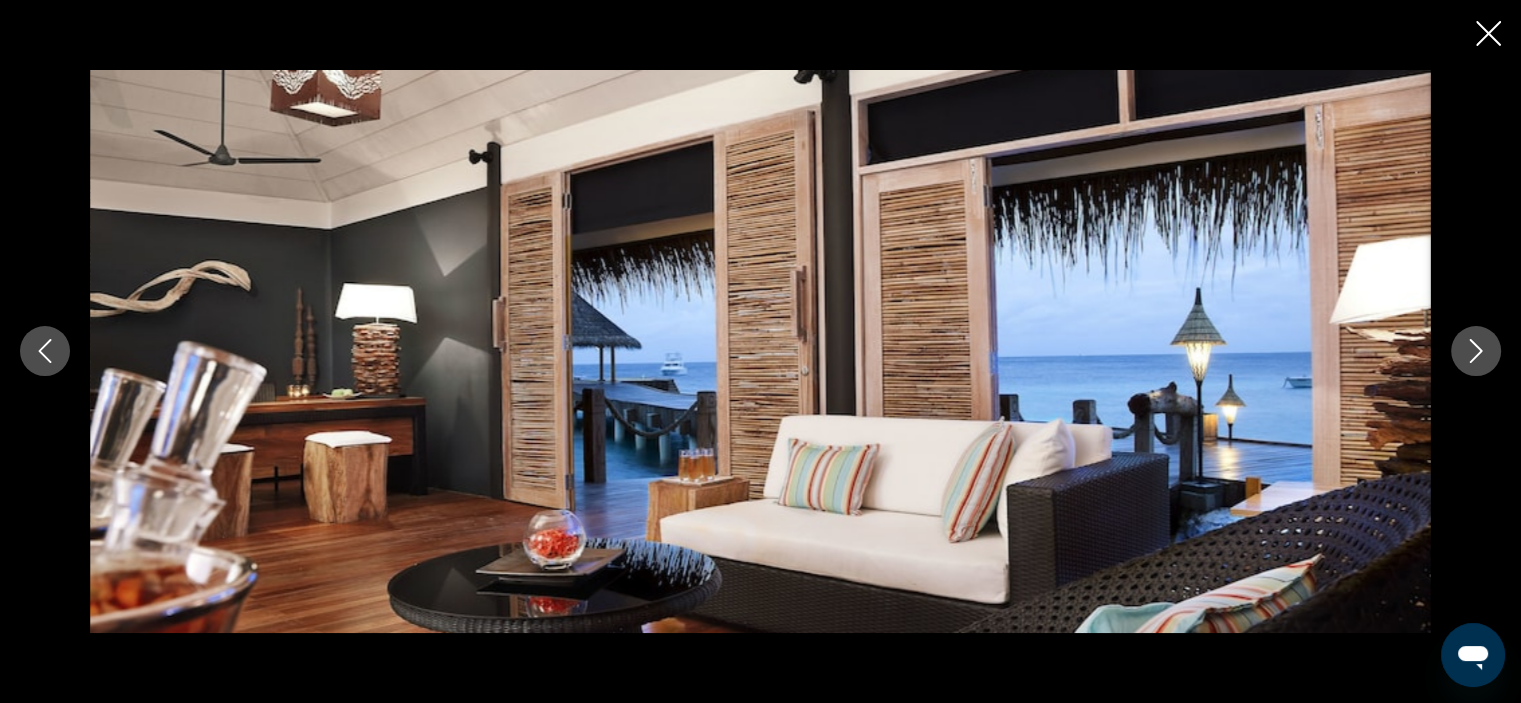 click 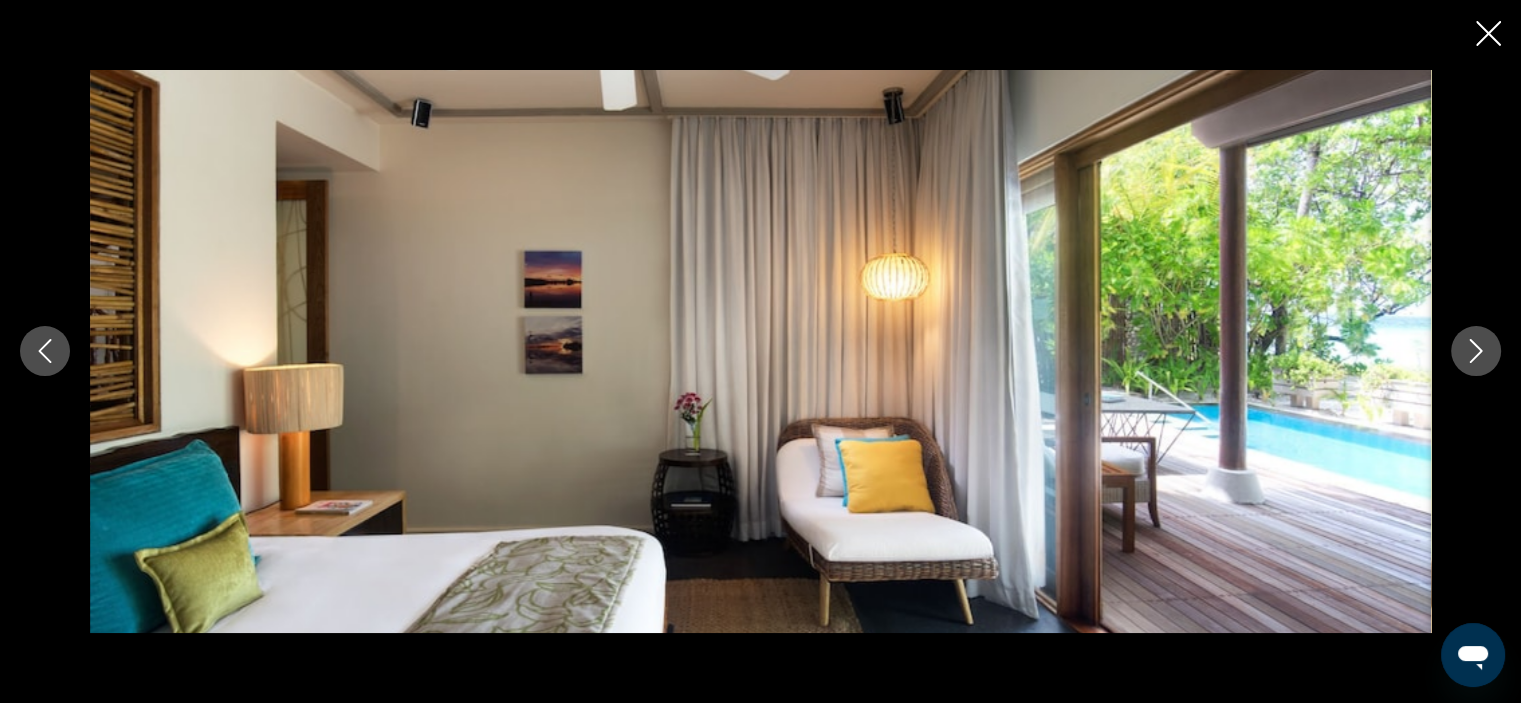 click 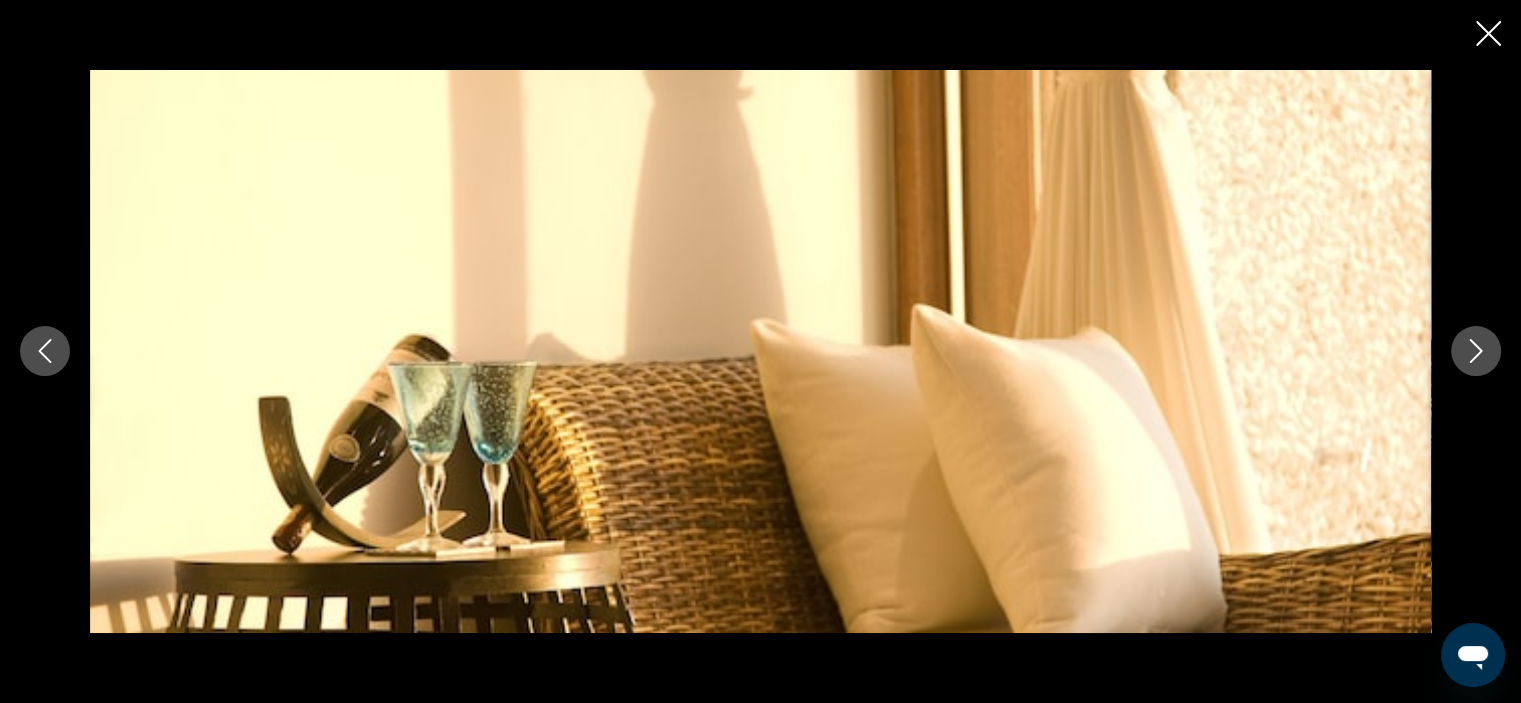 click 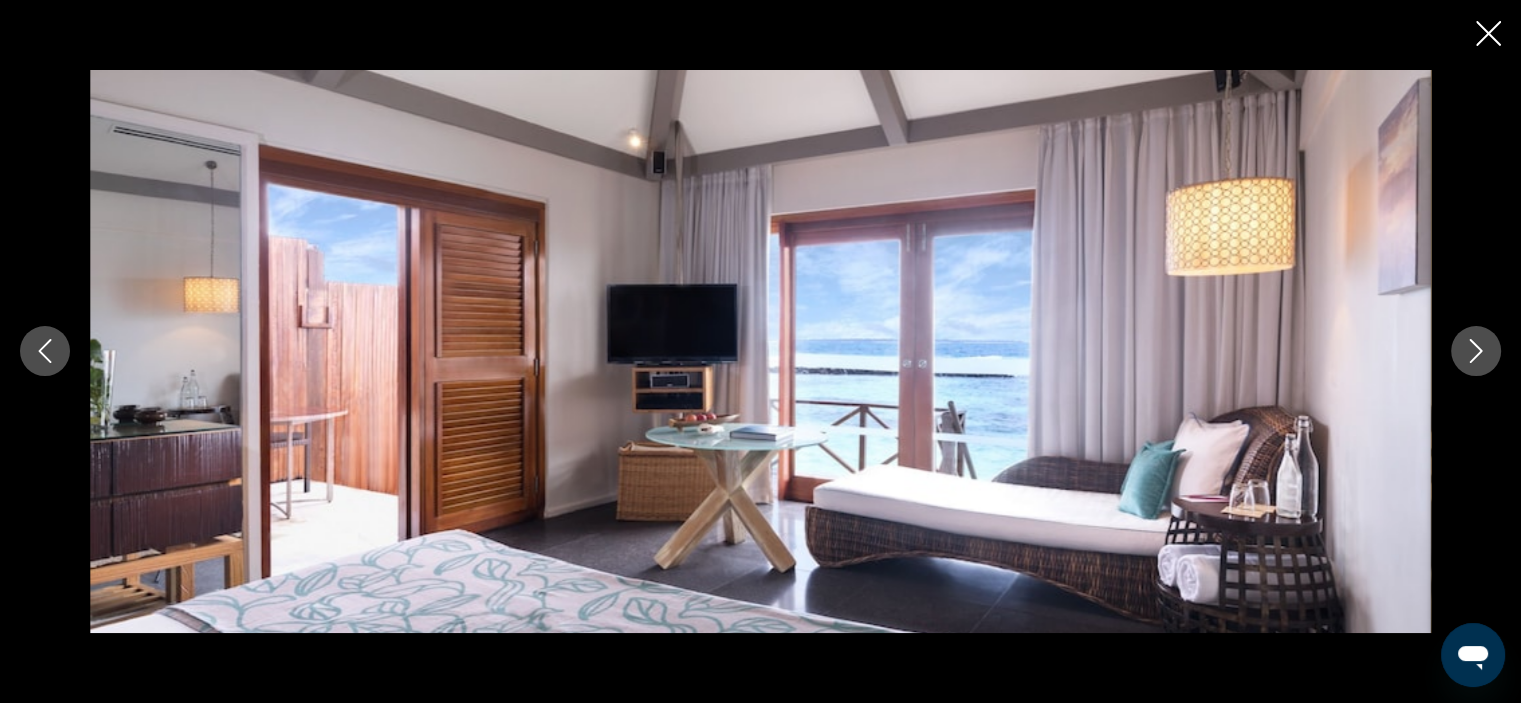 click 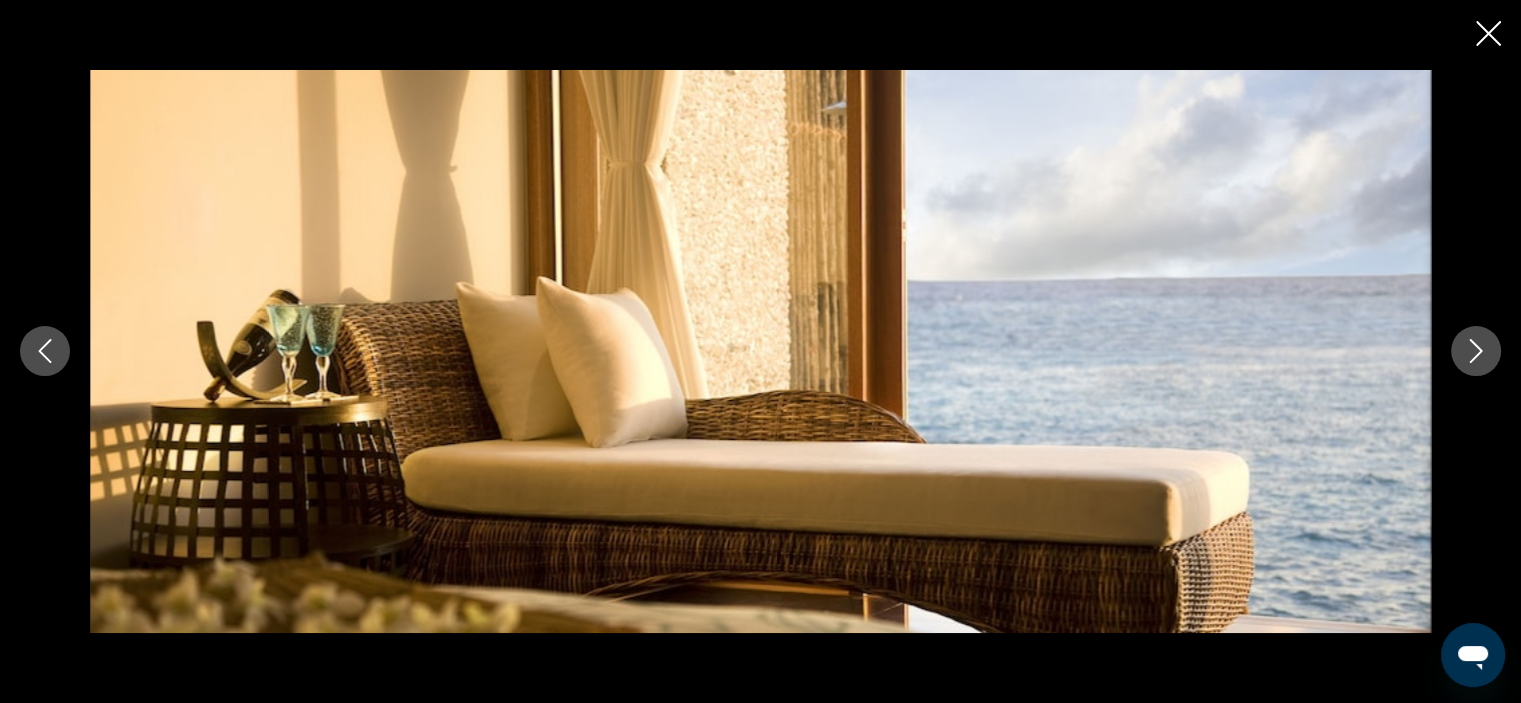 click 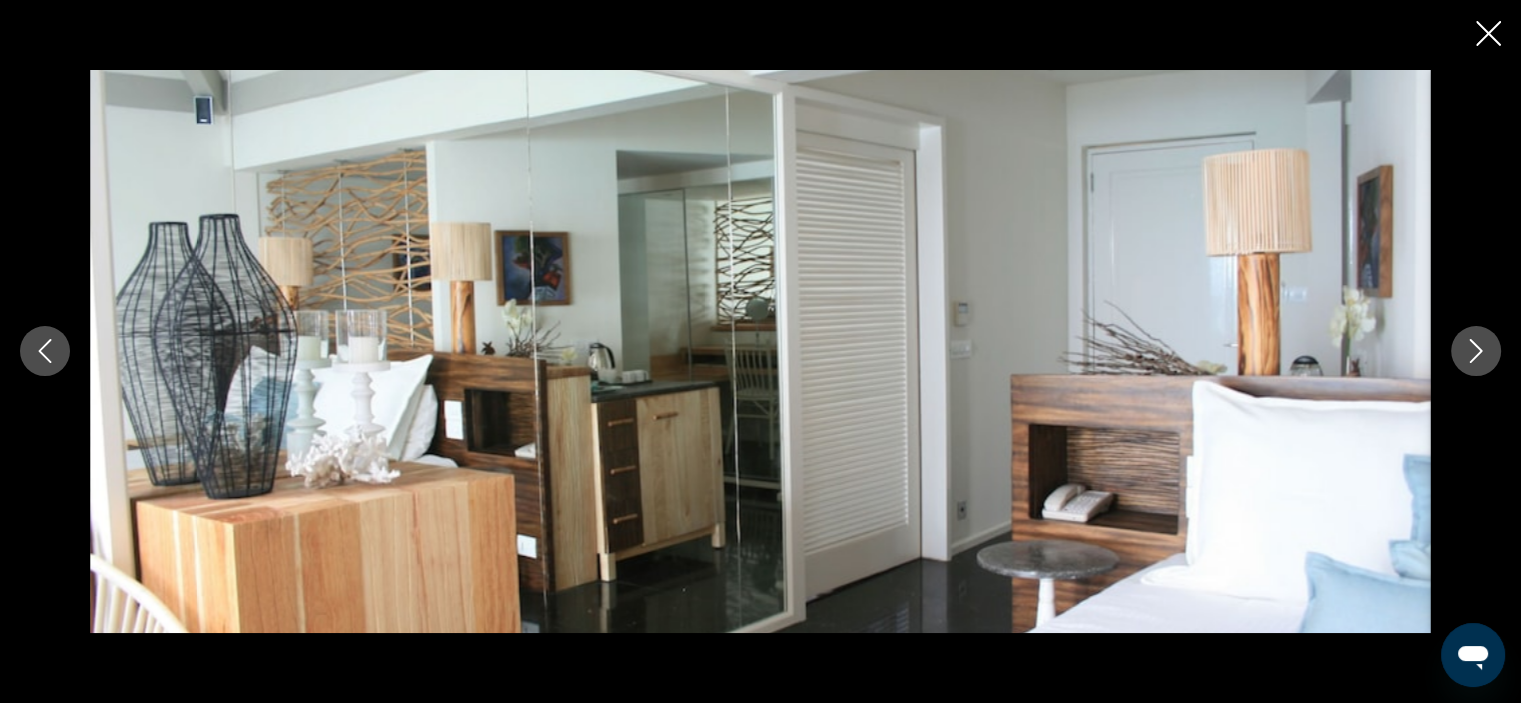 click 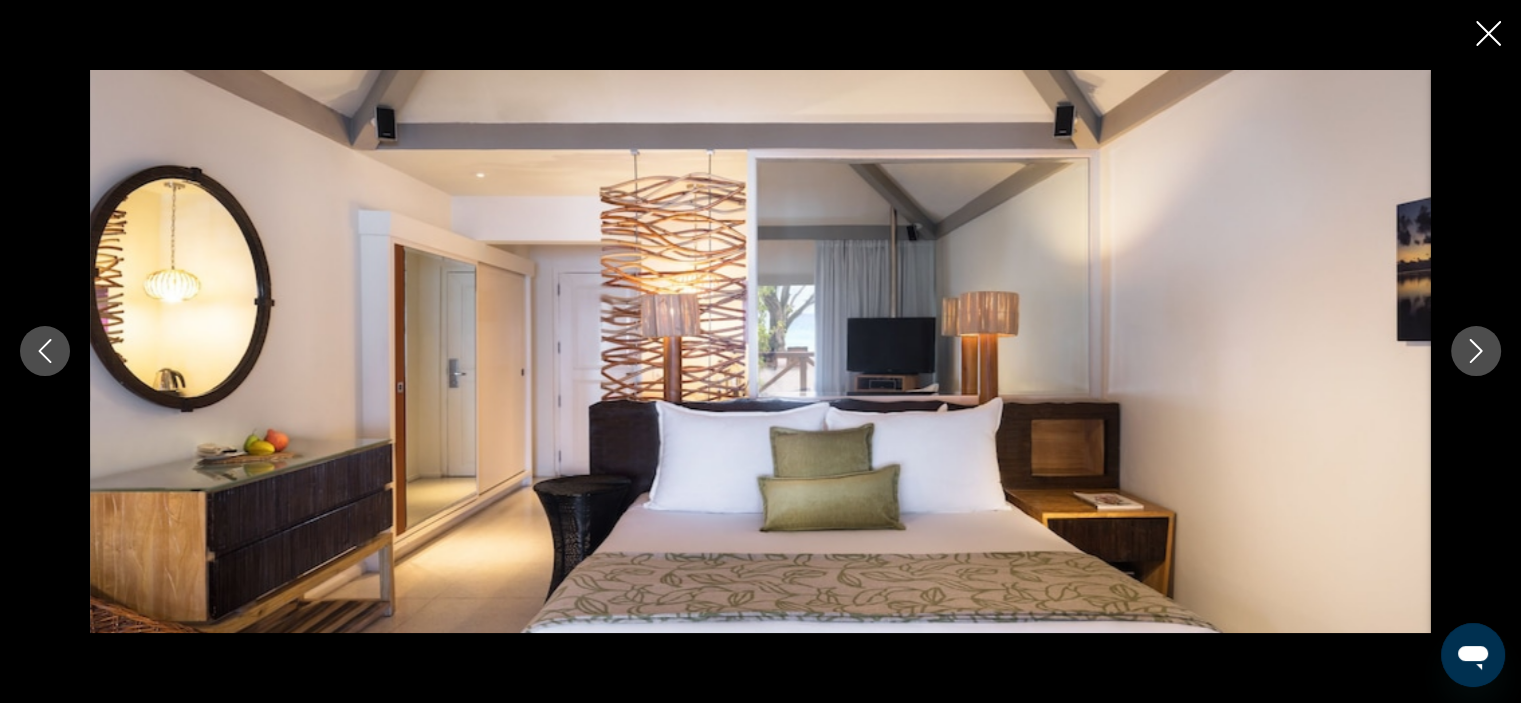 click 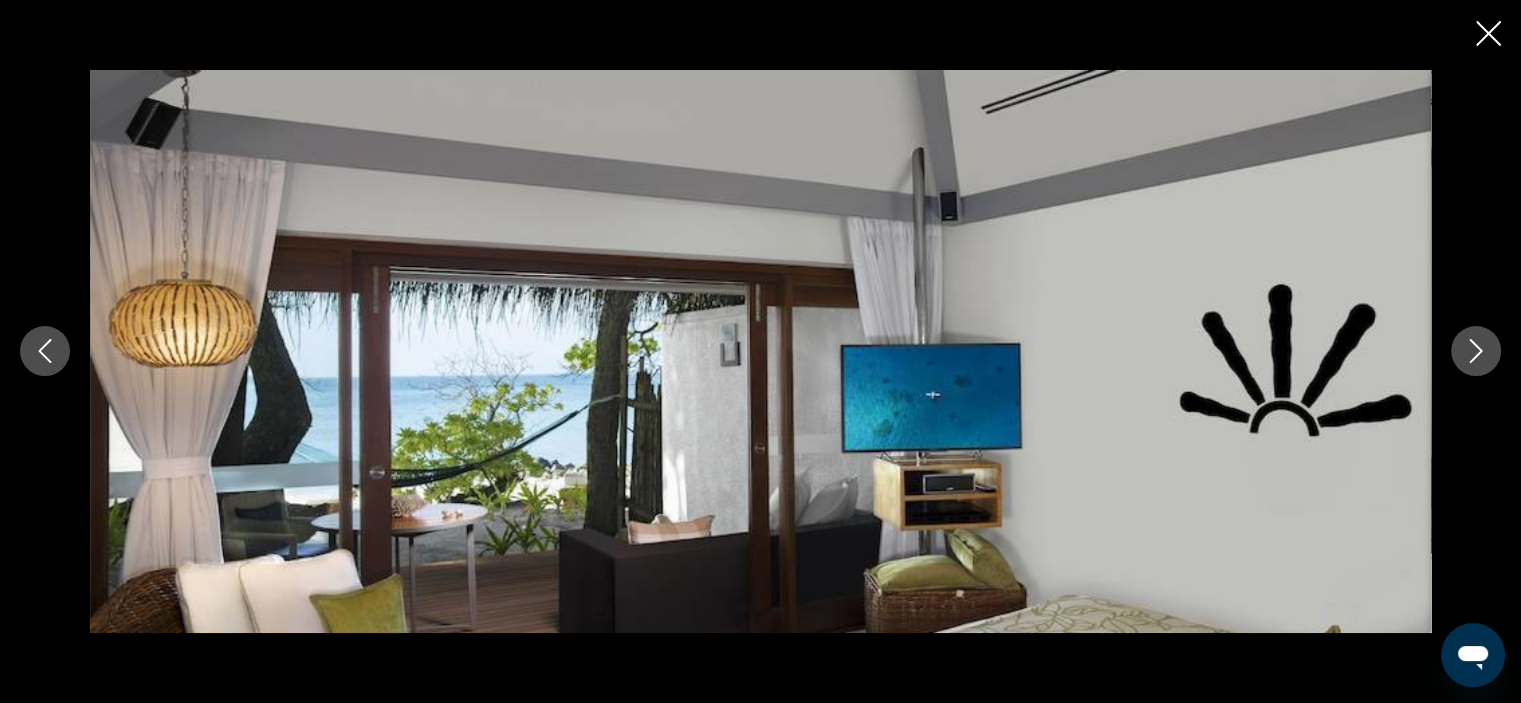 click 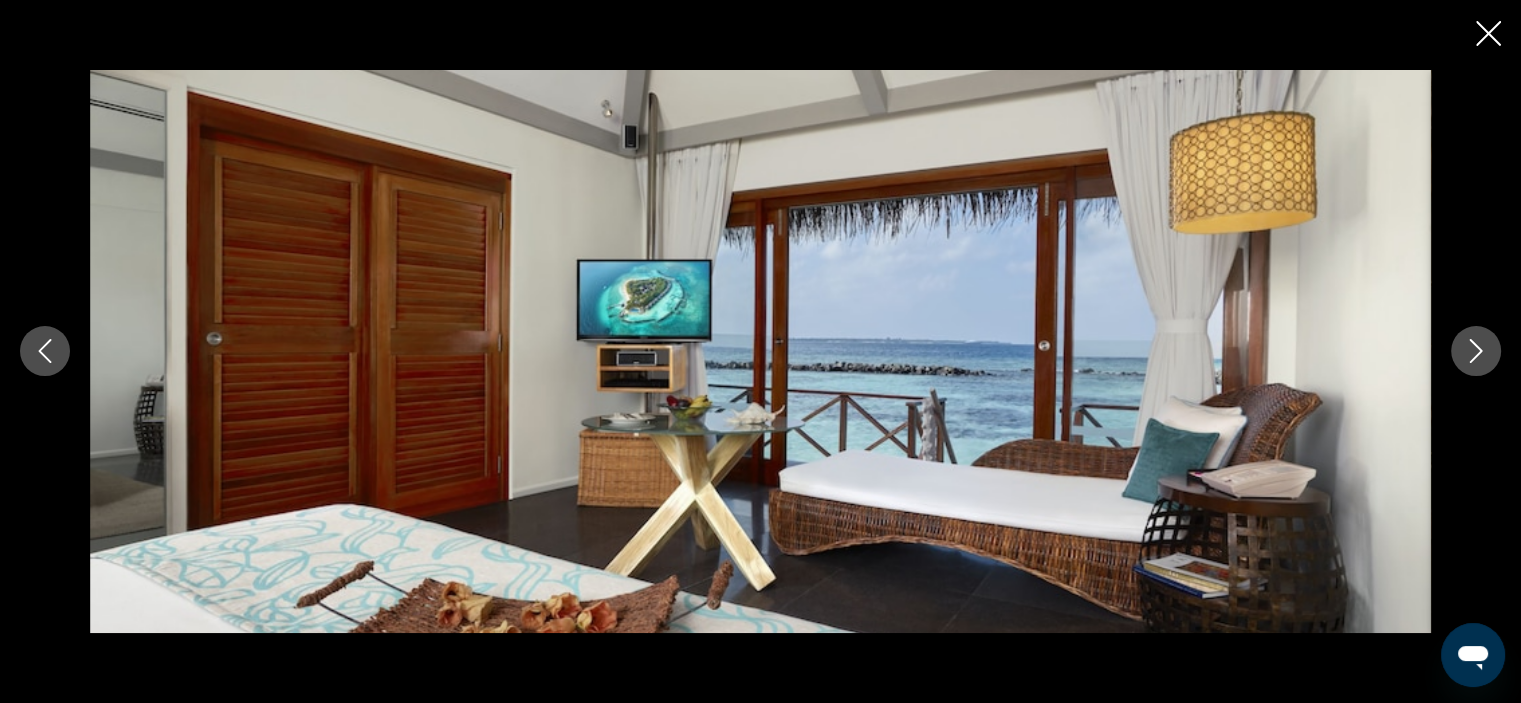 click 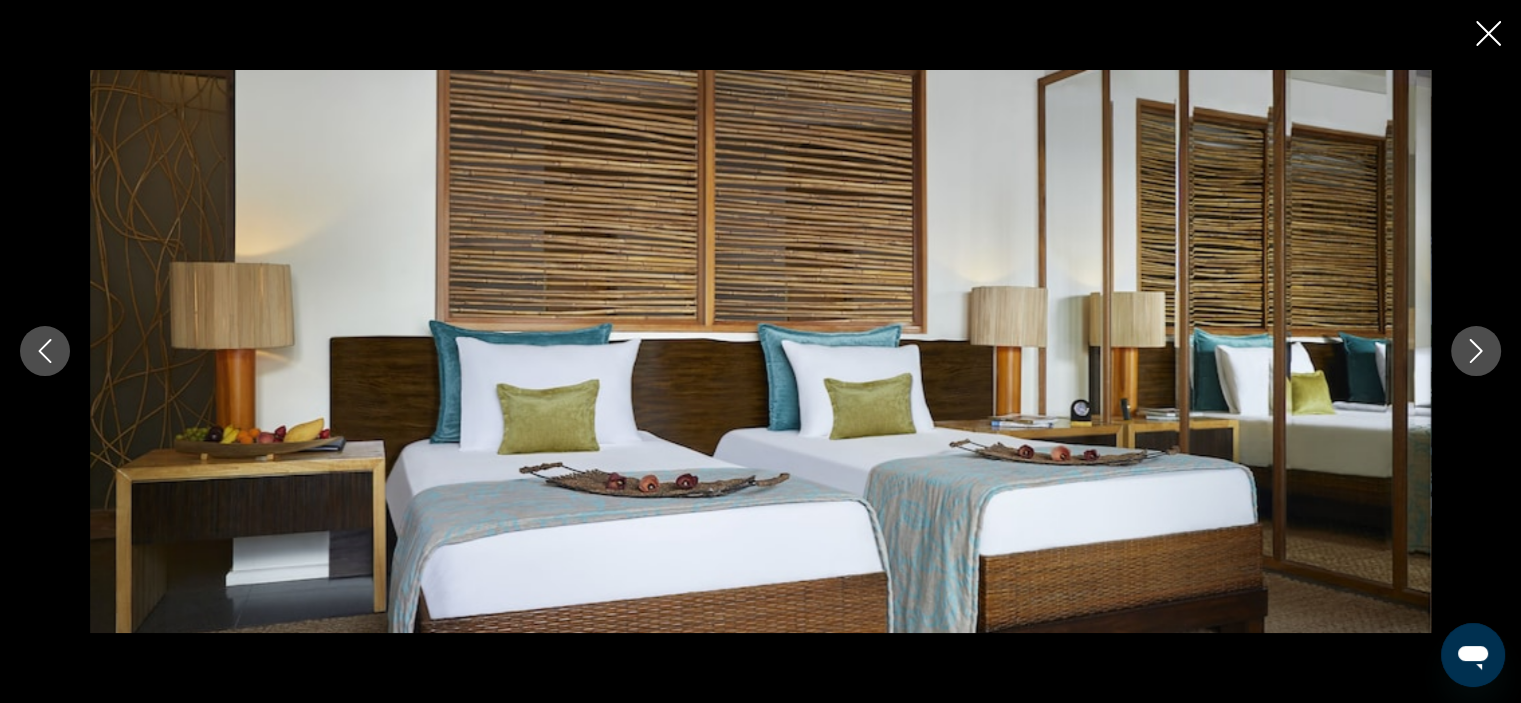 click 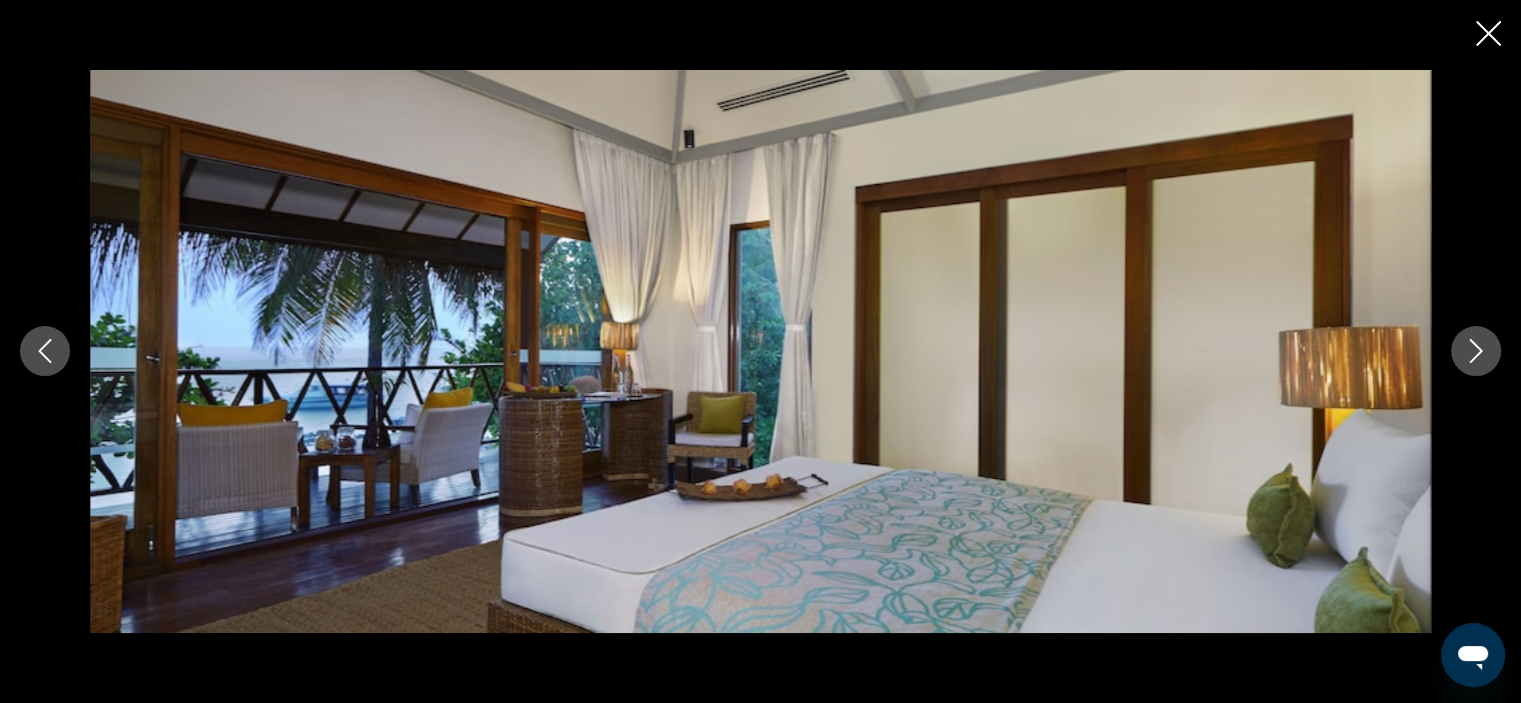 click 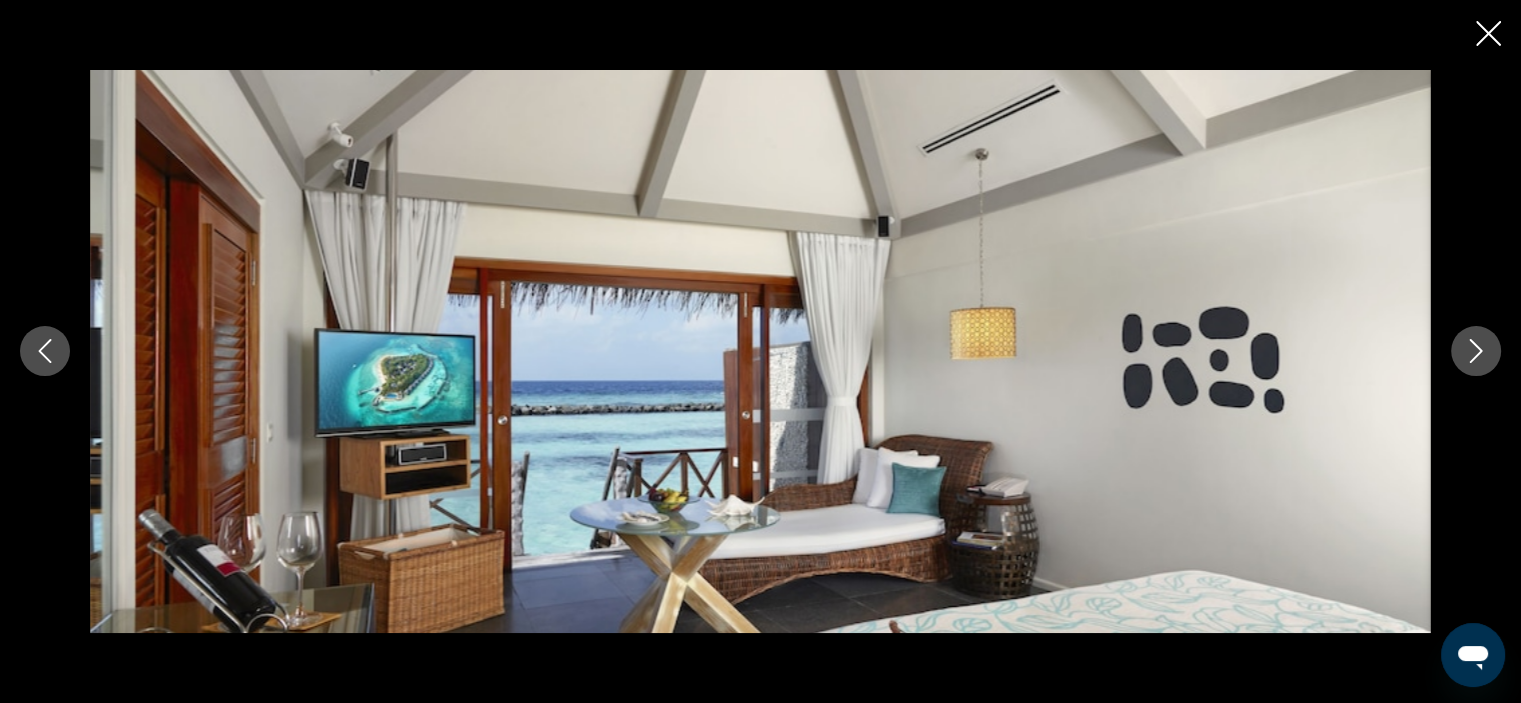 click 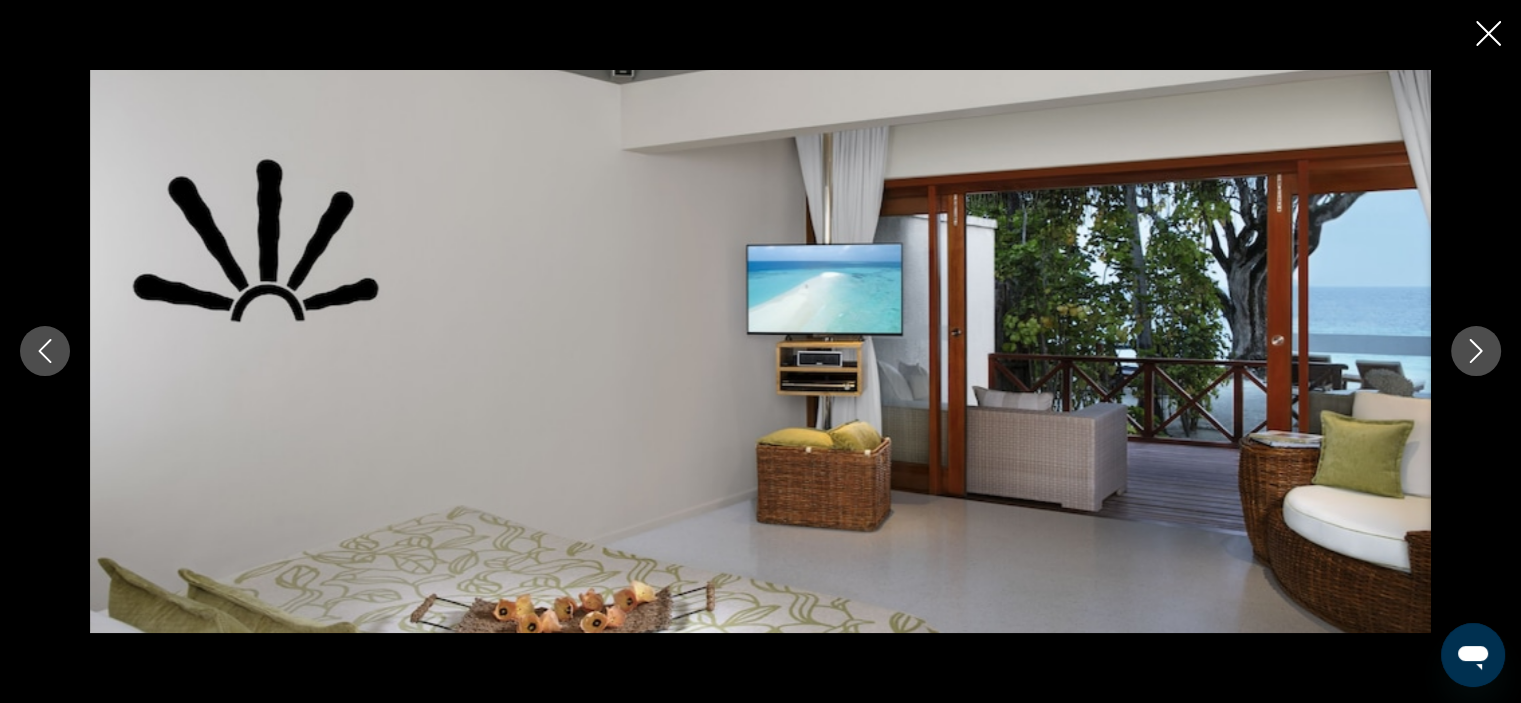 click 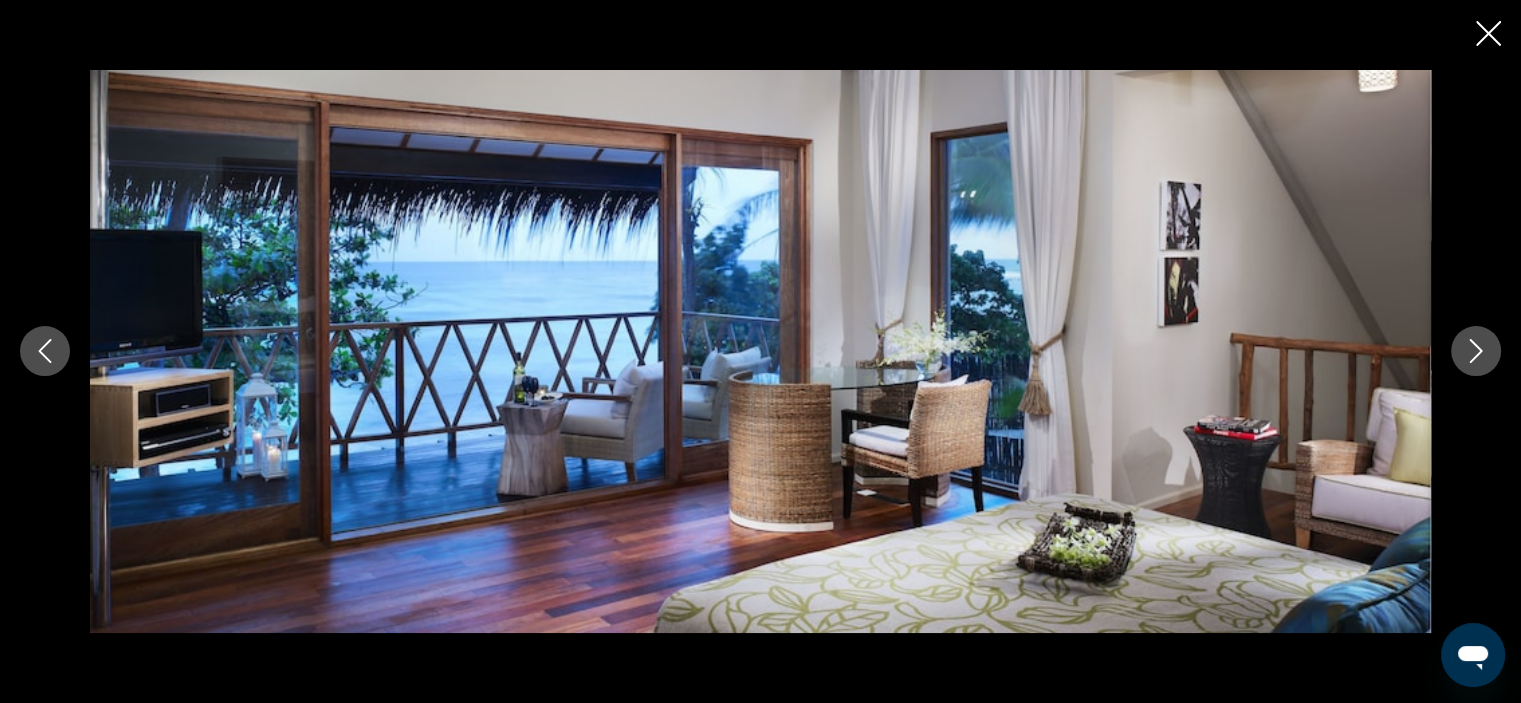 click 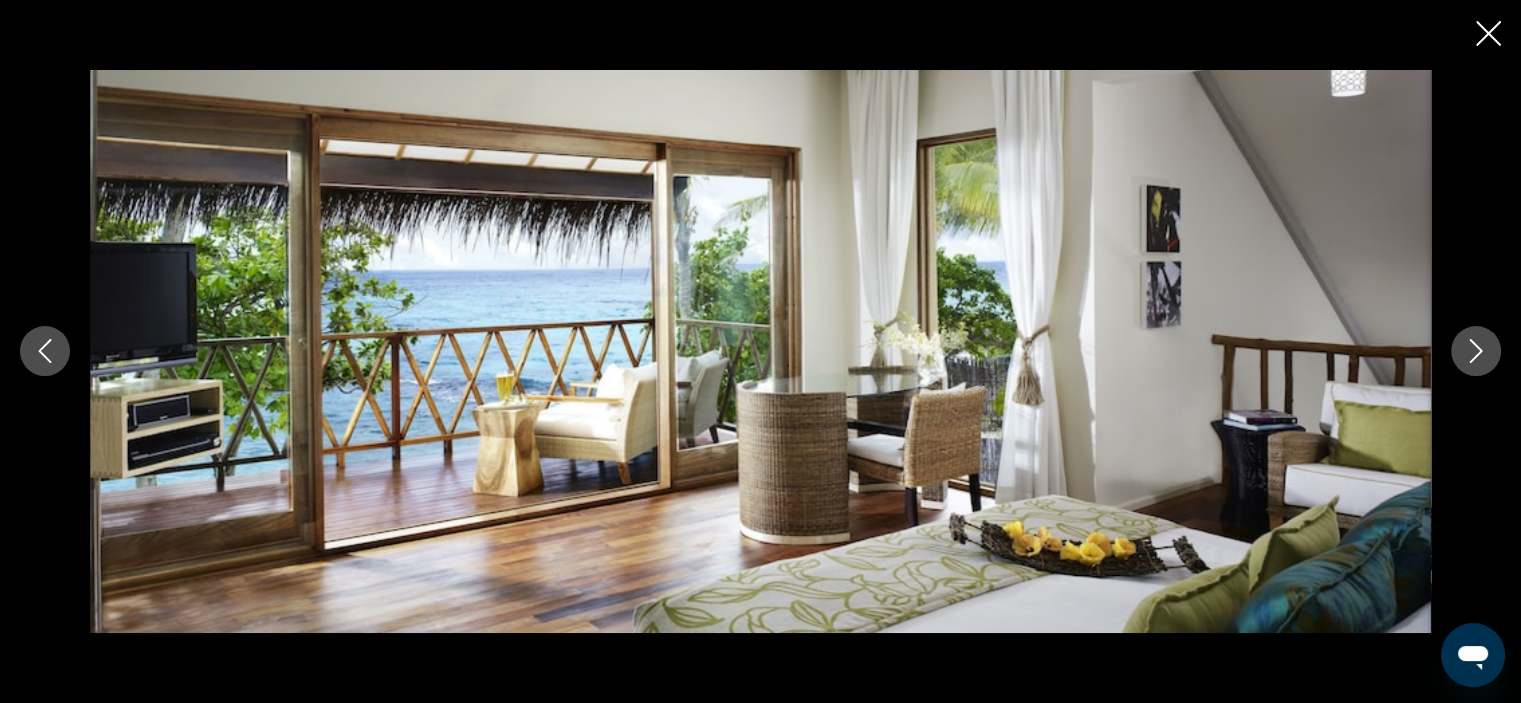click 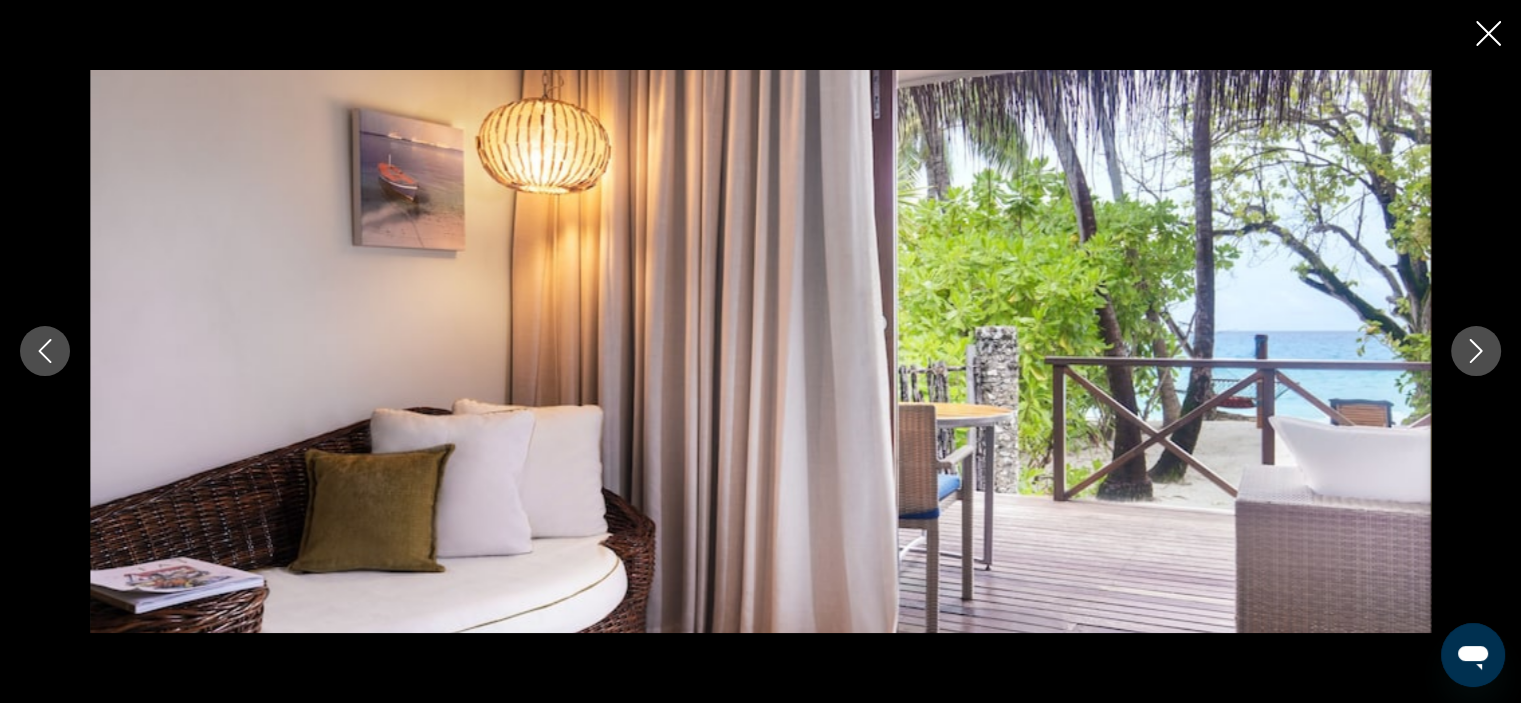 click 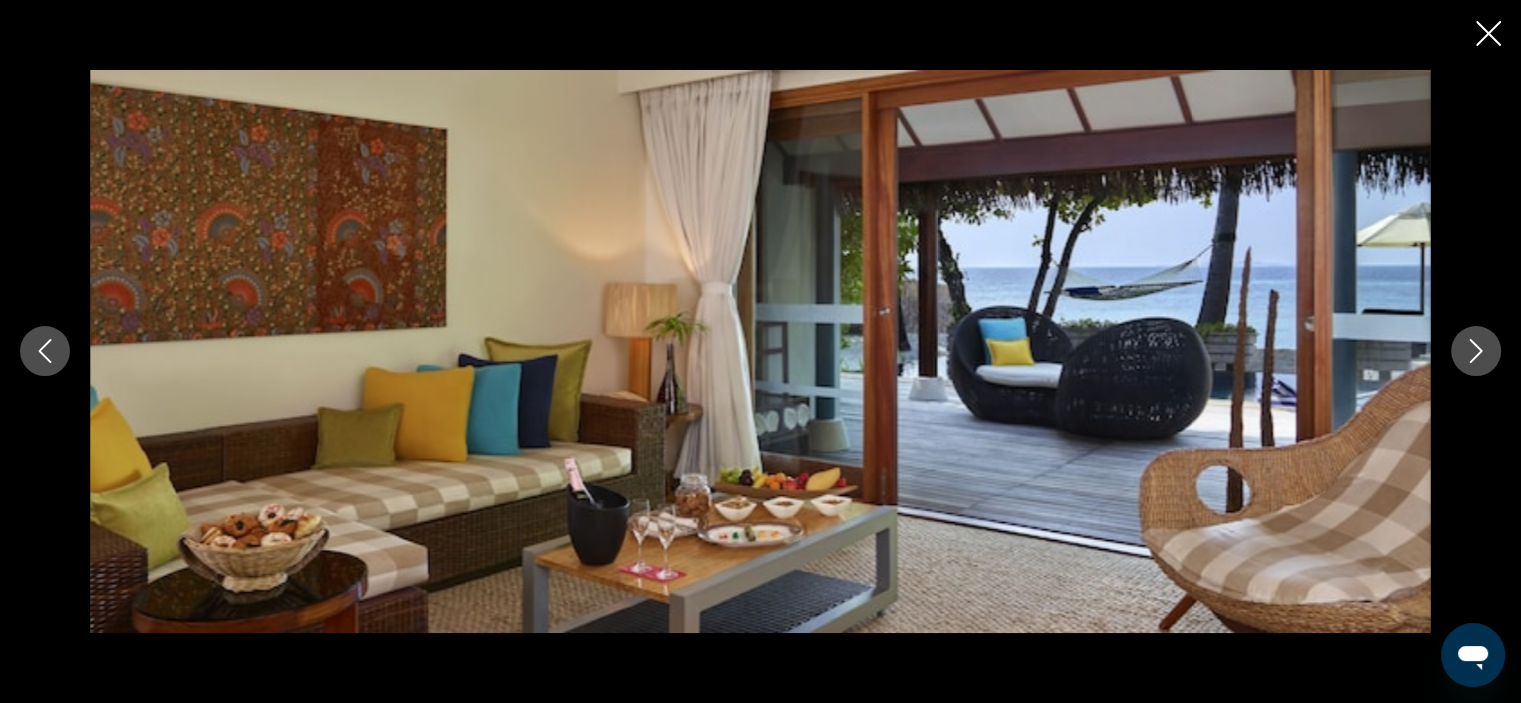 click 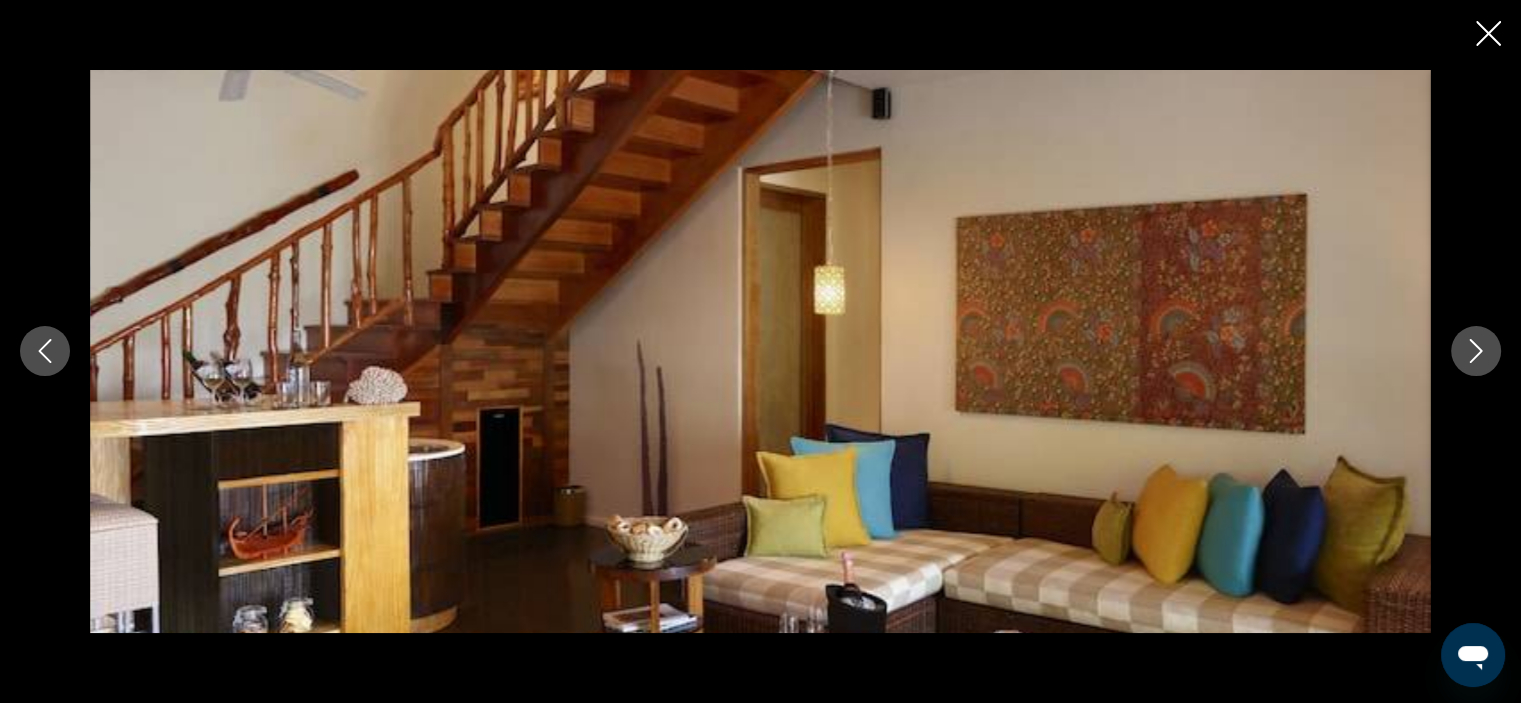 click 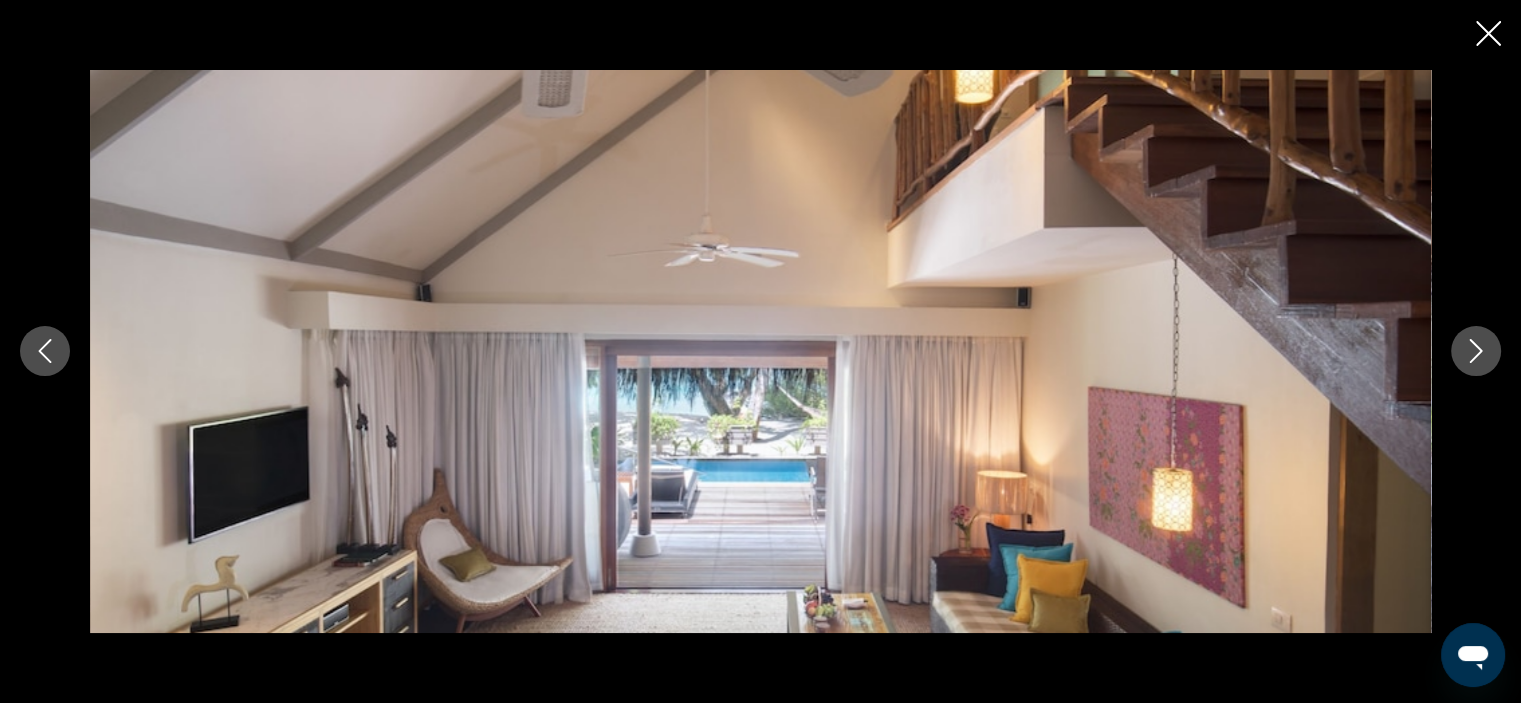 click 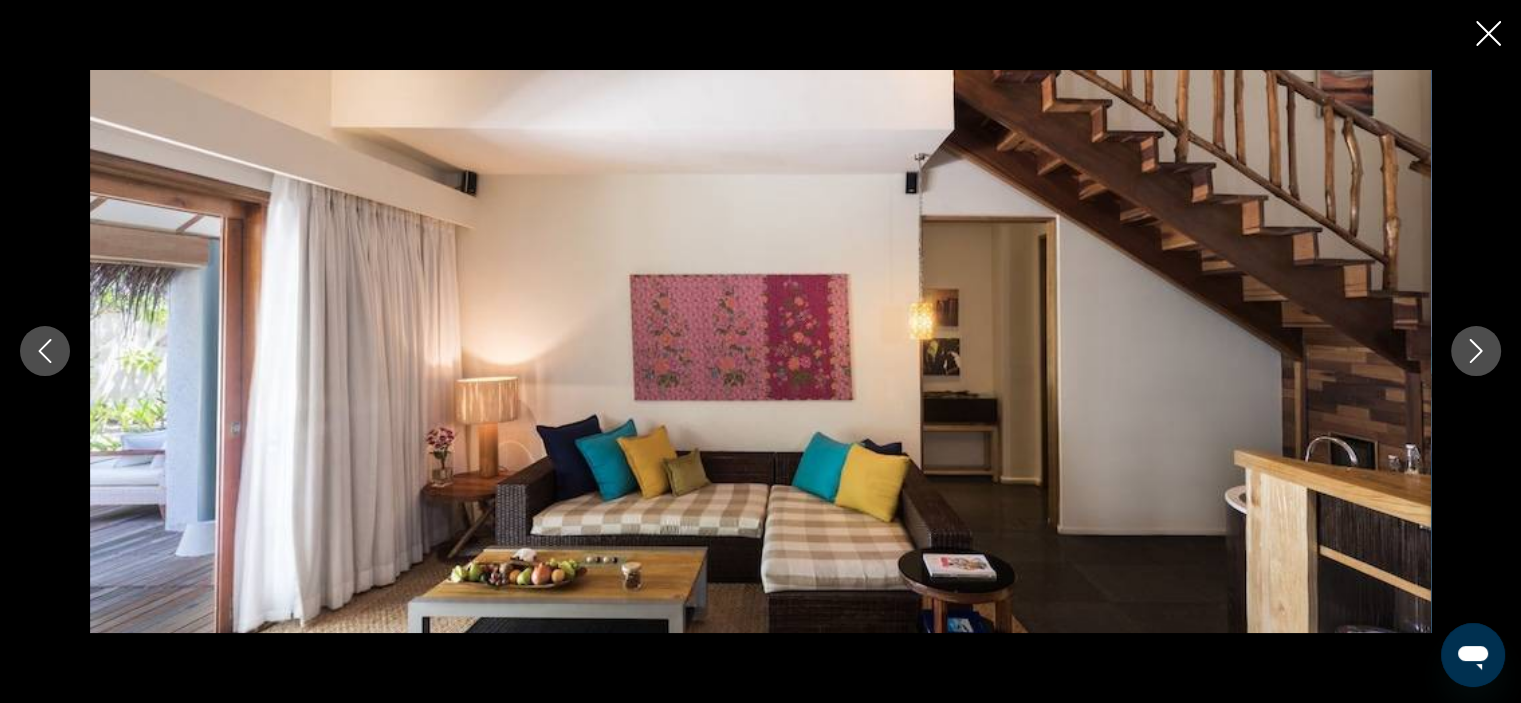 click 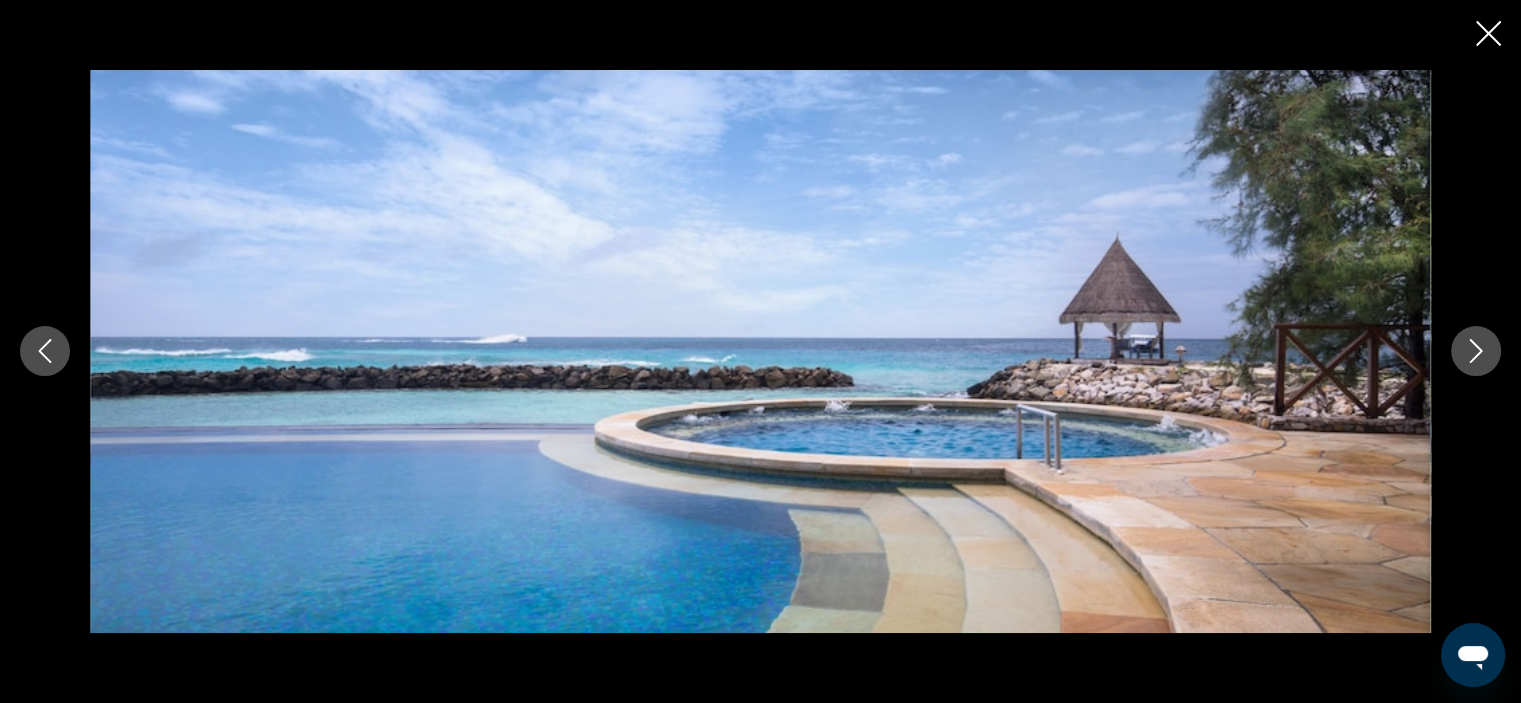 click 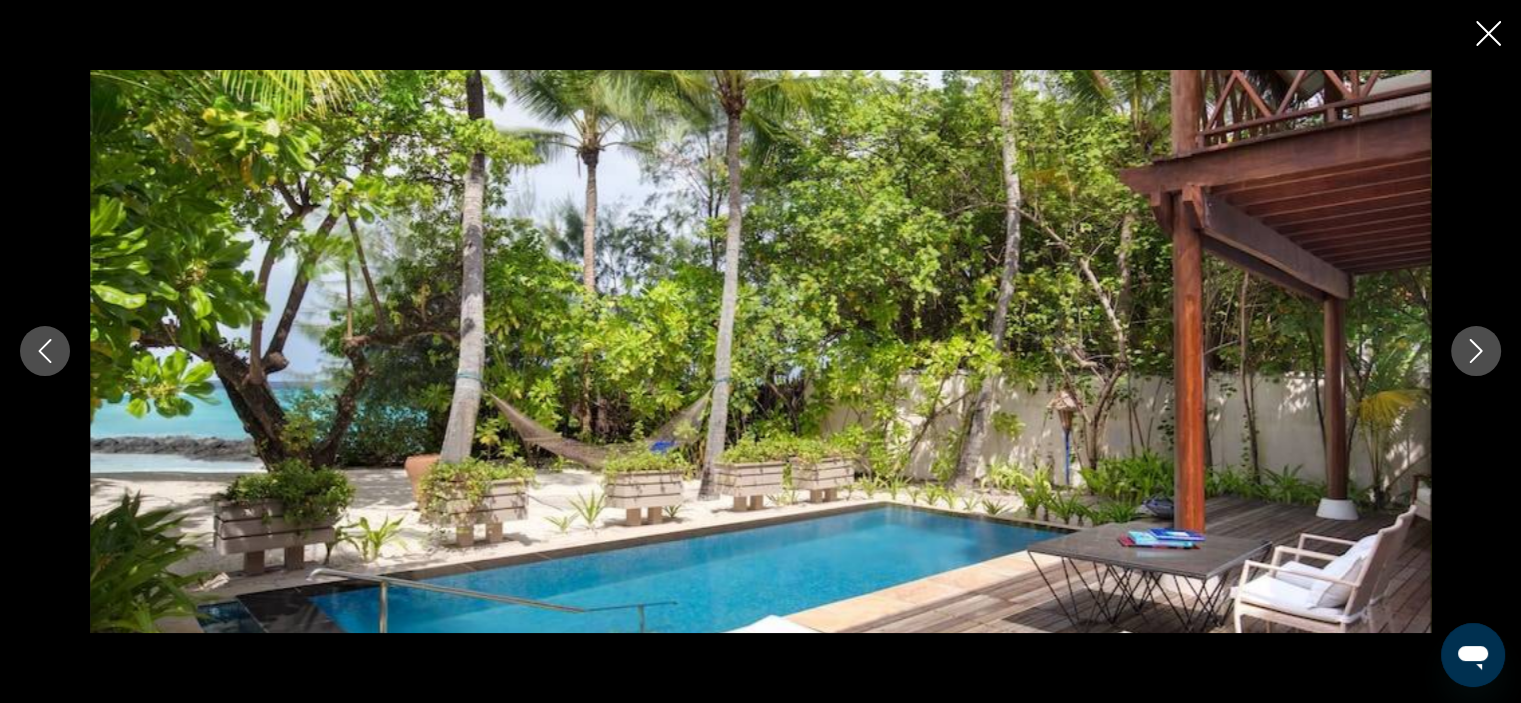 click 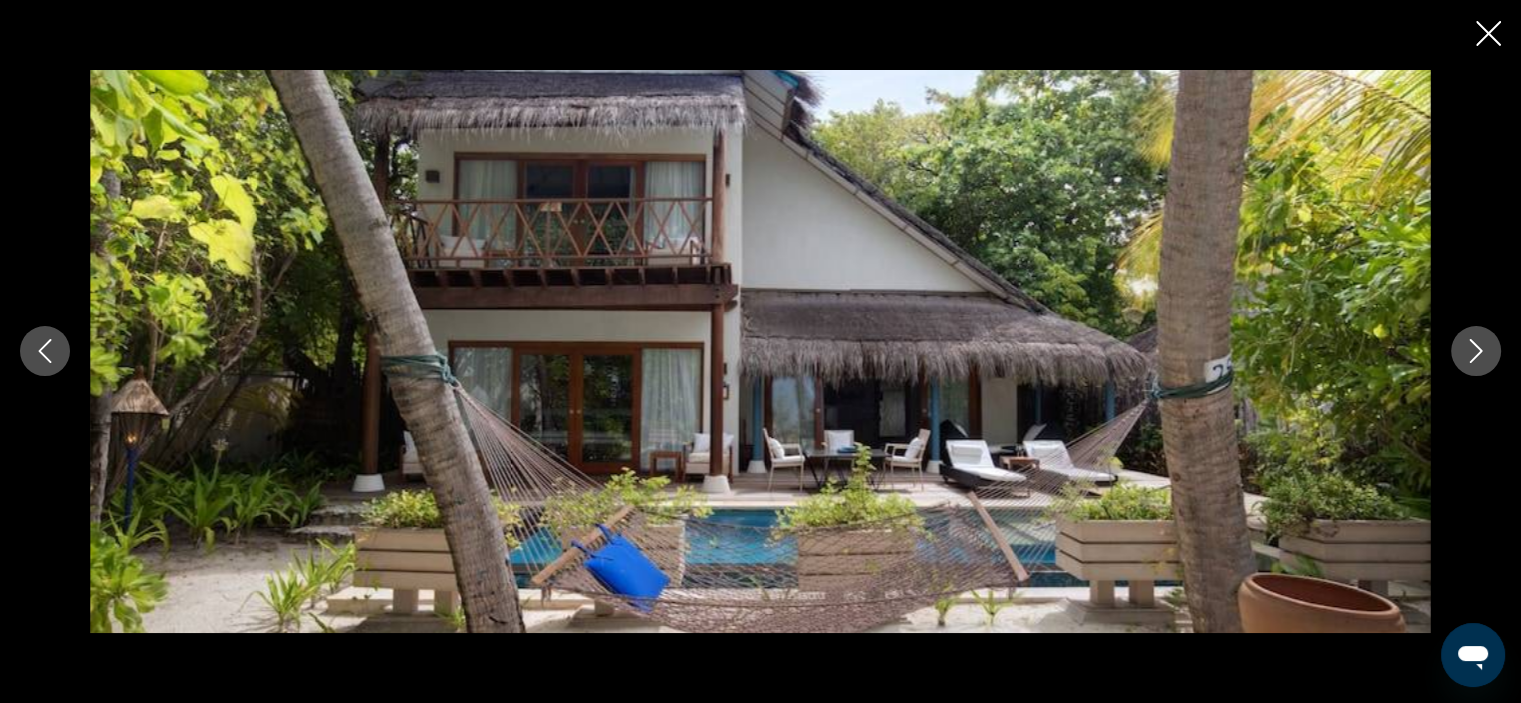 click 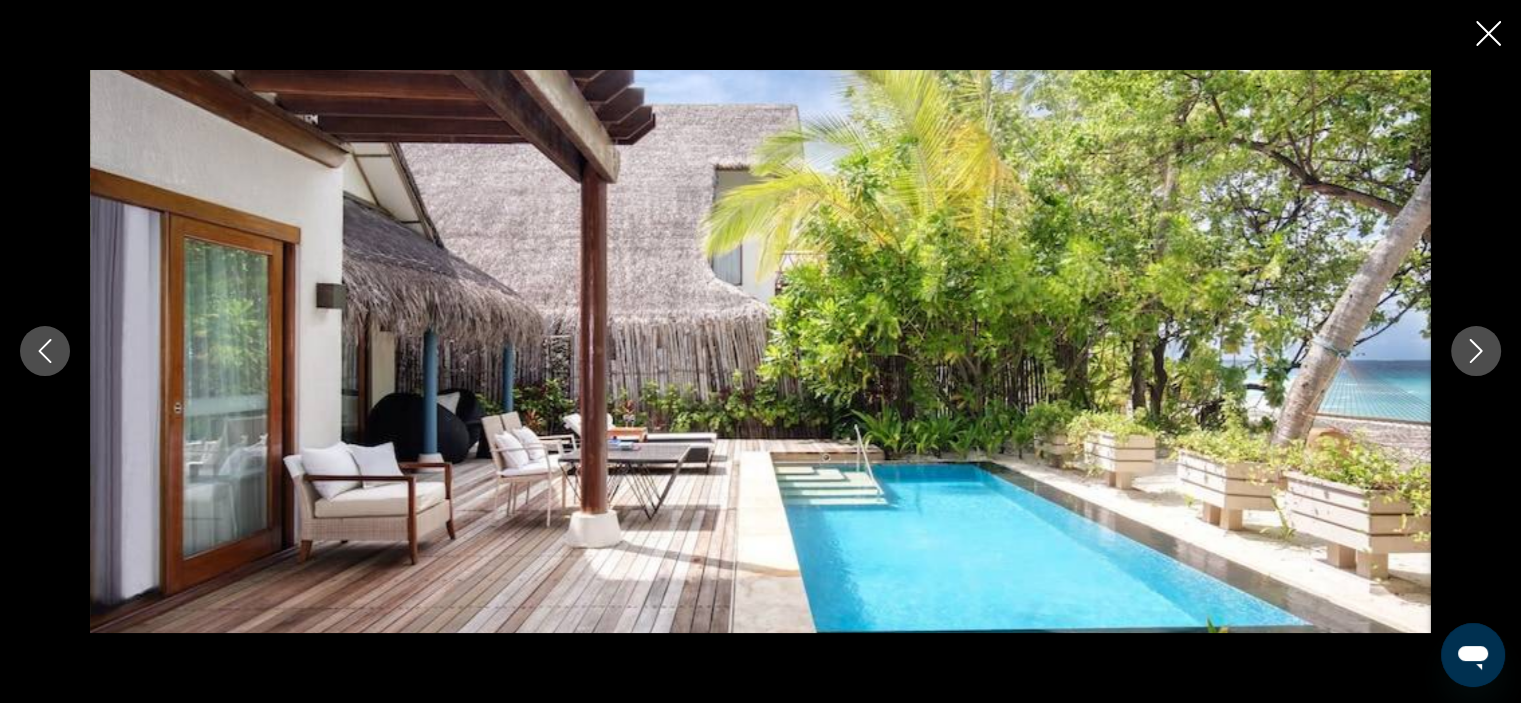 click 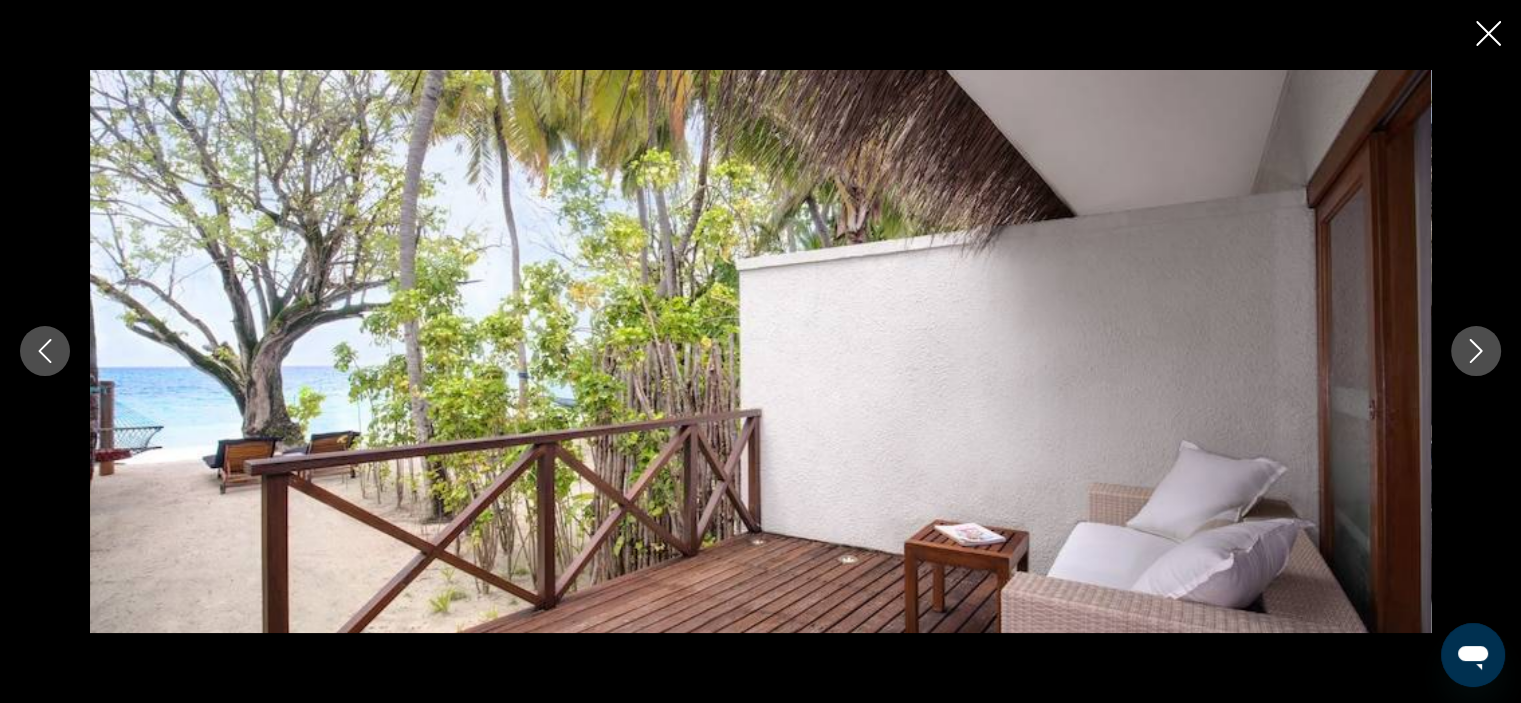 click 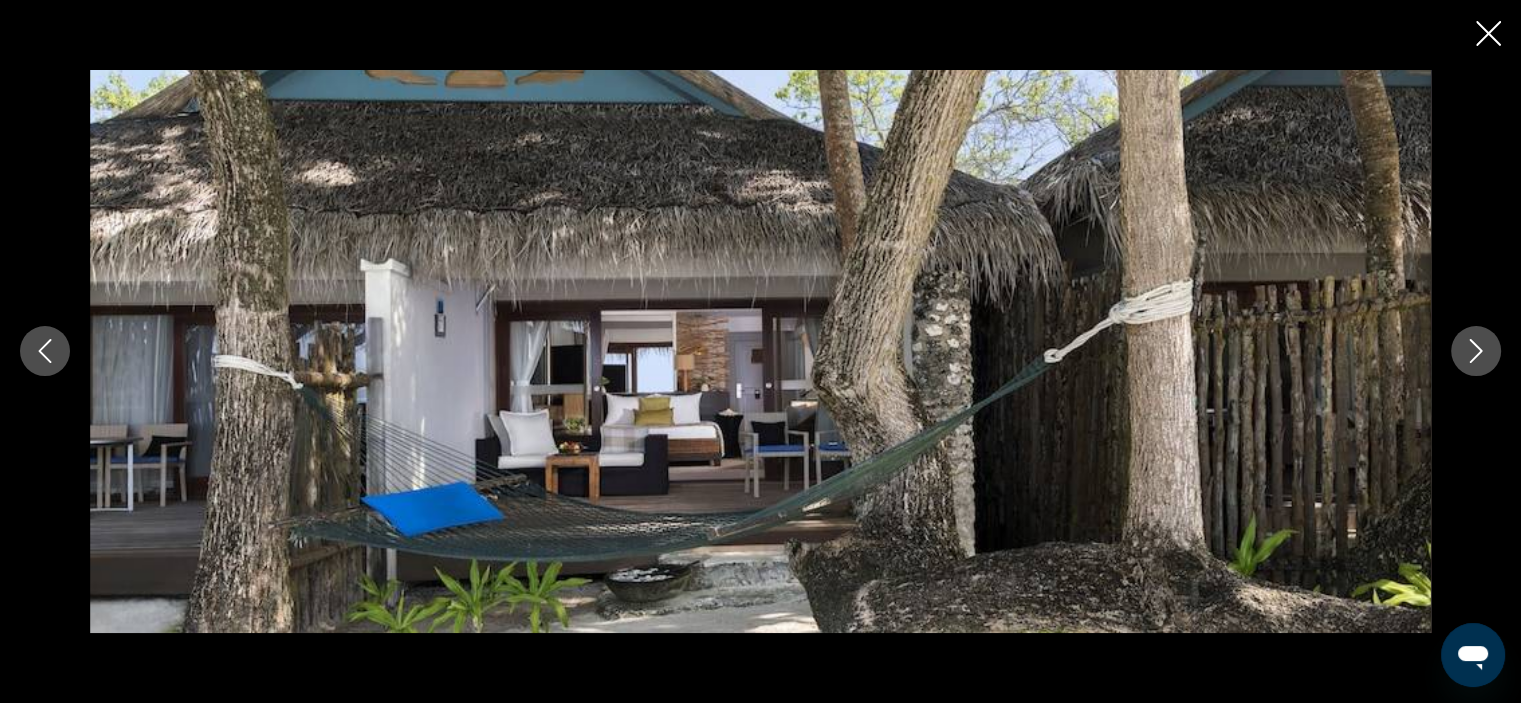 click 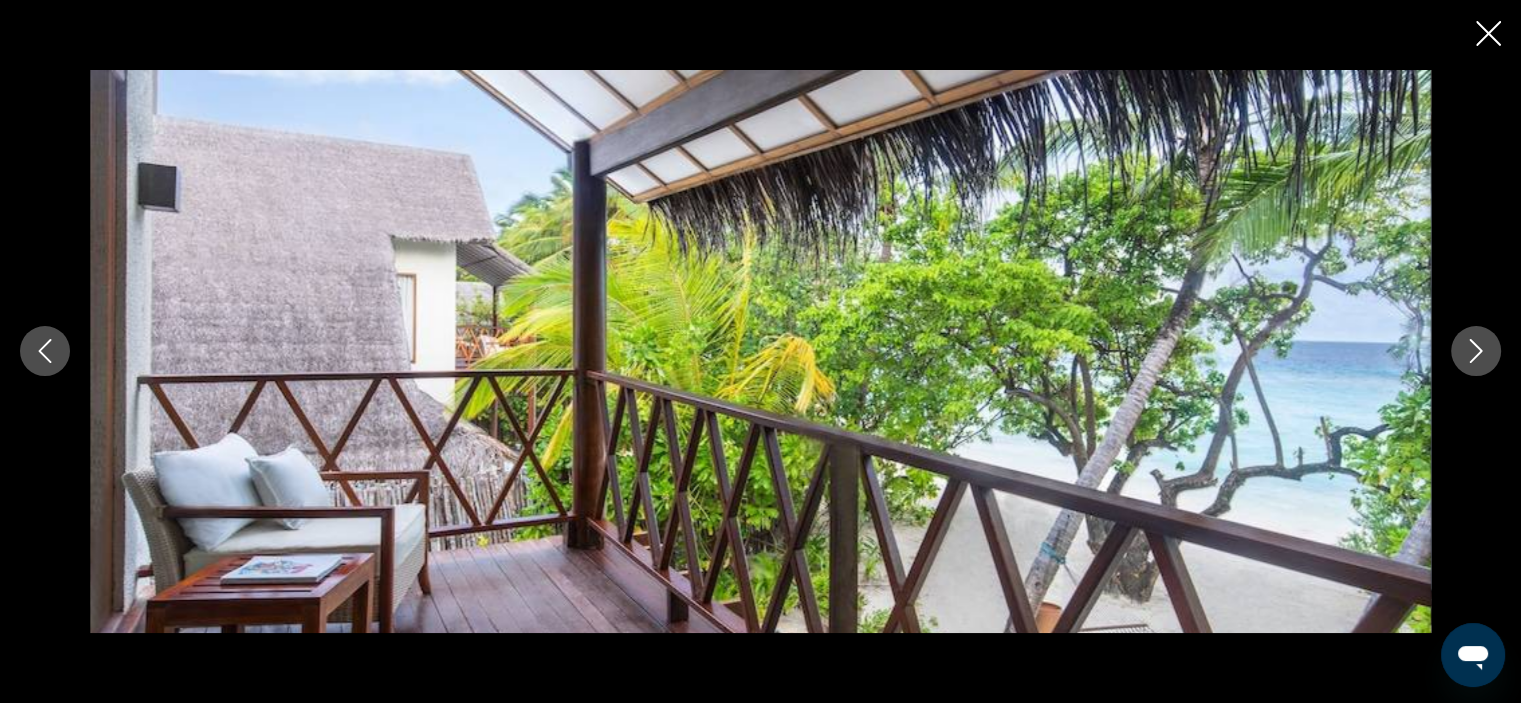 click 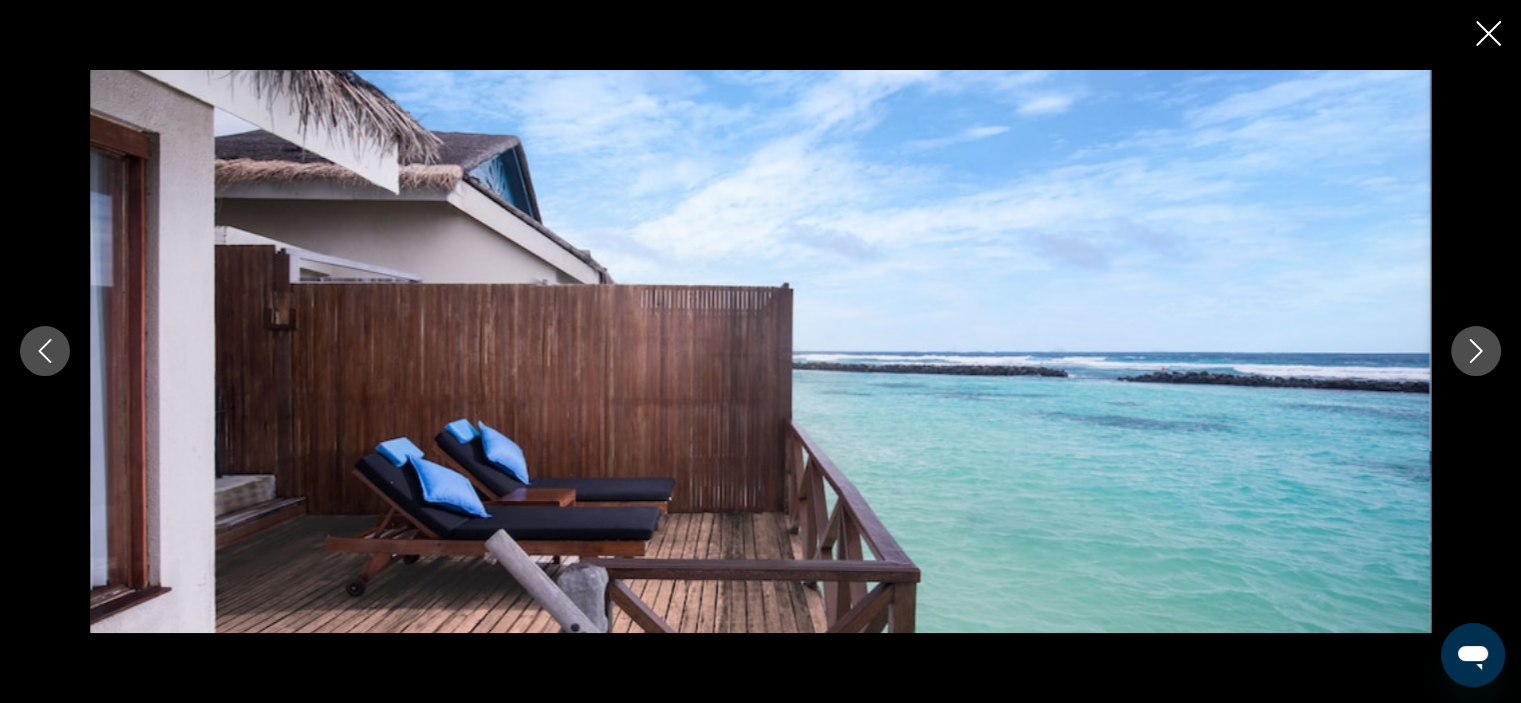 click 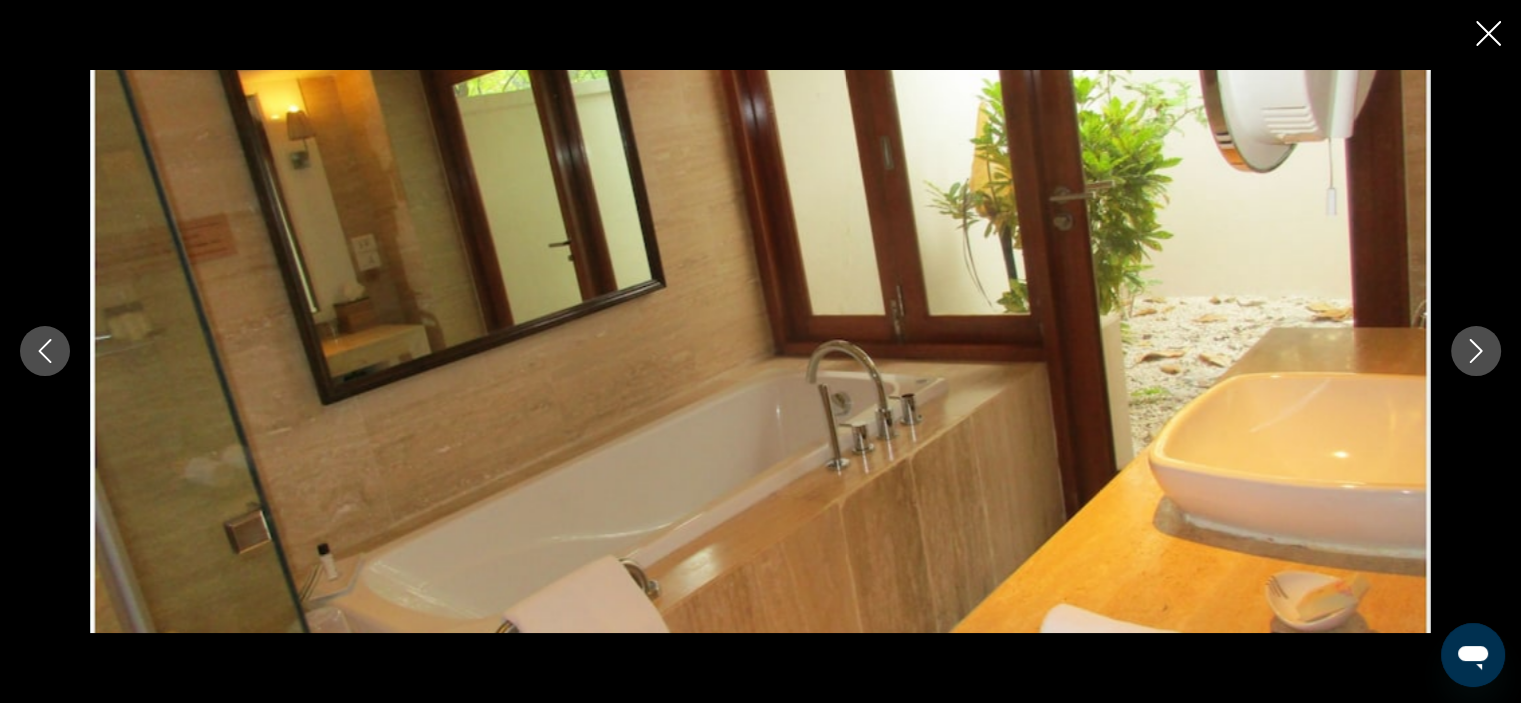 click 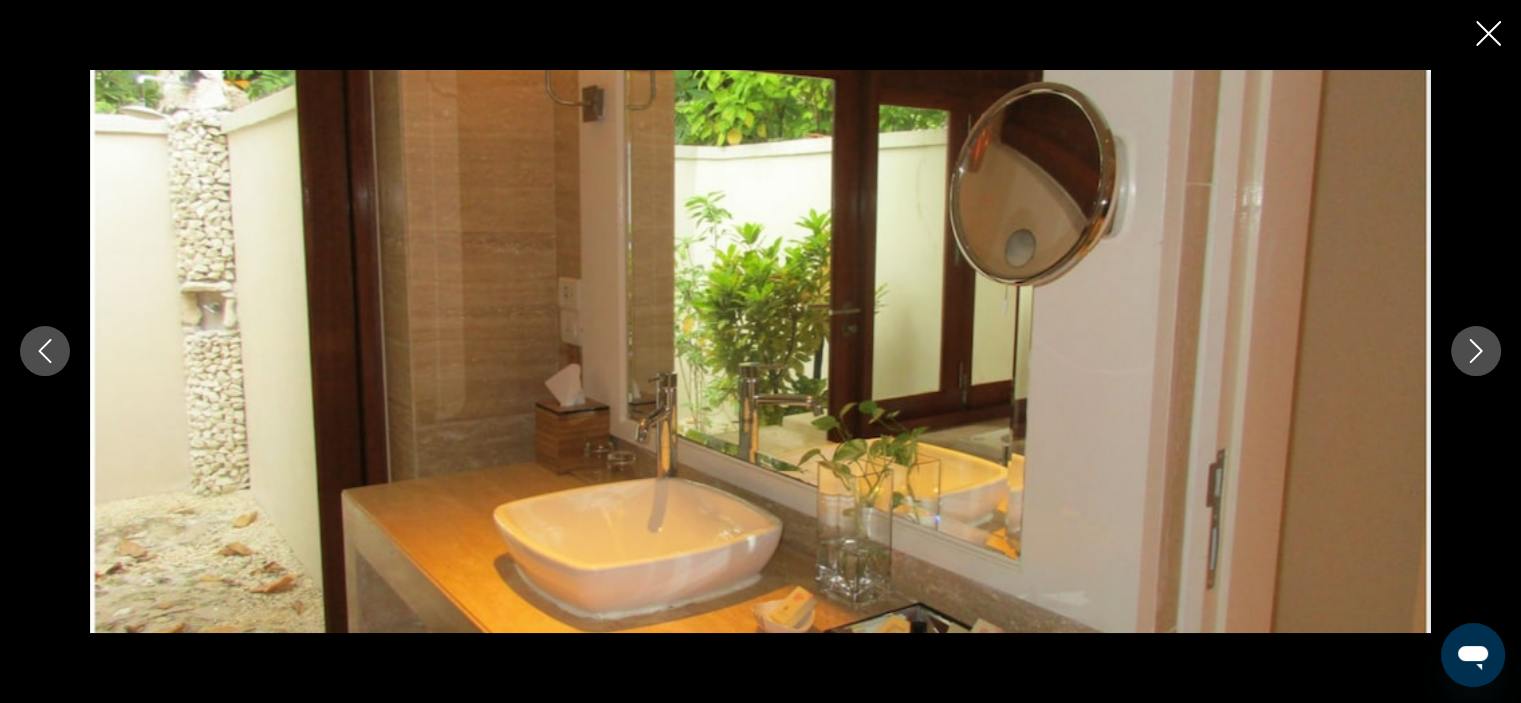 click 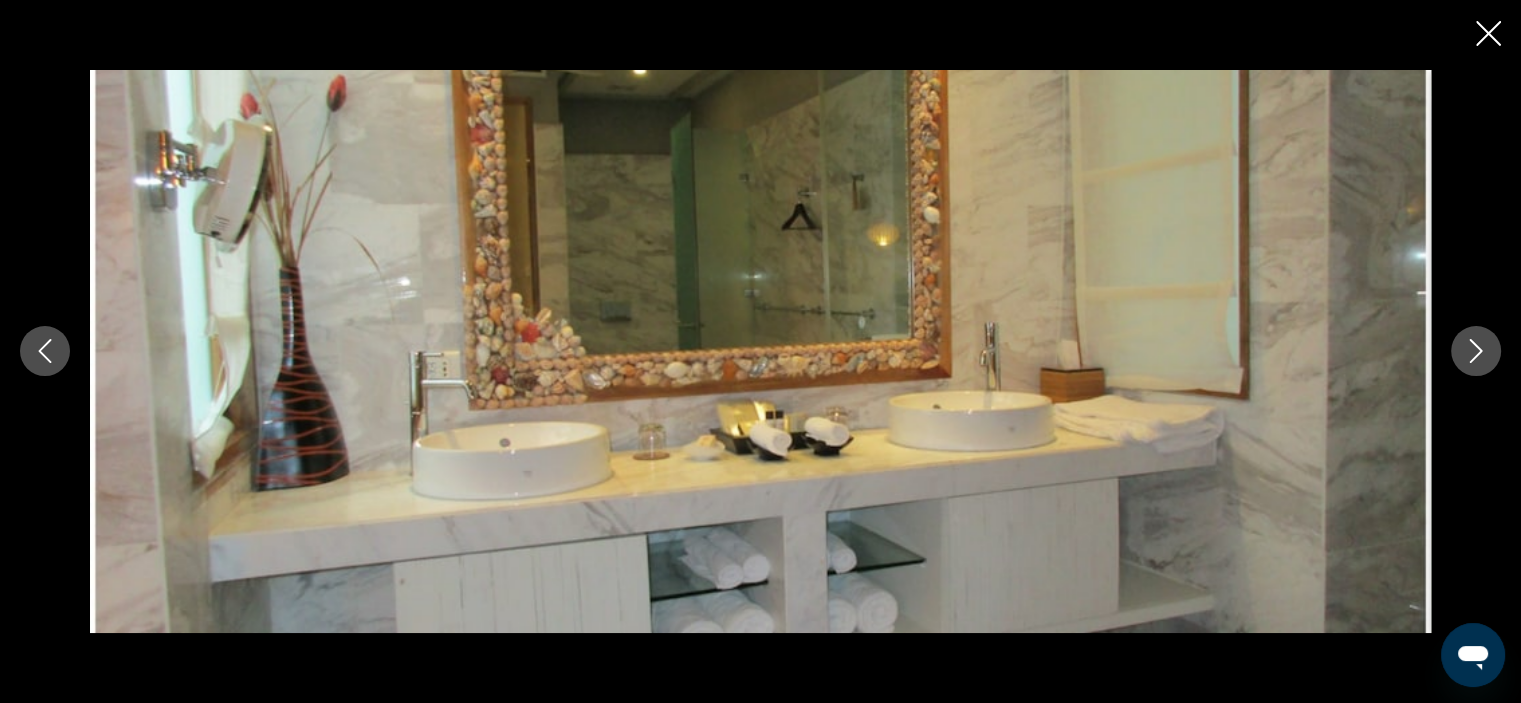 click 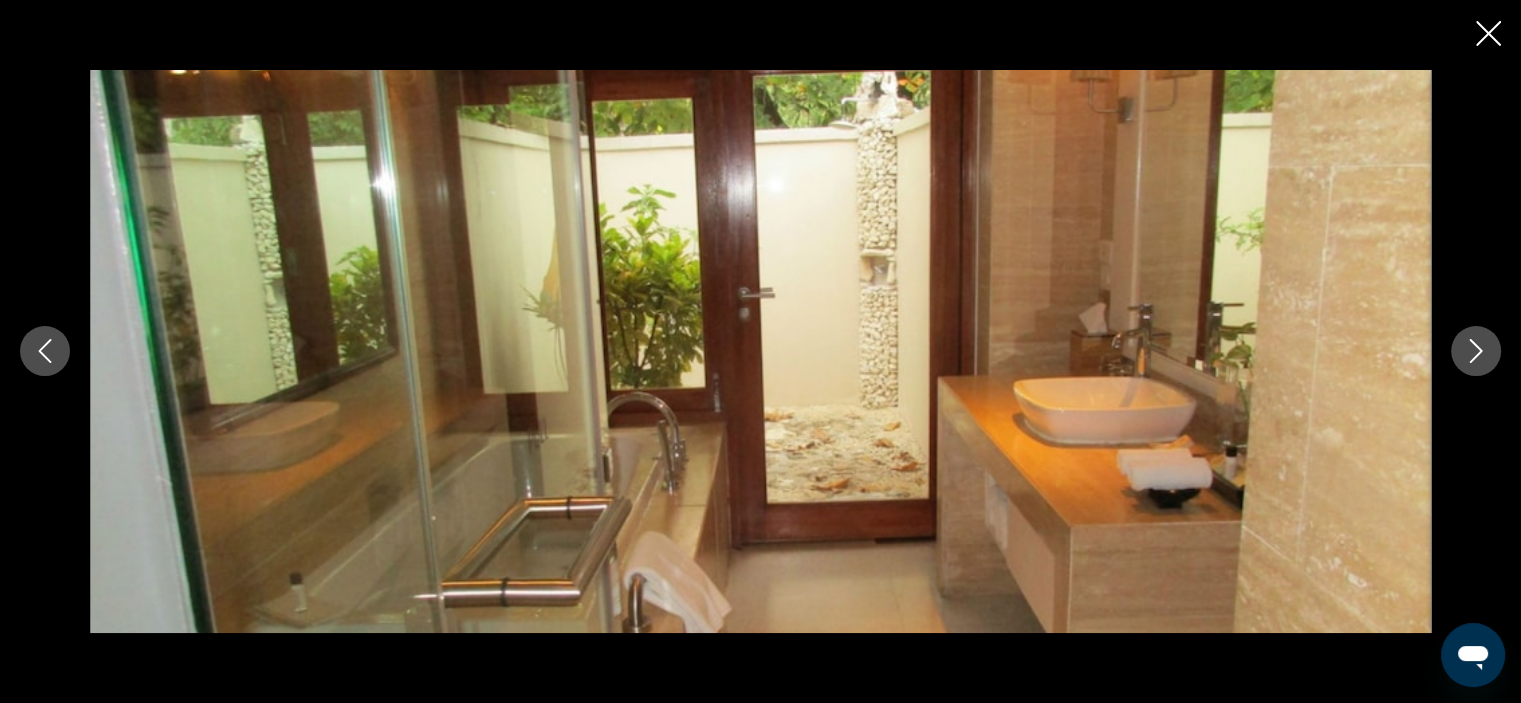 click 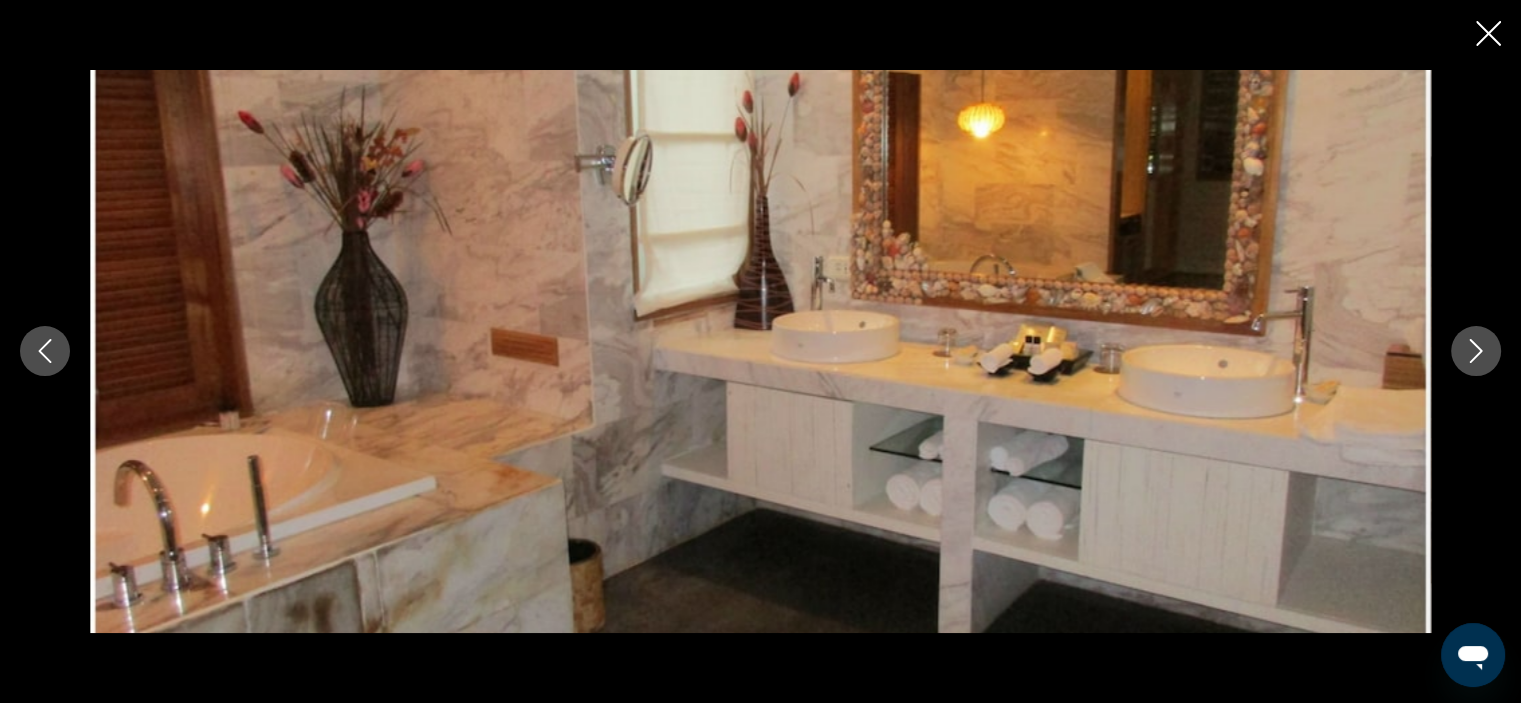 click 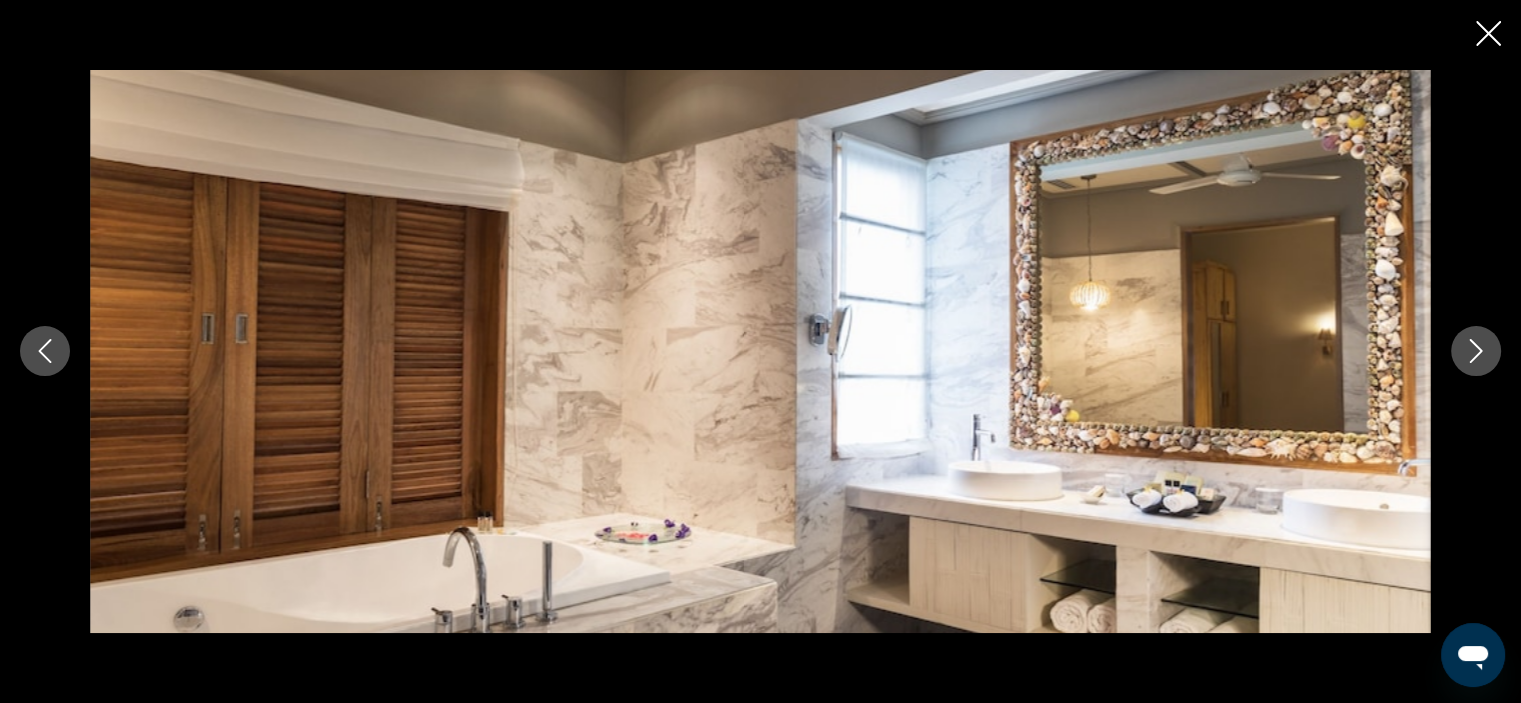 click 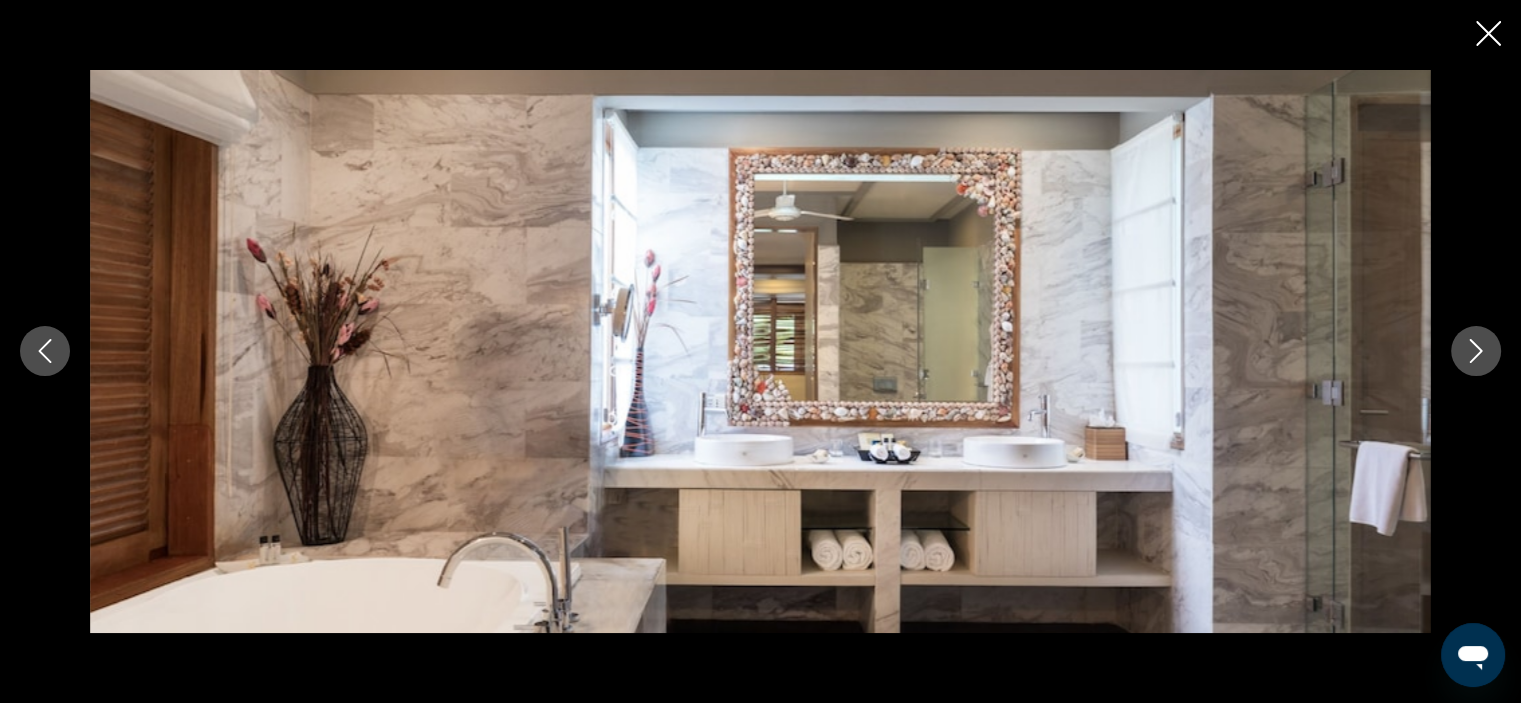 click 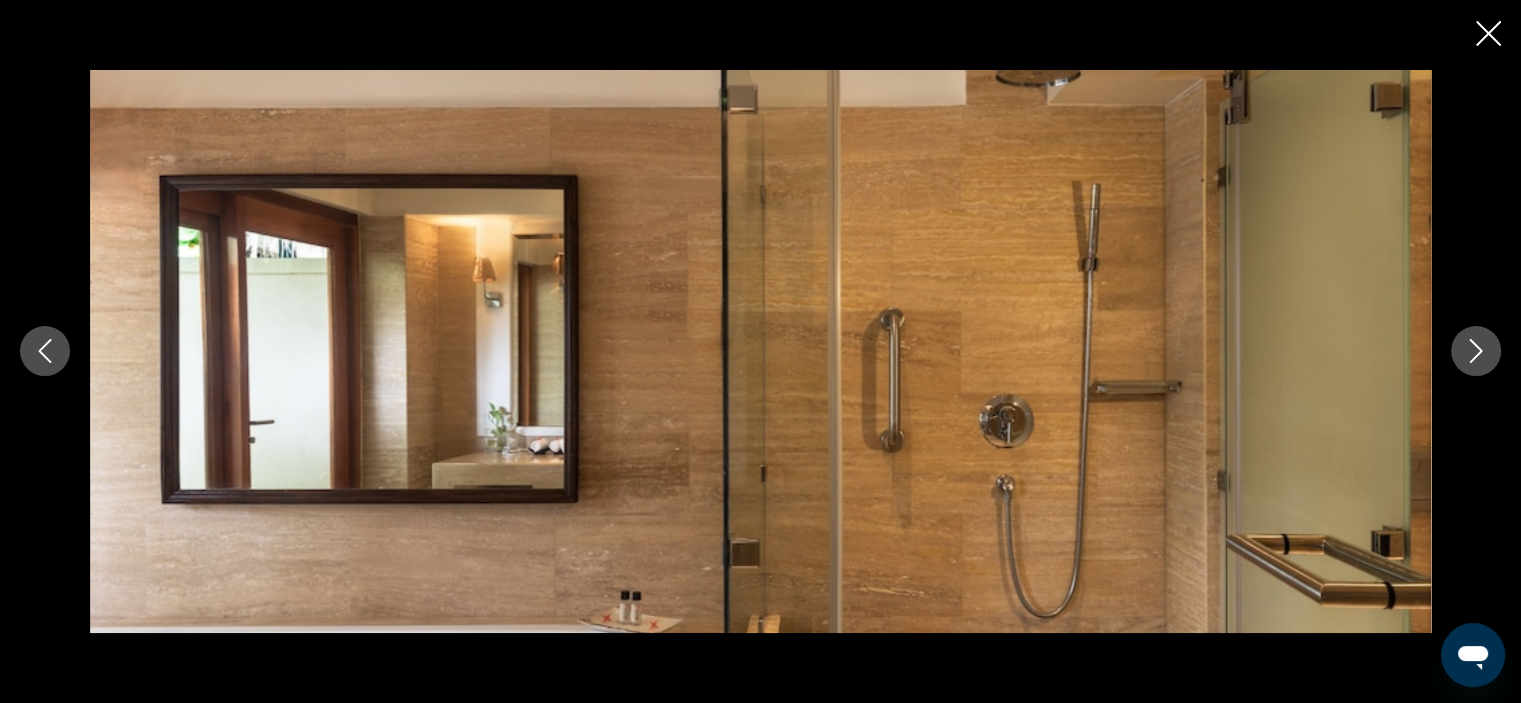 click 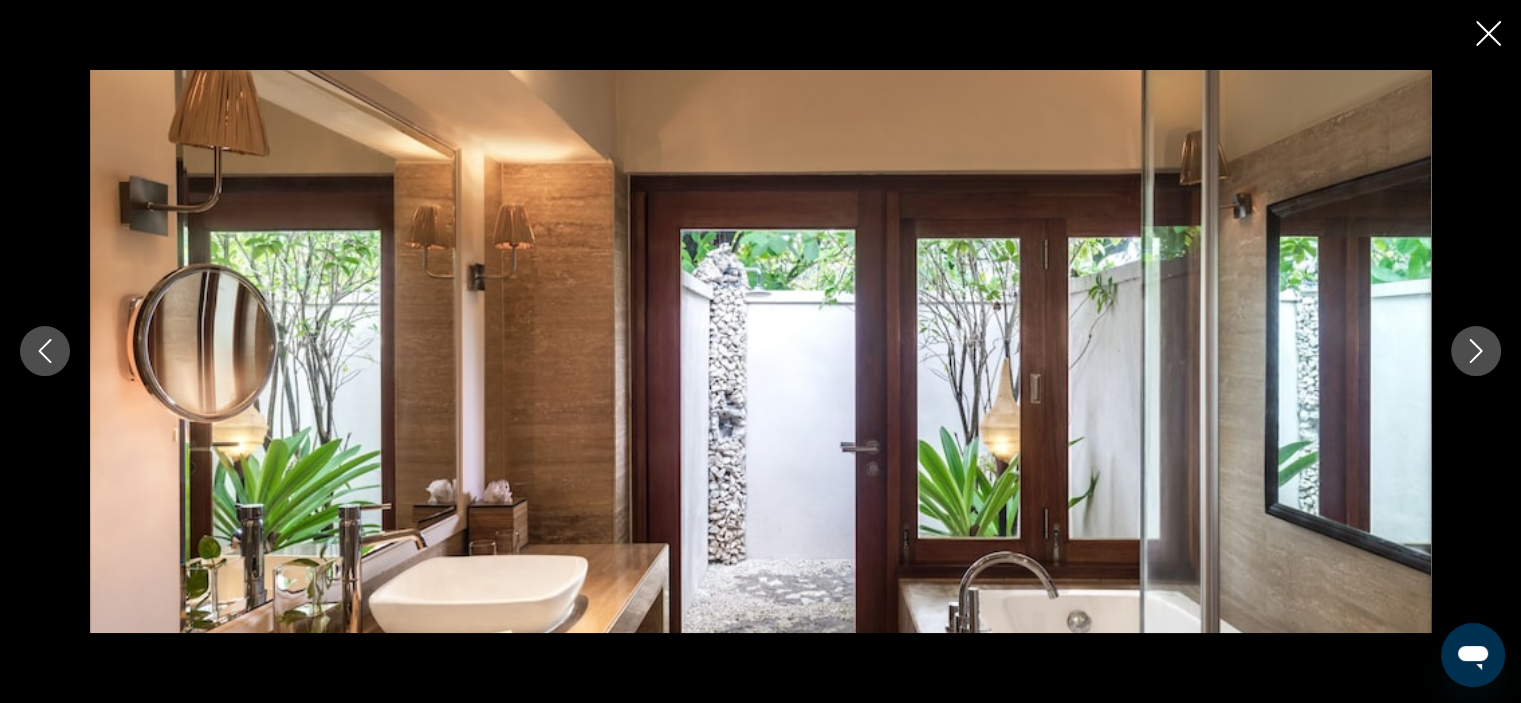 click 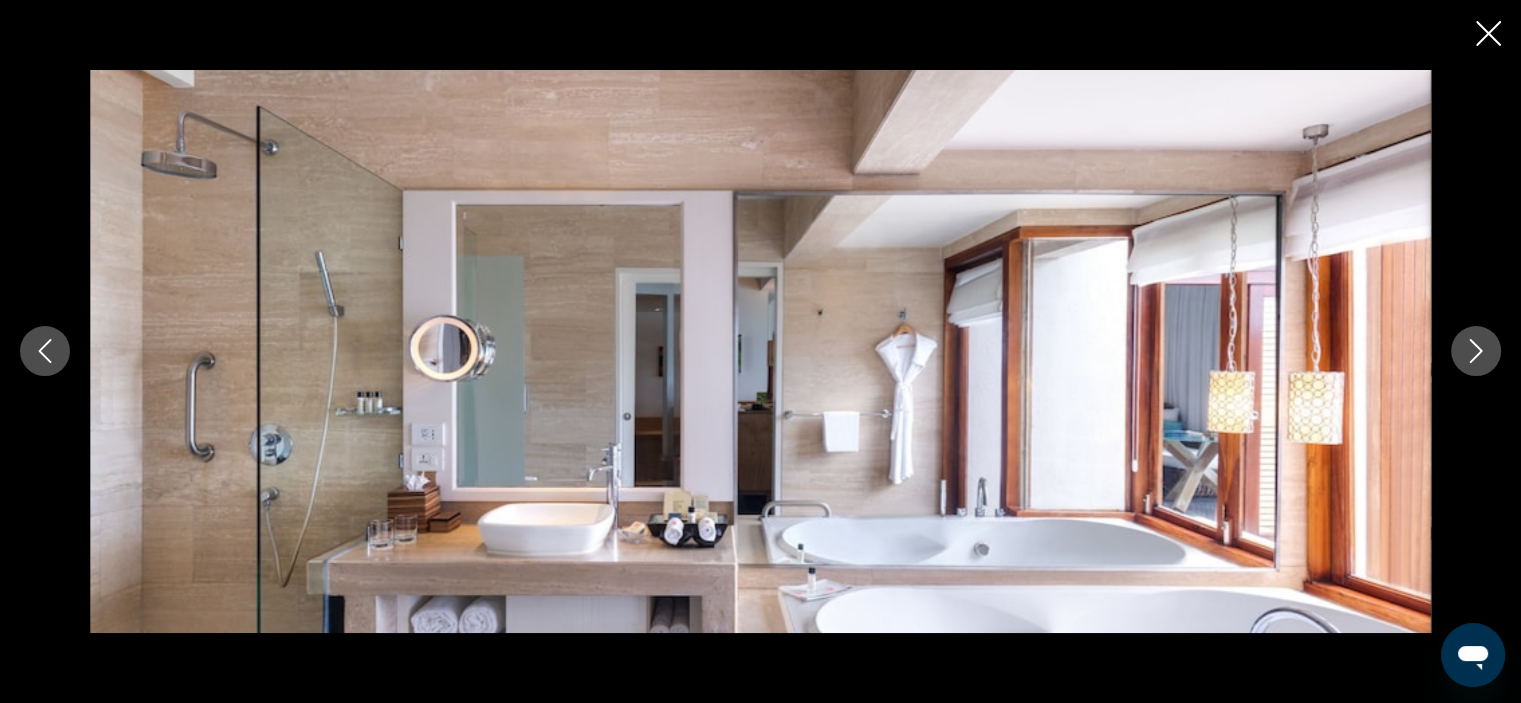 click 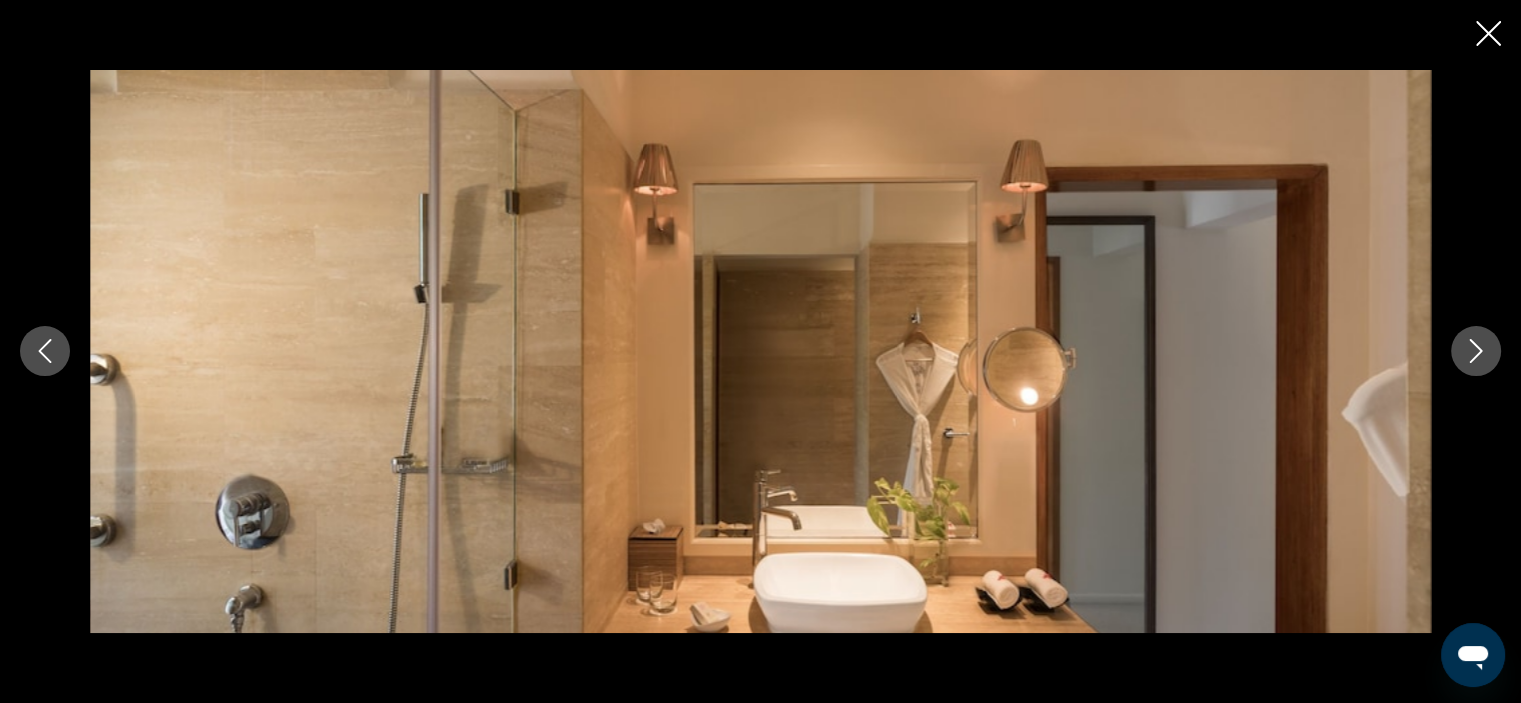 click 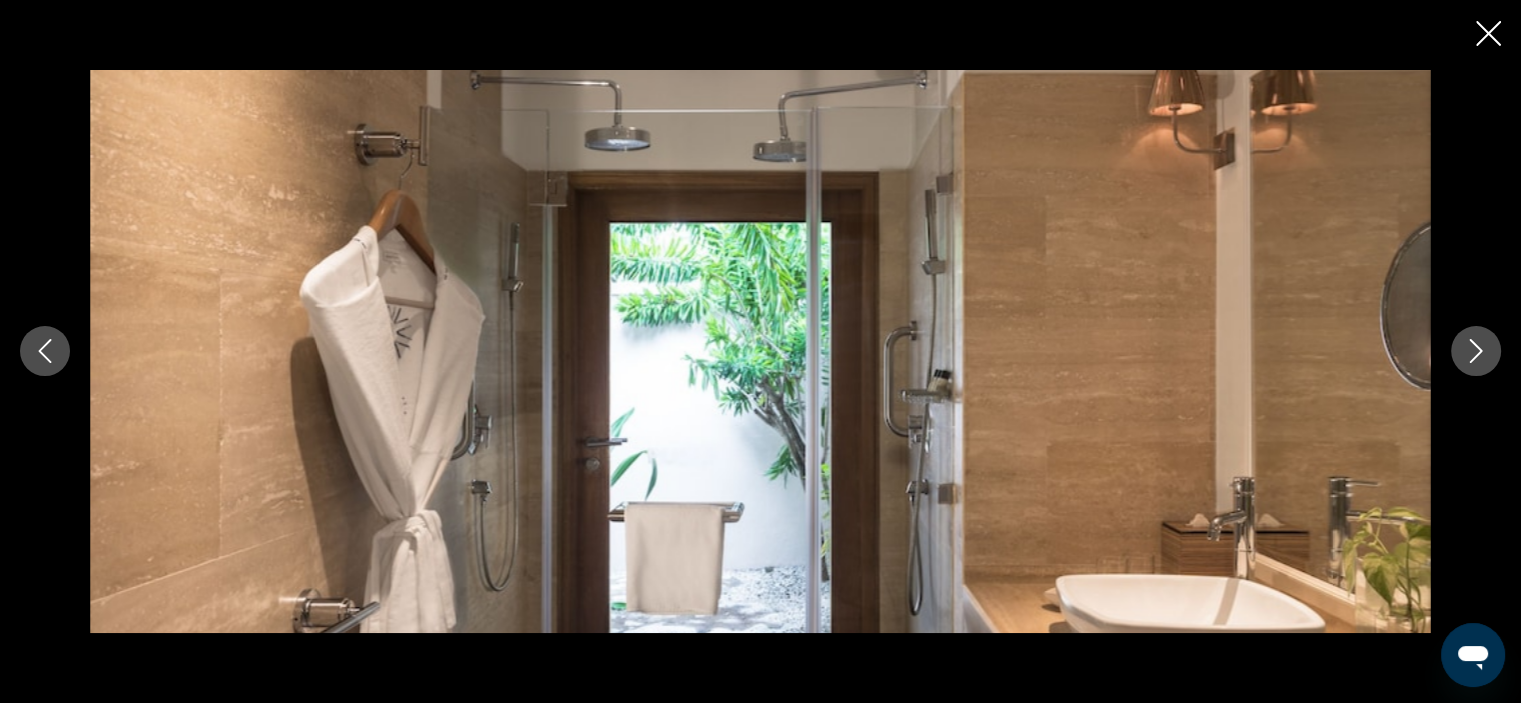 click 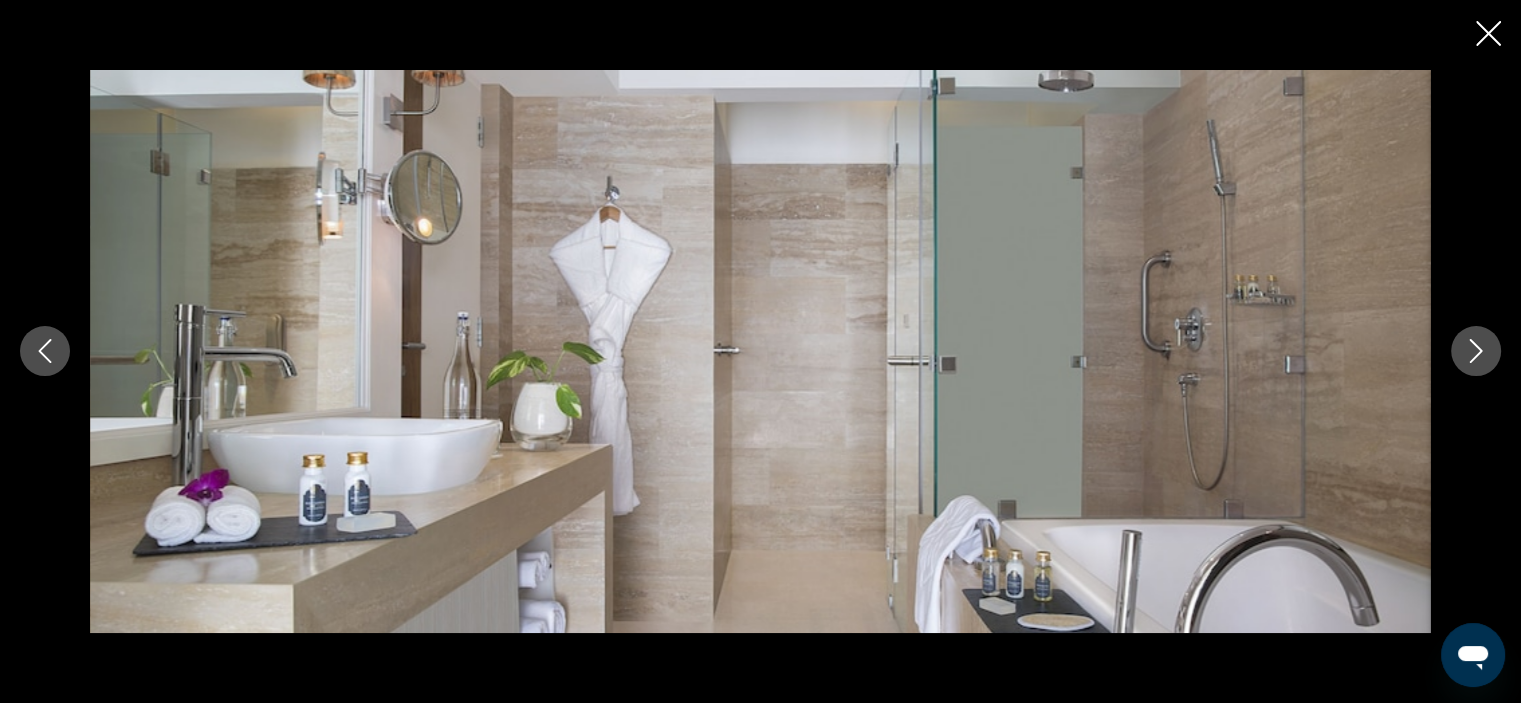 click 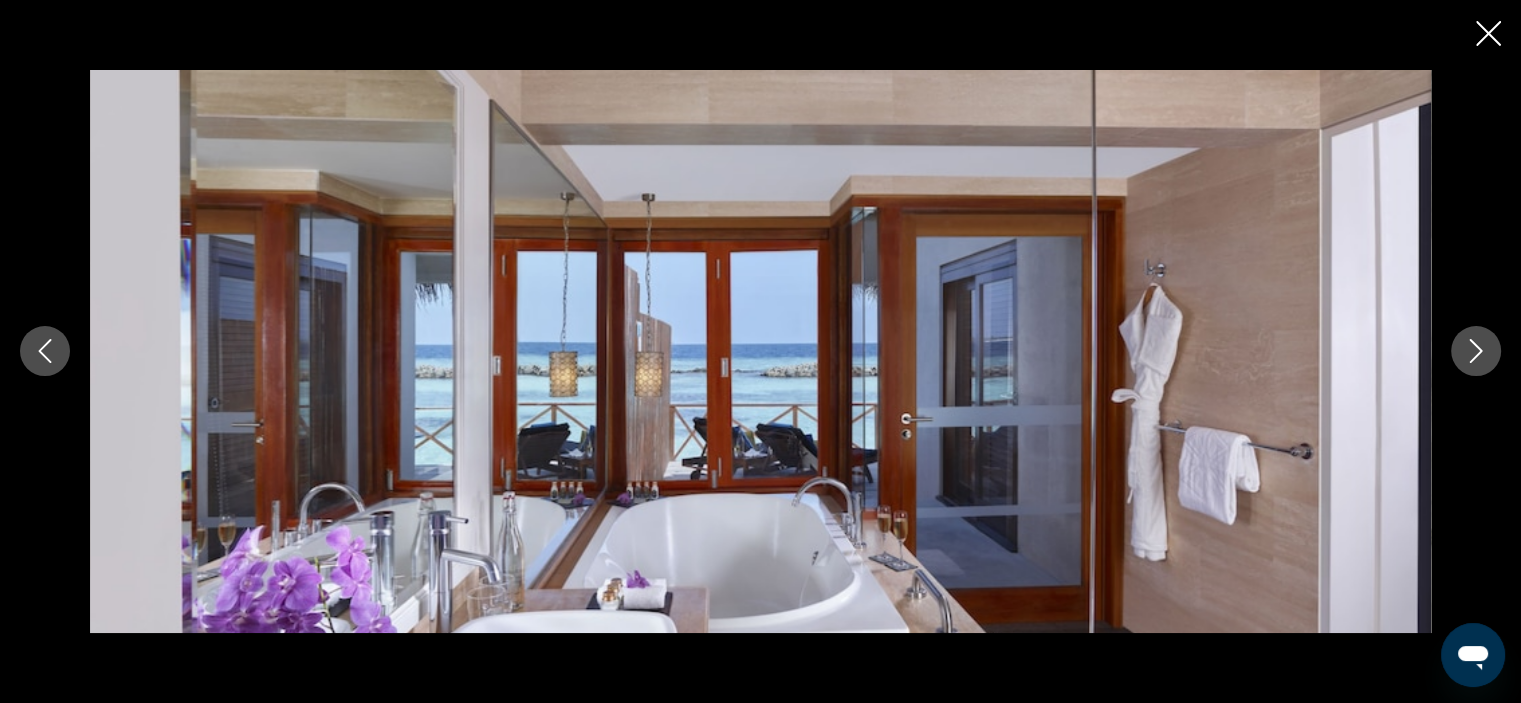 click 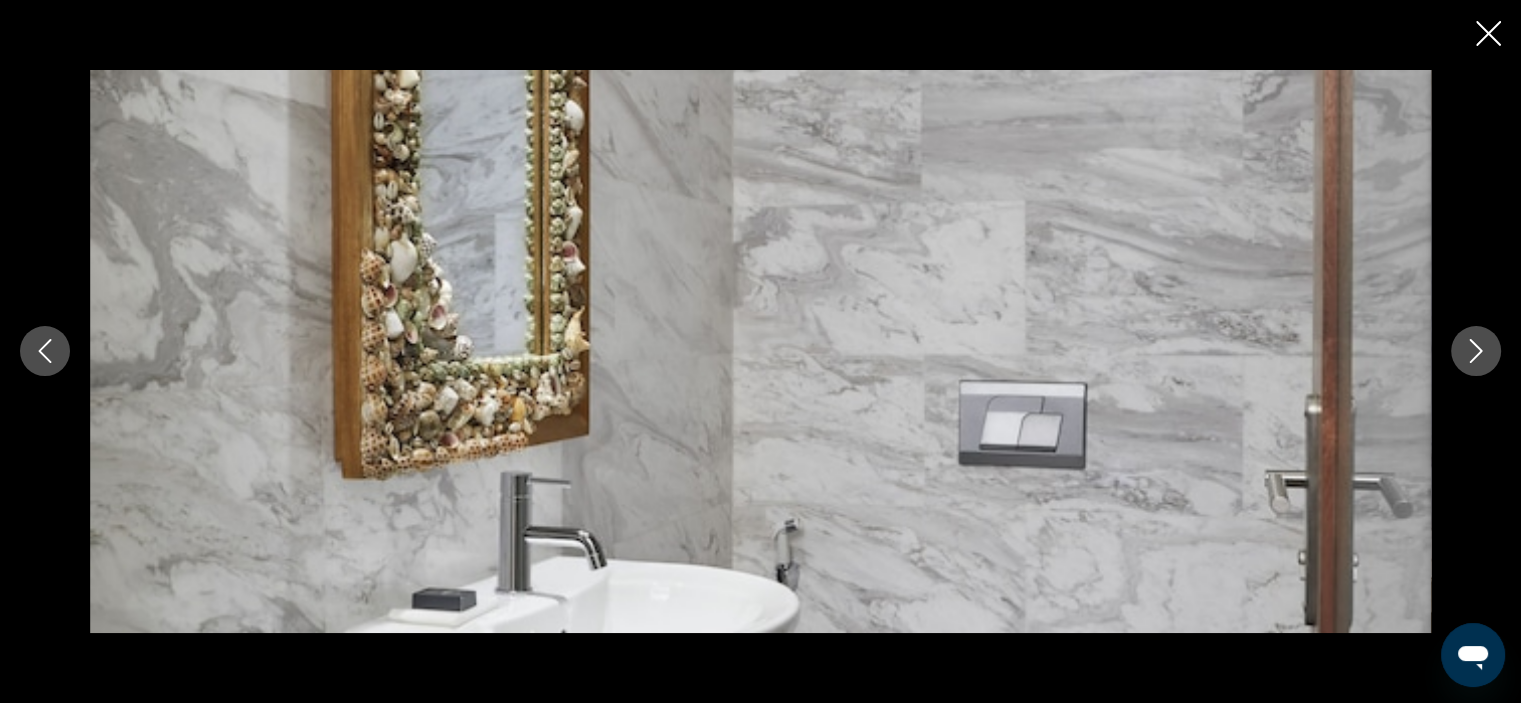 click 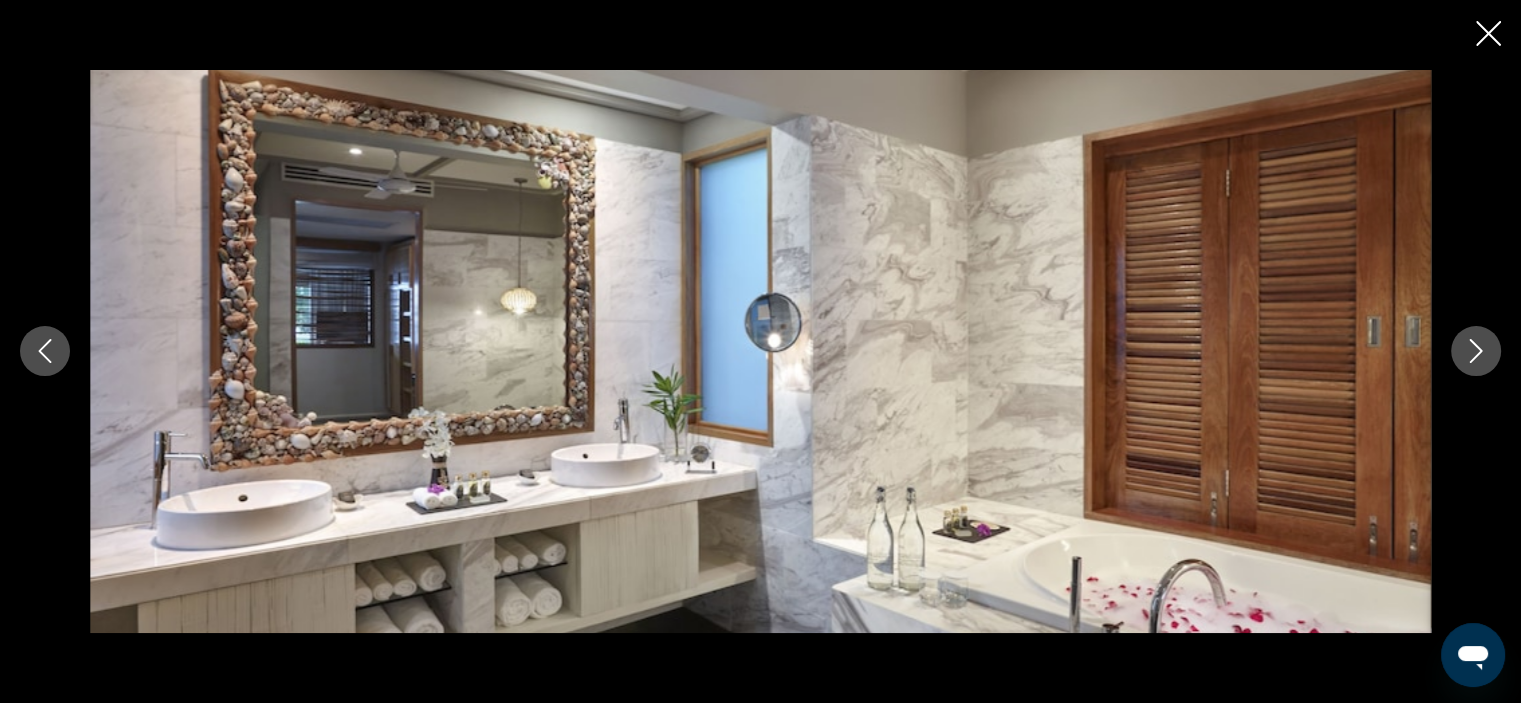 click 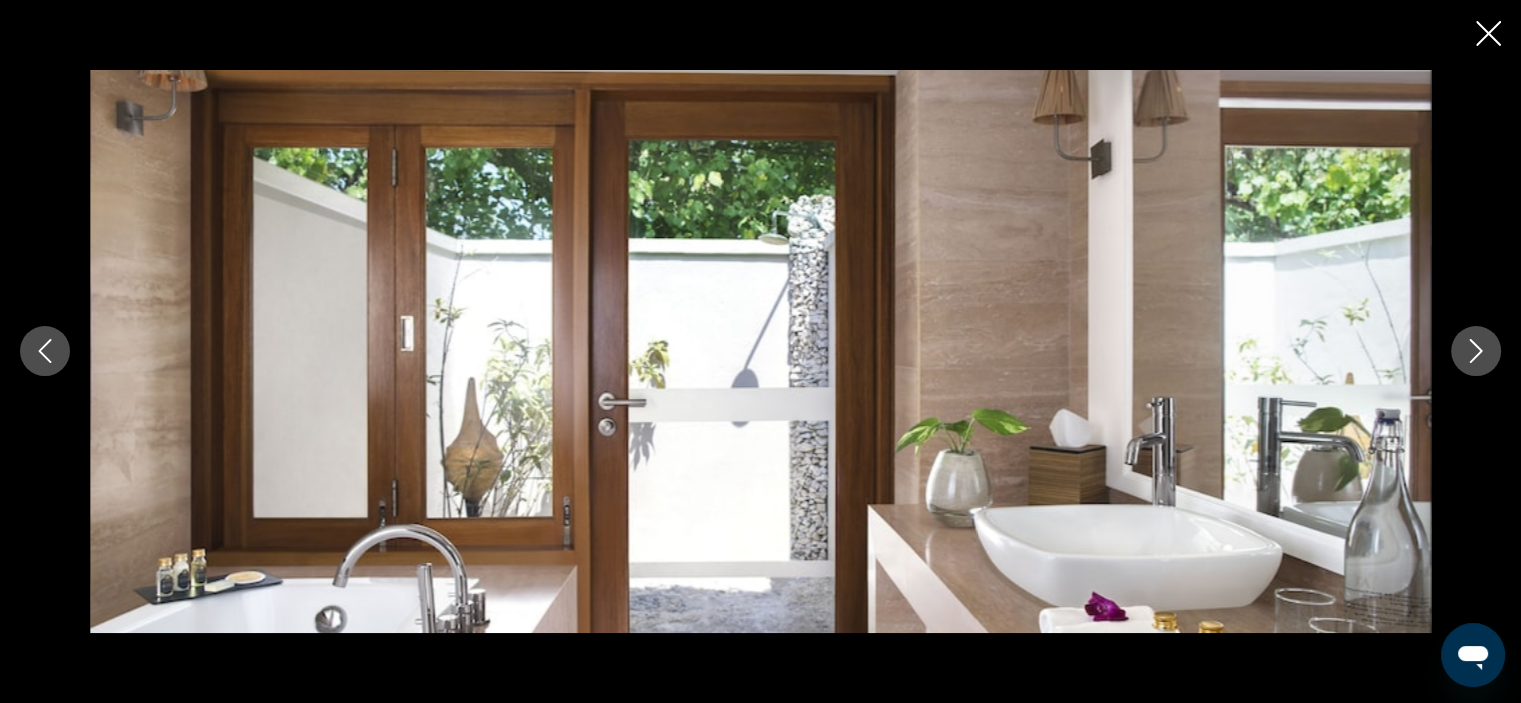 click 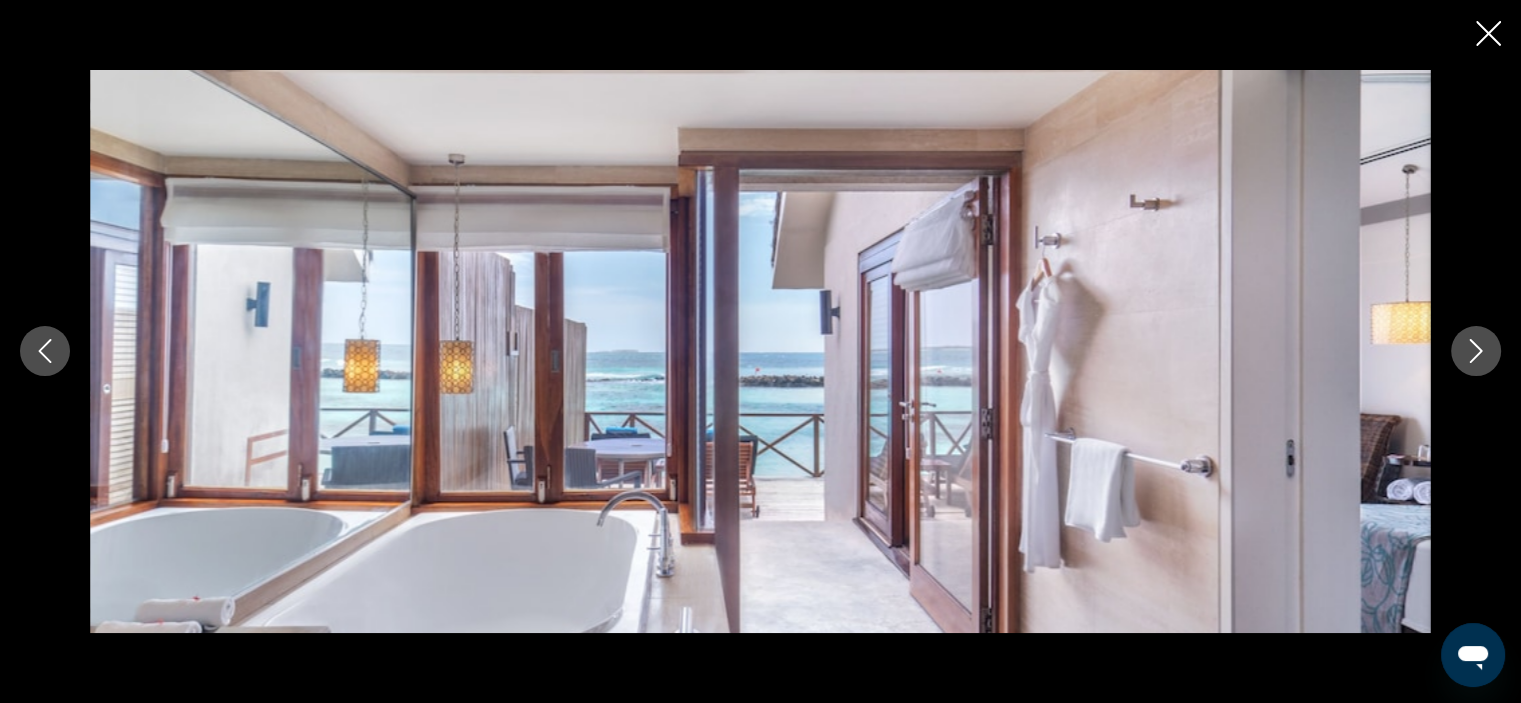 click 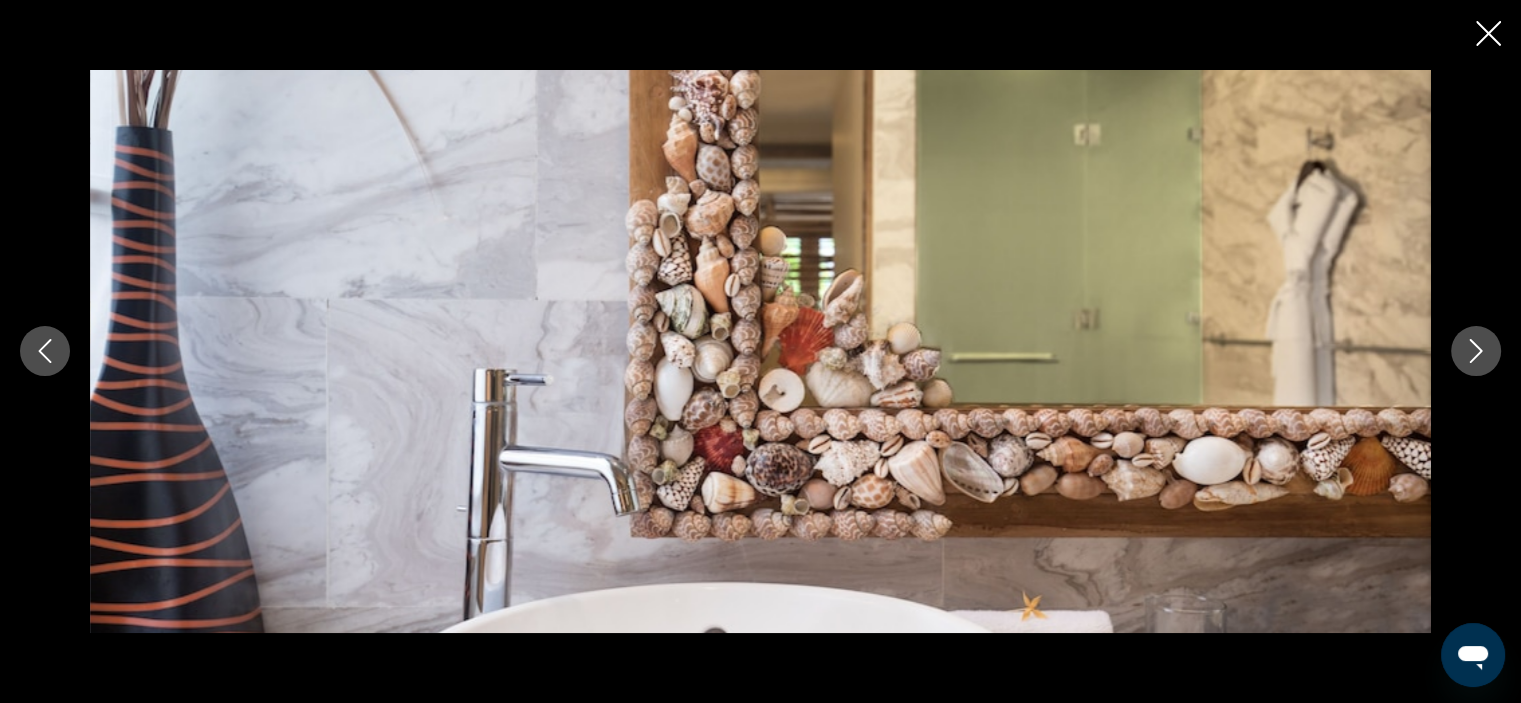 click 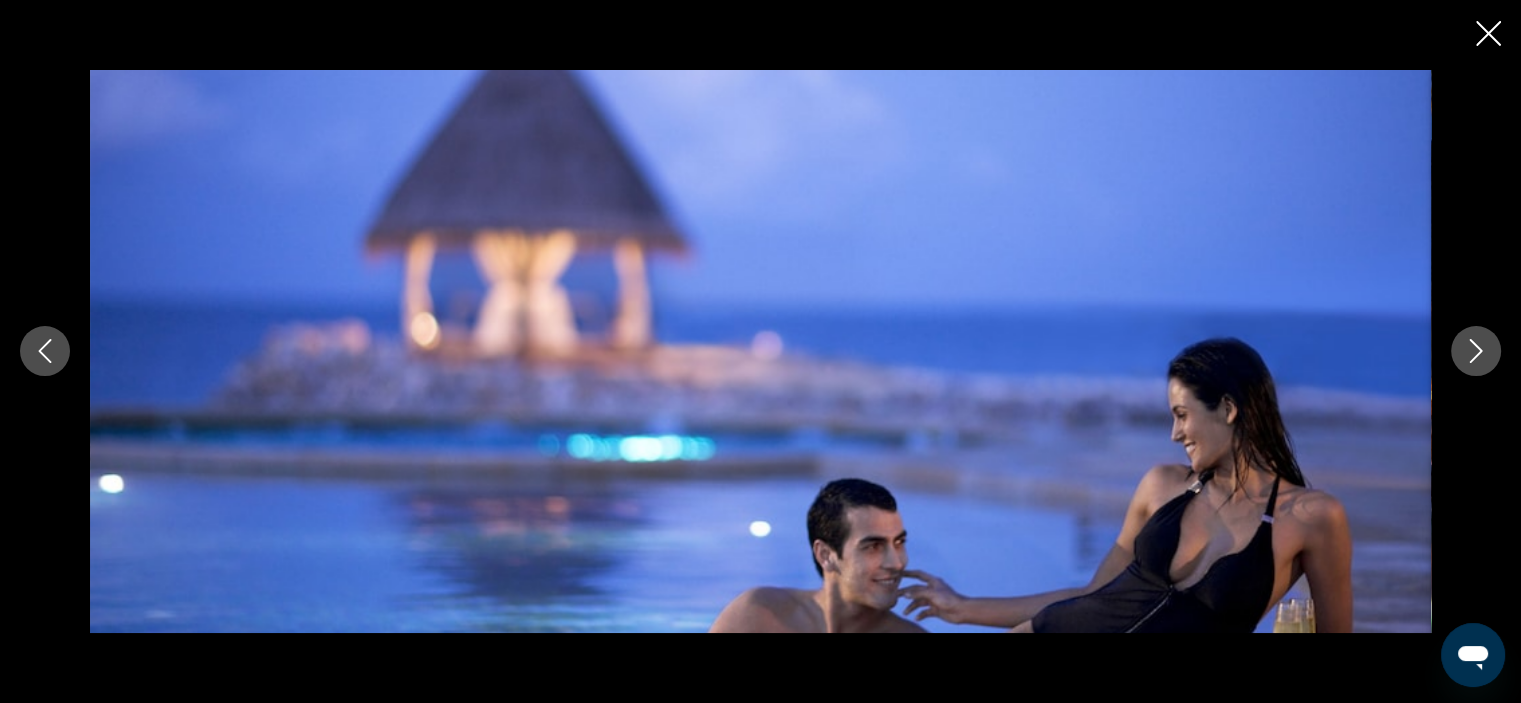 click 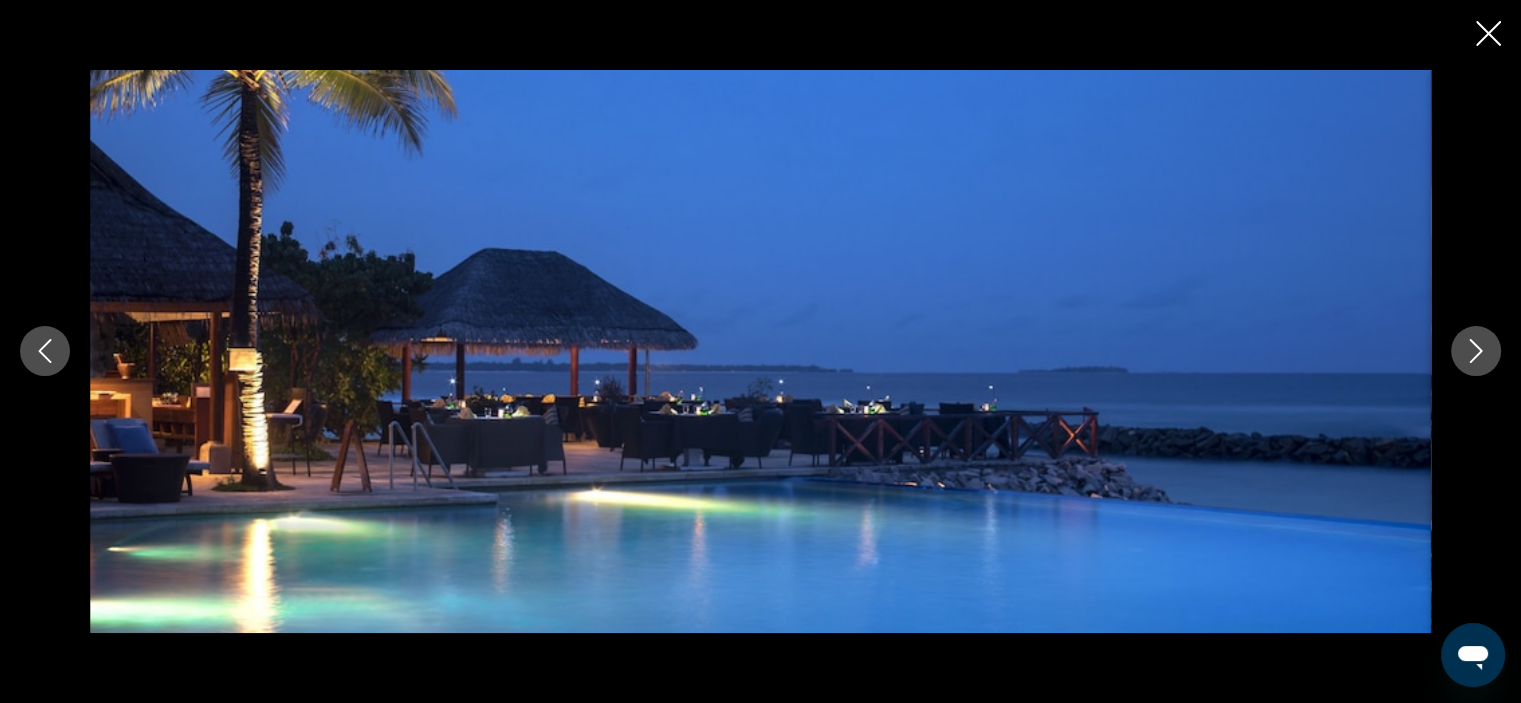click 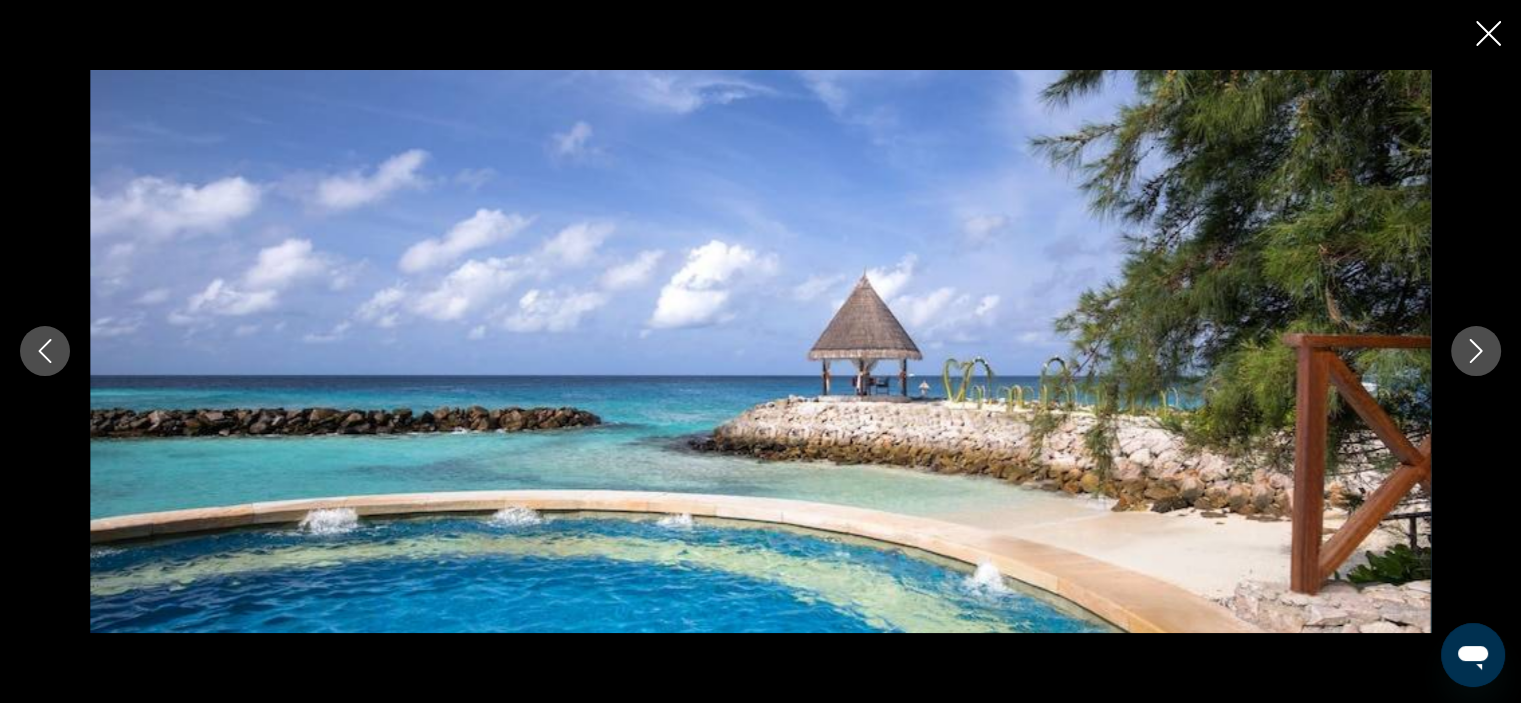 click 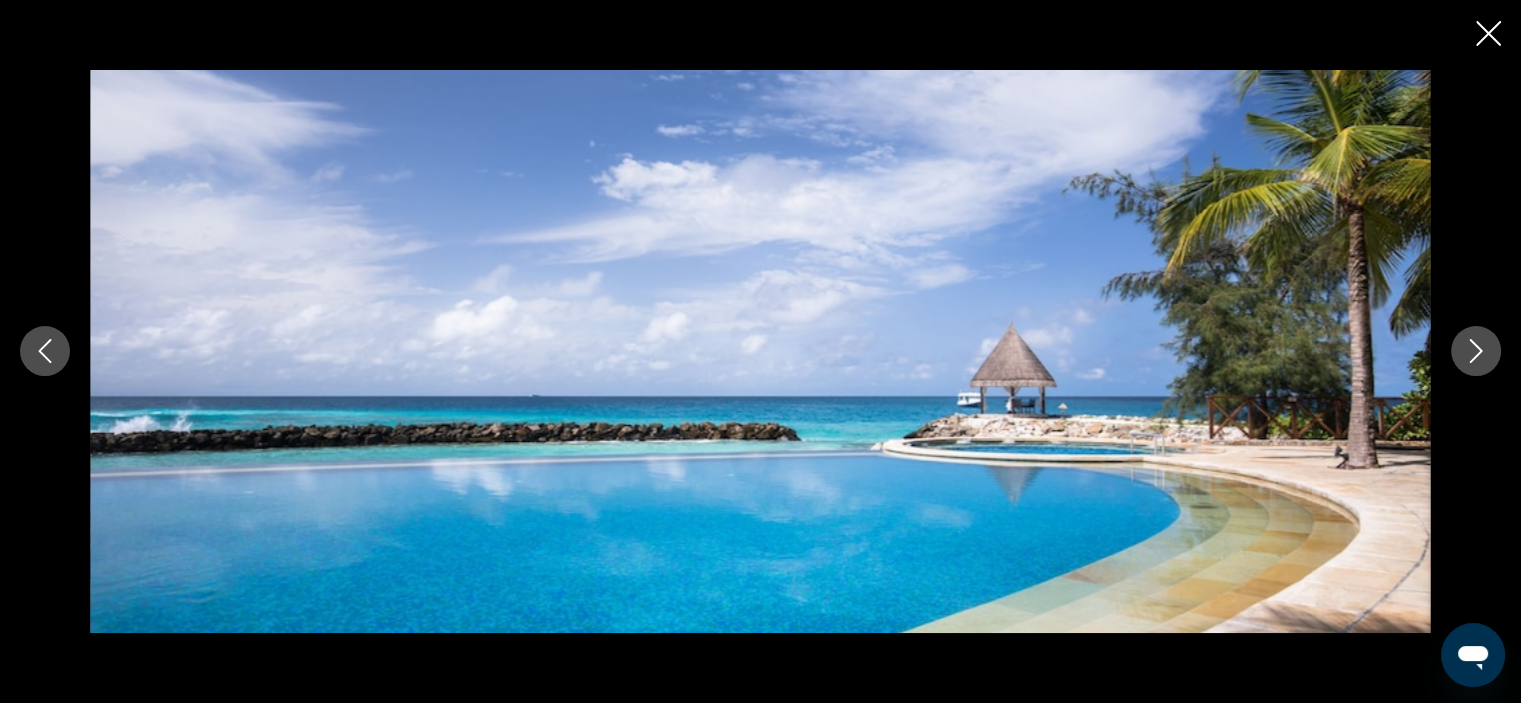 click 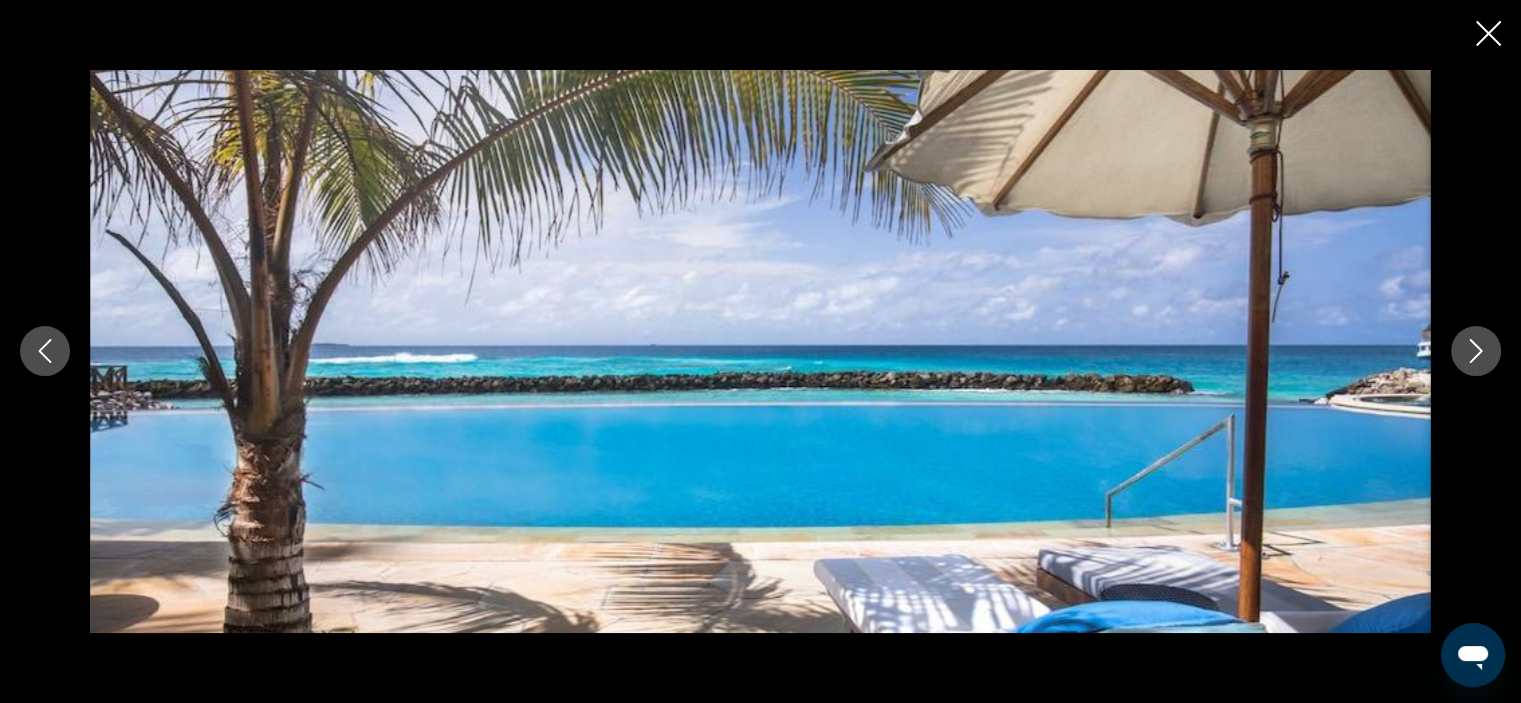 click 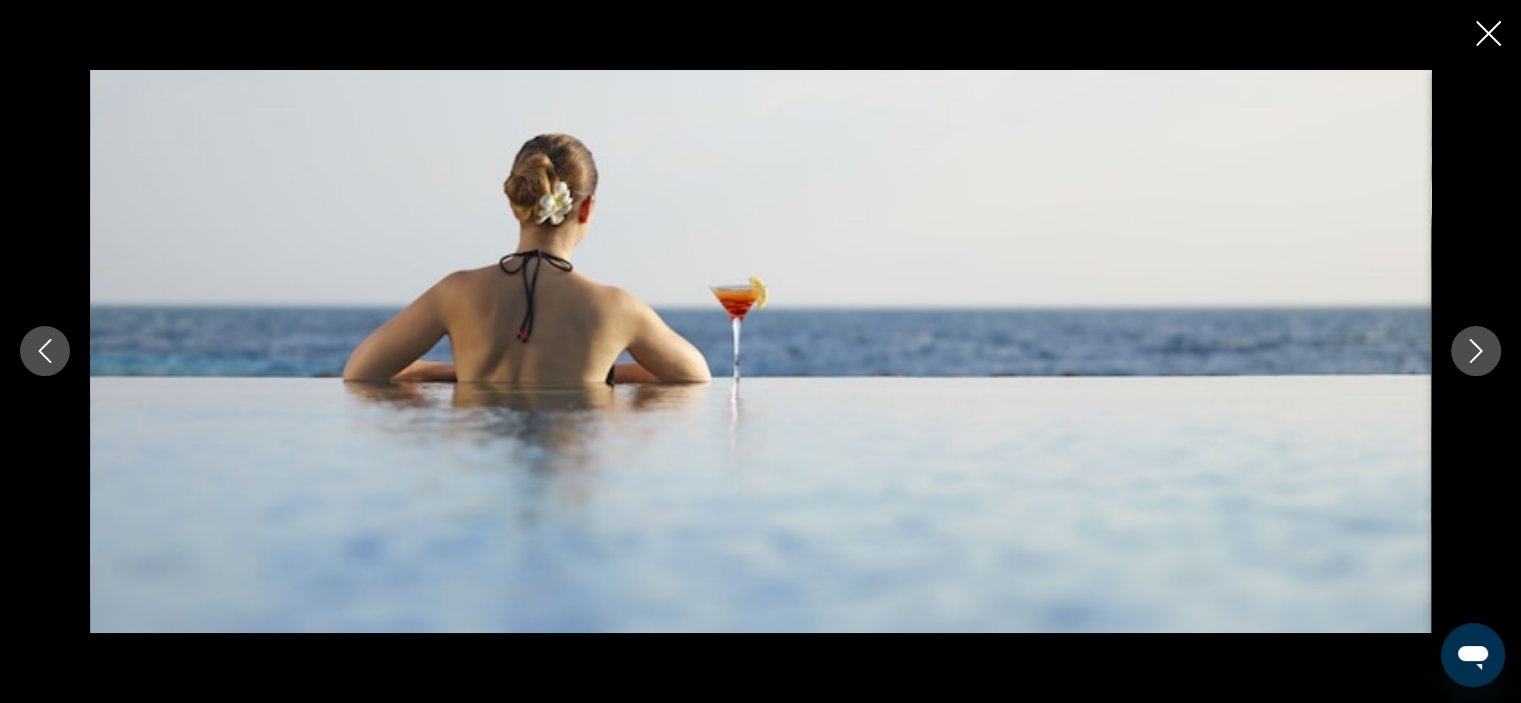 click 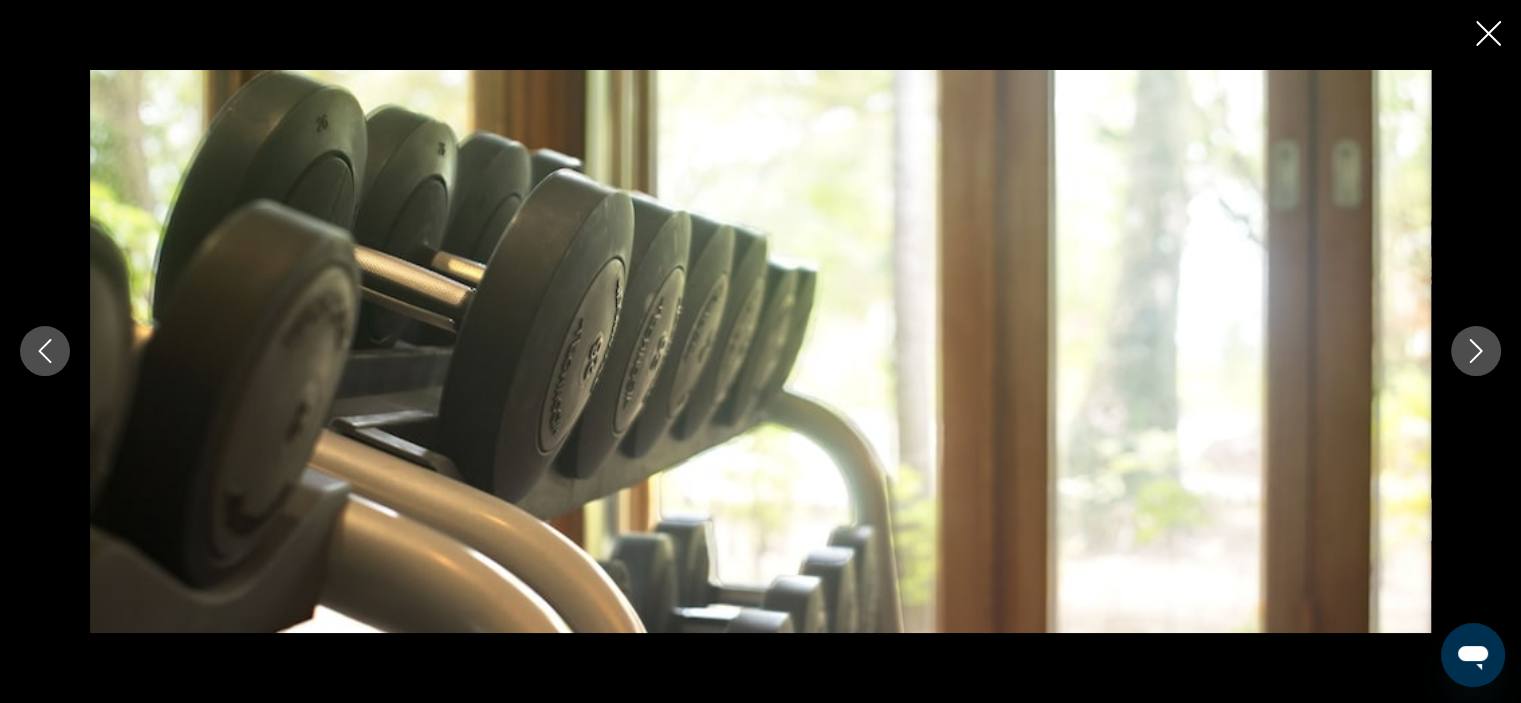 click 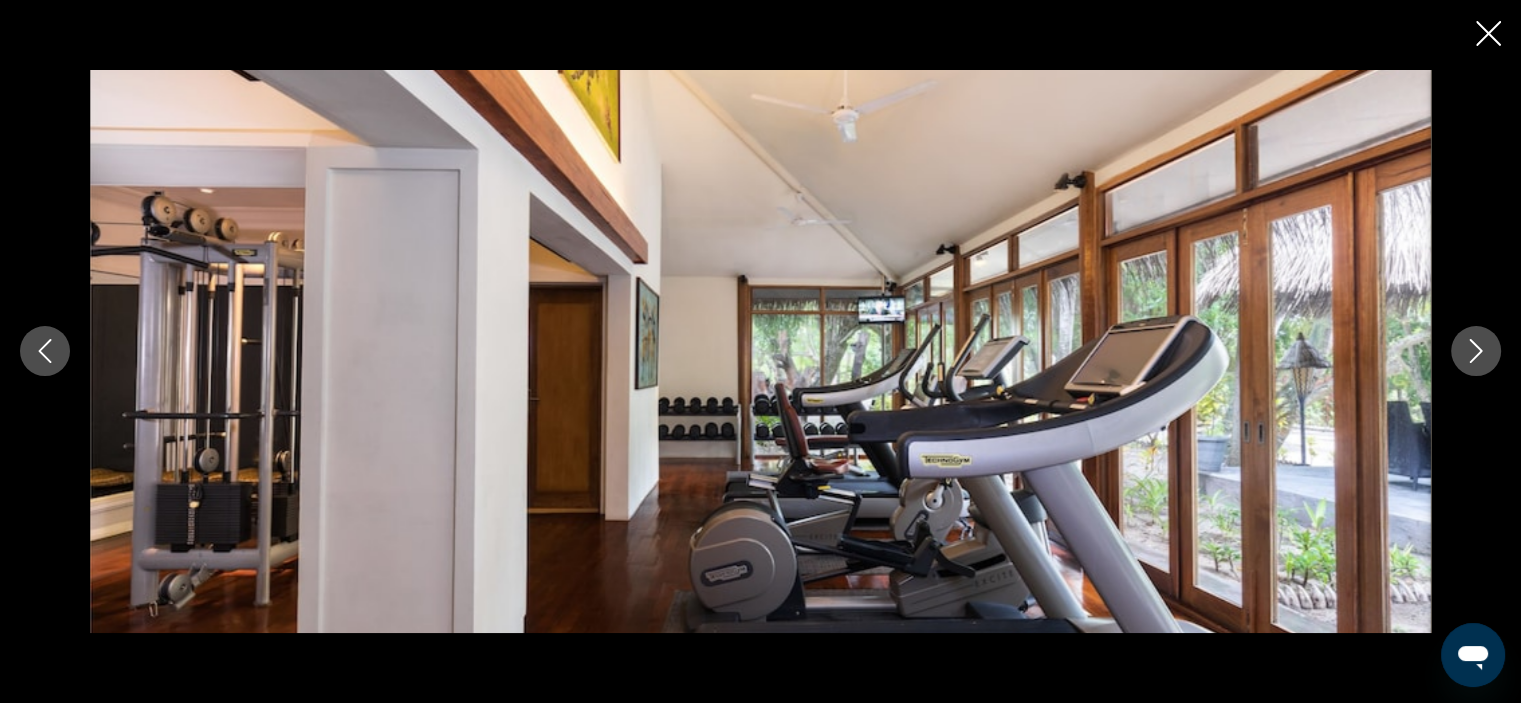 click 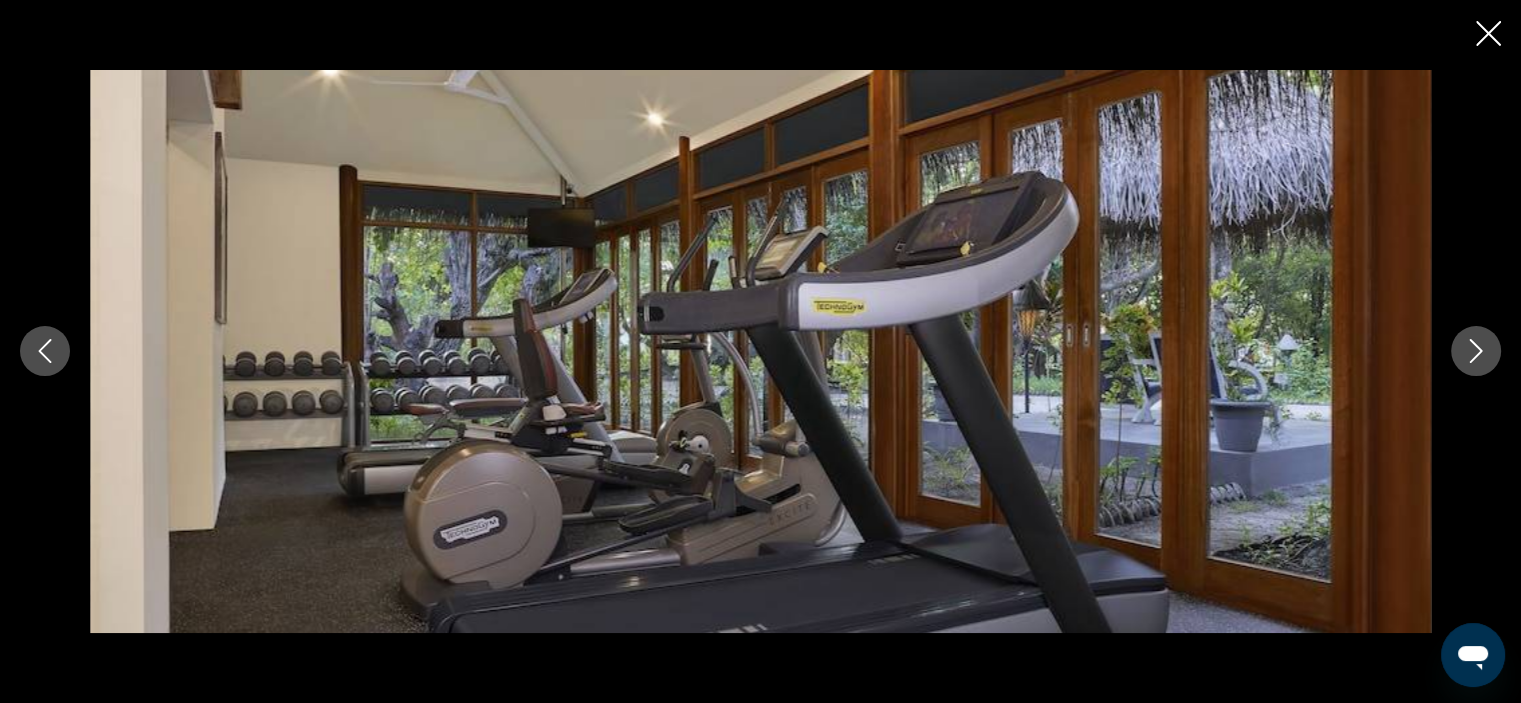 click 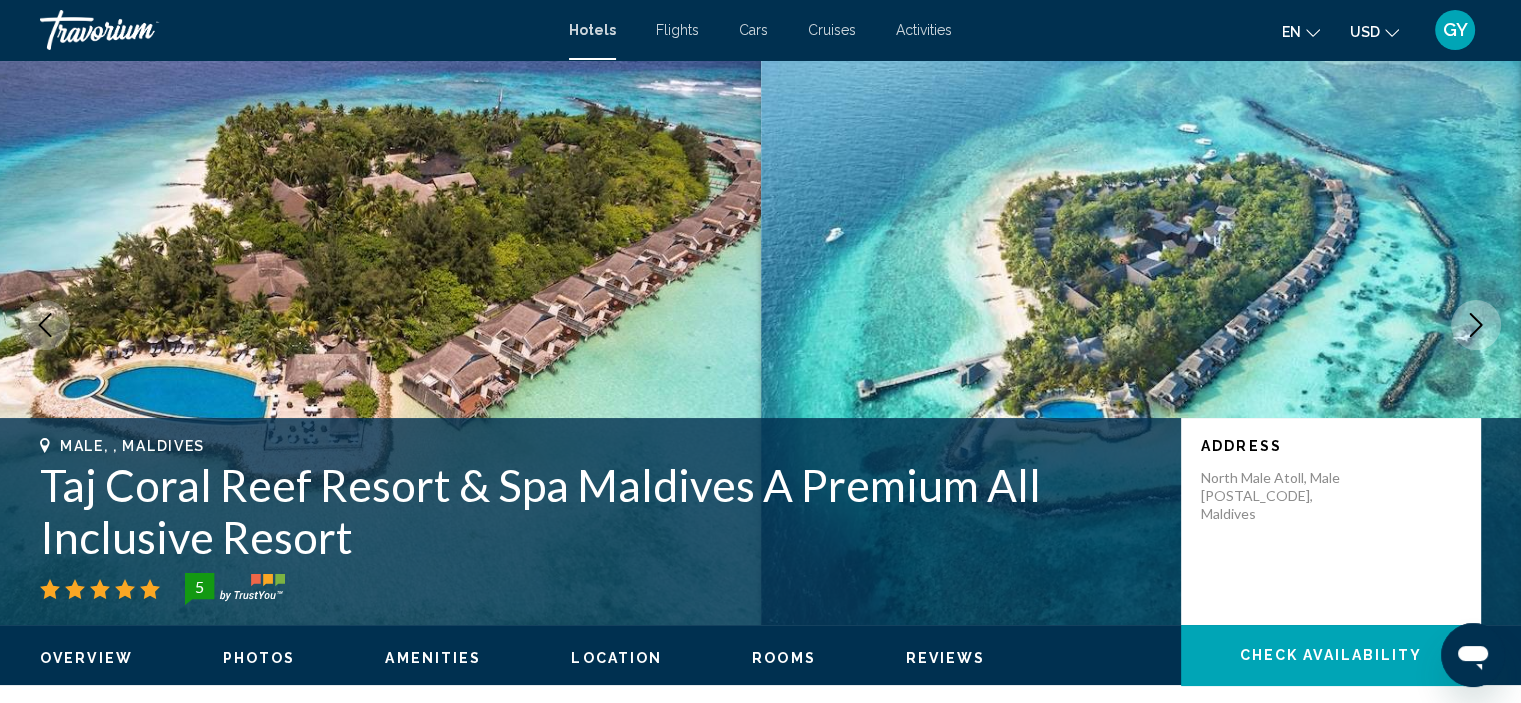 scroll, scrollTop: 42, scrollLeft: 0, axis: vertical 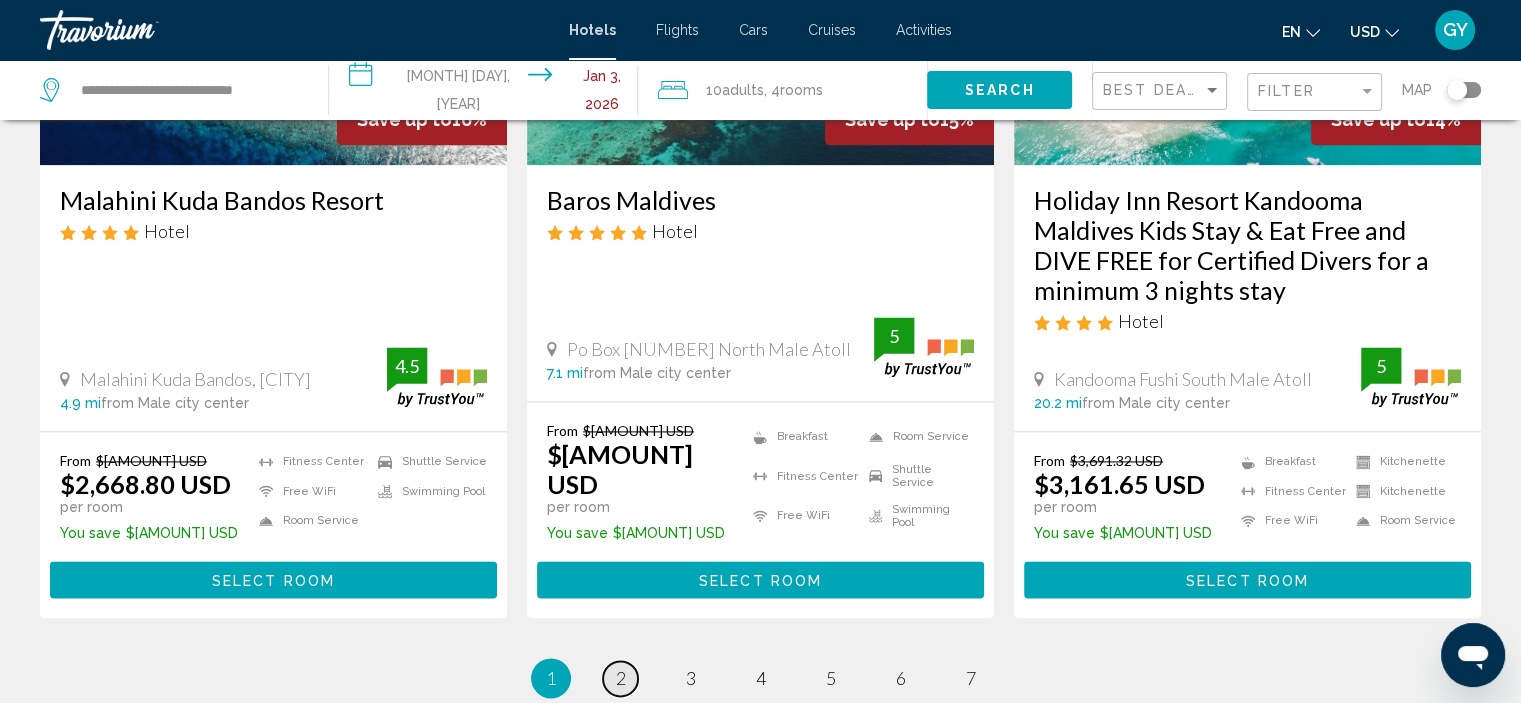 click on "2" at bounding box center (621, 678) 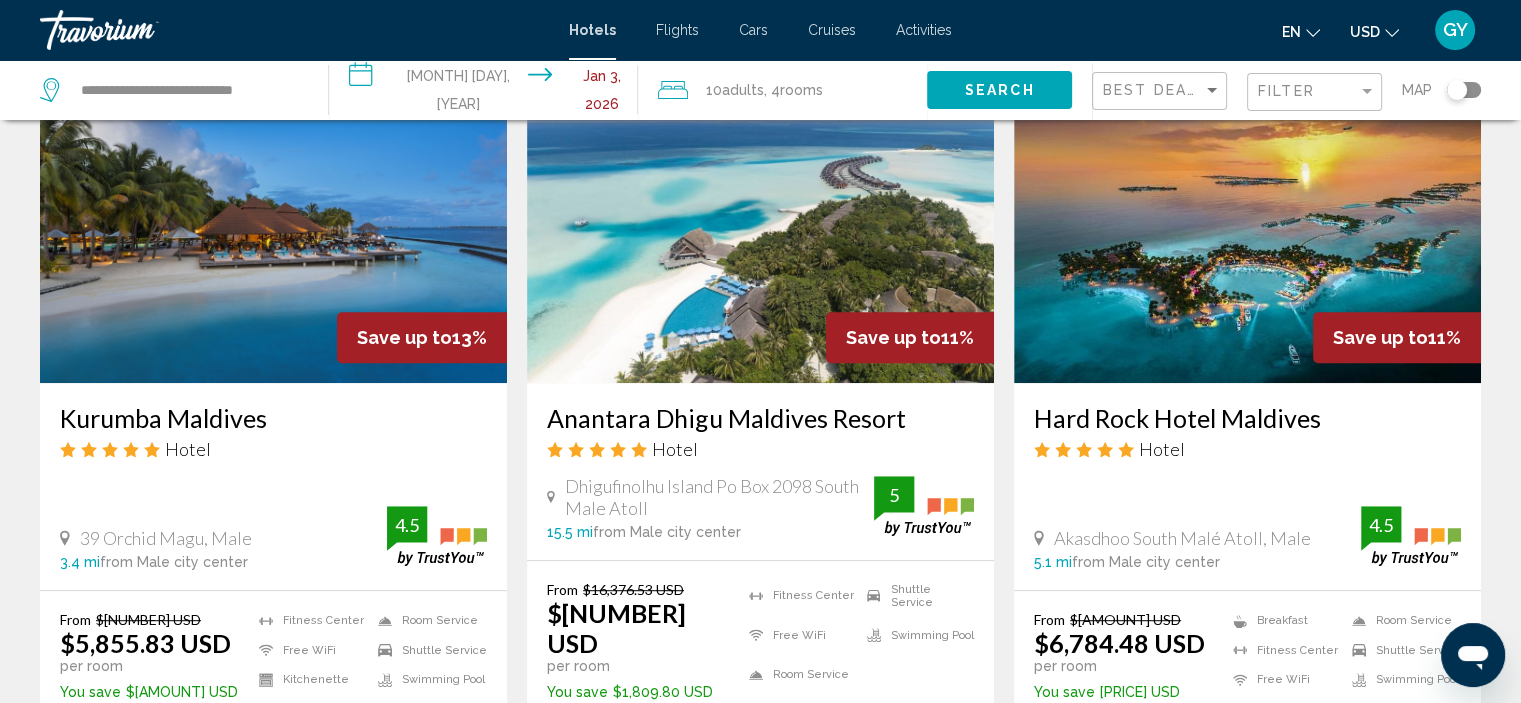 scroll, scrollTop: 972, scrollLeft: 0, axis: vertical 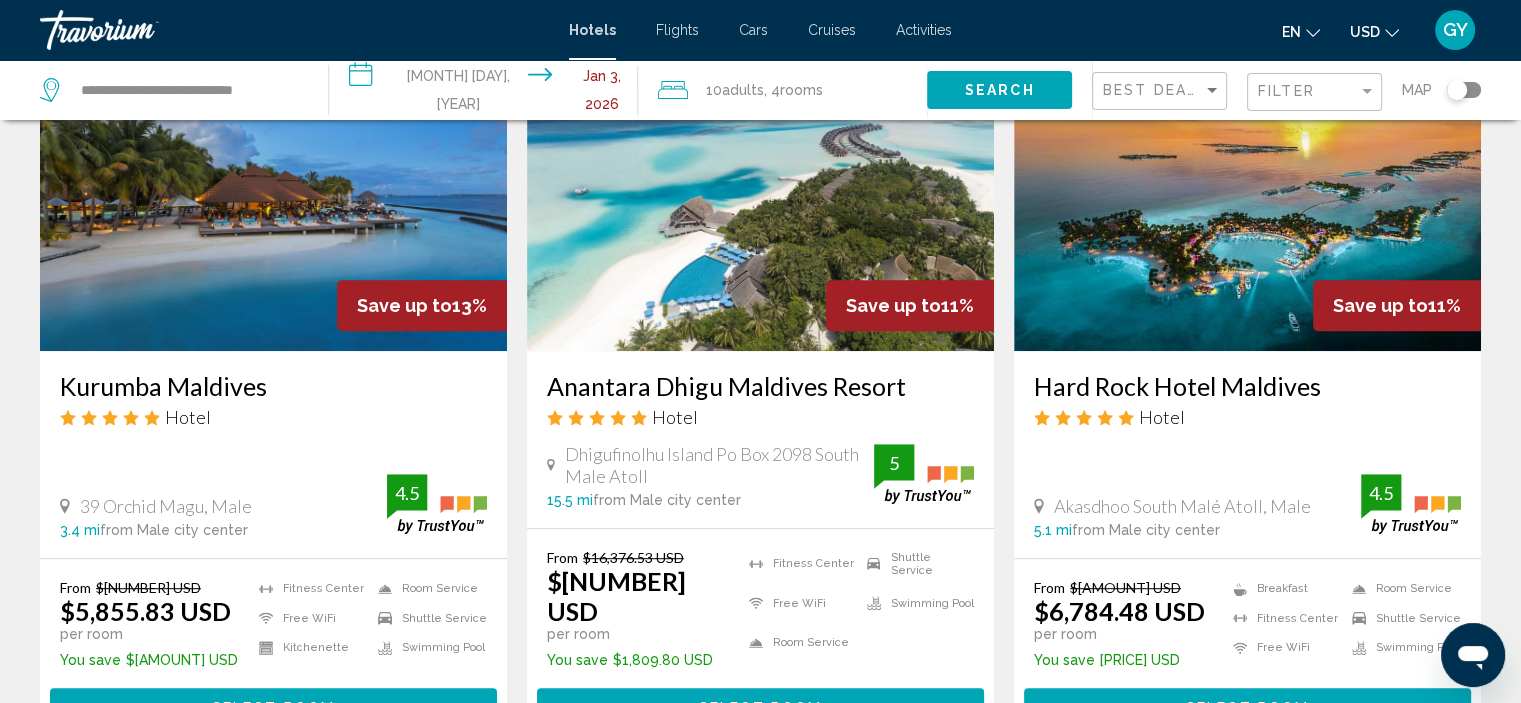click at bounding box center [273, 191] 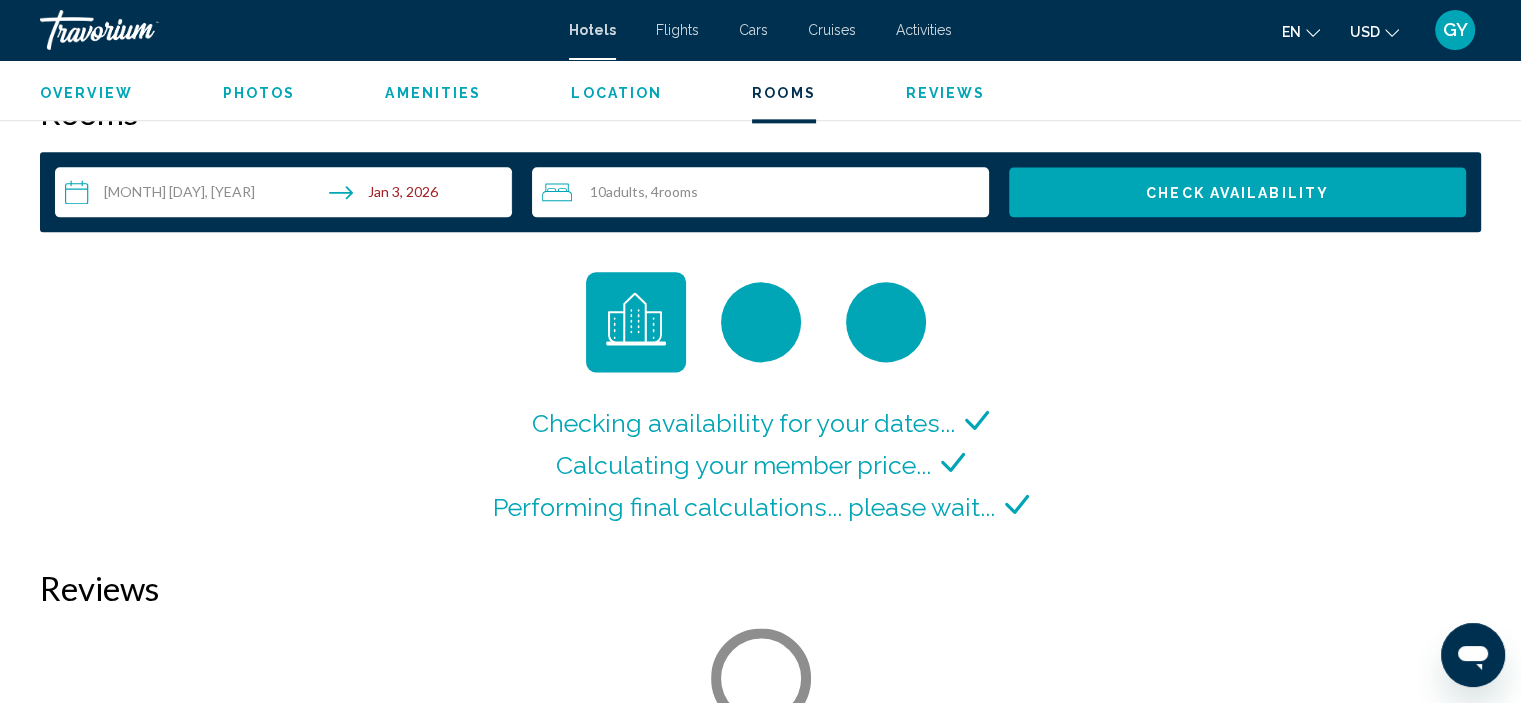 scroll, scrollTop: 2562, scrollLeft: 0, axis: vertical 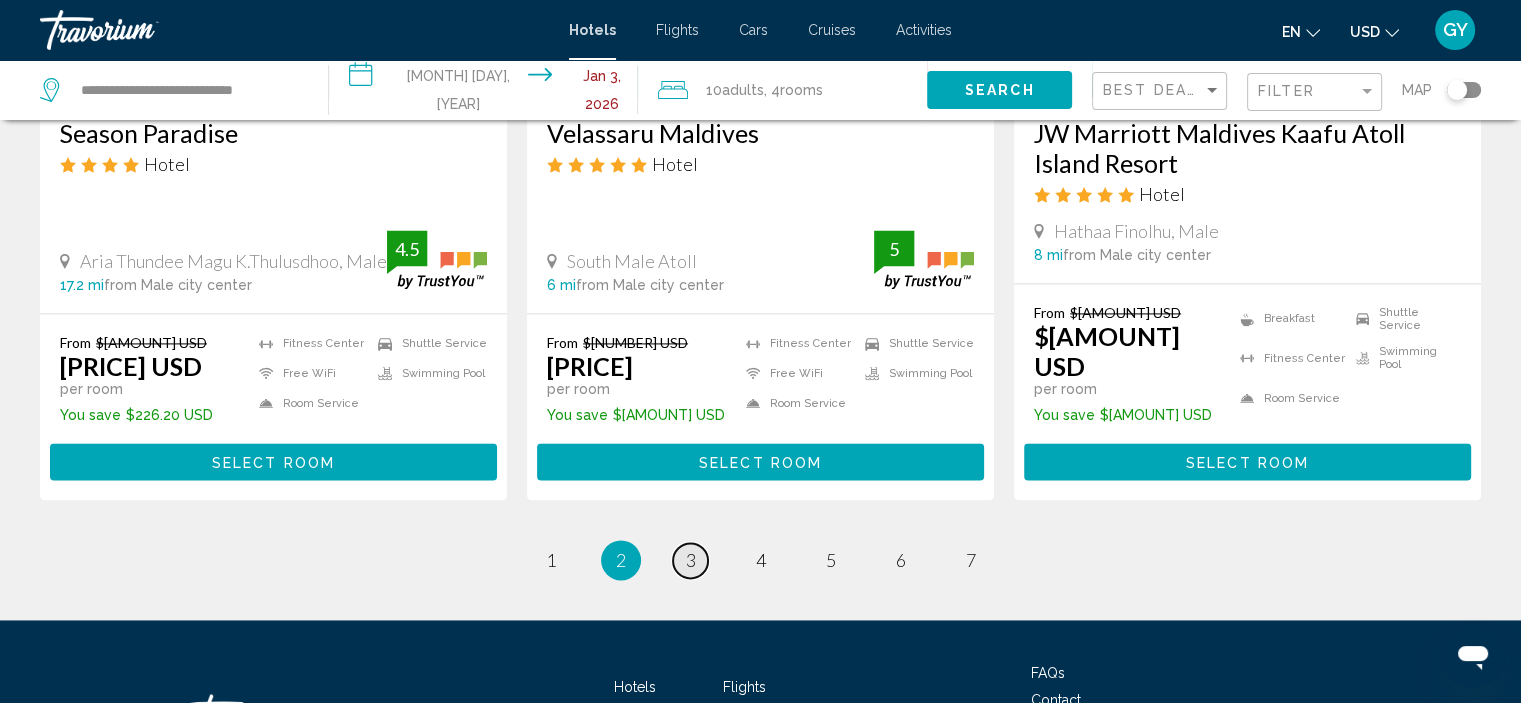 click on "3" at bounding box center [691, 560] 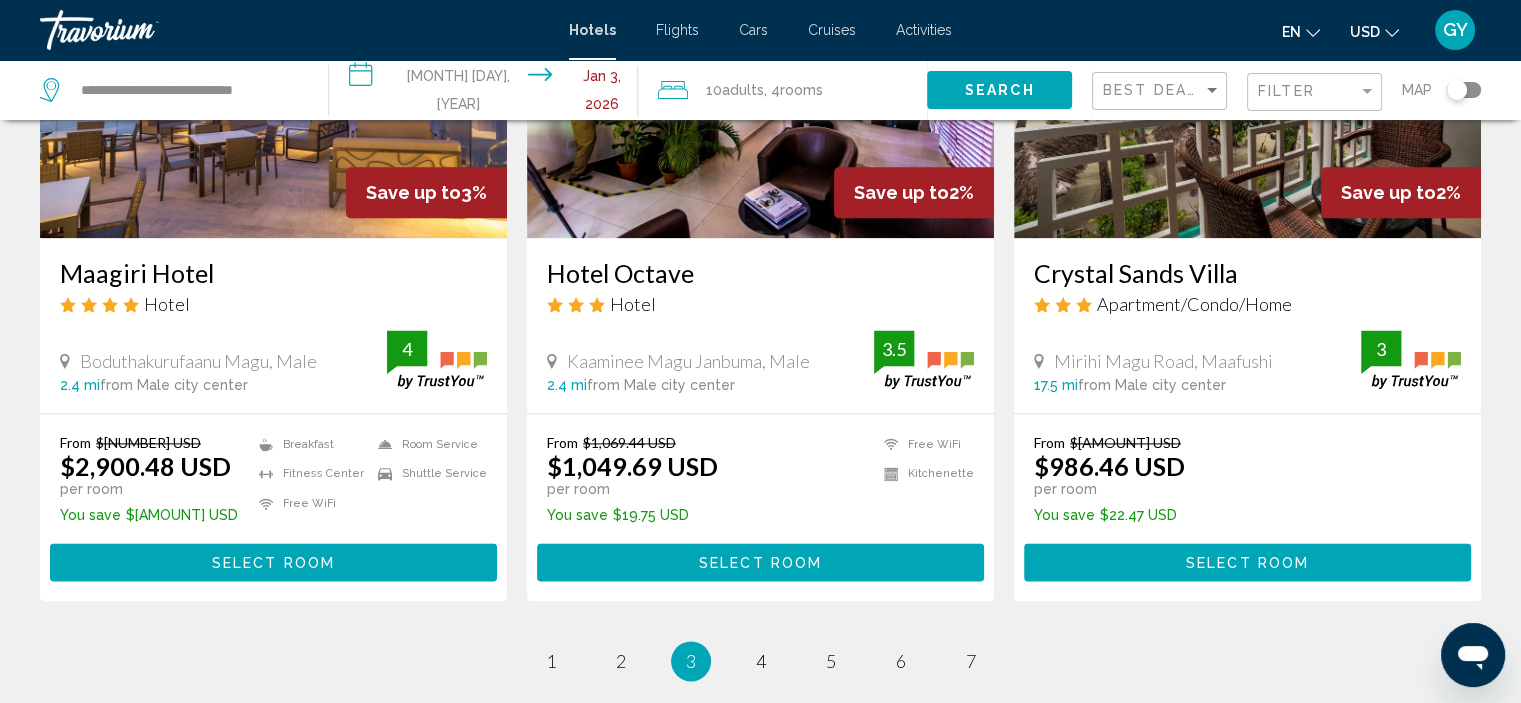 scroll, scrollTop: 2567, scrollLeft: 0, axis: vertical 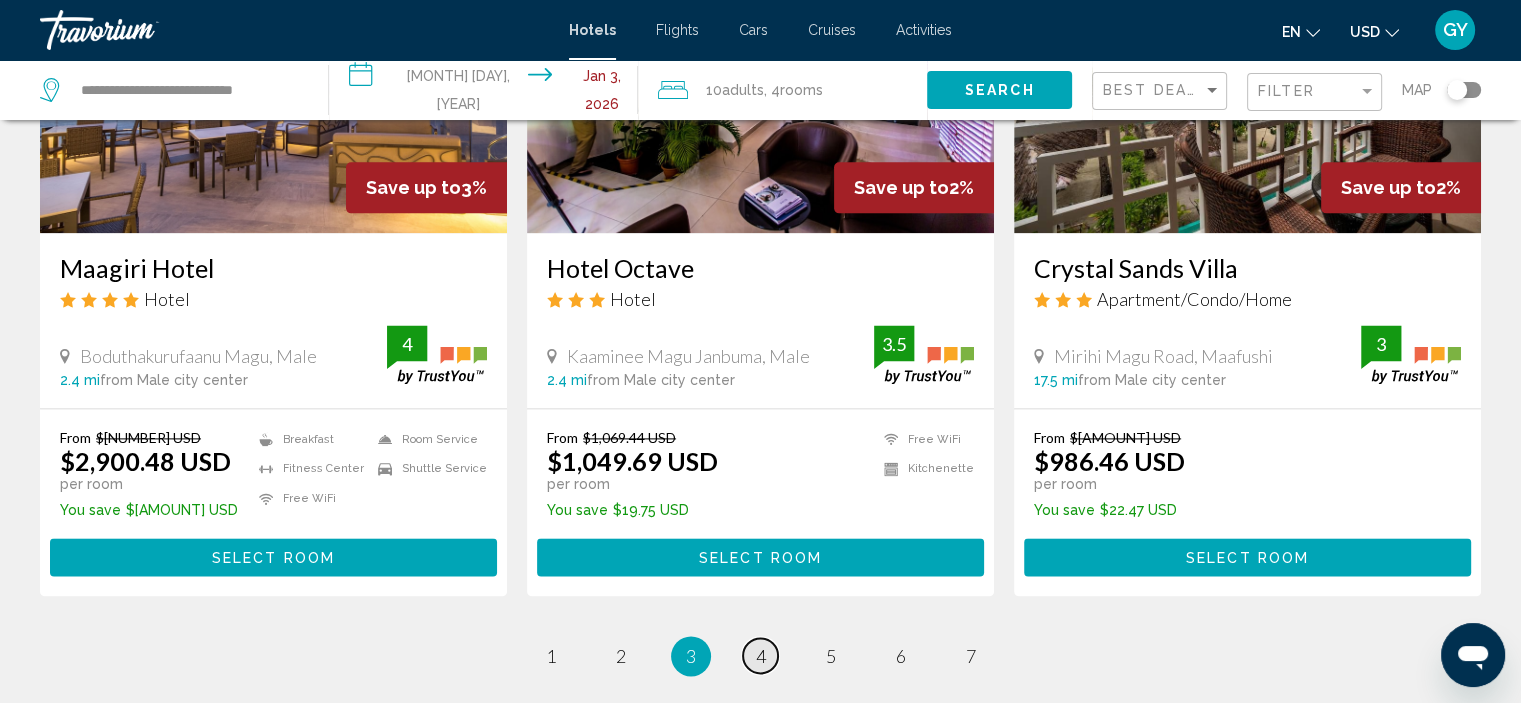click on "4" at bounding box center [761, 656] 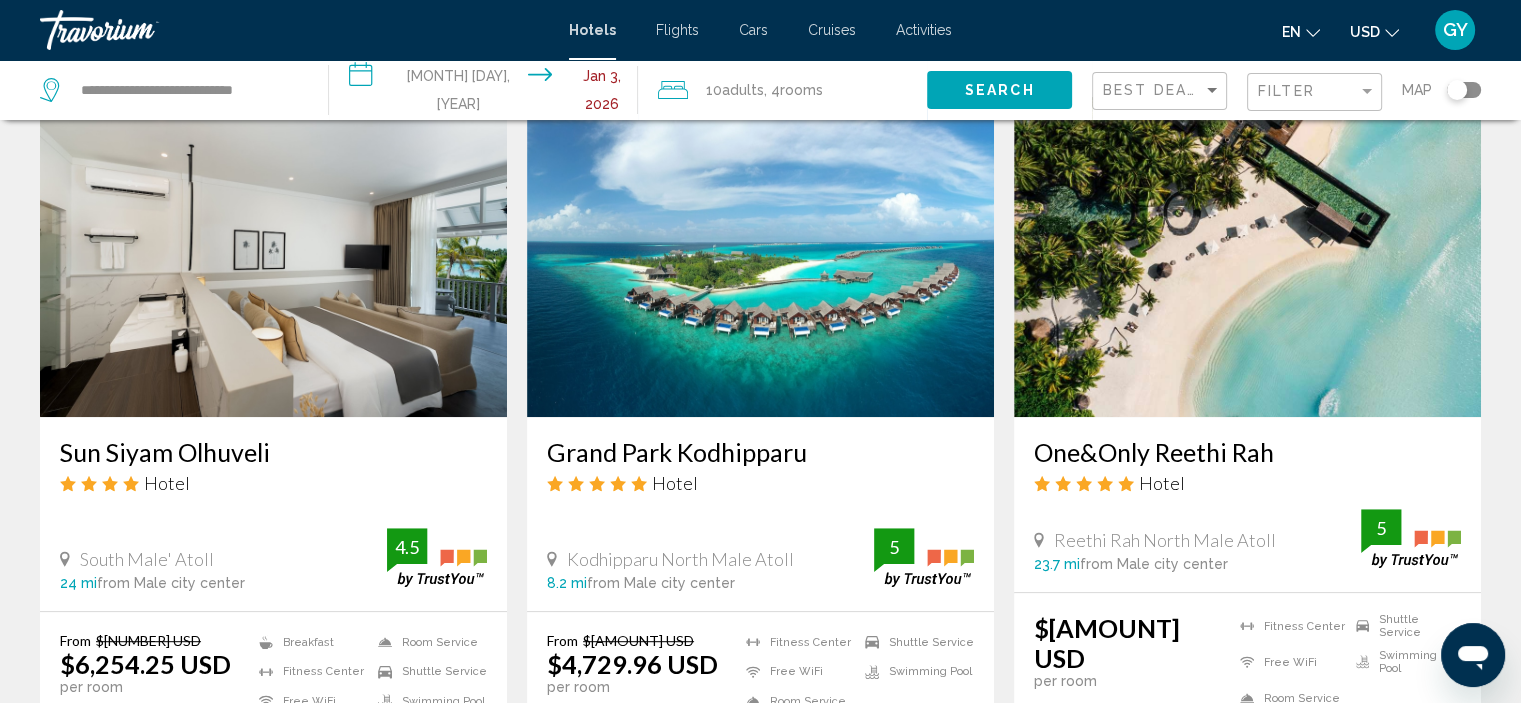 scroll, scrollTop: 852, scrollLeft: 0, axis: vertical 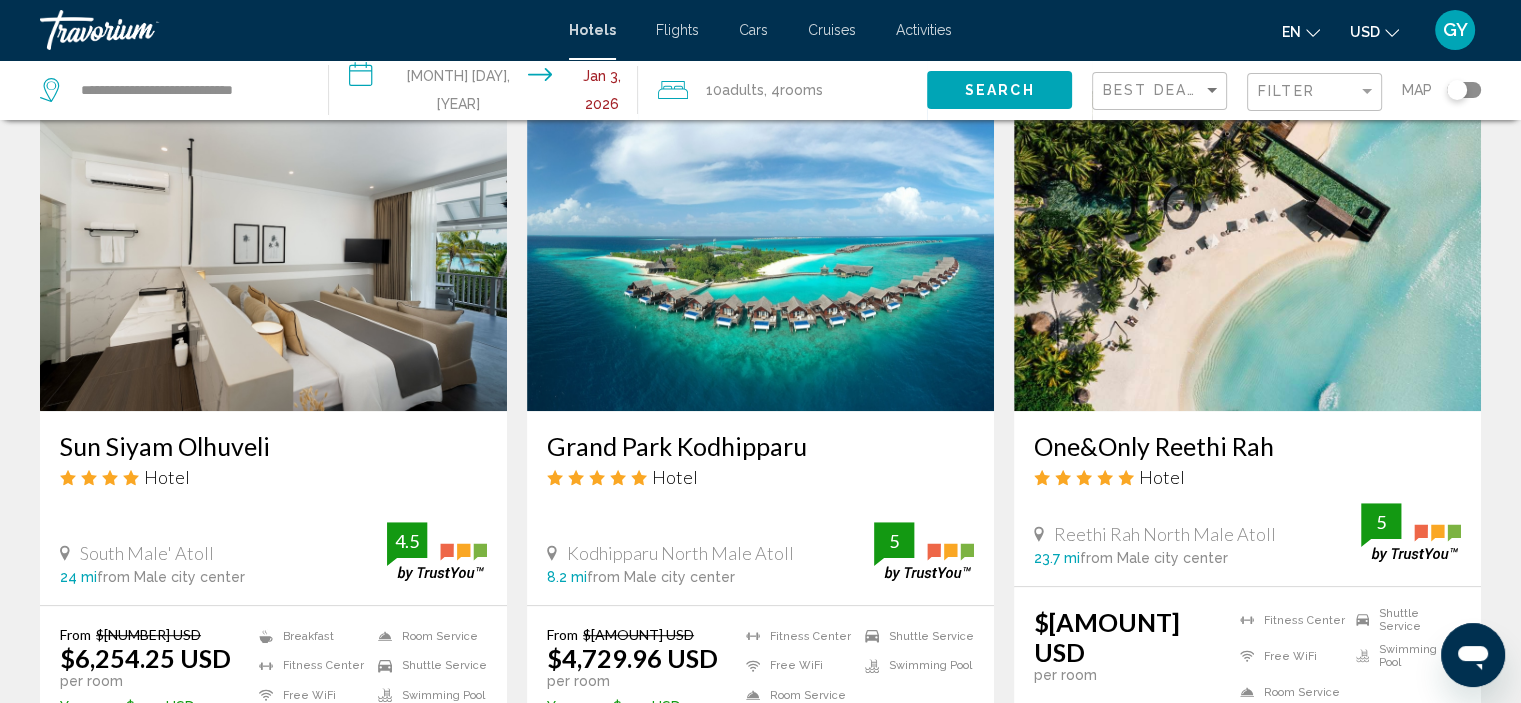 click at bounding box center (760, 251) 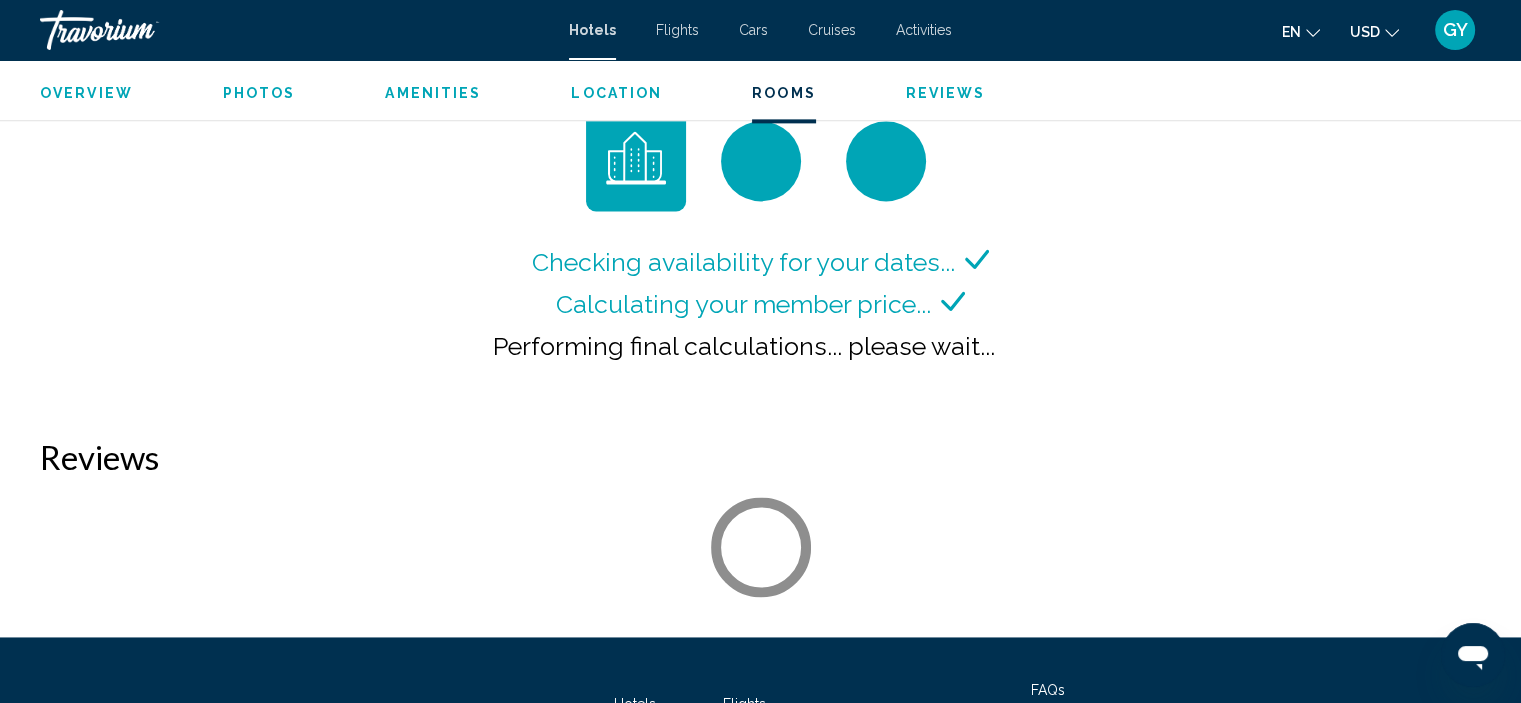 scroll, scrollTop: 2715, scrollLeft: 0, axis: vertical 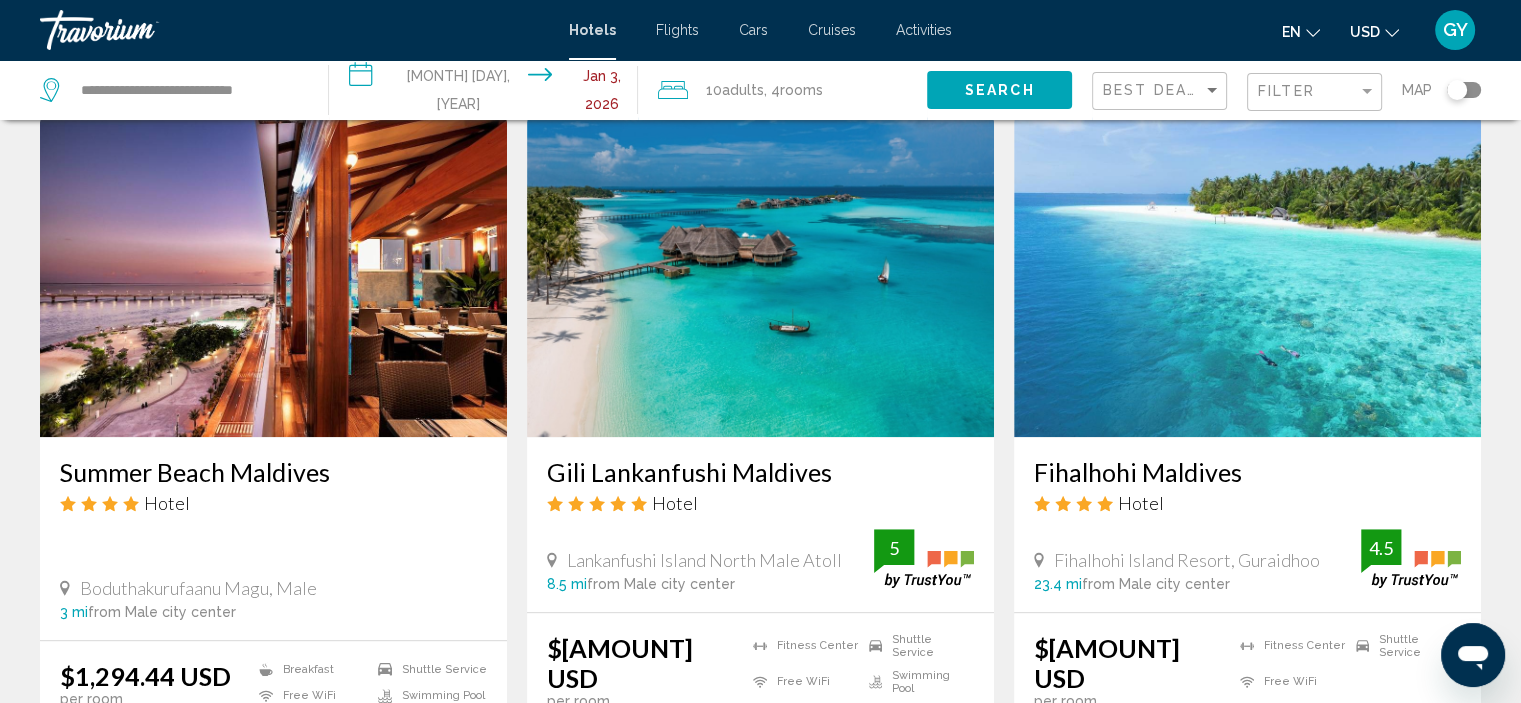 click at bounding box center [1247, 277] 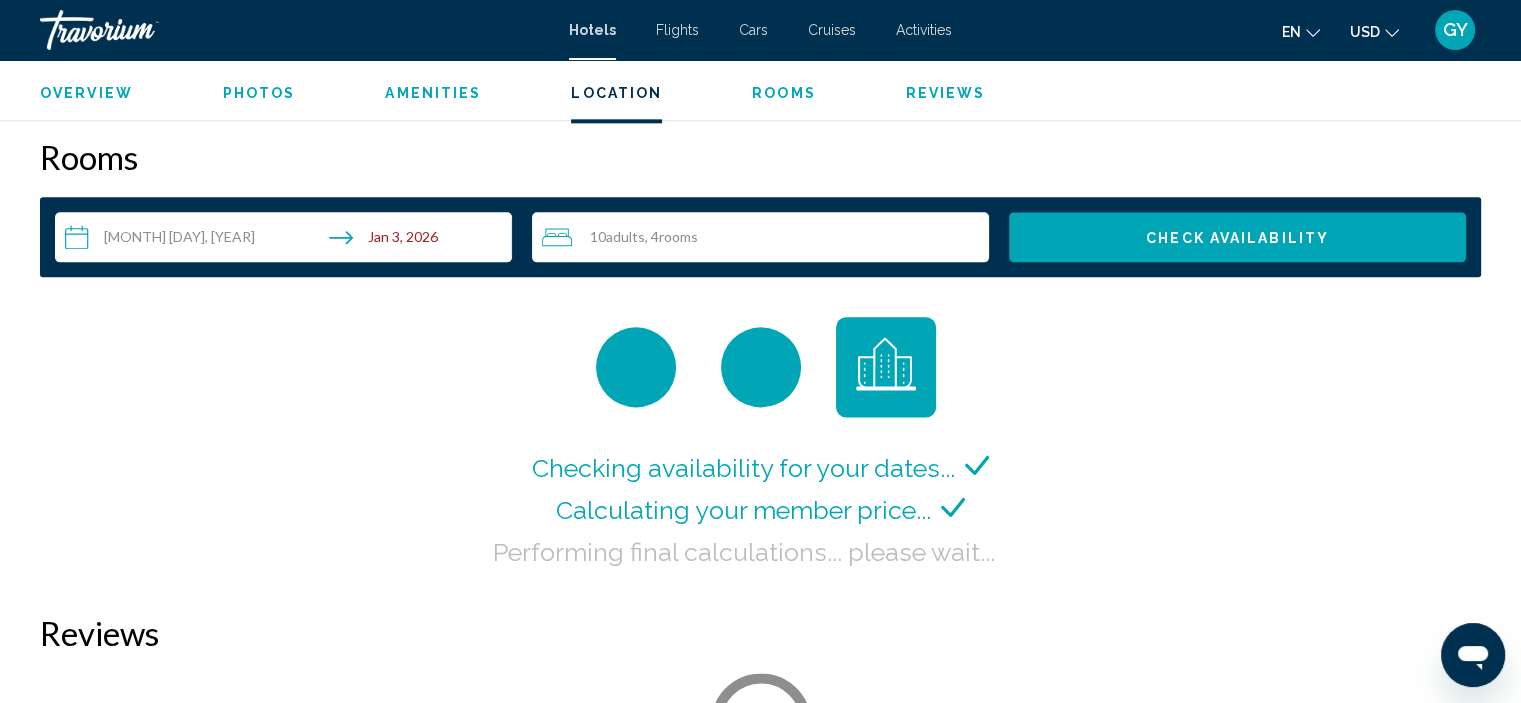 scroll, scrollTop: 2528, scrollLeft: 0, axis: vertical 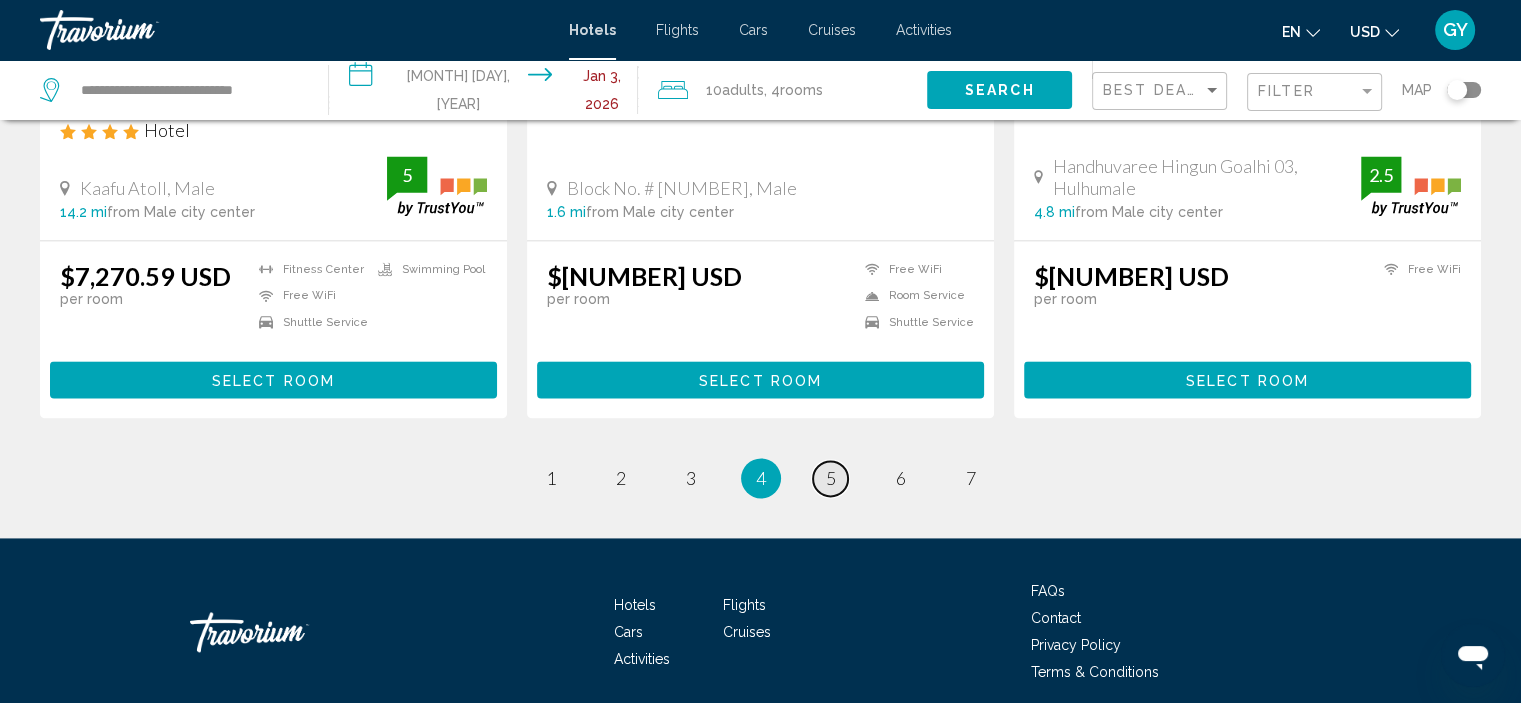 click on "5" at bounding box center [831, 478] 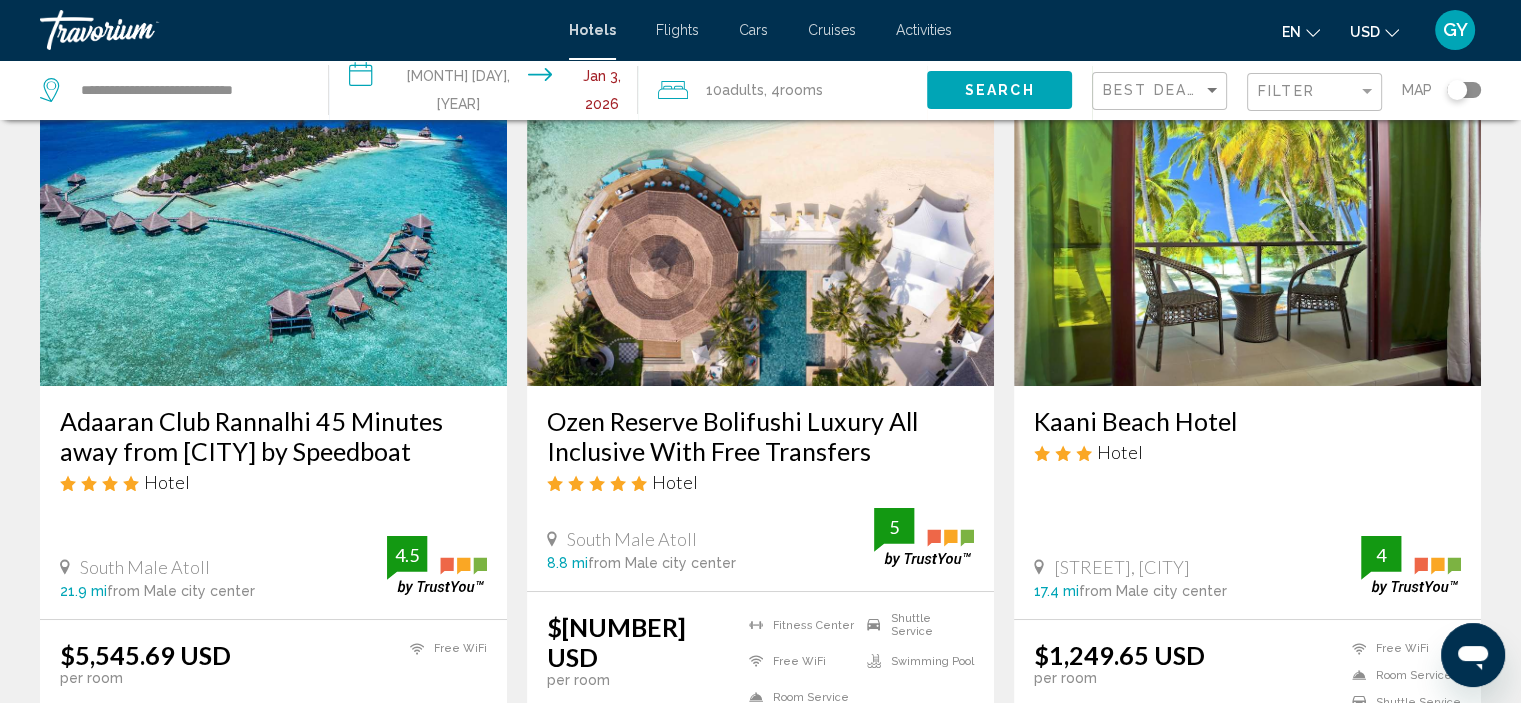 scroll, scrollTop: 191, scrollLeft: 0, axis: vertical 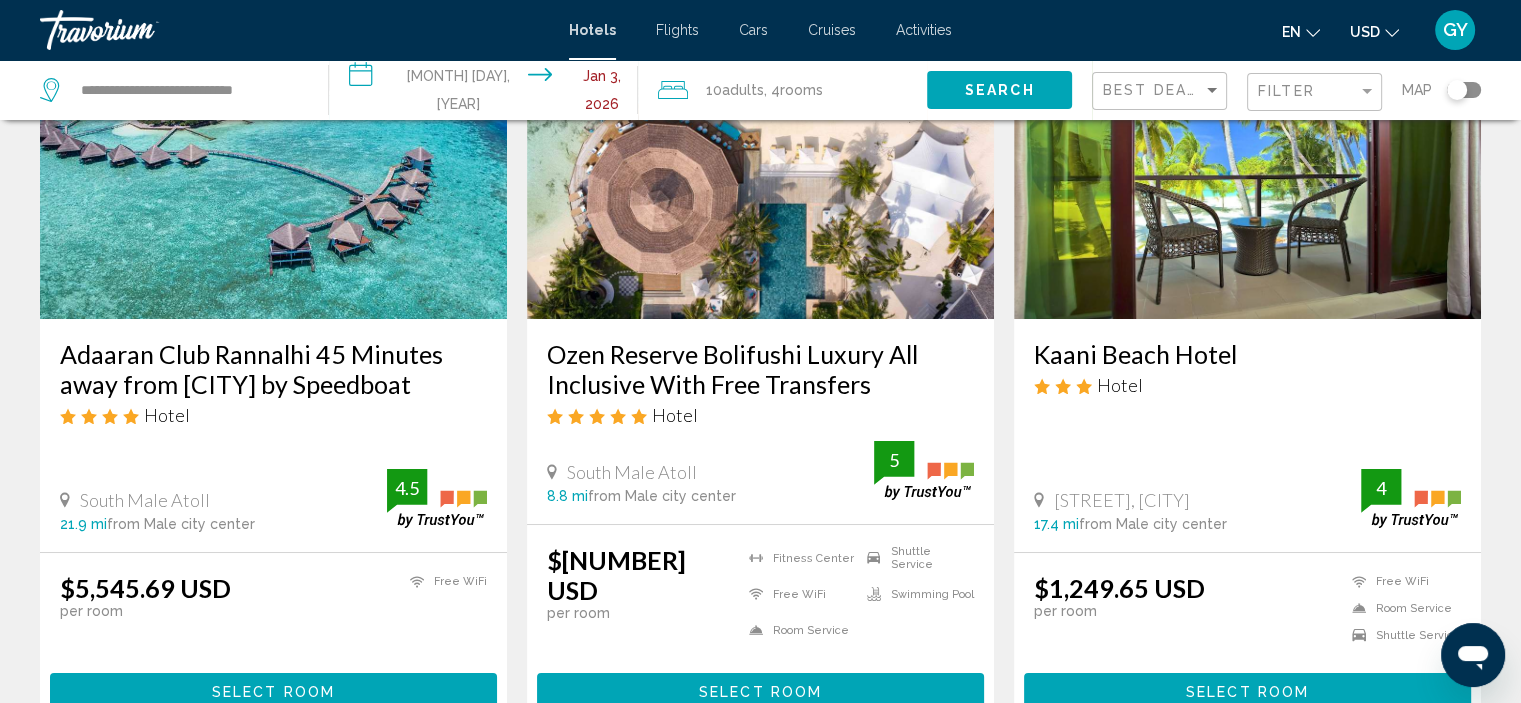 click at bounding box center [273, 159] 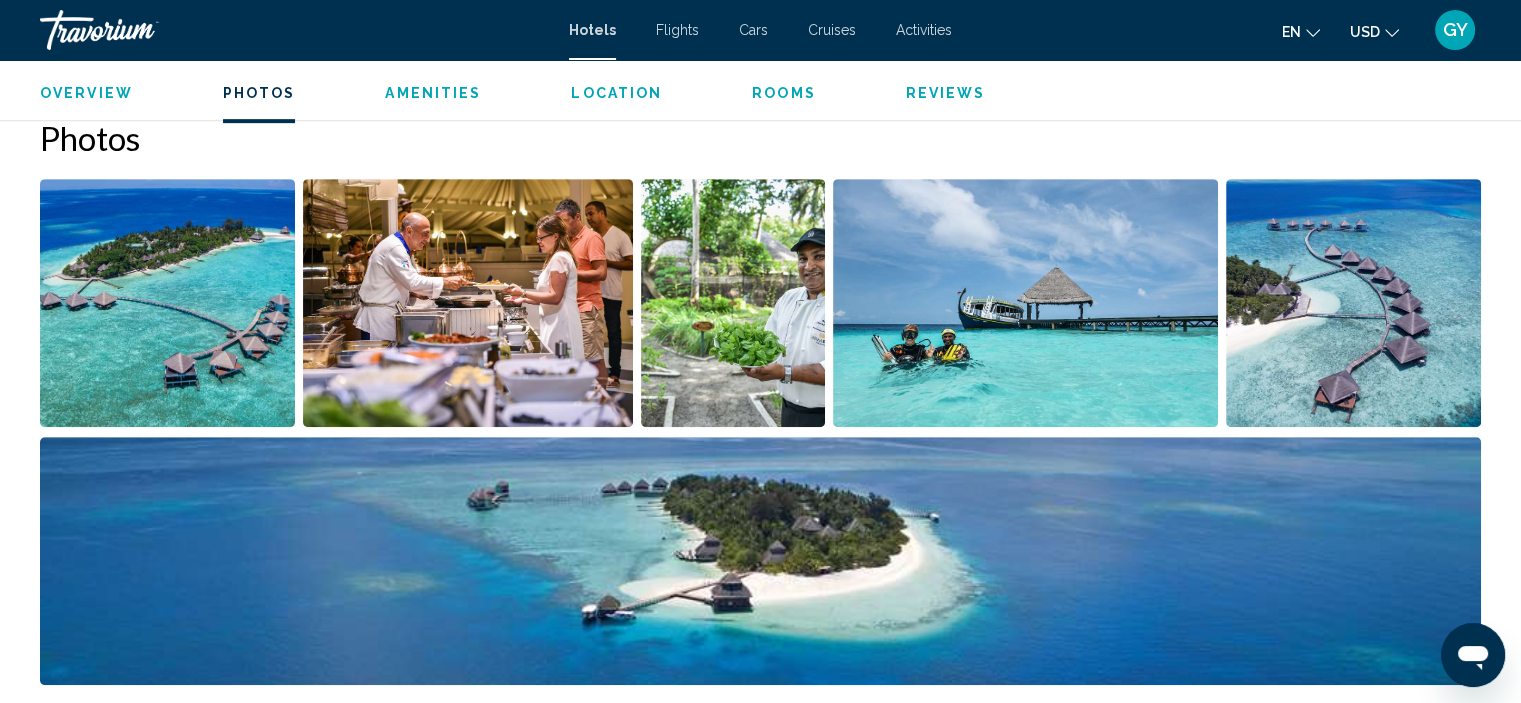 scroll, scrollTop: 981, scrollLeft: 0, axis: vertical 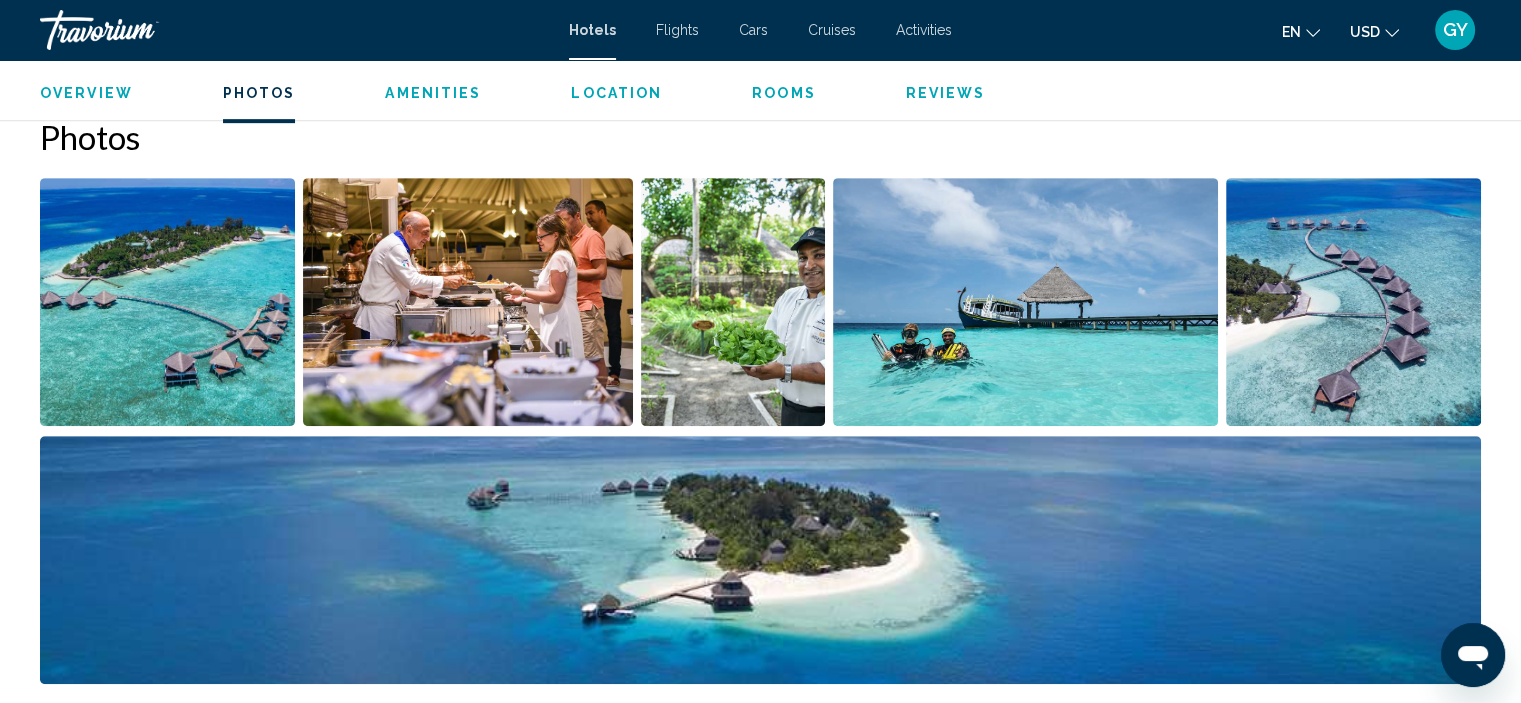 click at bounding box center [167, 302] 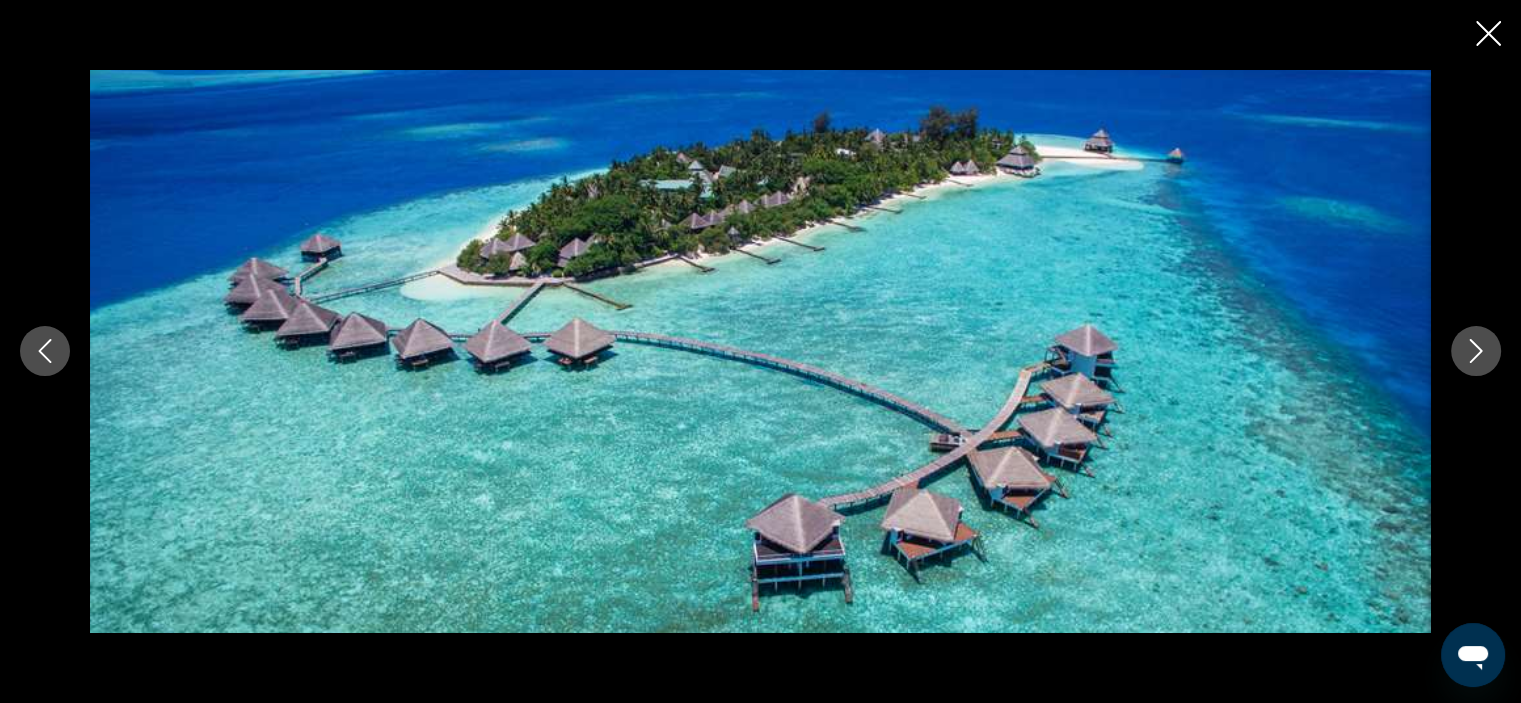 click 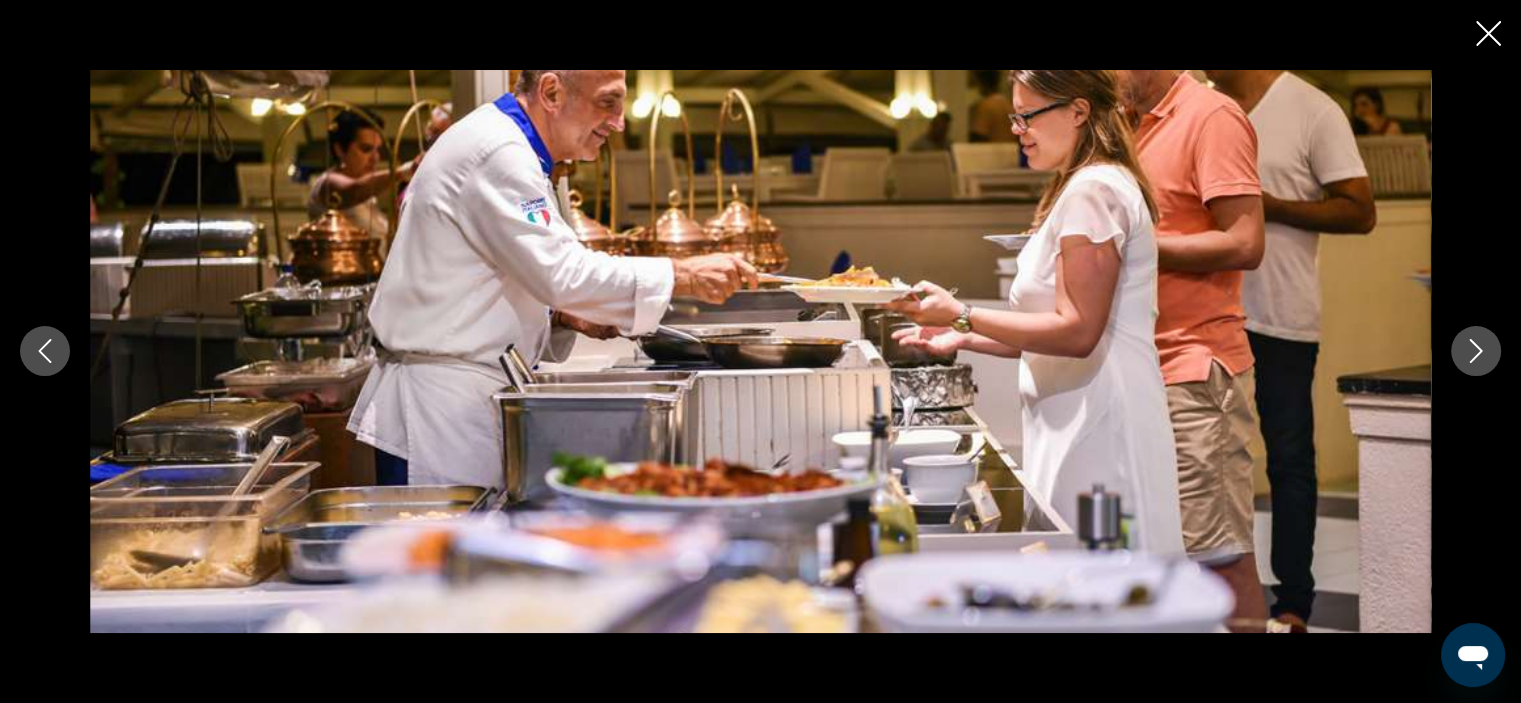click 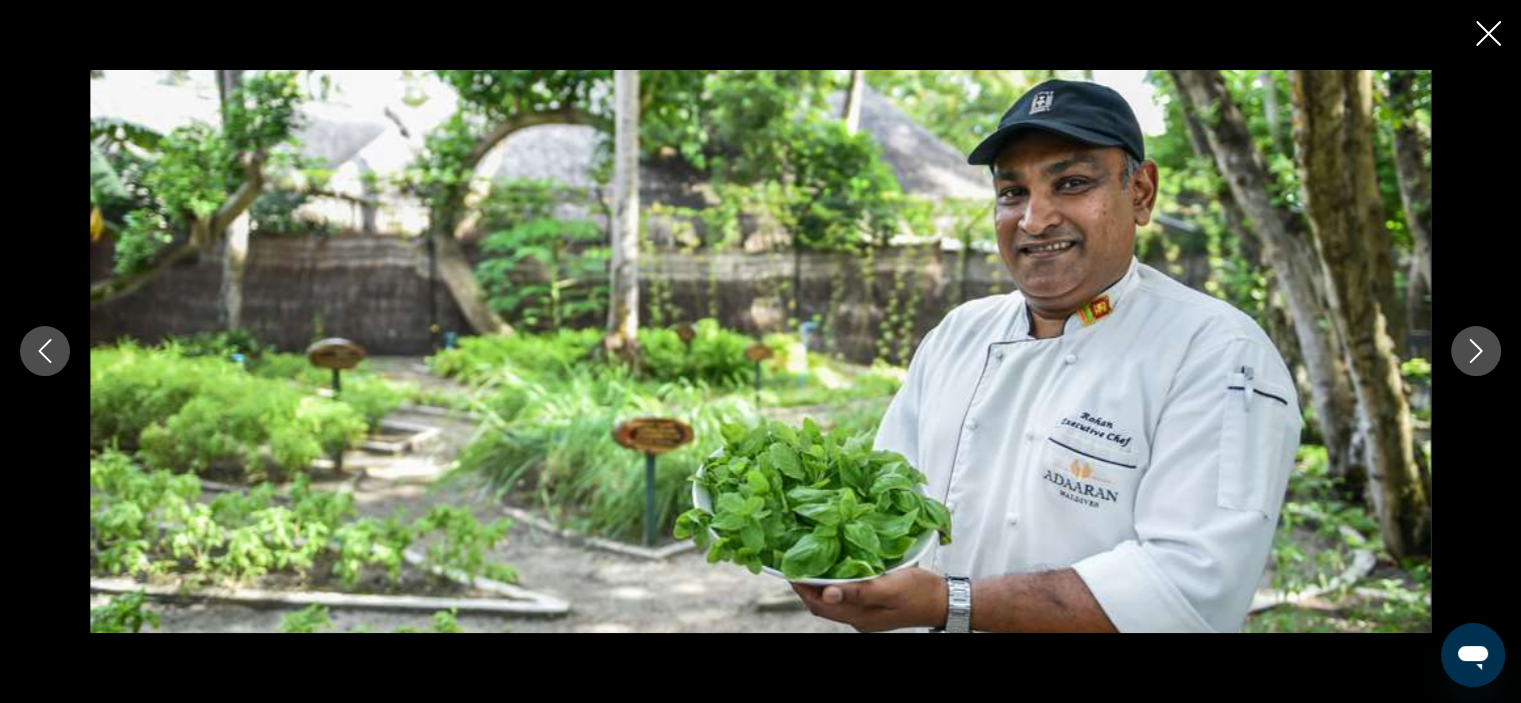 click 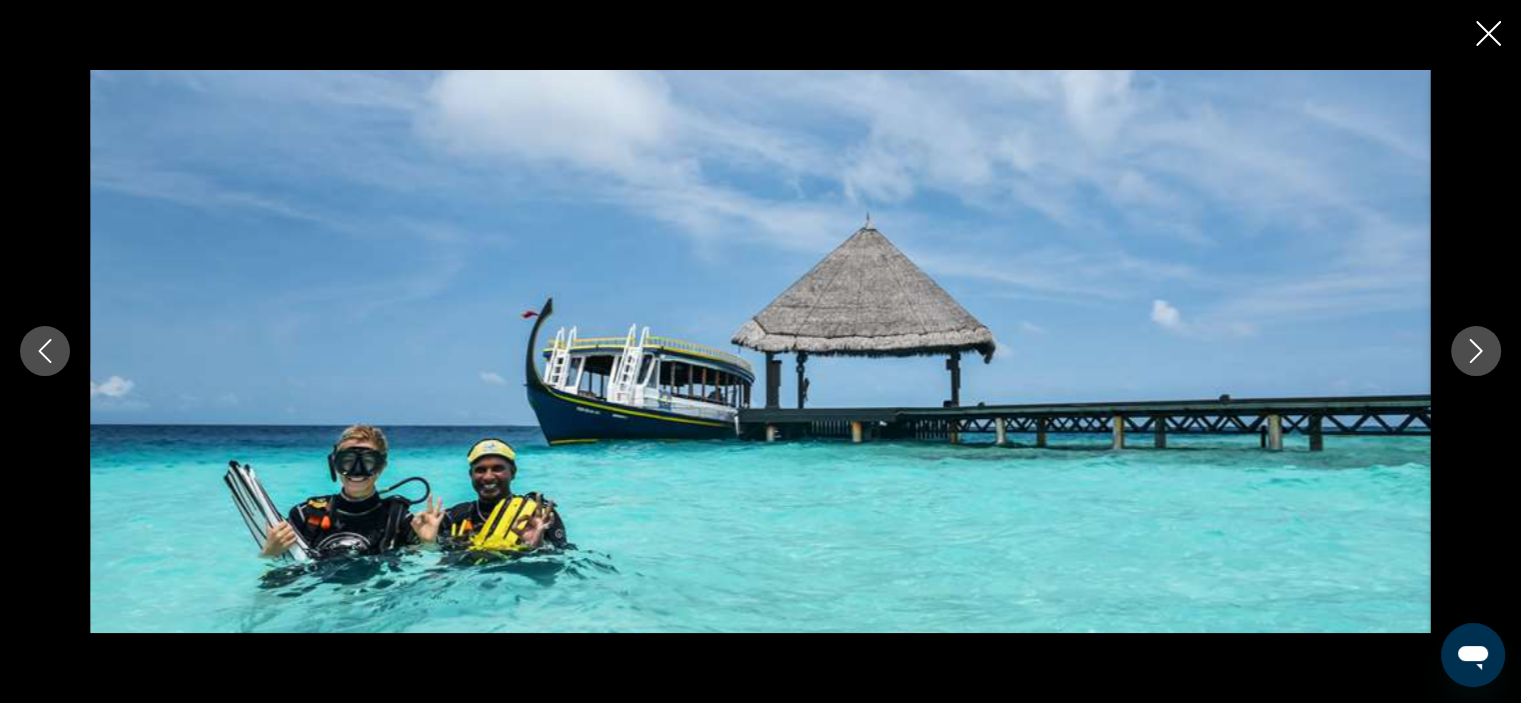 click 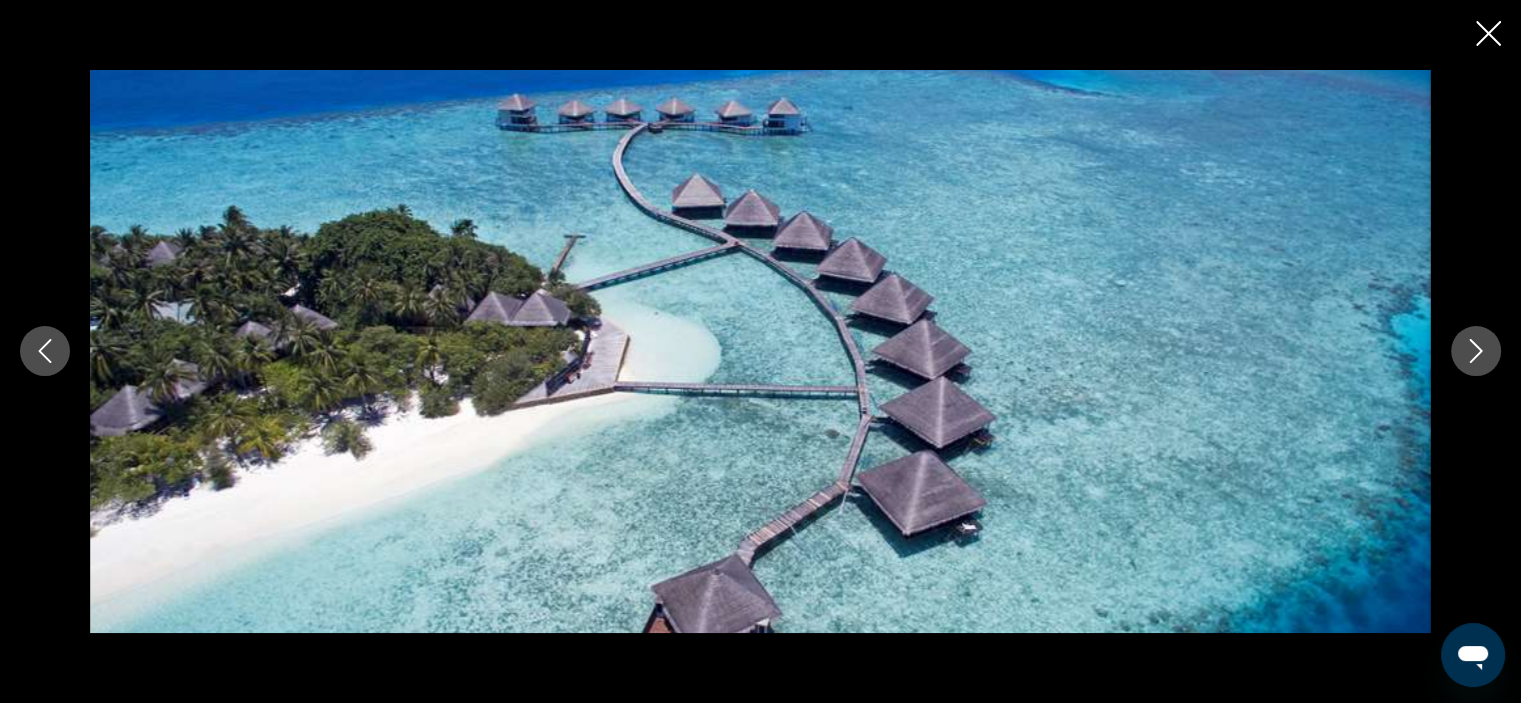 click 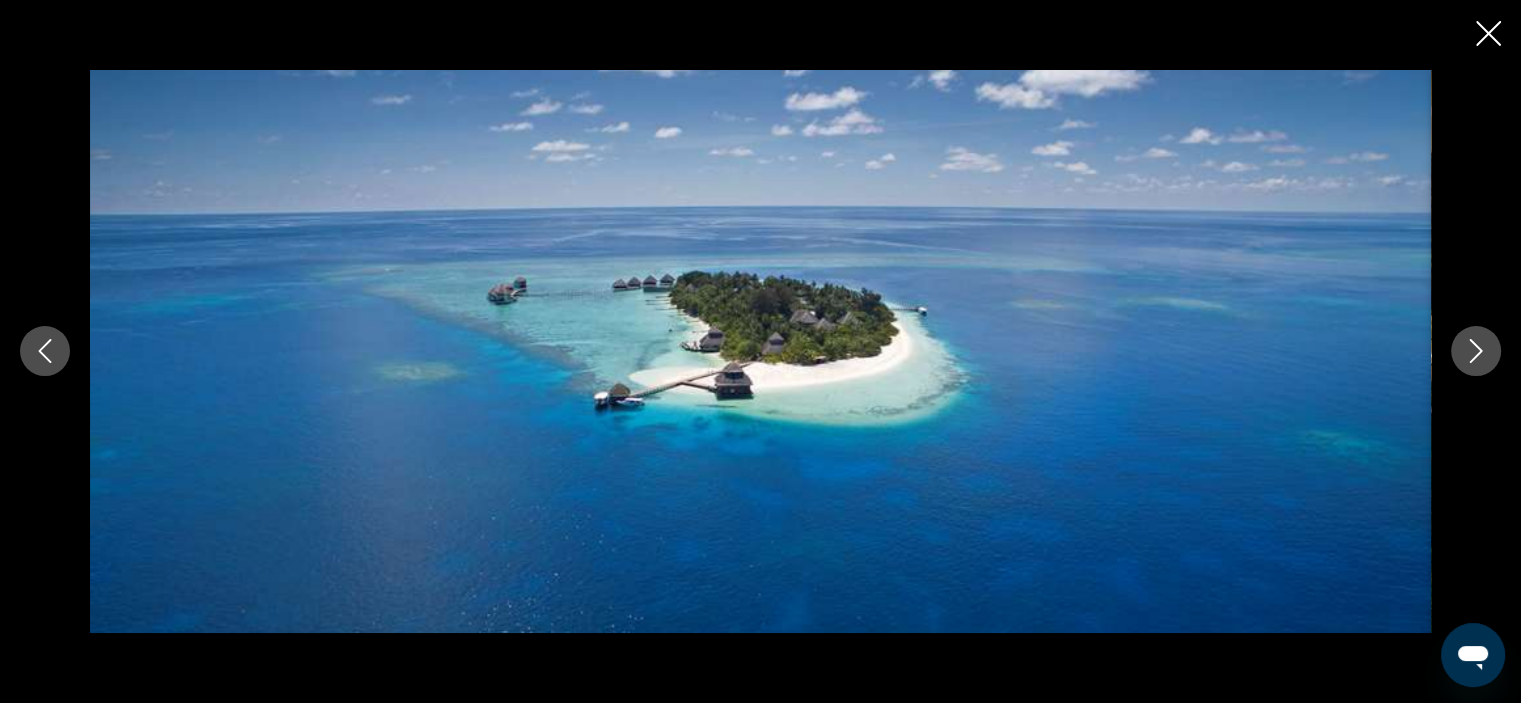 click 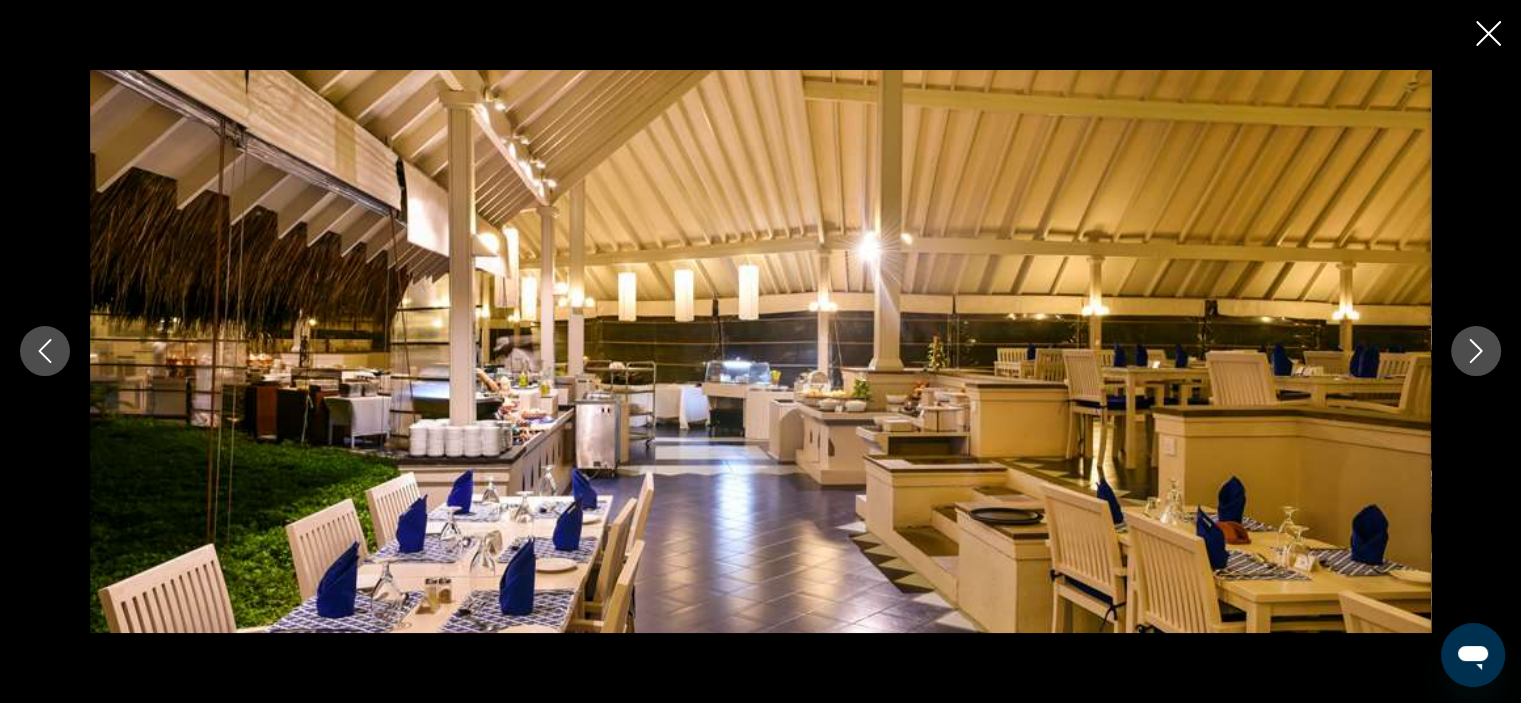 click 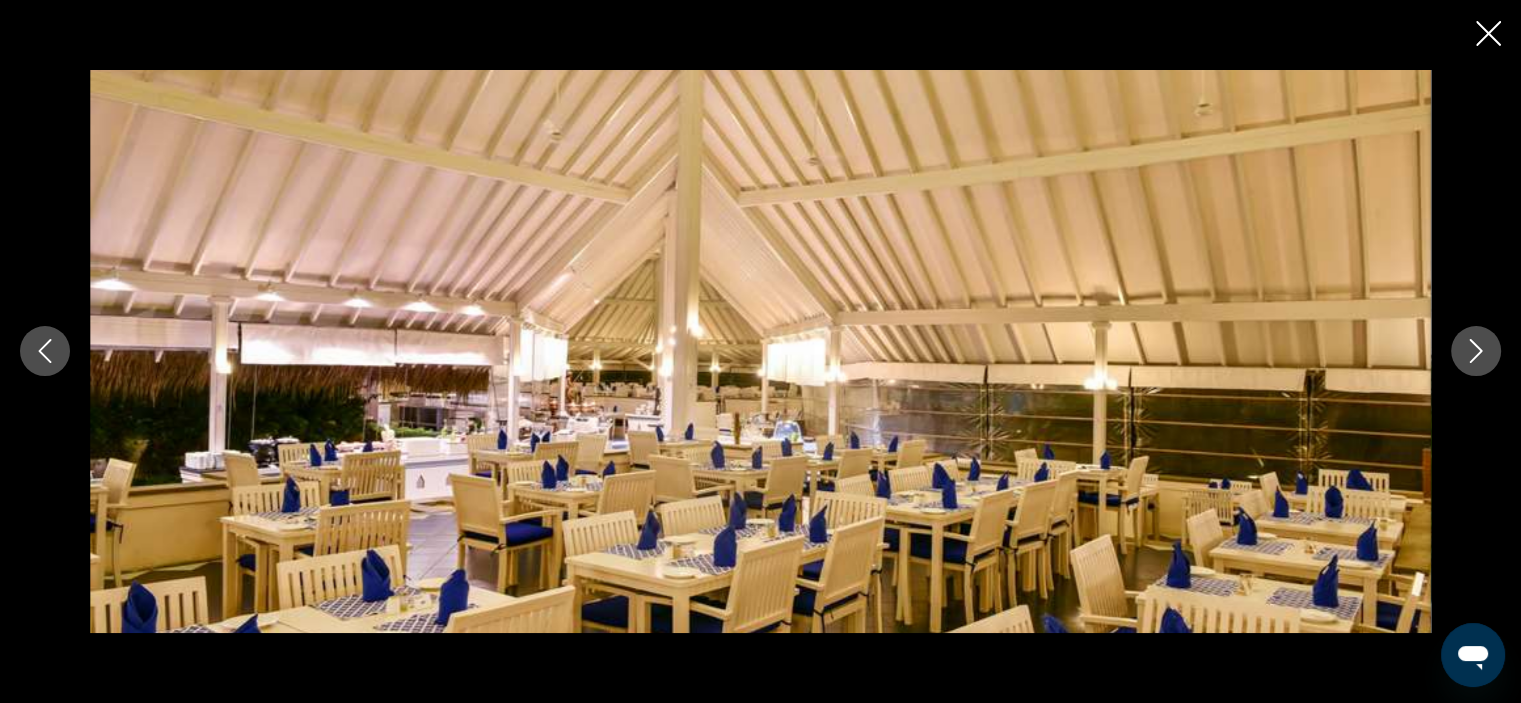 click 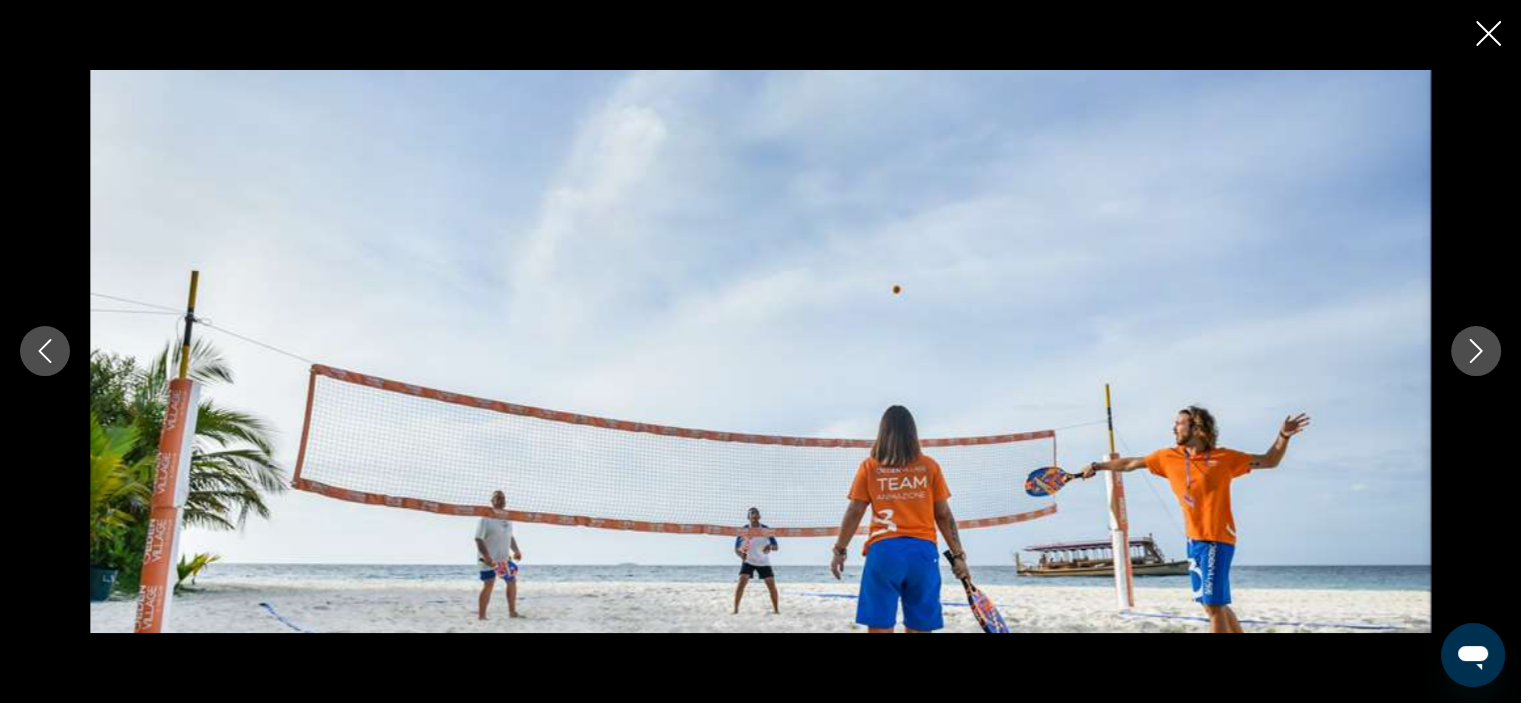 click 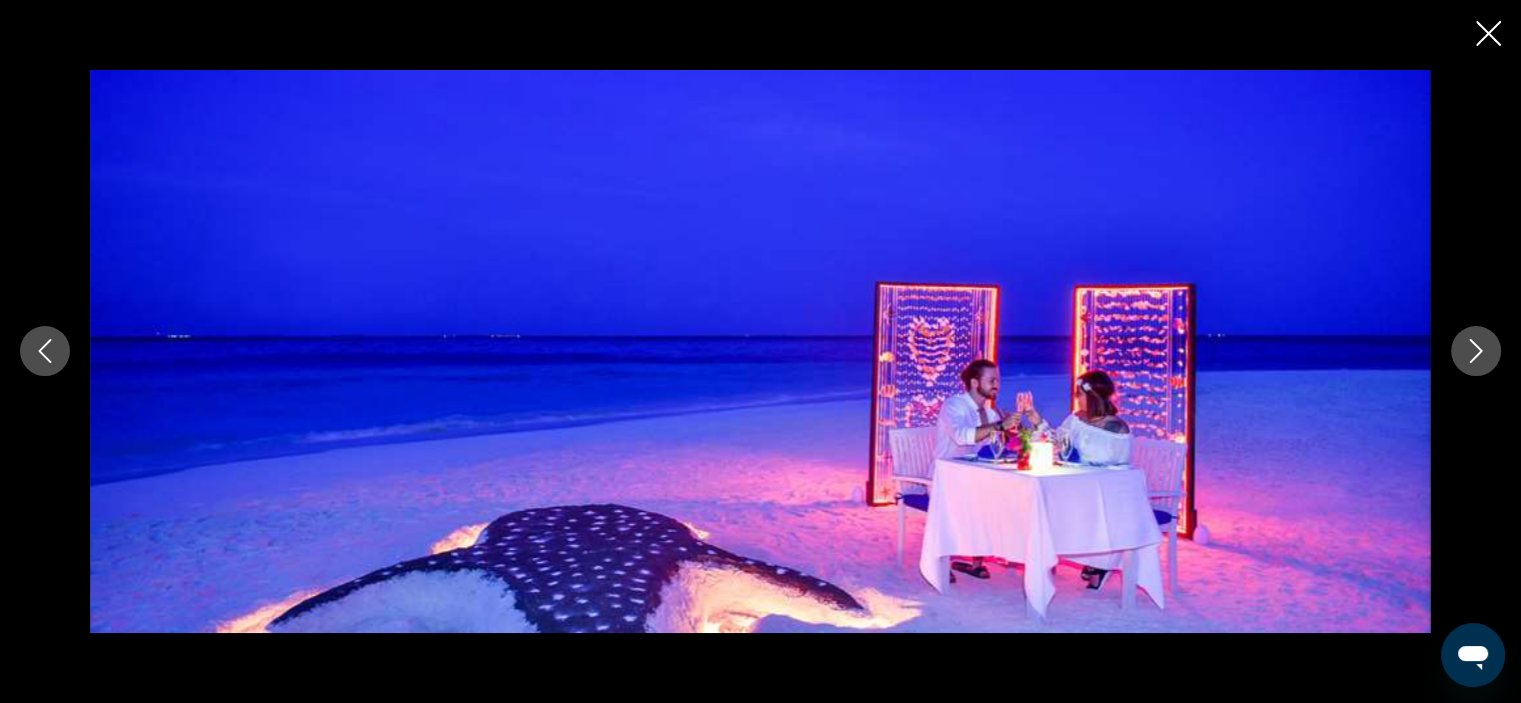 click 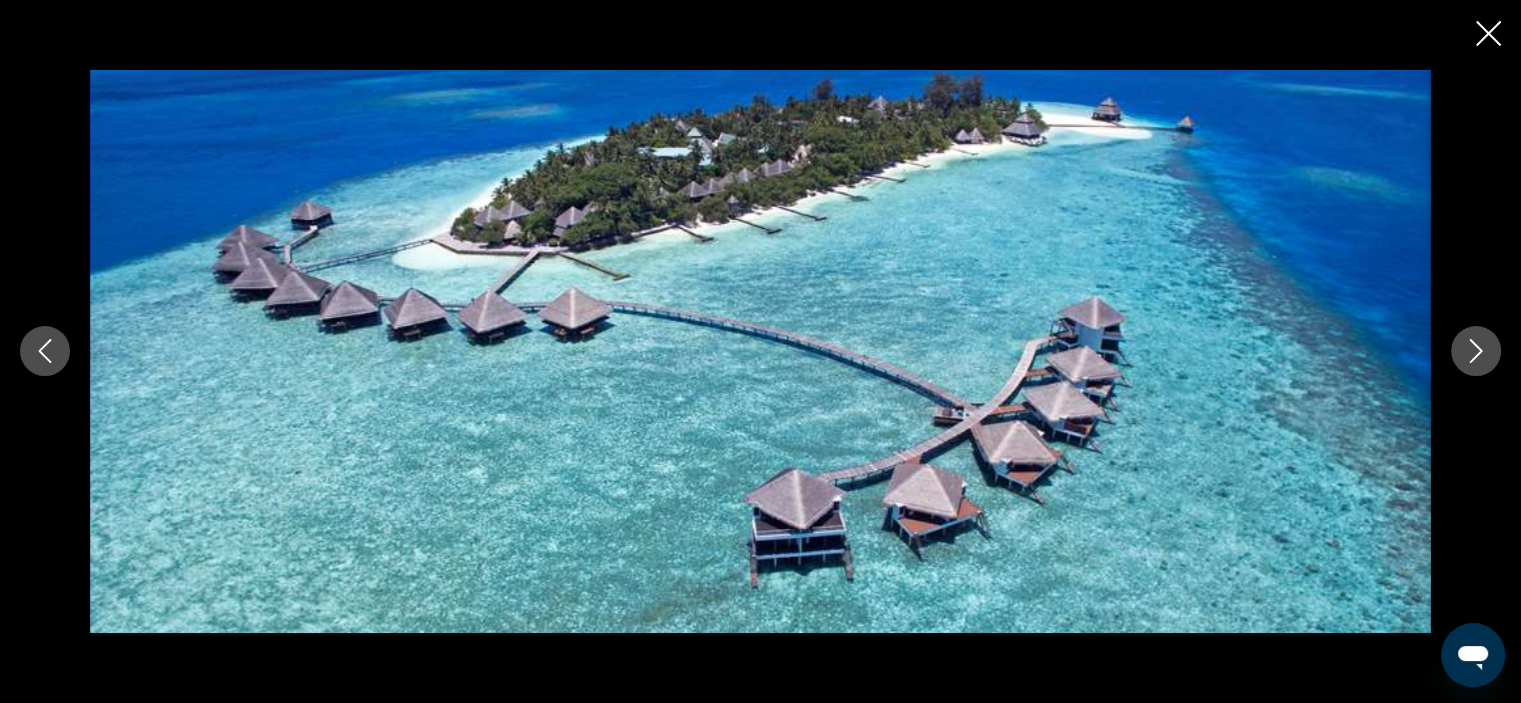 click 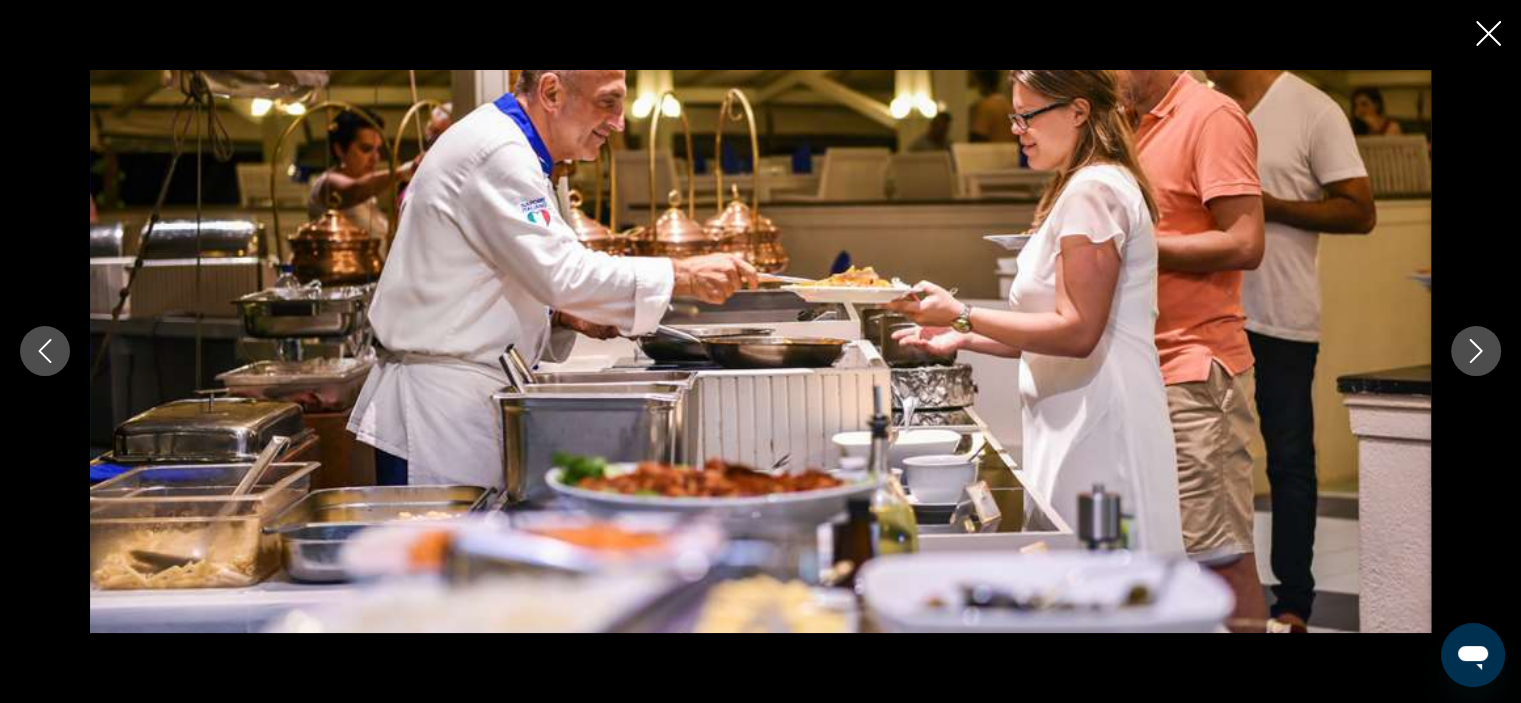 click 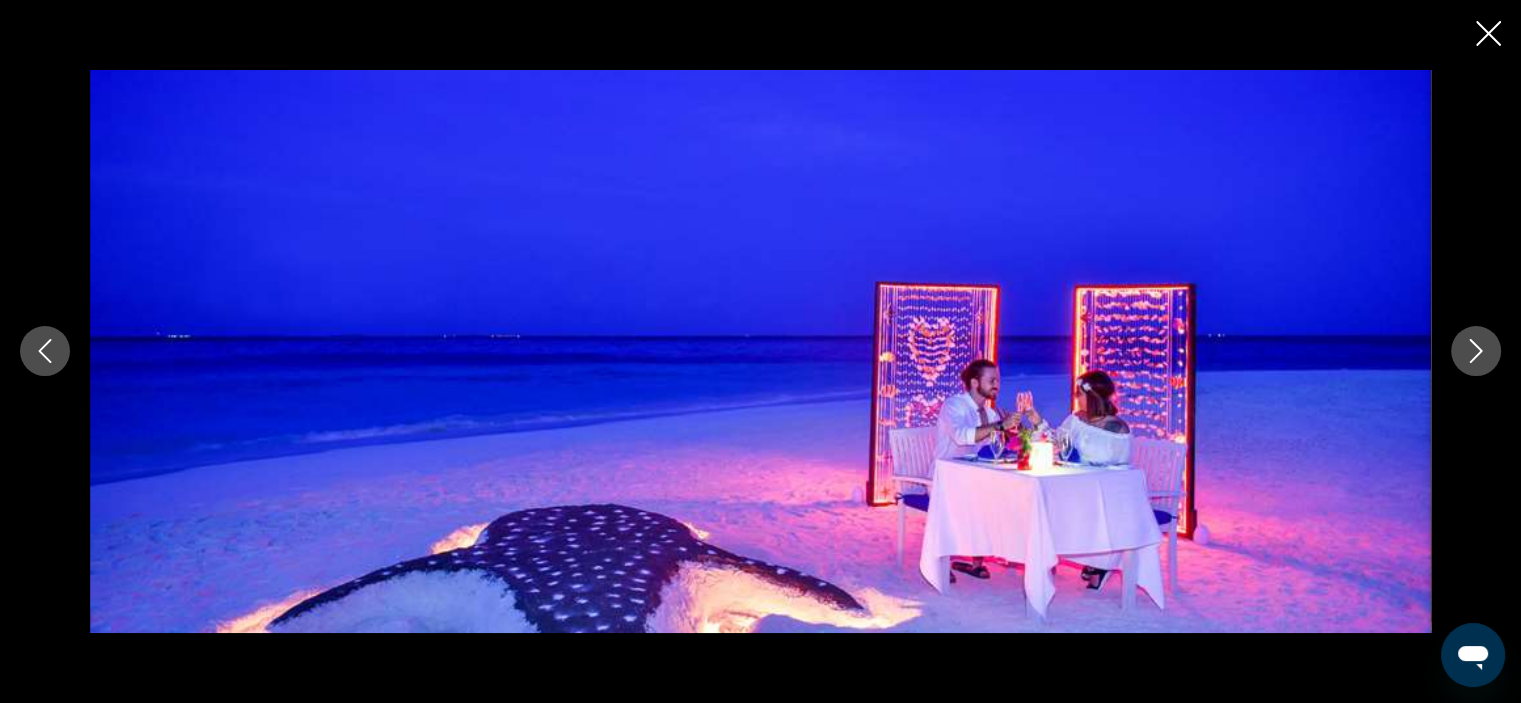 click 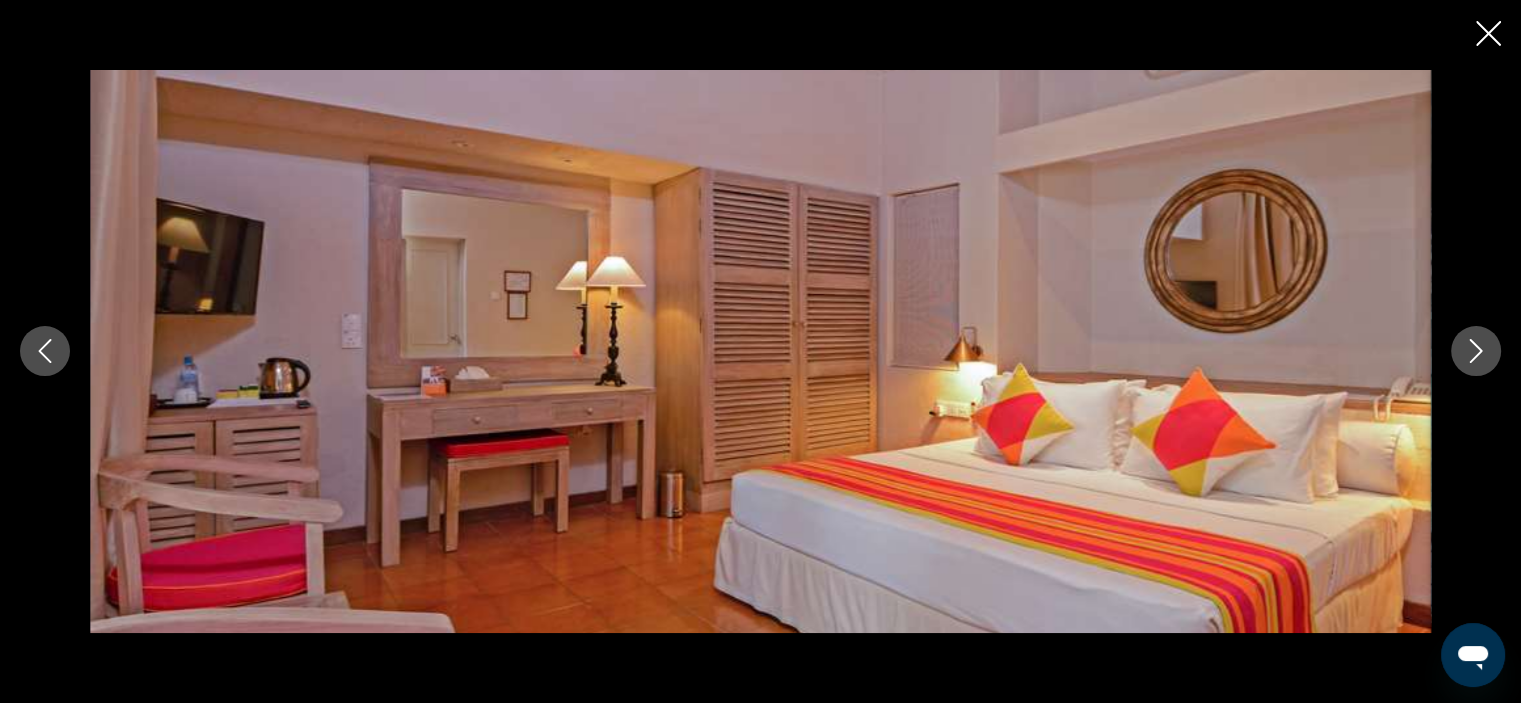 click 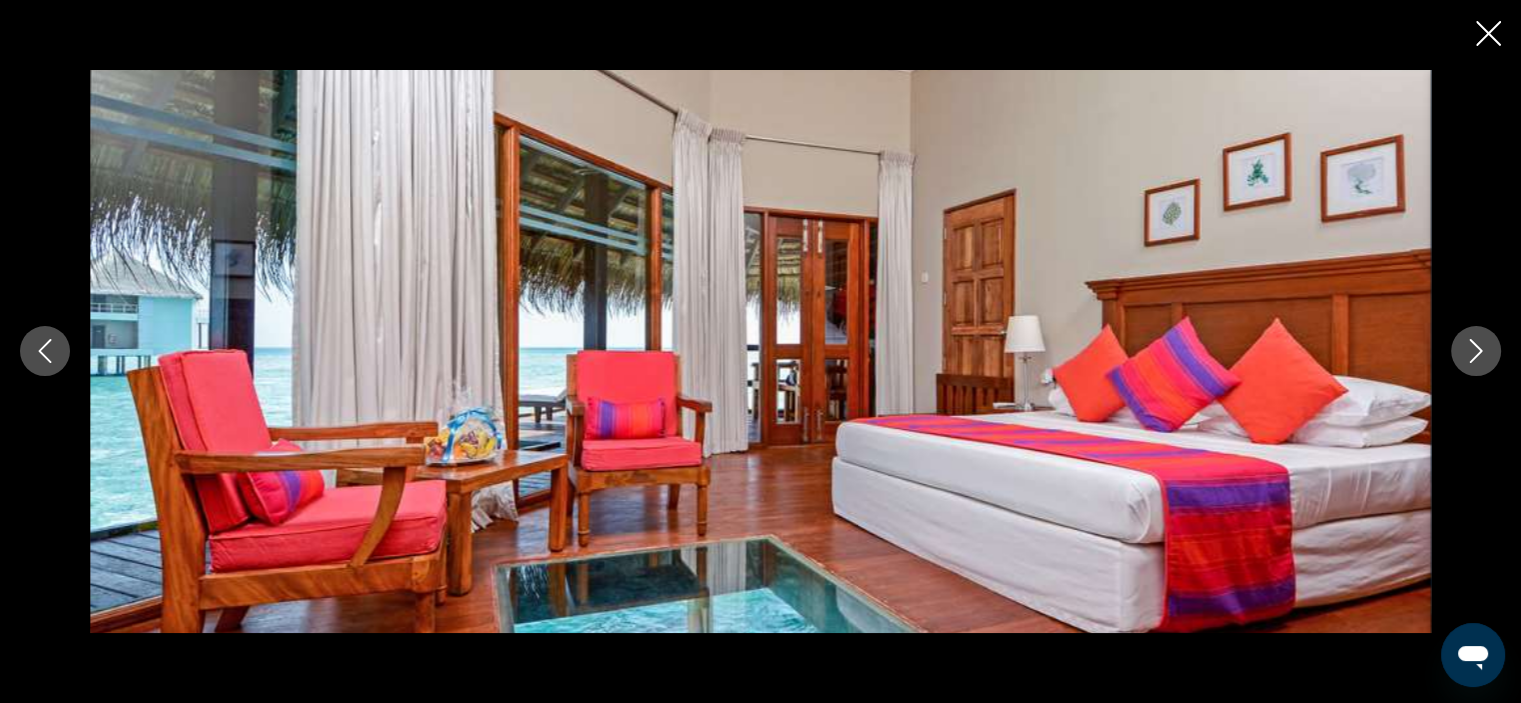 click 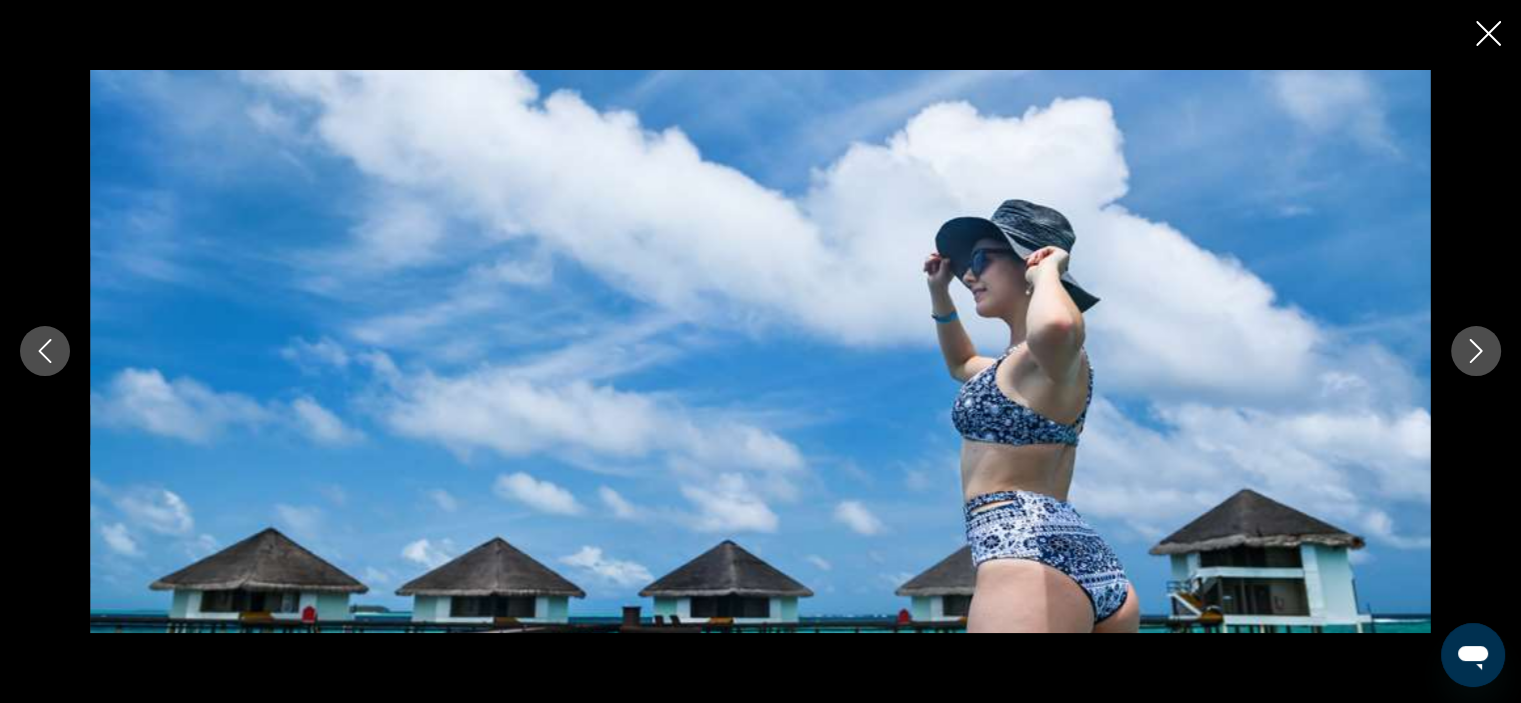 click 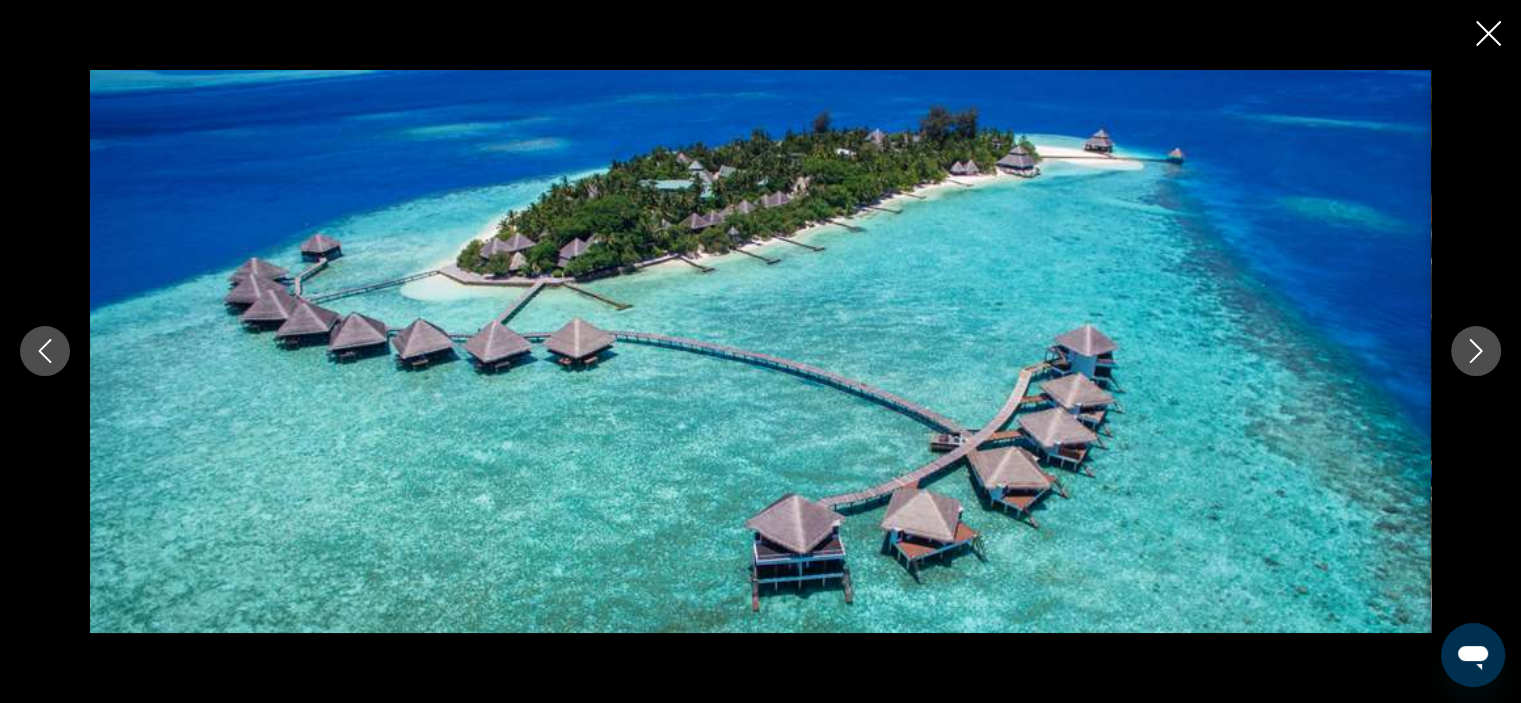click 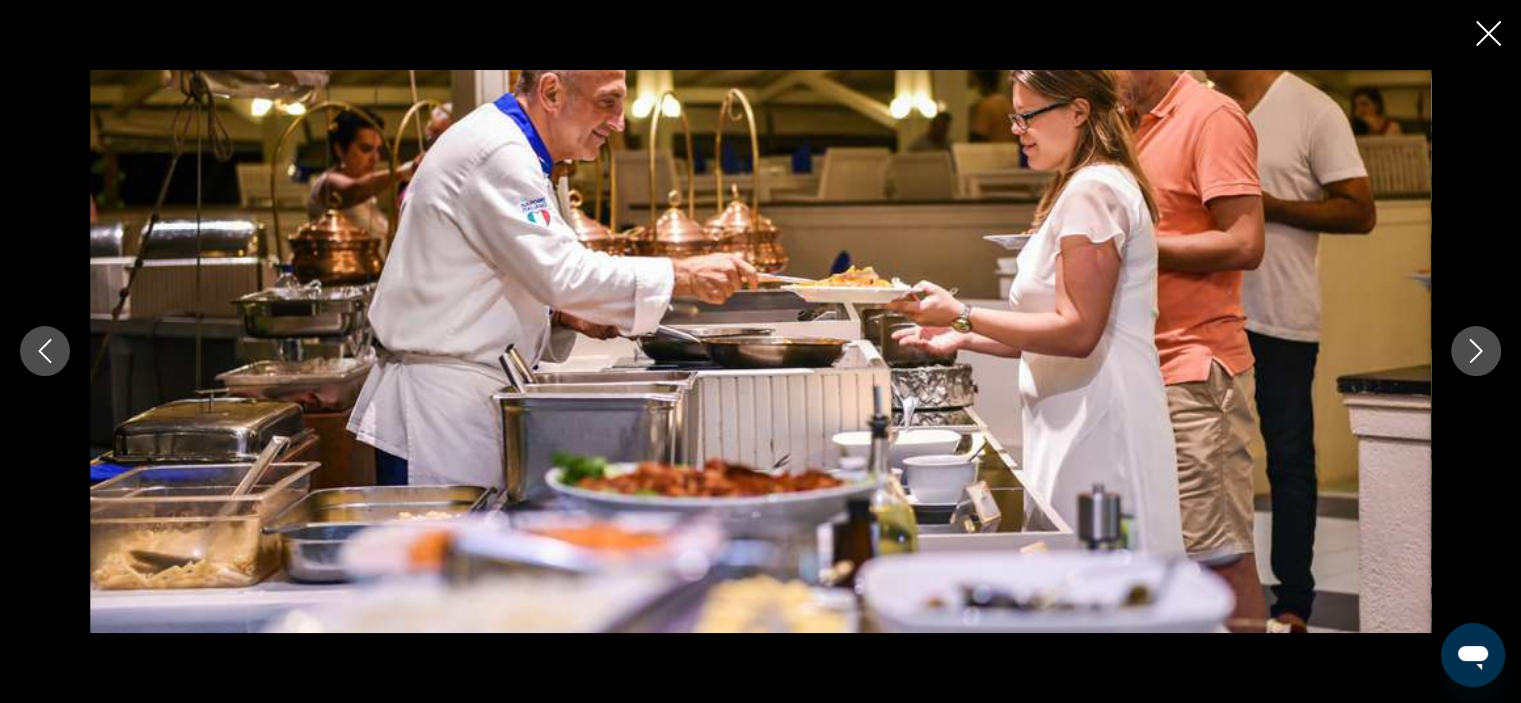 click 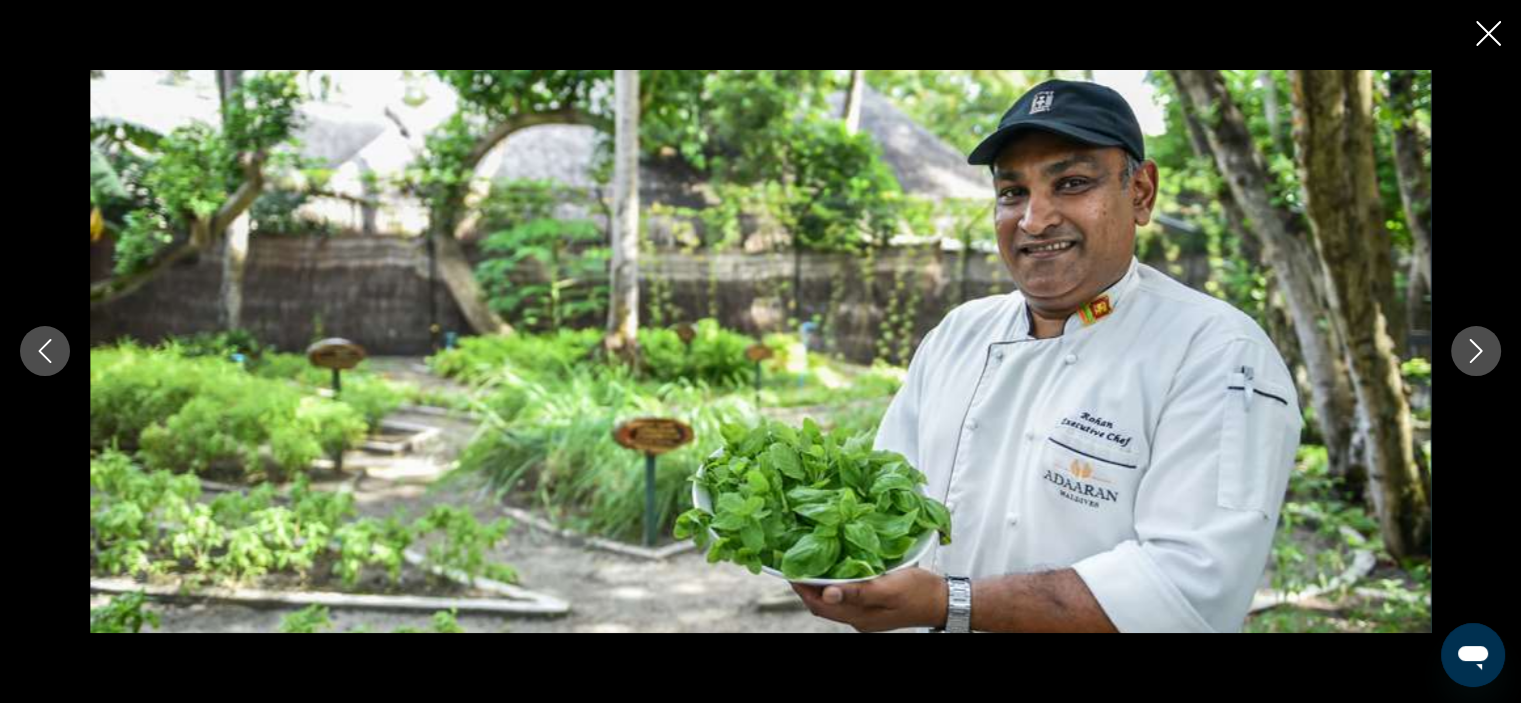click 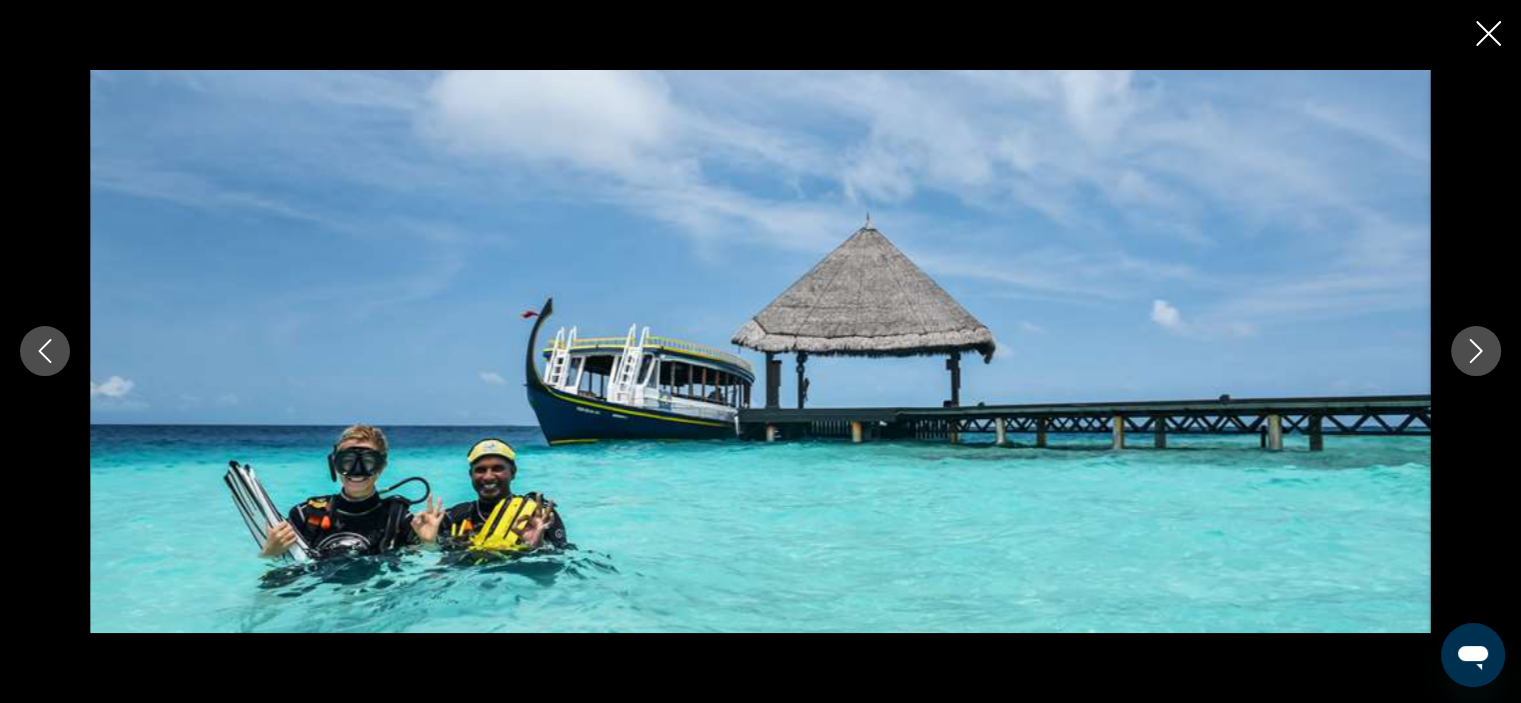 click 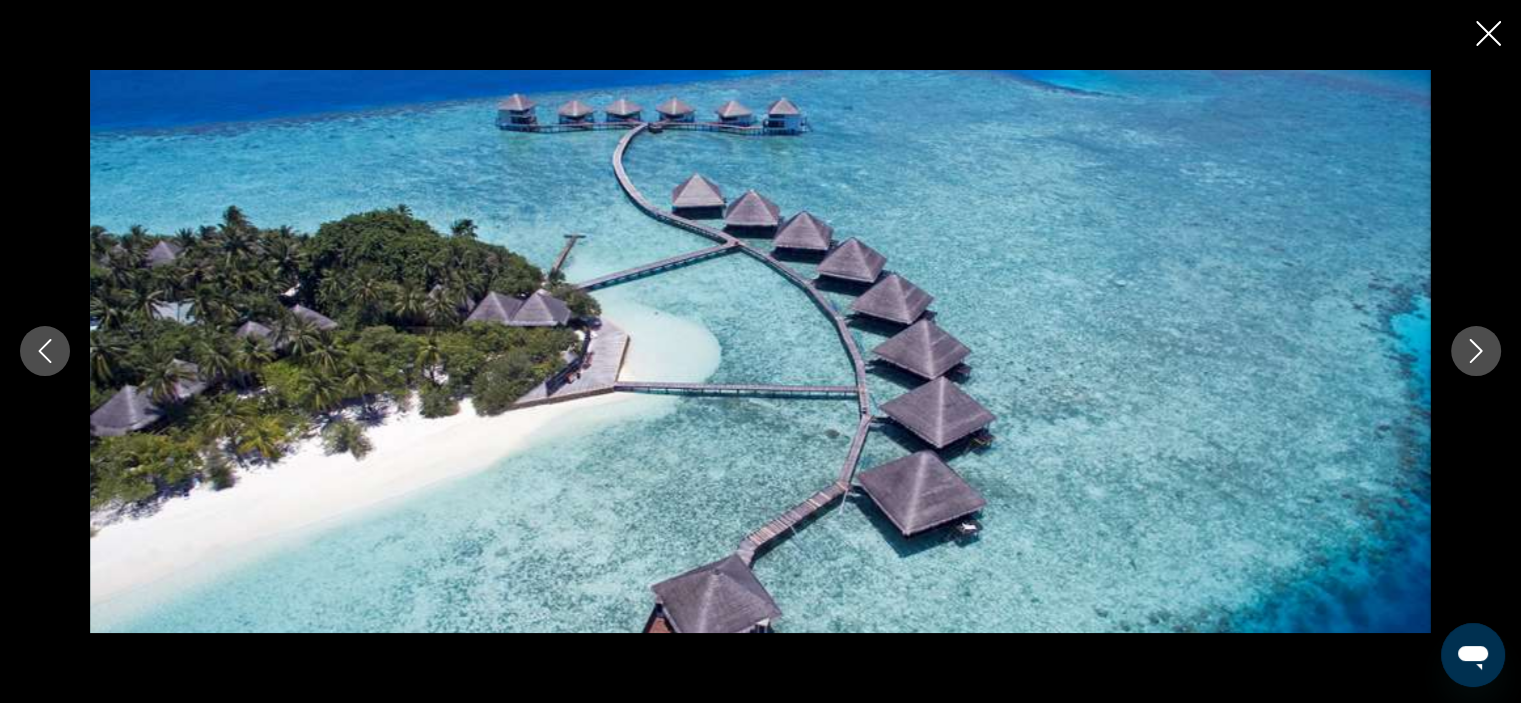 click 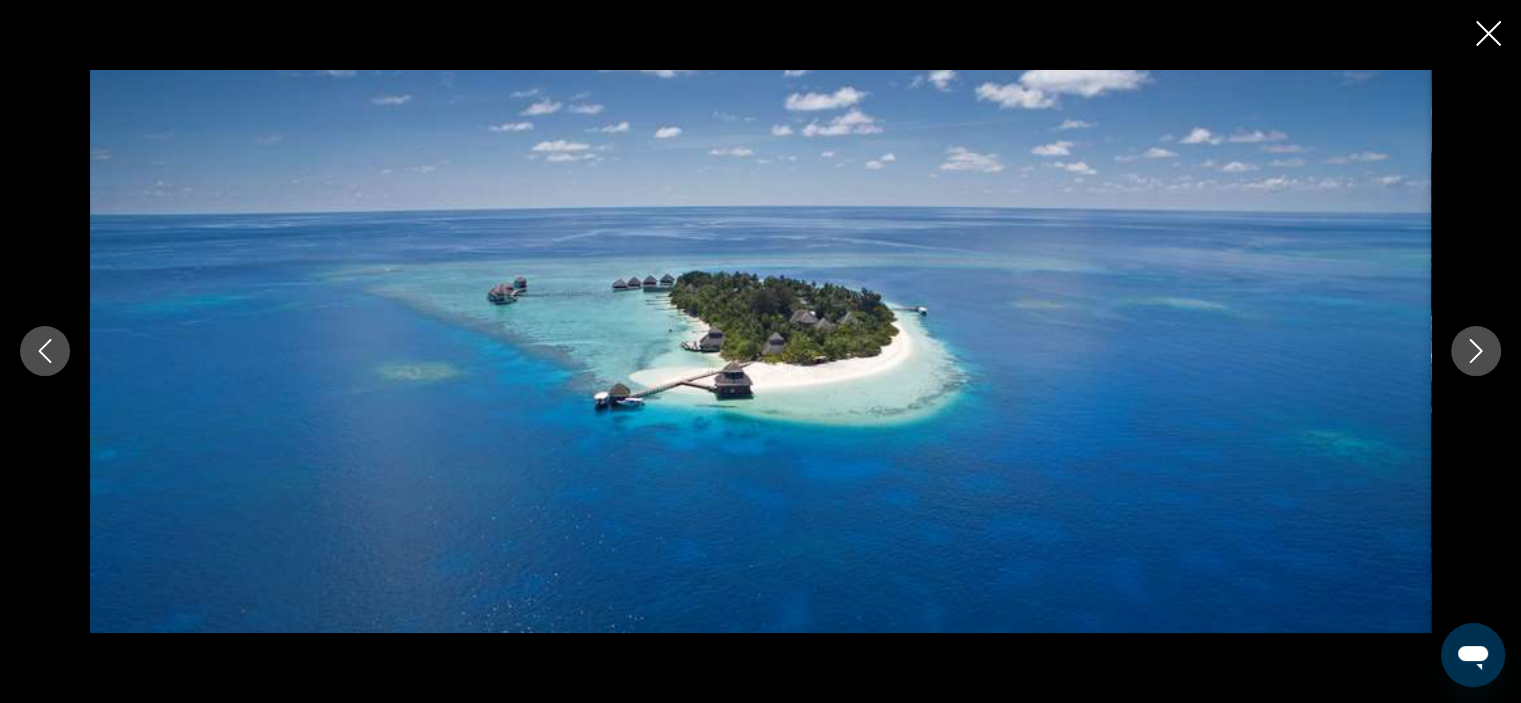 click 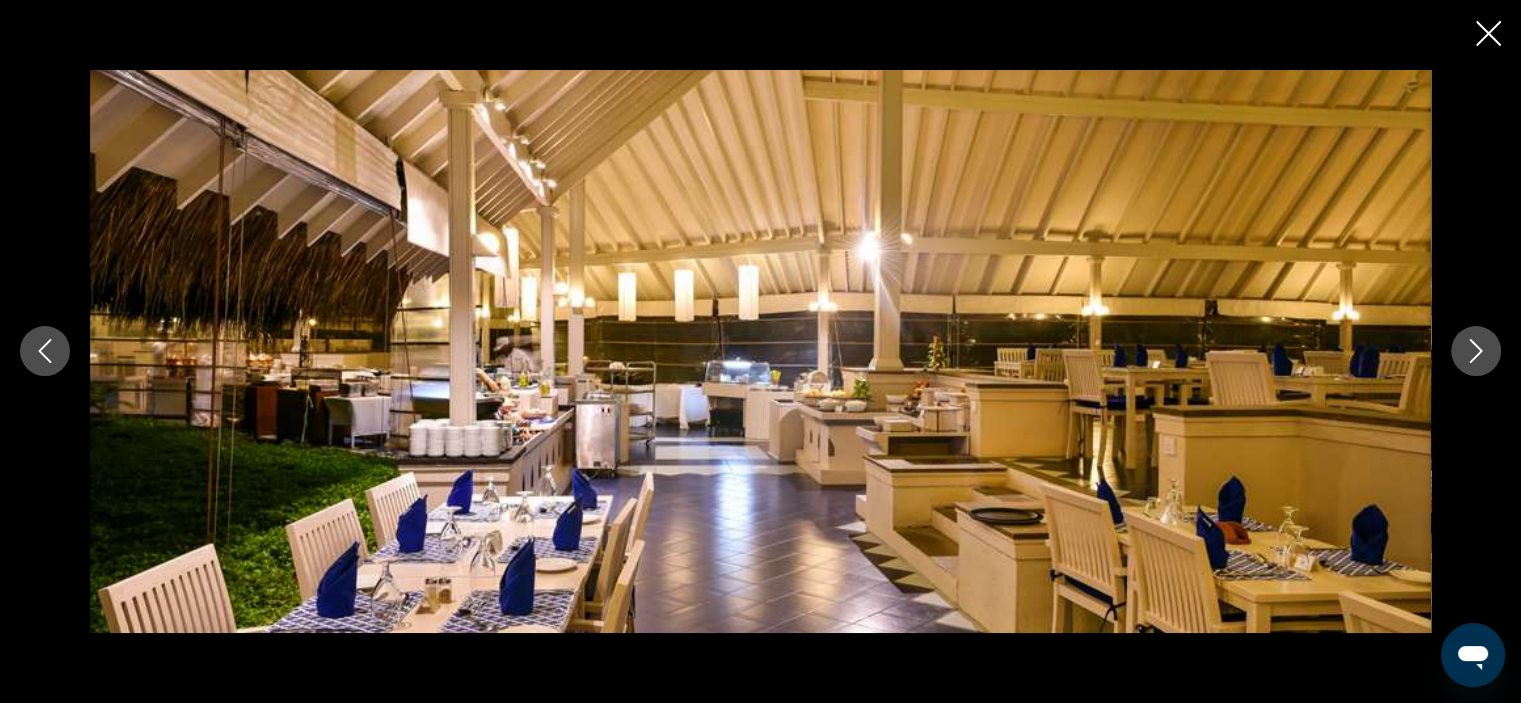 click 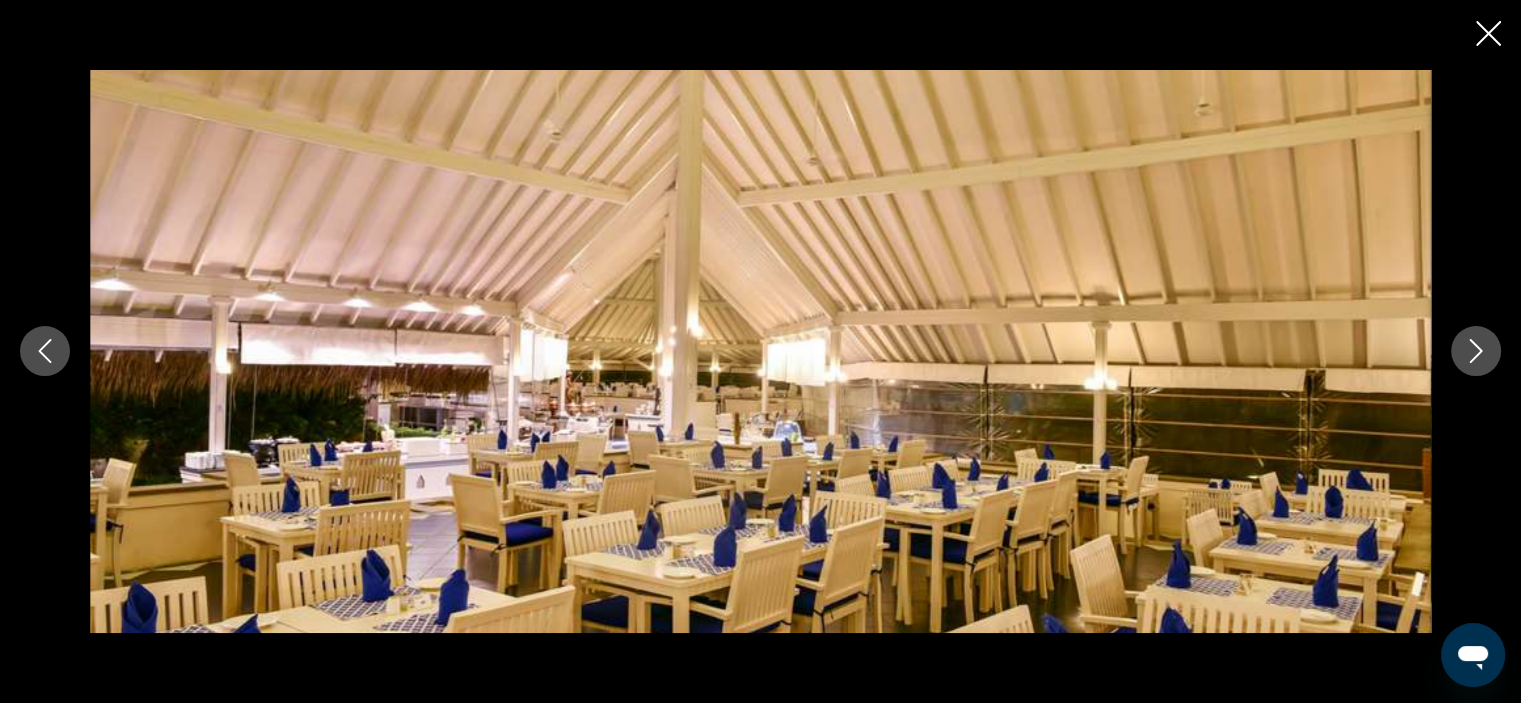 click 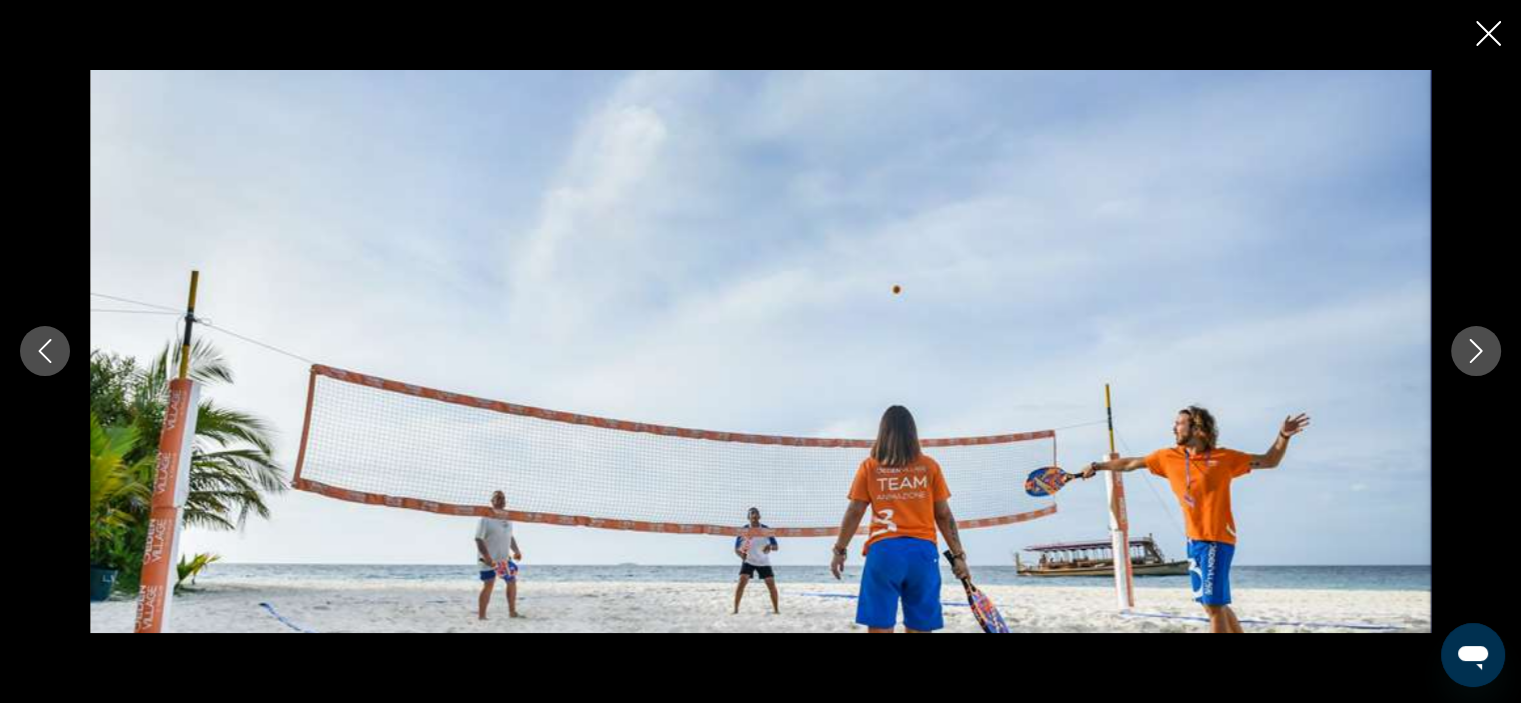 click 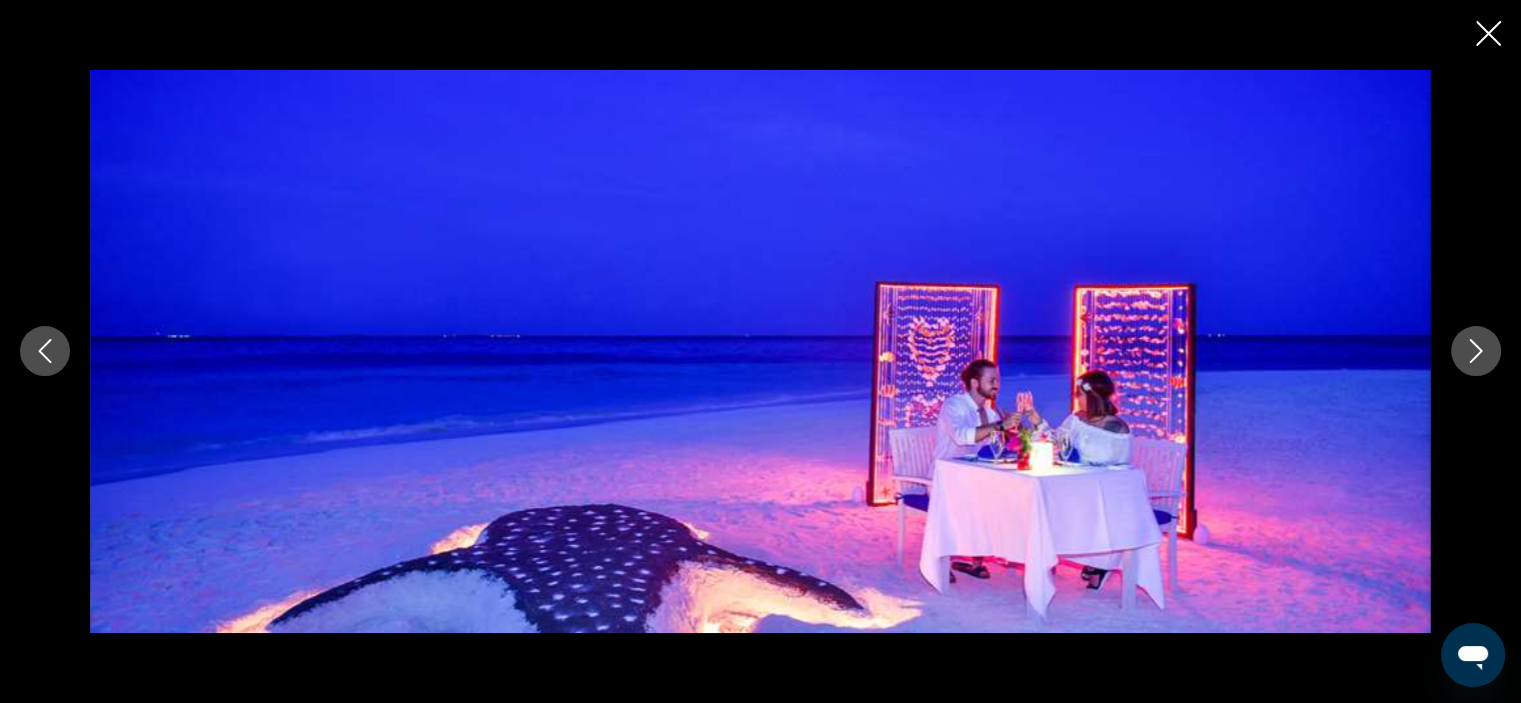 click 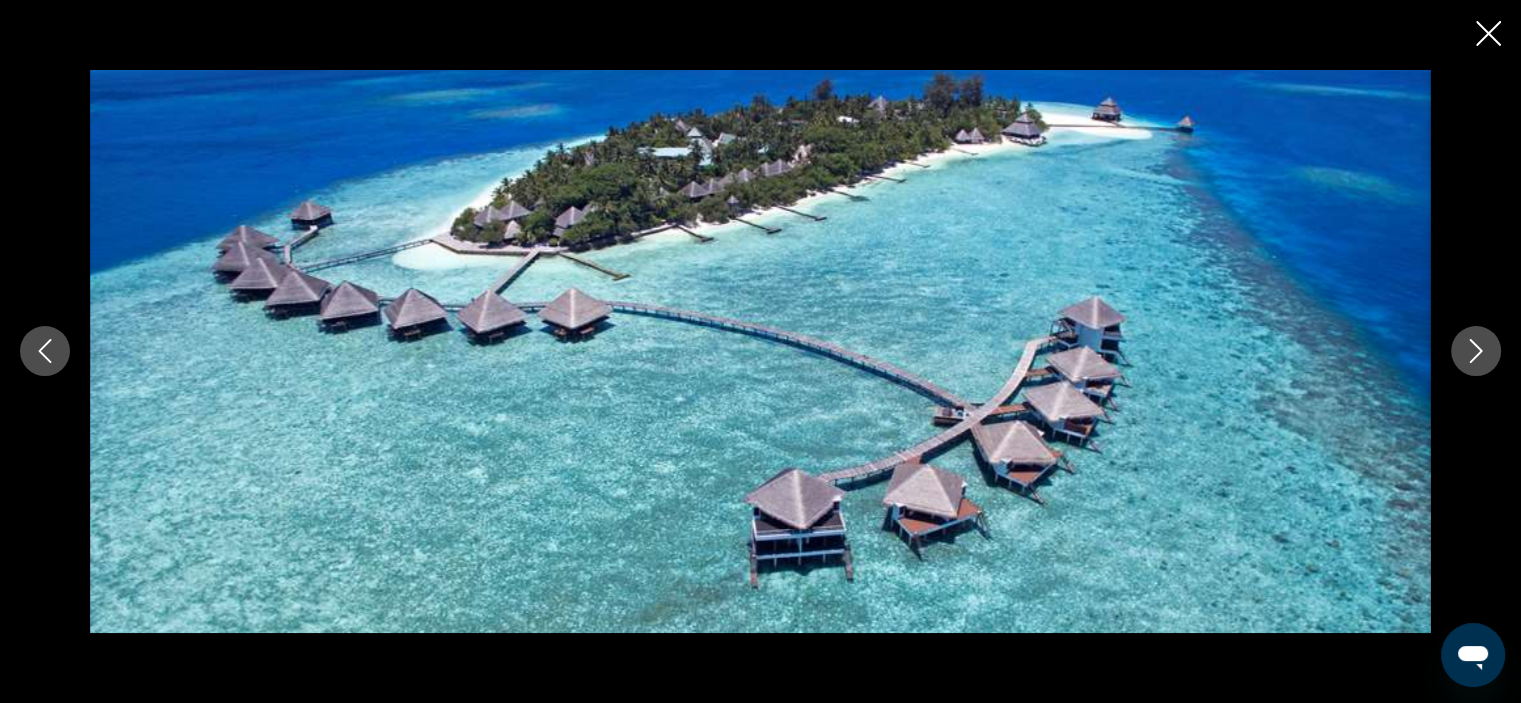 click 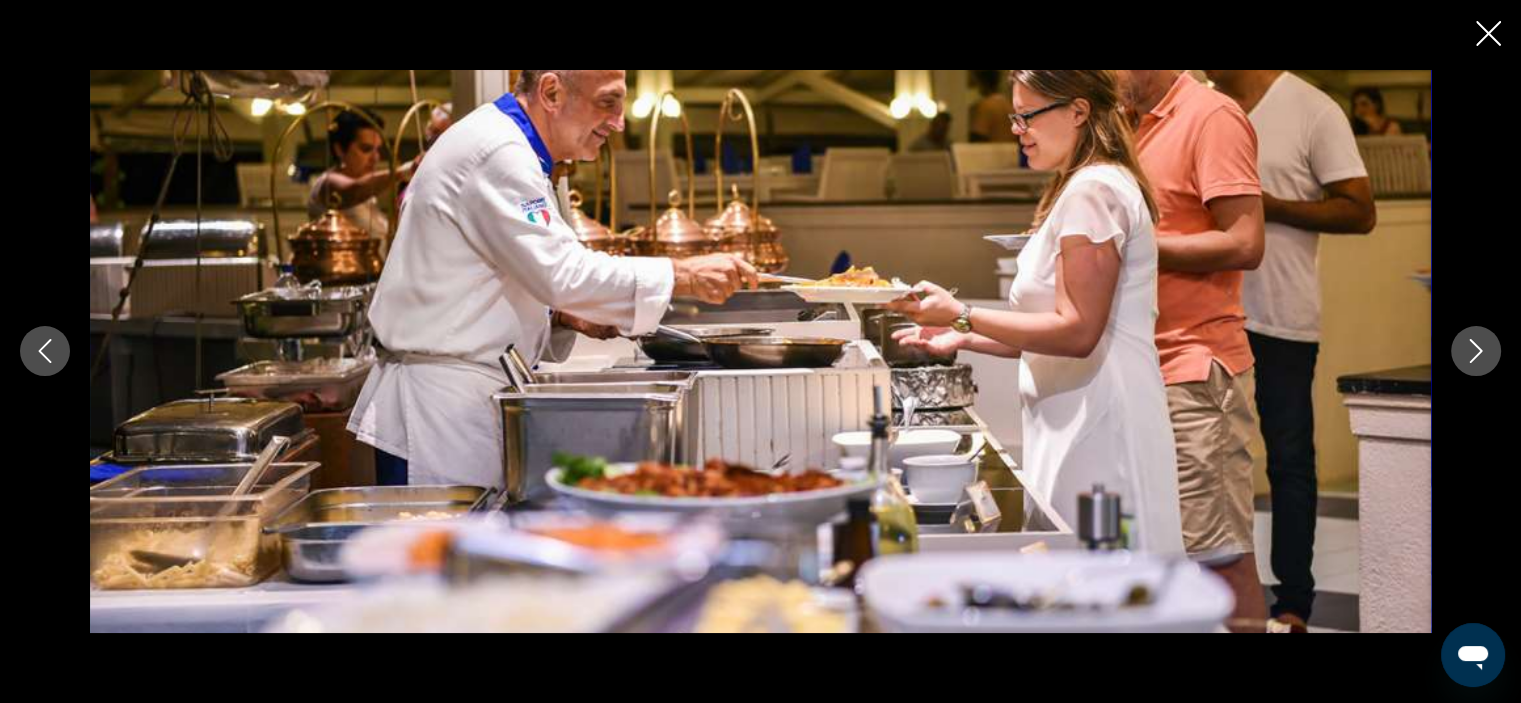 click 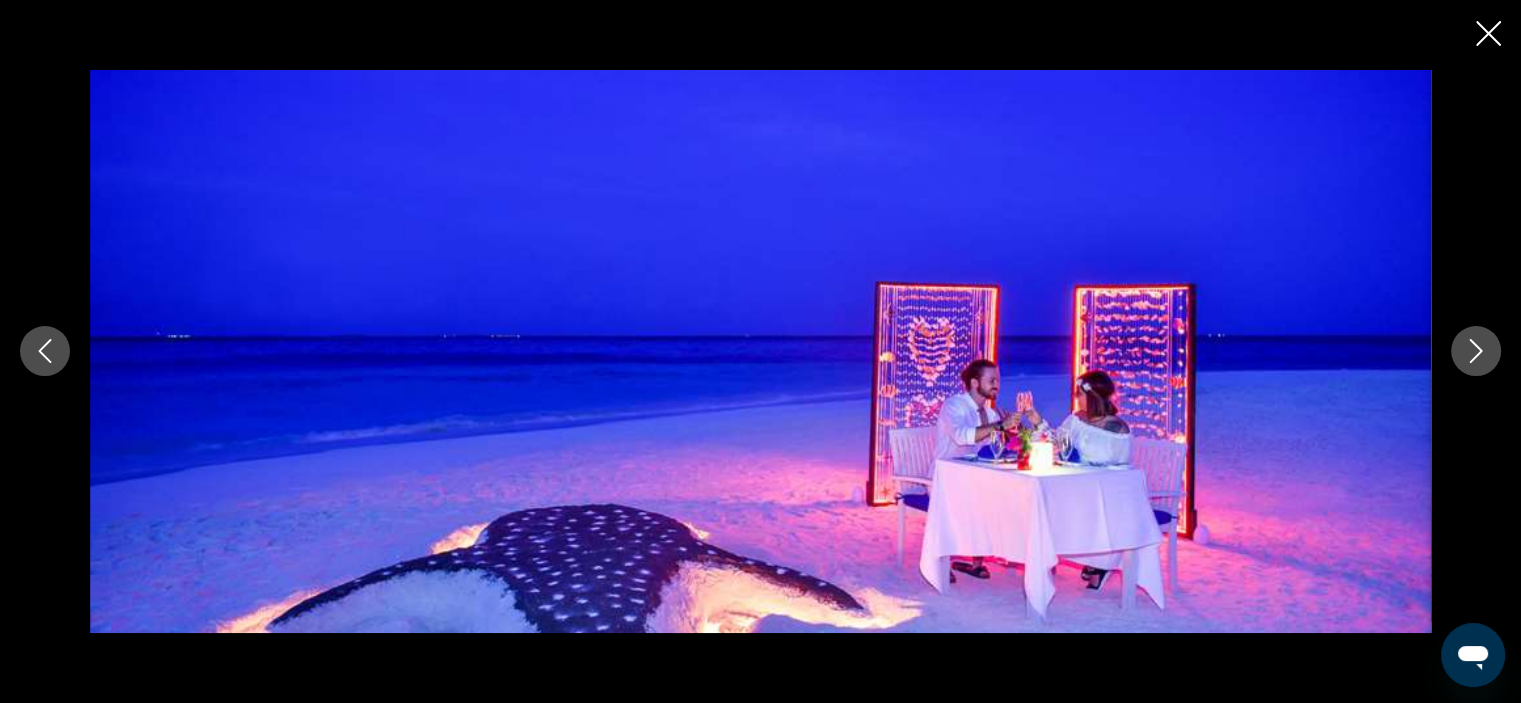 click 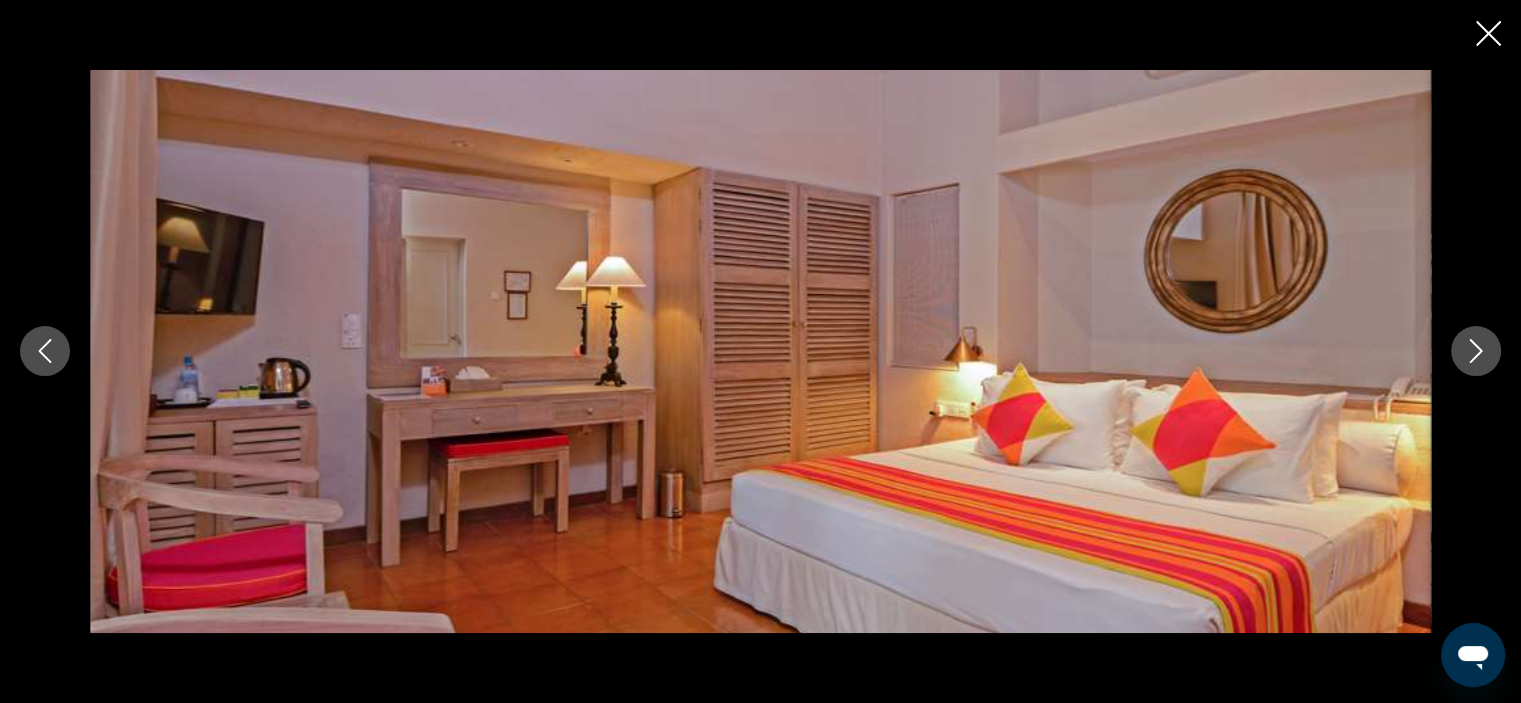 click 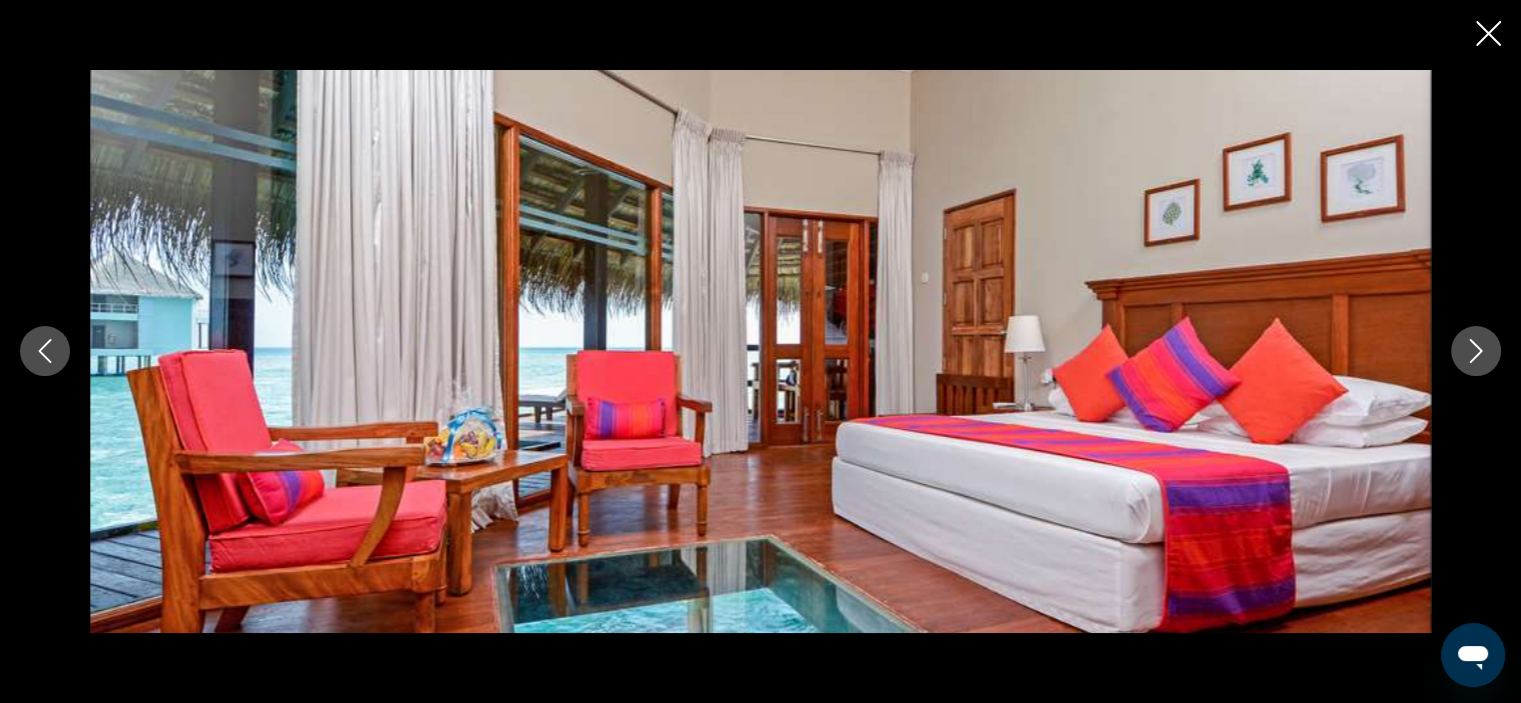 click at bounding box center [760, 351] 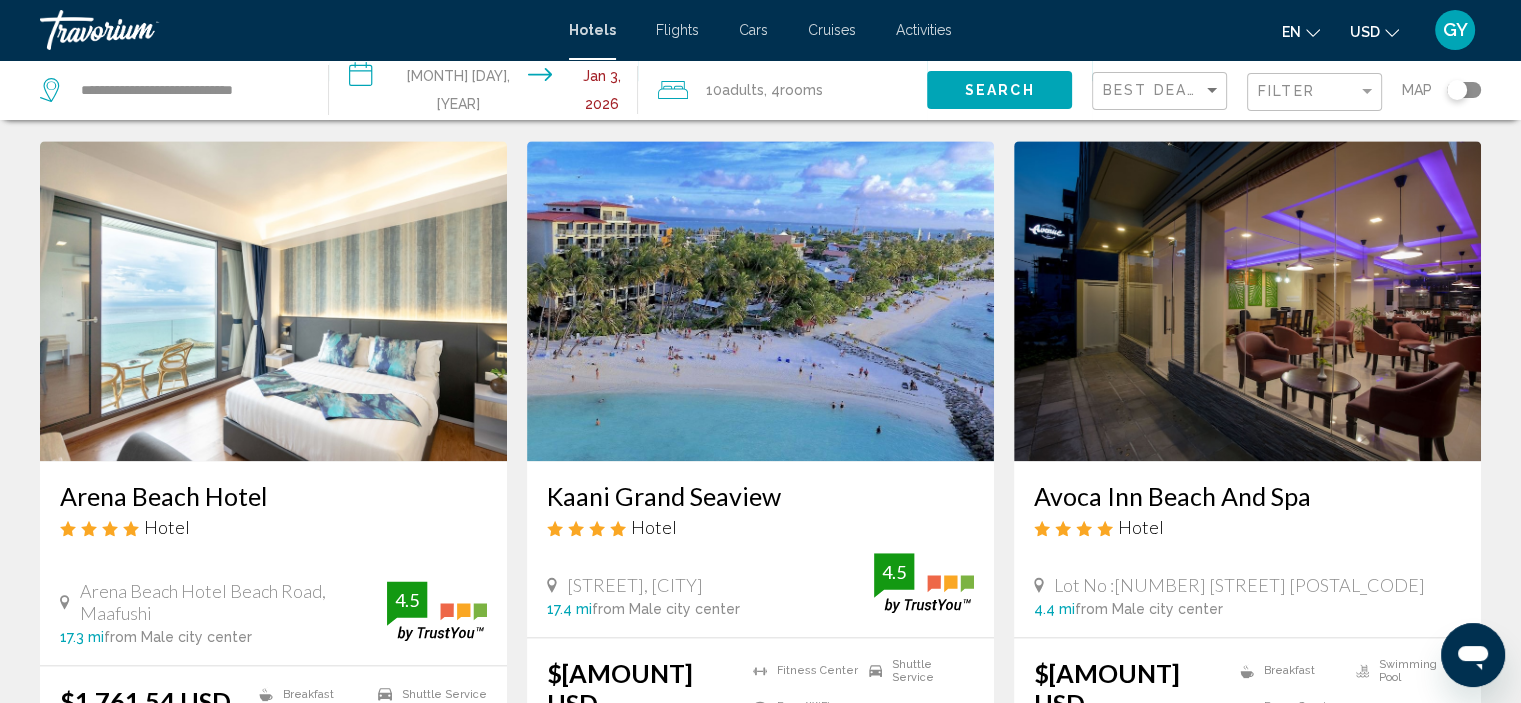 scroll, scrollTop: 2275, scrollLeft: 0, axis: vertical 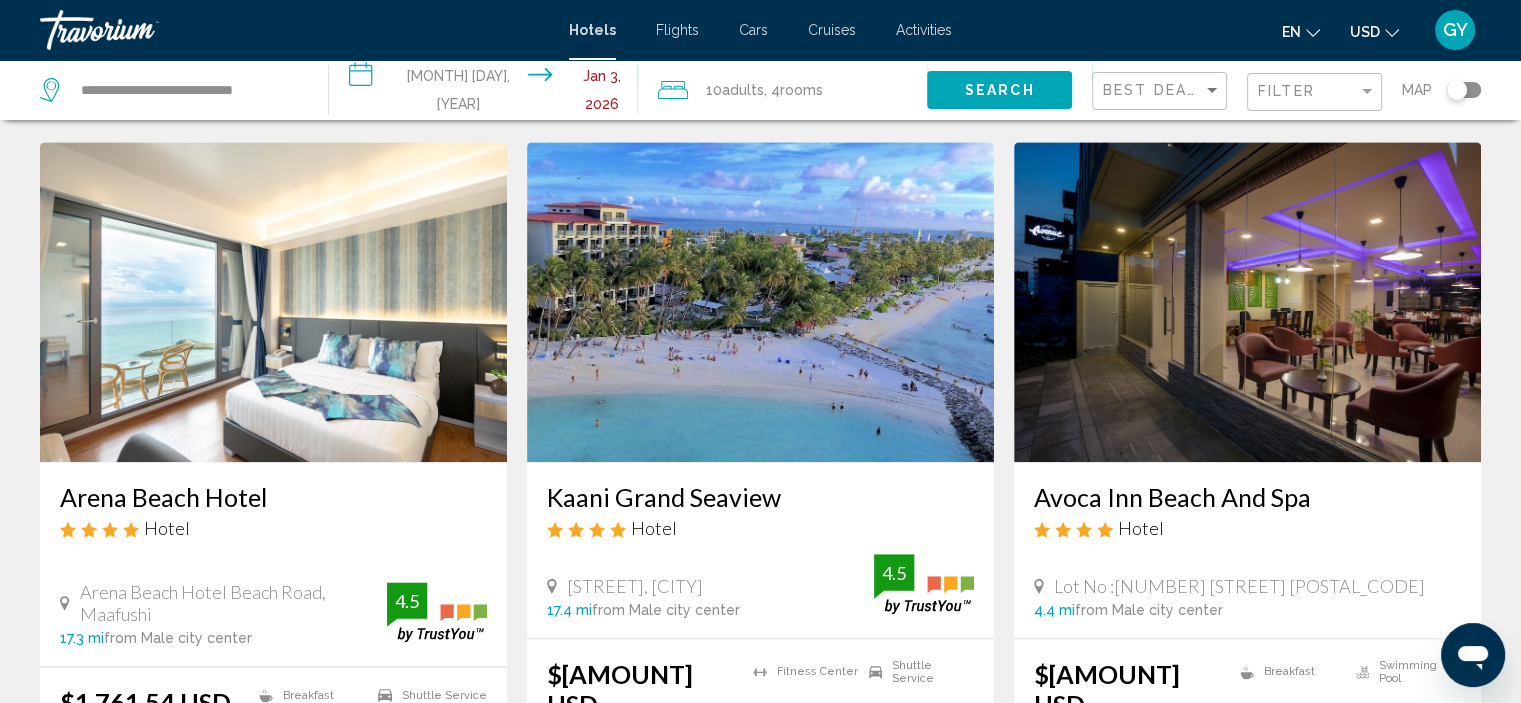 click at bounding box center (273, 302) 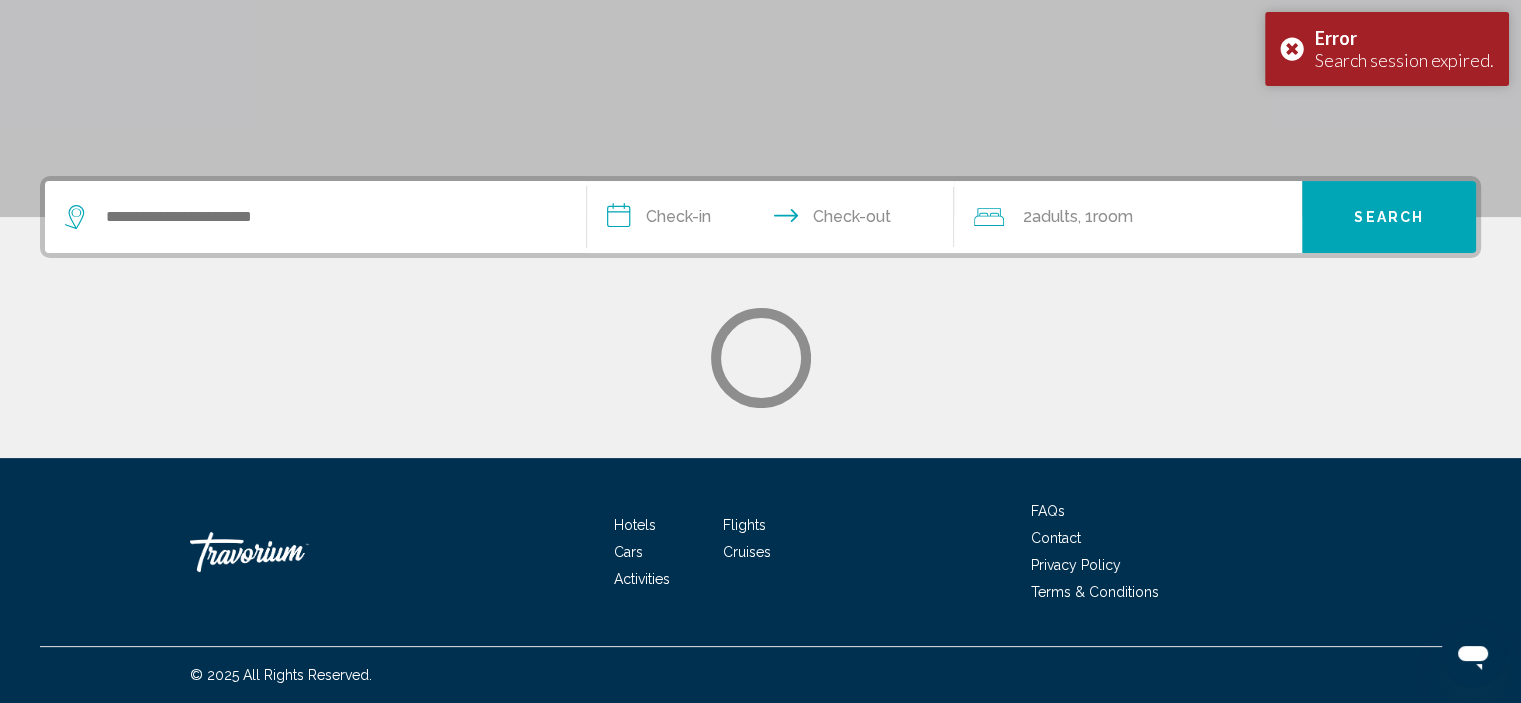 scroll, scrollTop: 0, scrollLeft: 0, axis: both 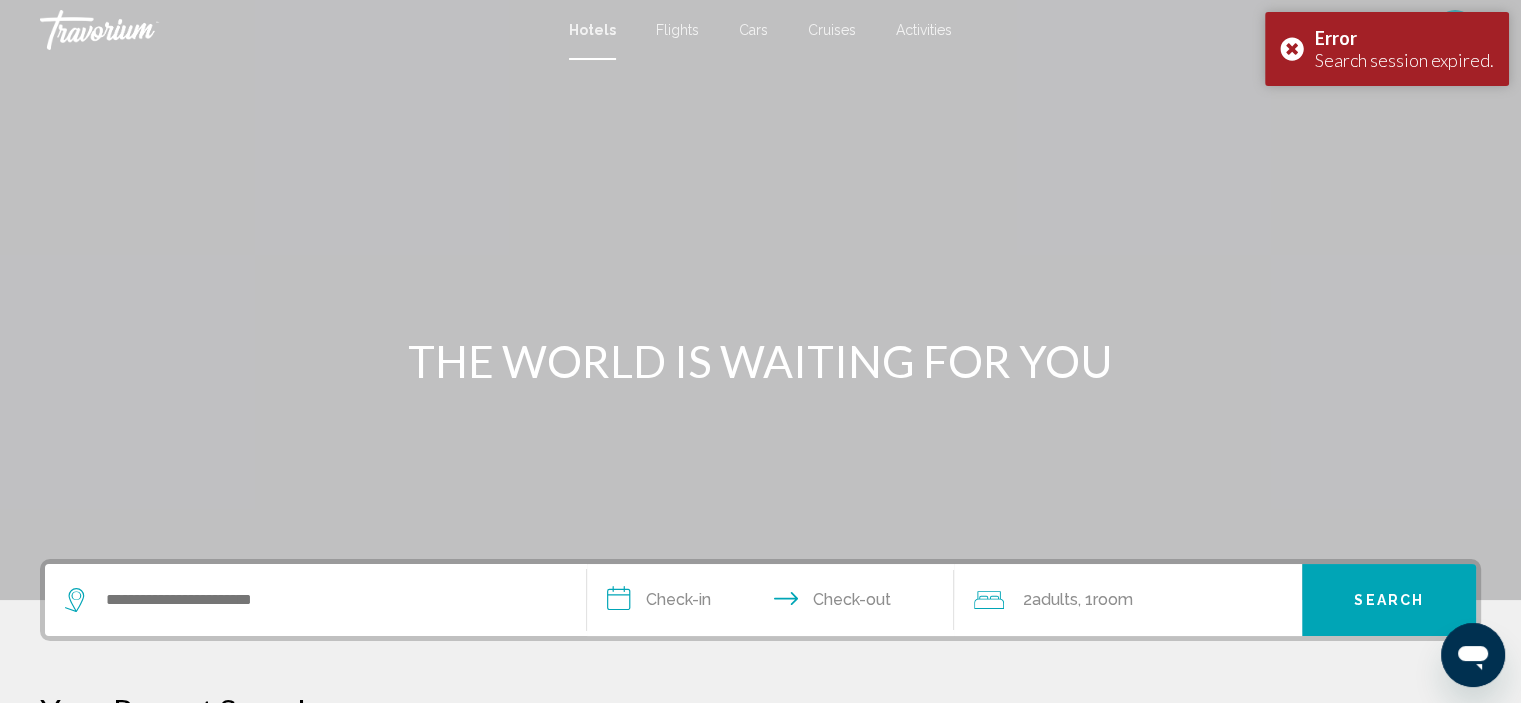 click at bounding box center (315, 600) 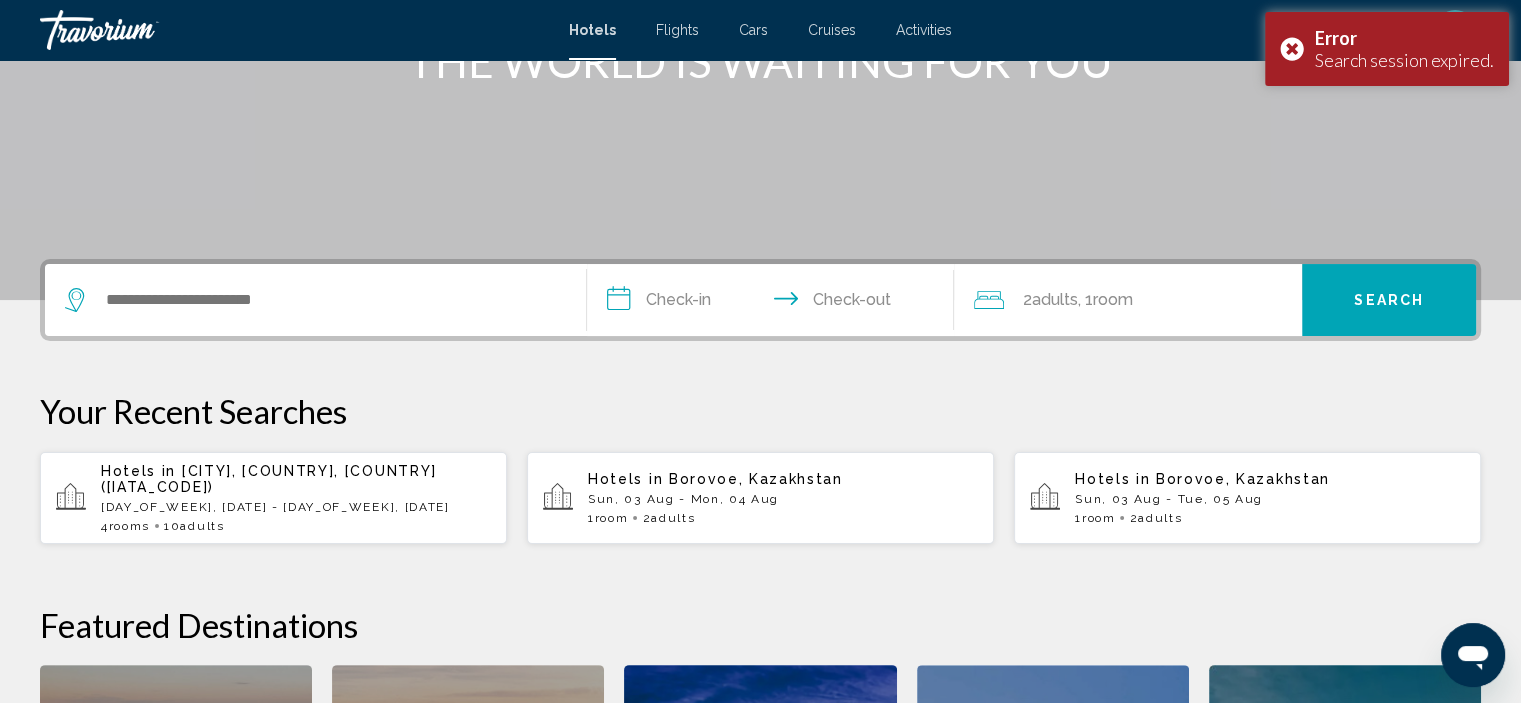 scroll, scrollTop: 493, scrollLeft: 0, axis: vertical 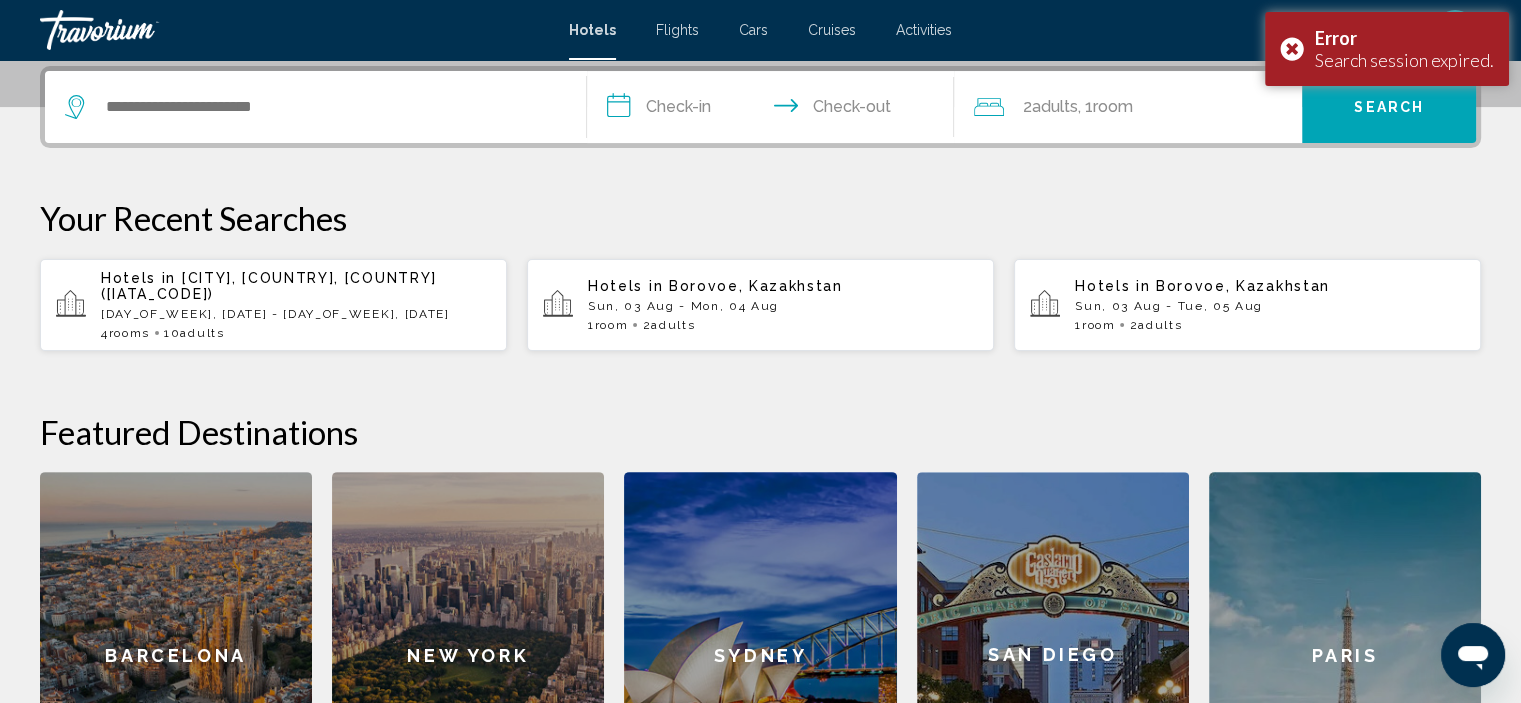 click on "[CITY], [COUNTRY], [COUNTRY] ([IATA_CODE])" at bounding box center (269, 286) 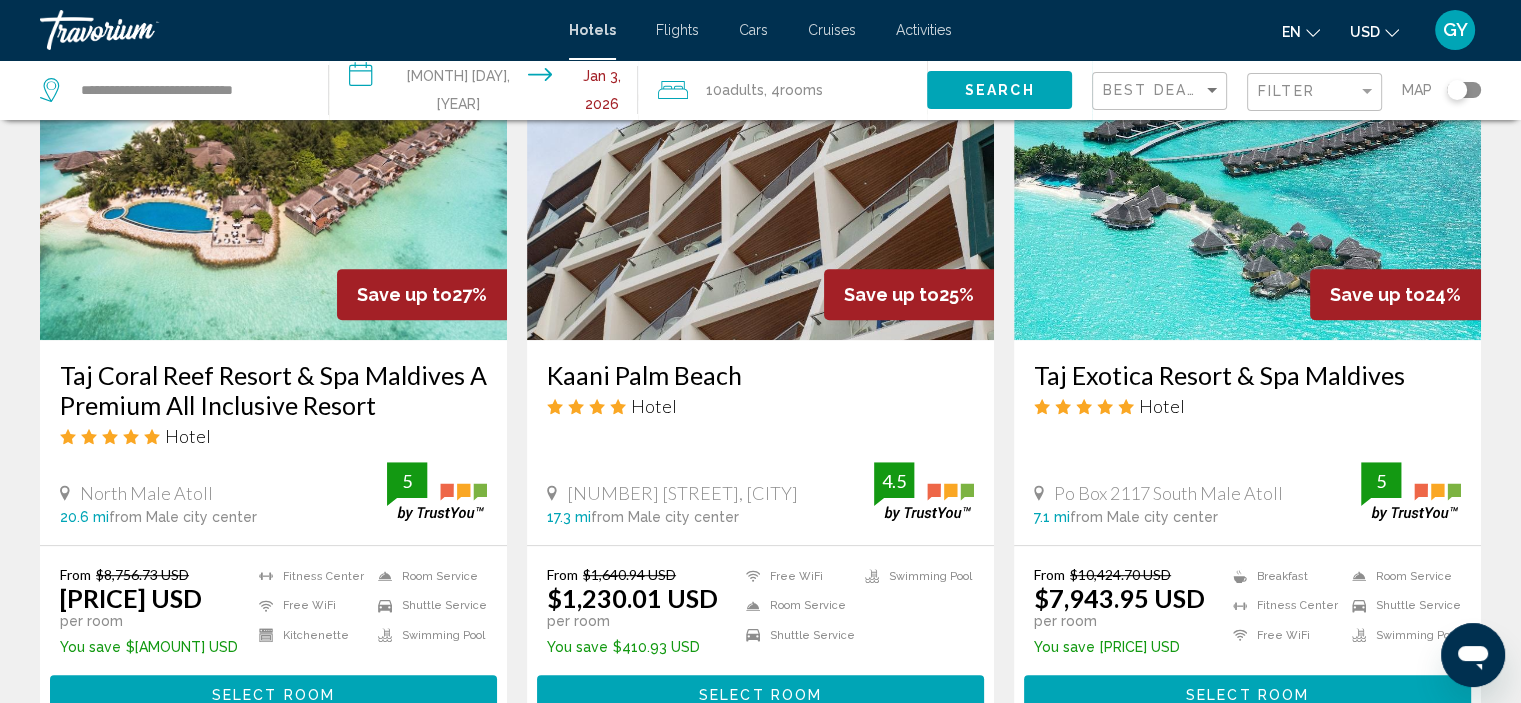 scroll, scrollTop: 904, scrollLeft: 0, axis: vertical 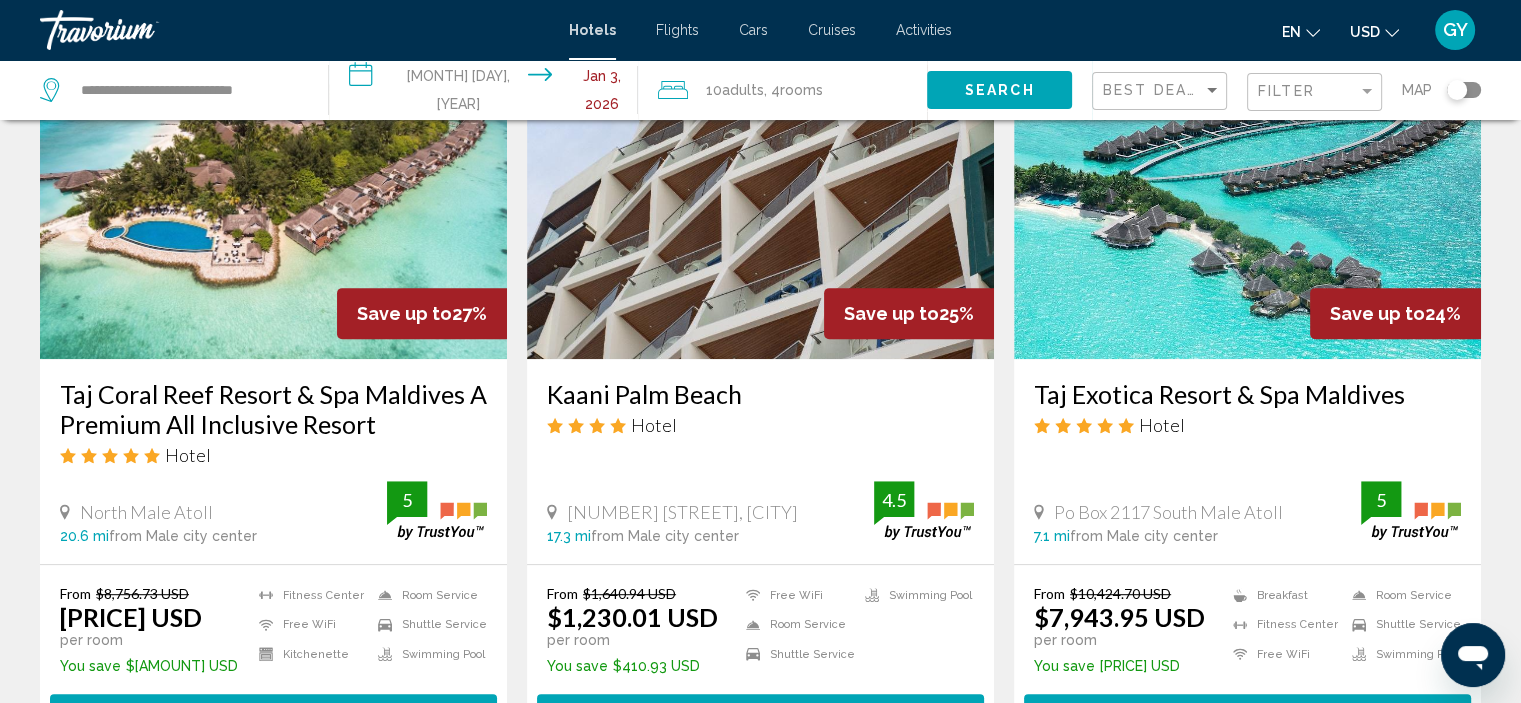 click at bounding box center (273, 199) 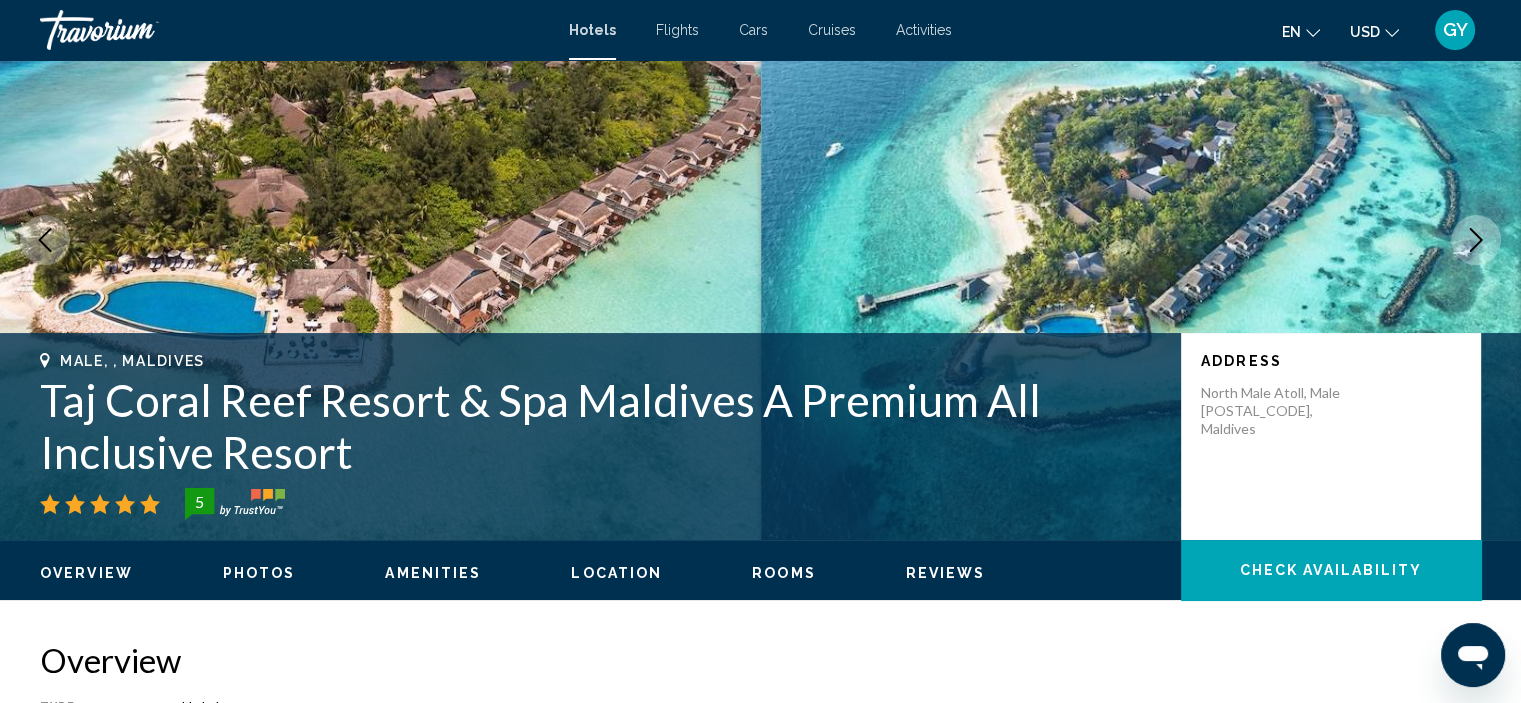 scroll, scrollTop: 119, scrollLeft: 0, axis: vertical 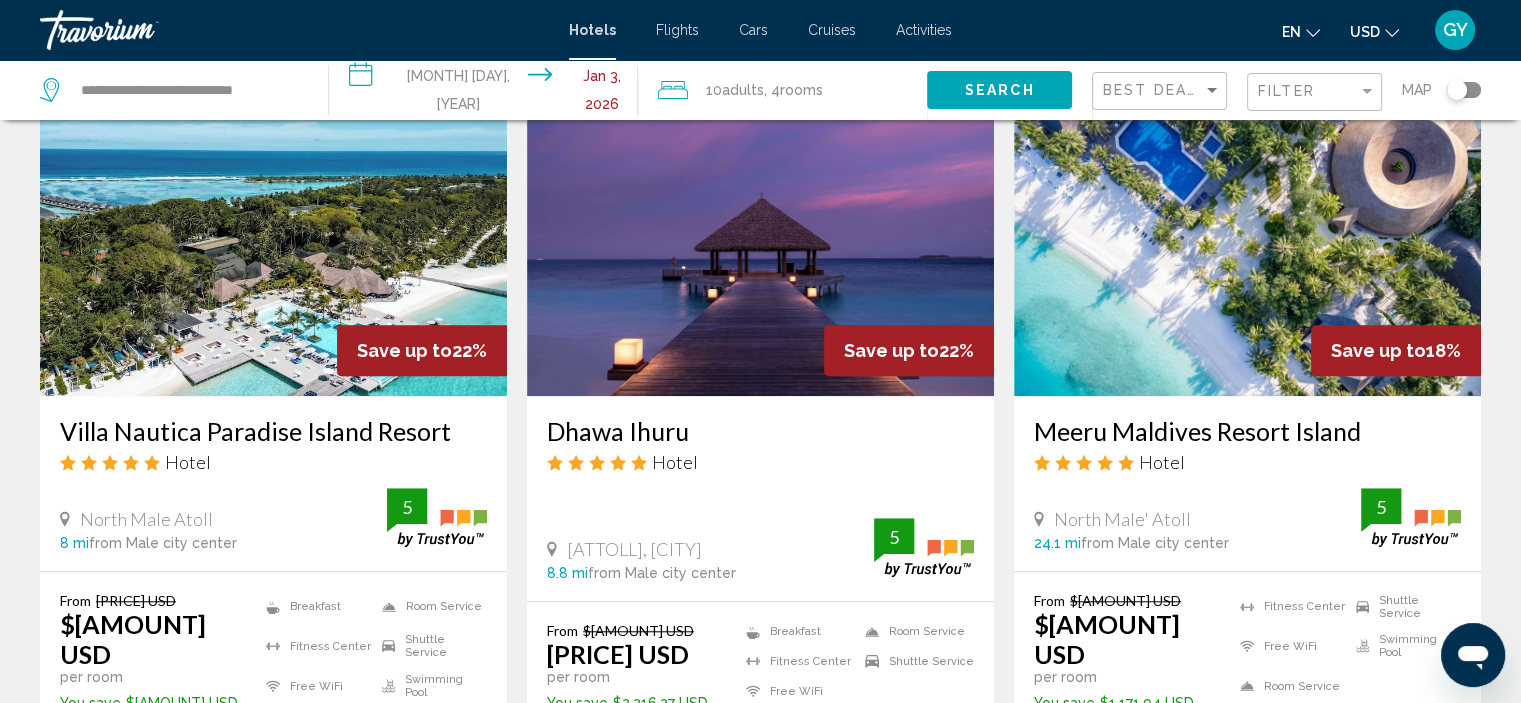 click at bounding box center (273, 236) 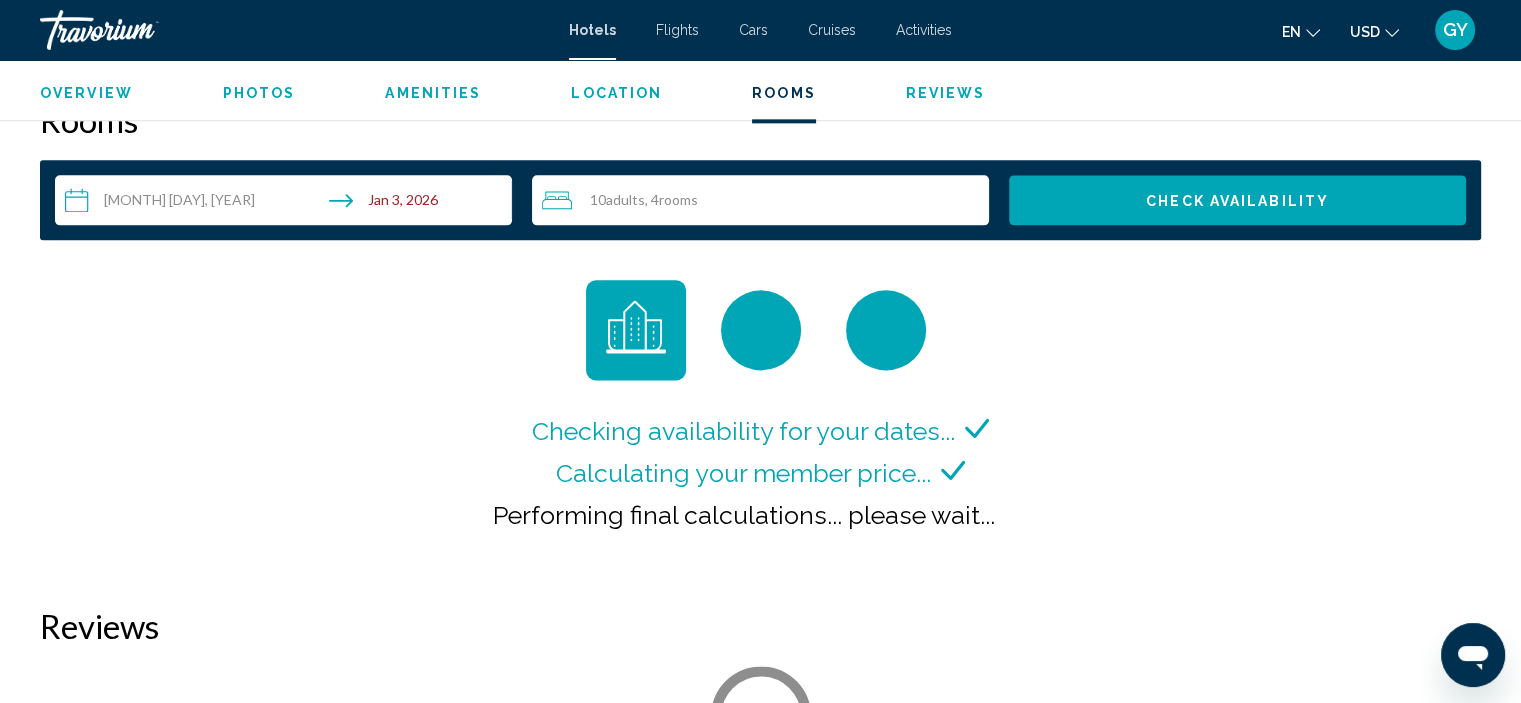 scroll, scrollTop: 2552, scrollLeft: 0, axis: vertical 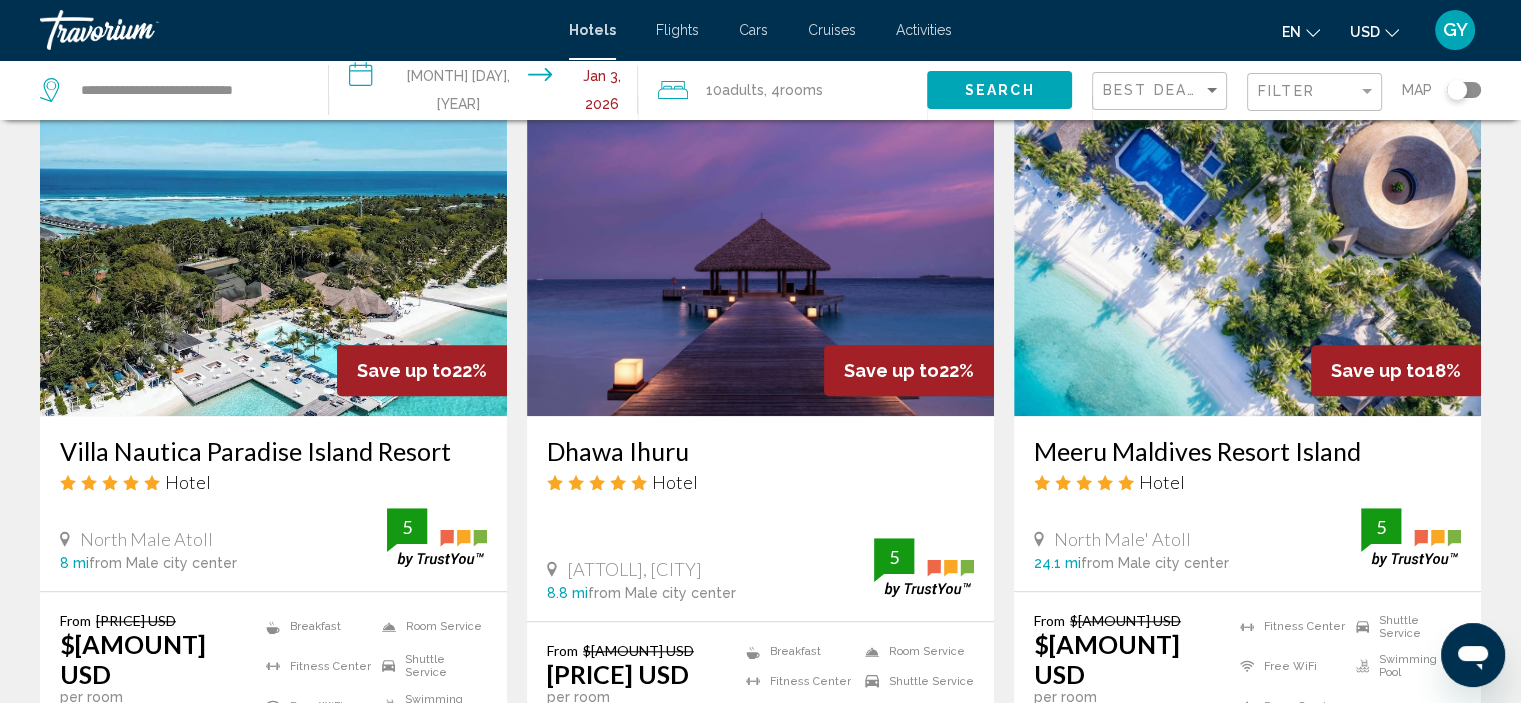 click at bounding box center (1247, 256) 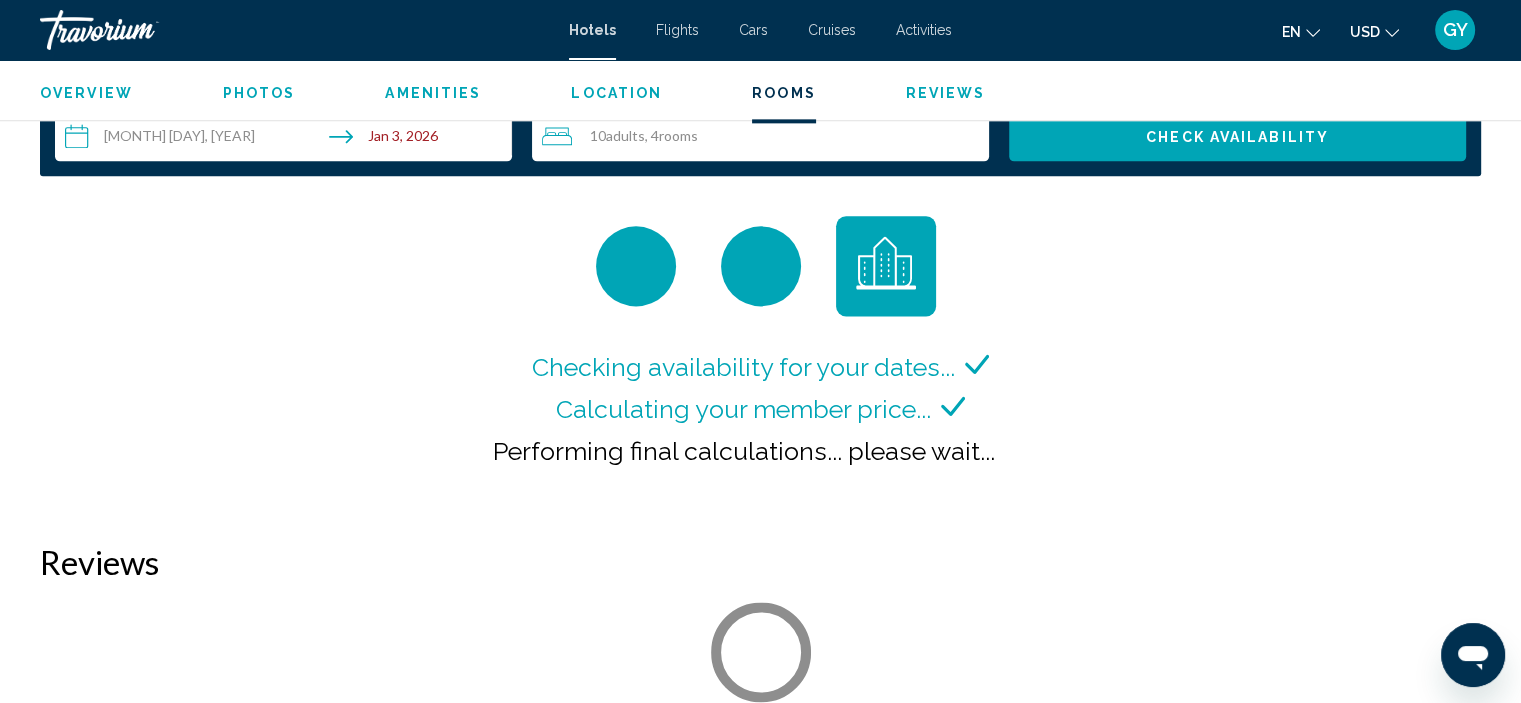 scroll, scrollTop: 2616, scrollLeft: 0, axis: vertical 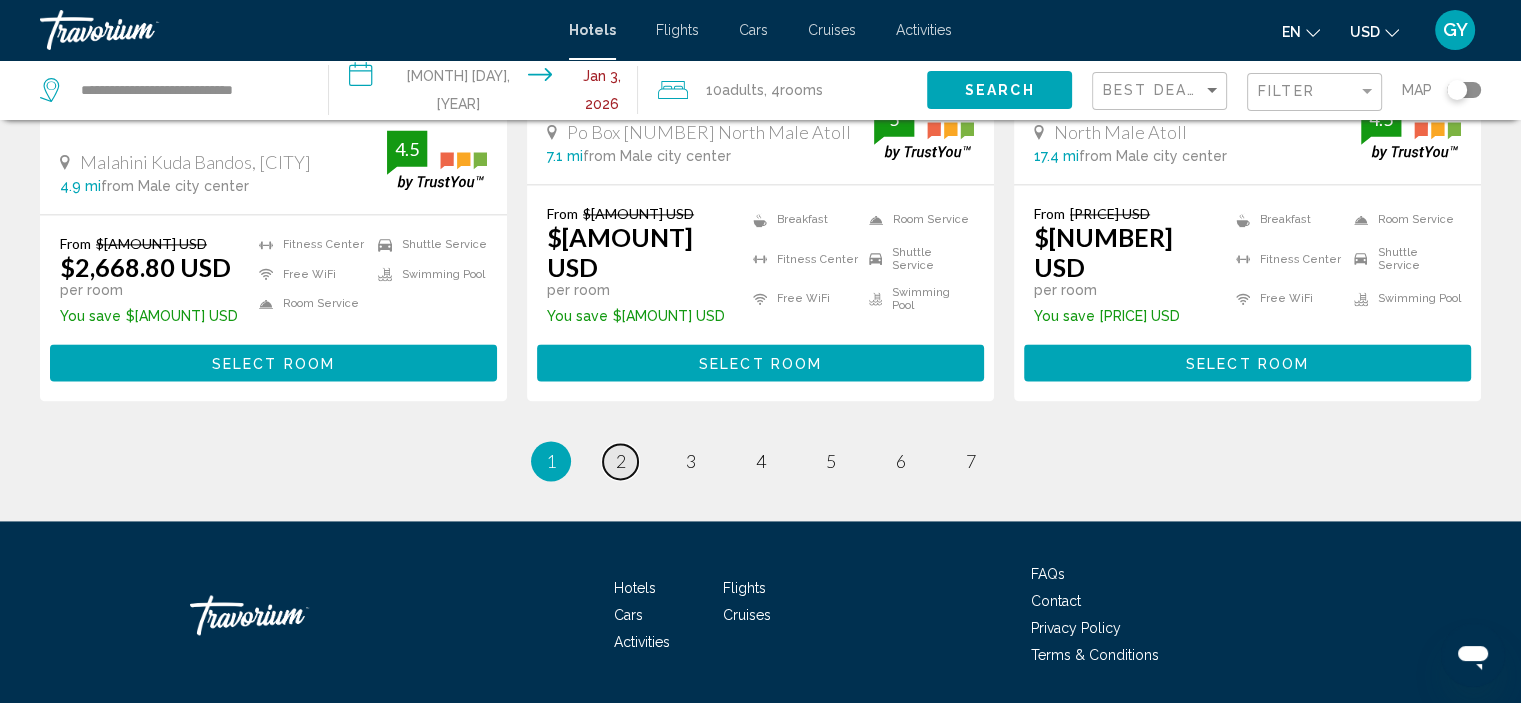 click on "2" at bounding box center (621, 461) 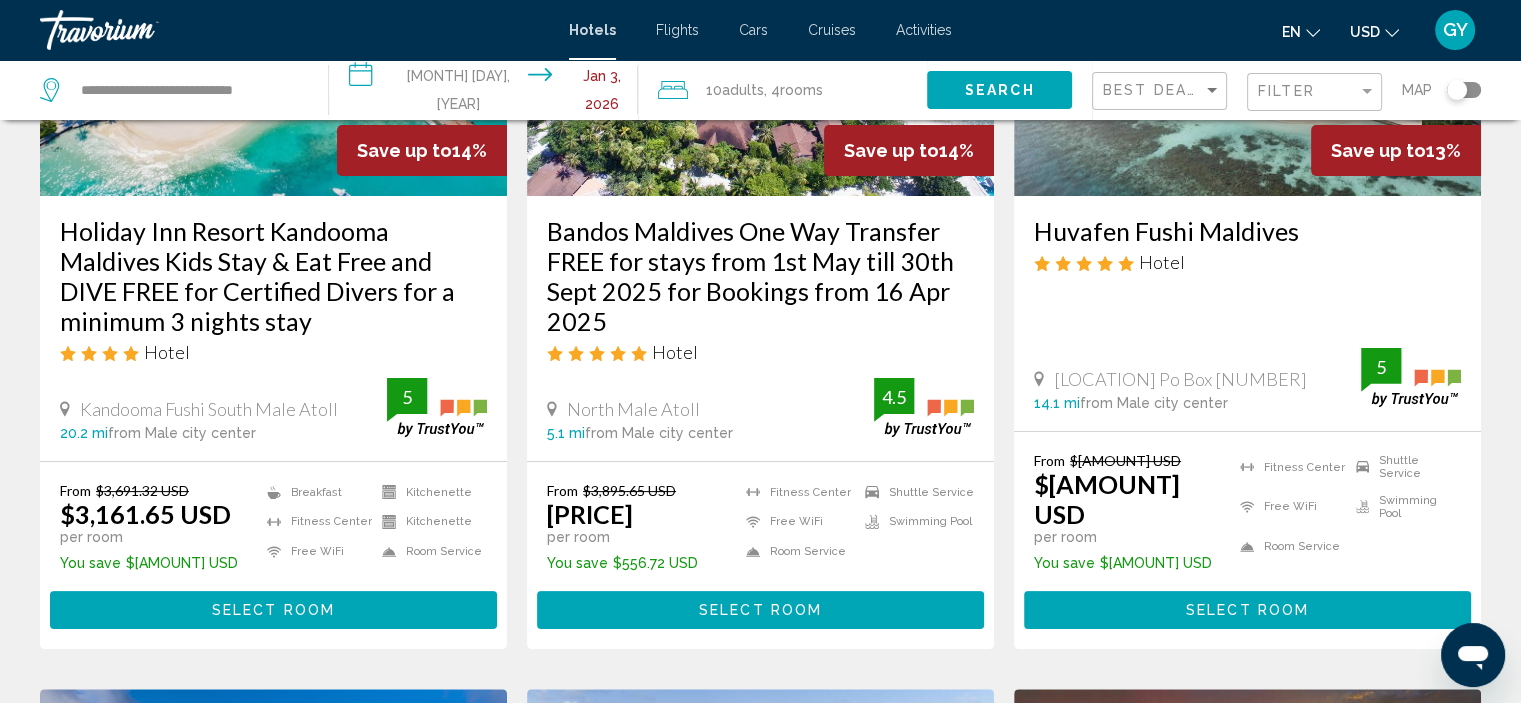 scroll, scrollTop: 104, scrollLeft: 0, axis: vertical 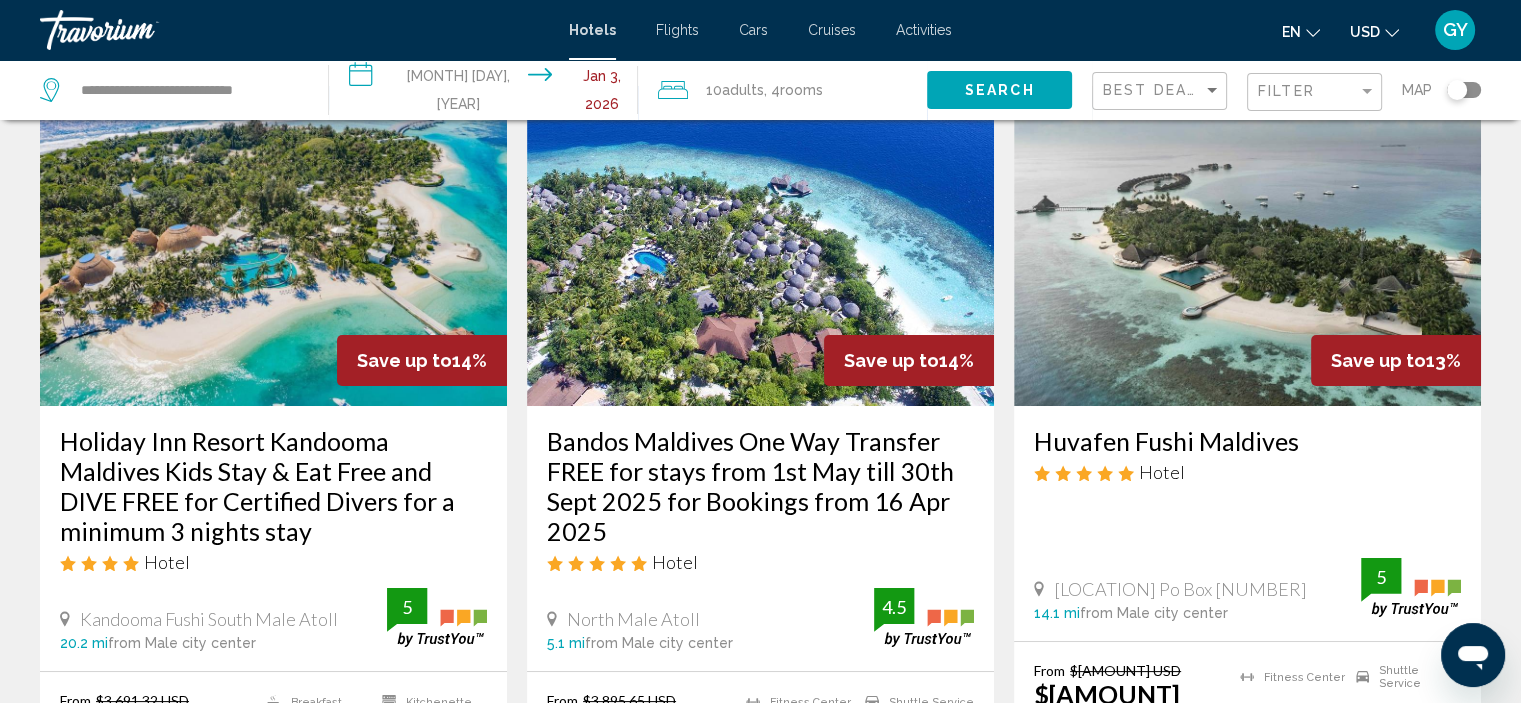 click at bounding box center [273, 246] 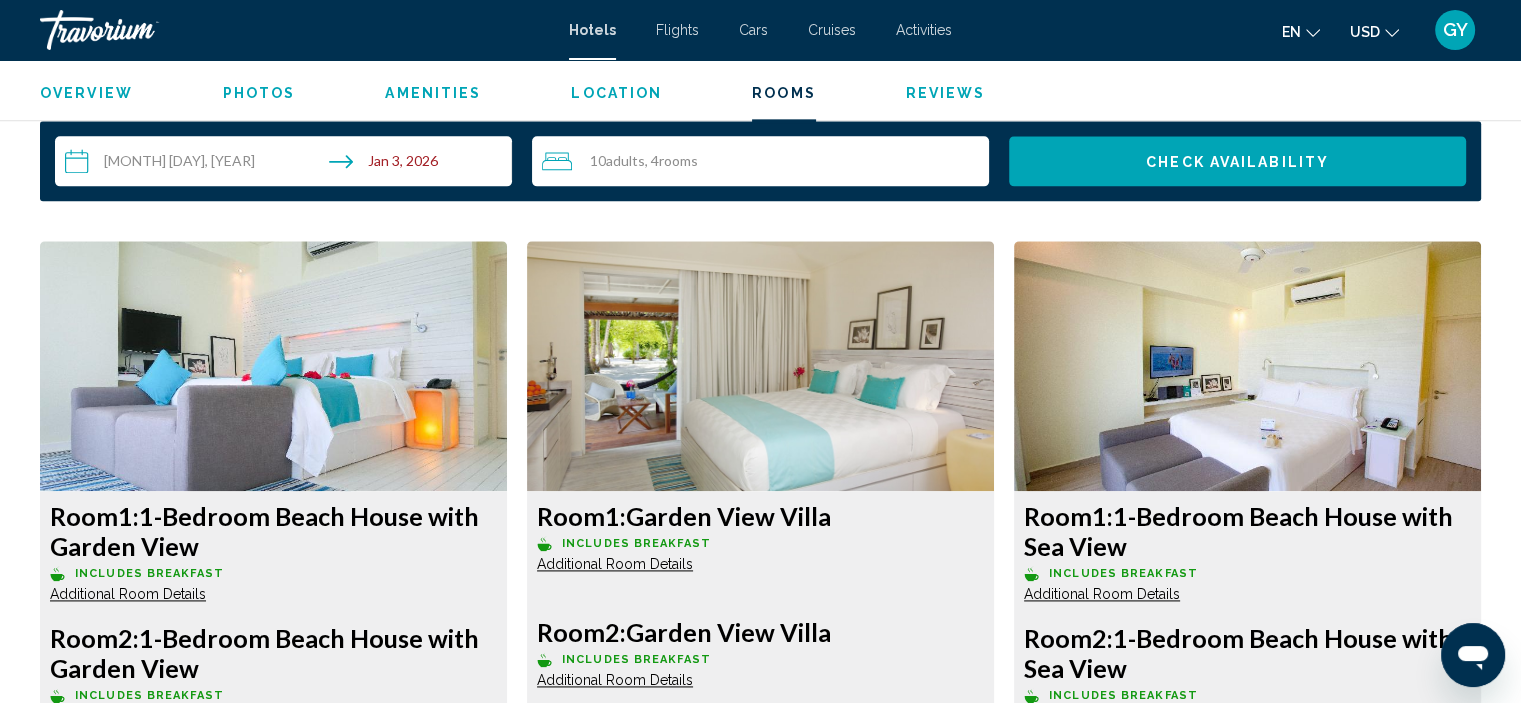 scroll, scrollTop: 2596, scrollLeft: 0, axis: vertical 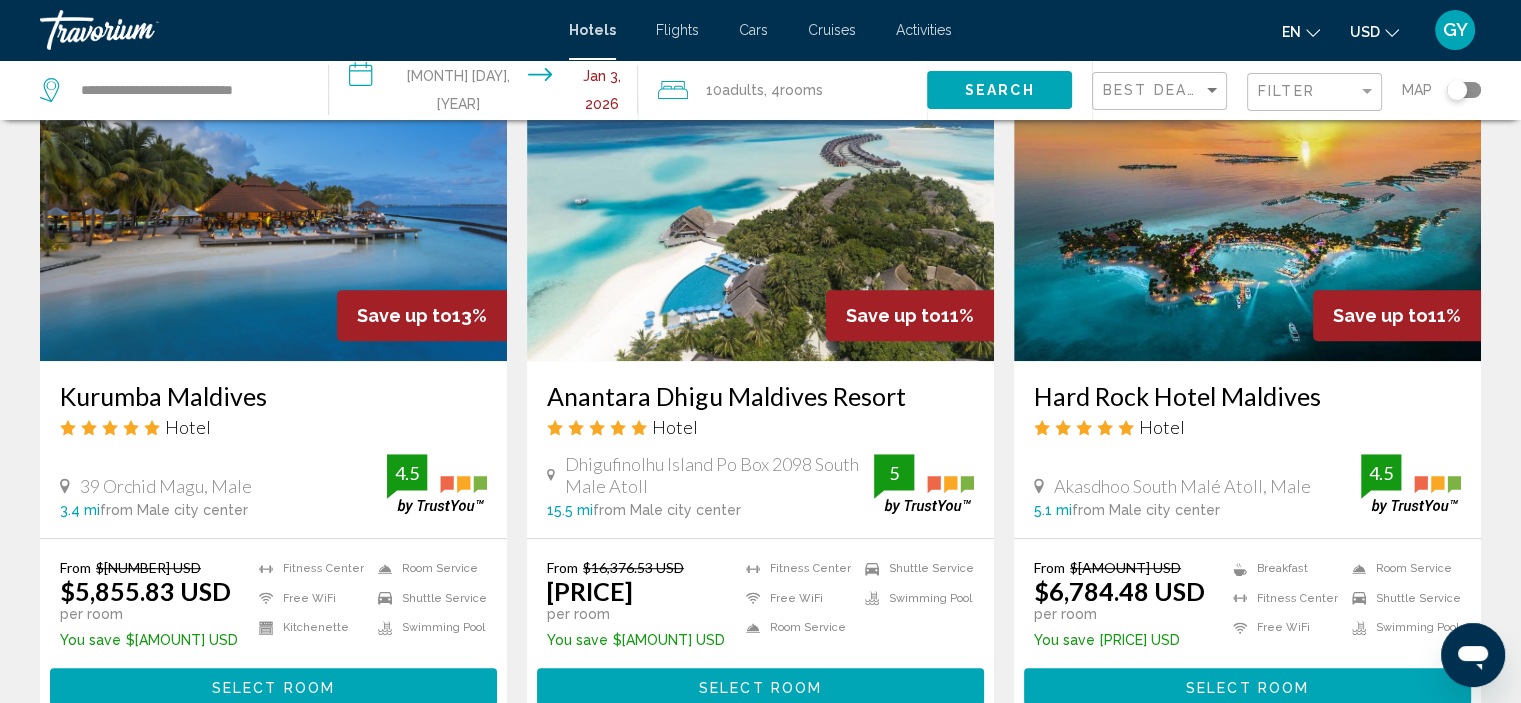 click at bounding box center (273, 201) 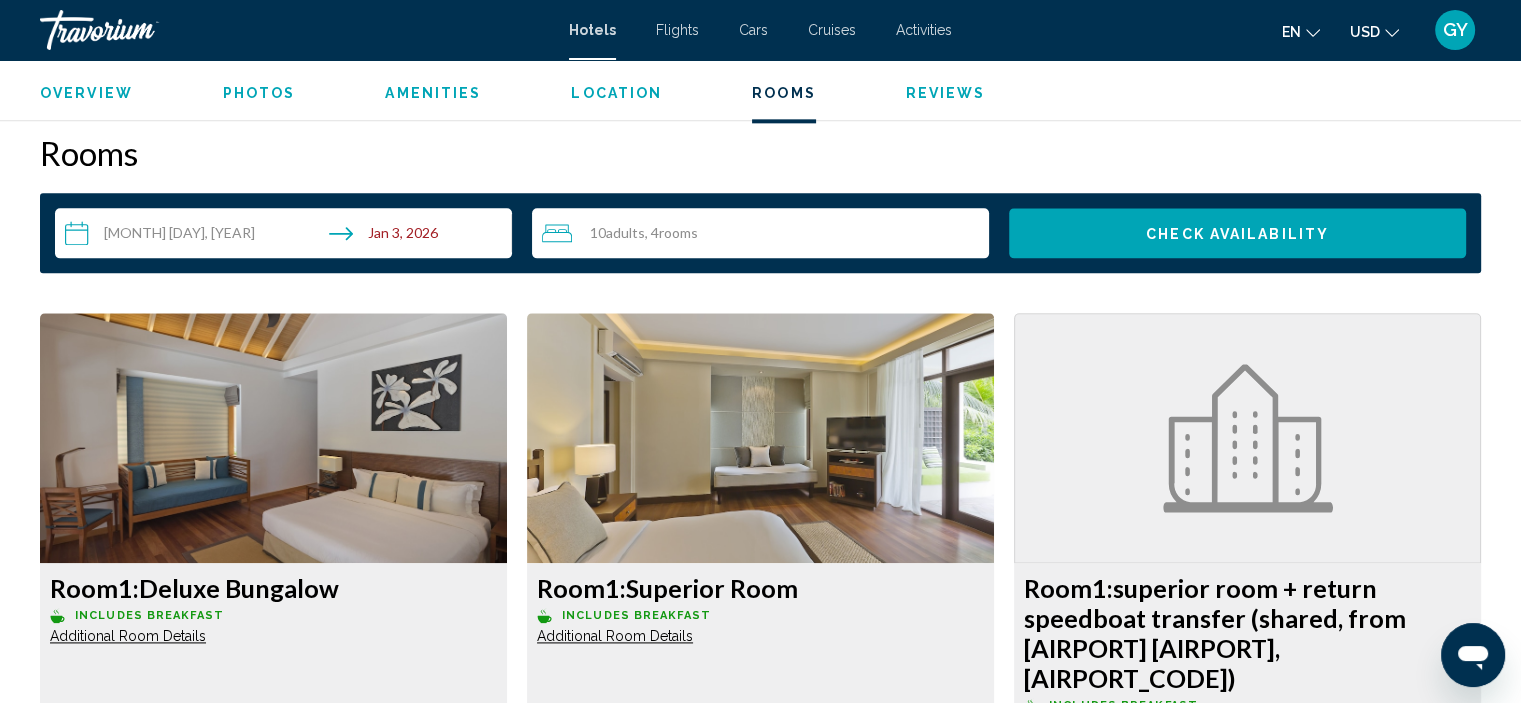 scroll, scrollTop: 2520, scrollLeft: 0, axis: vertical 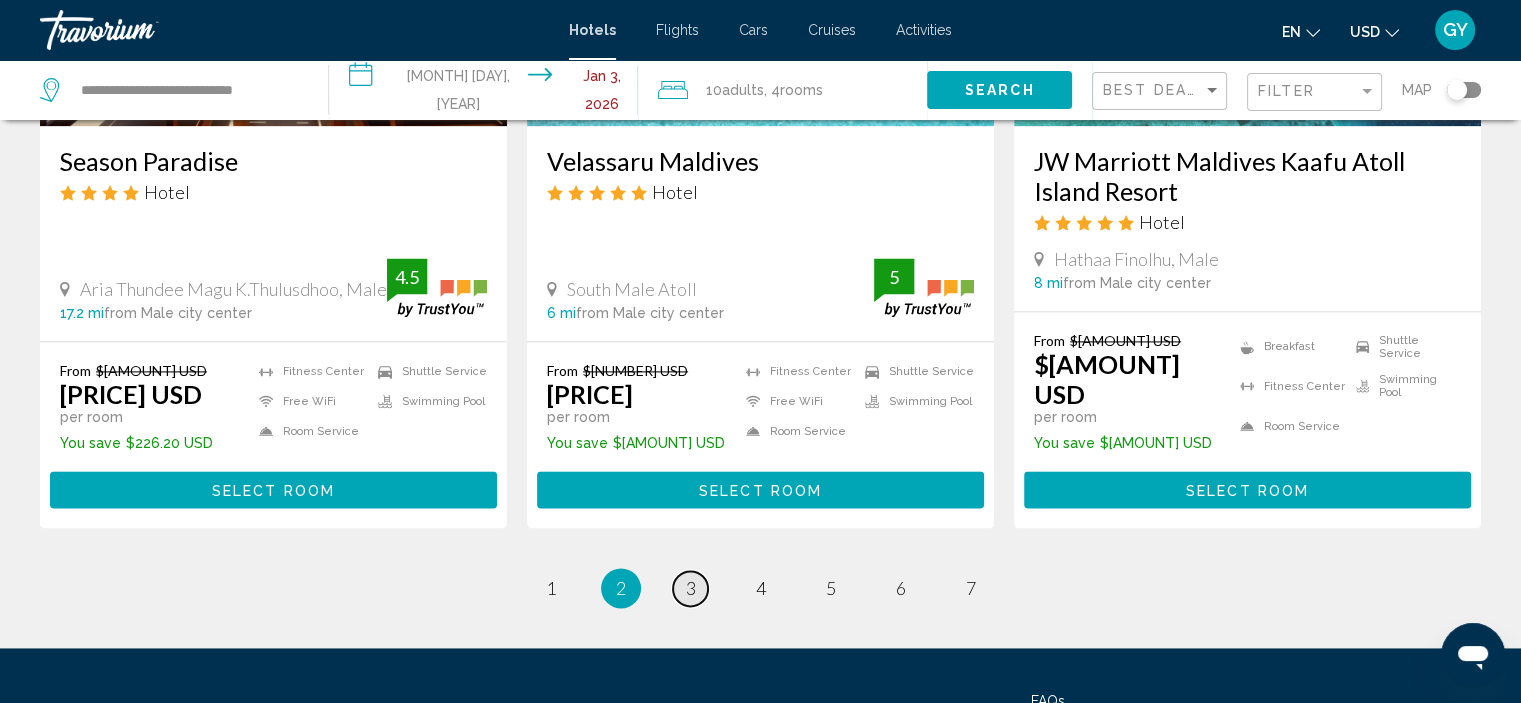 click on "3" at bounding box center [691, 588] 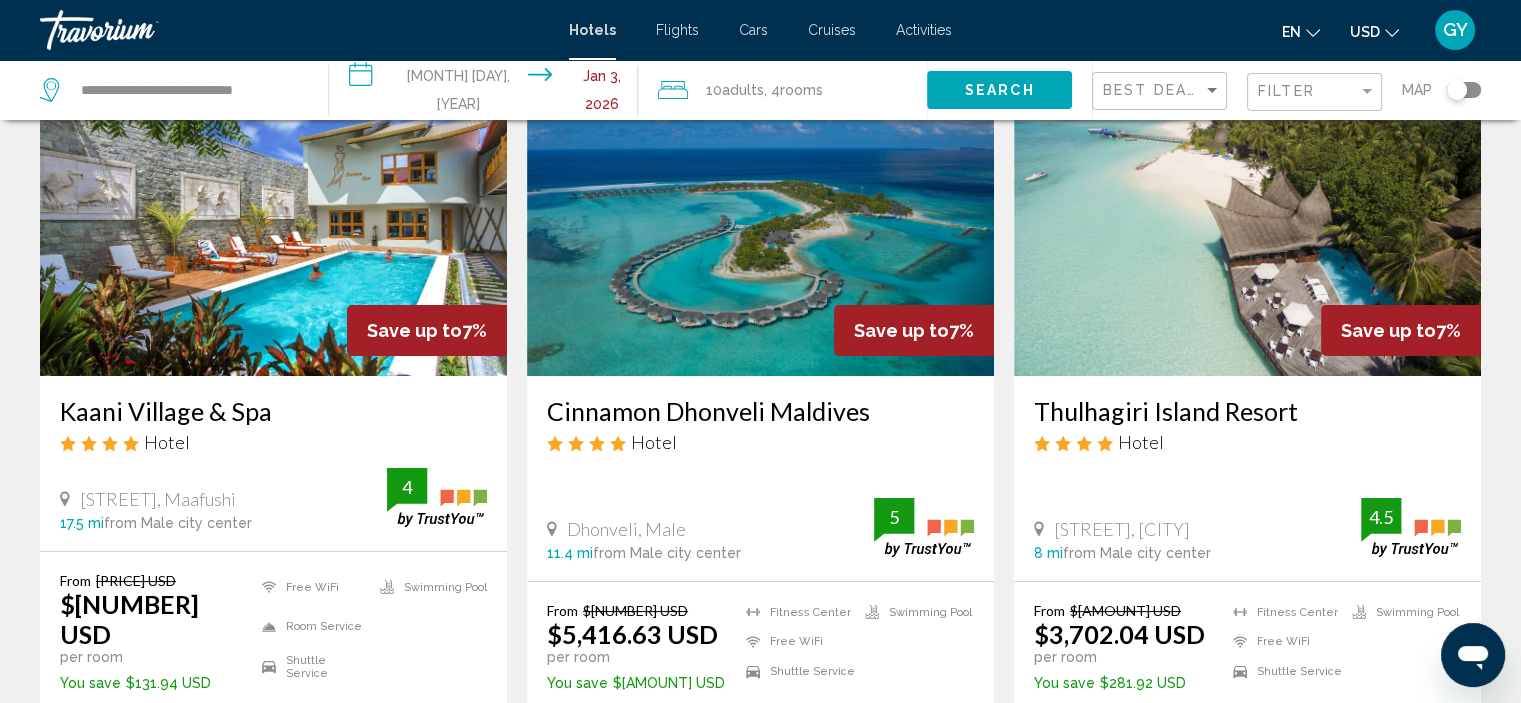 scroll, scrollTop: 135, scrollLeft: 0, axis: vertical 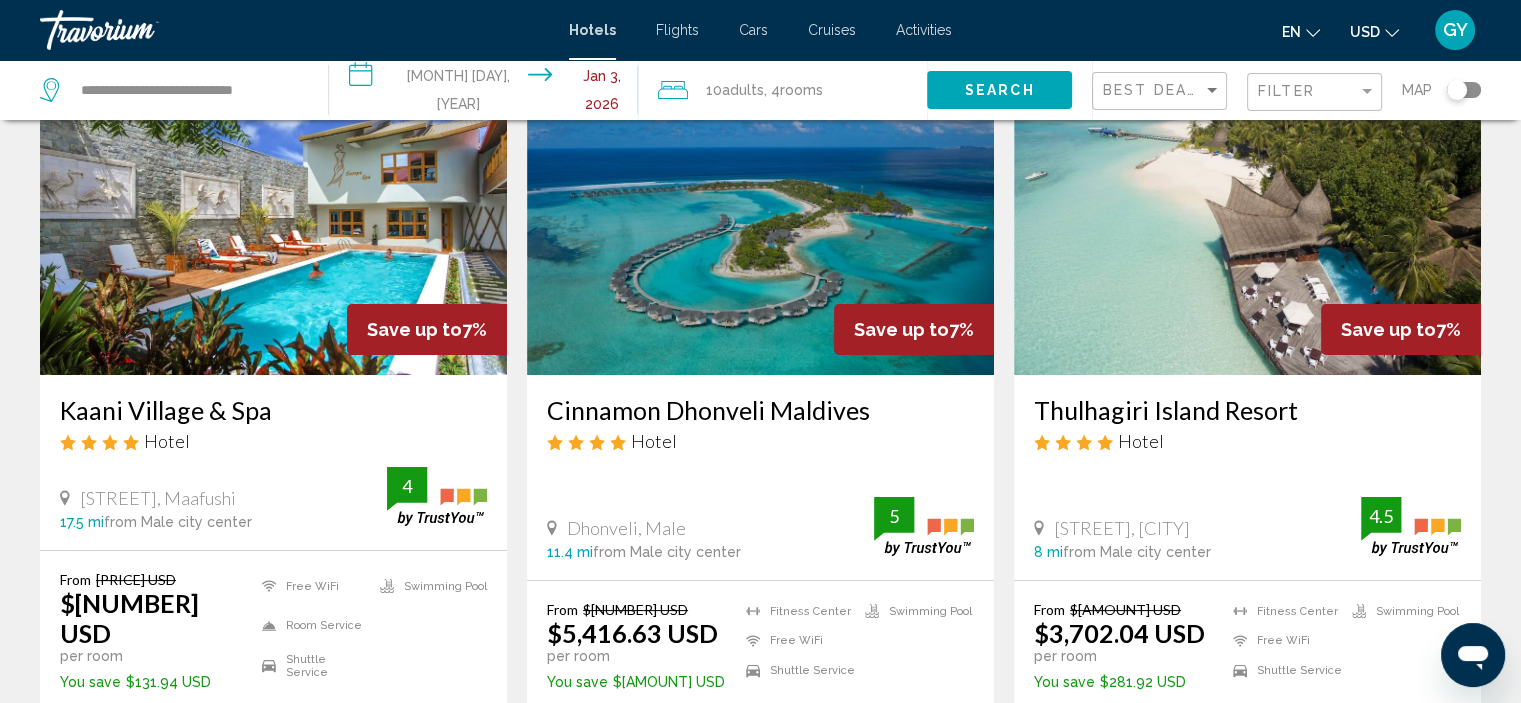 click at bounding box center (1247, 215) 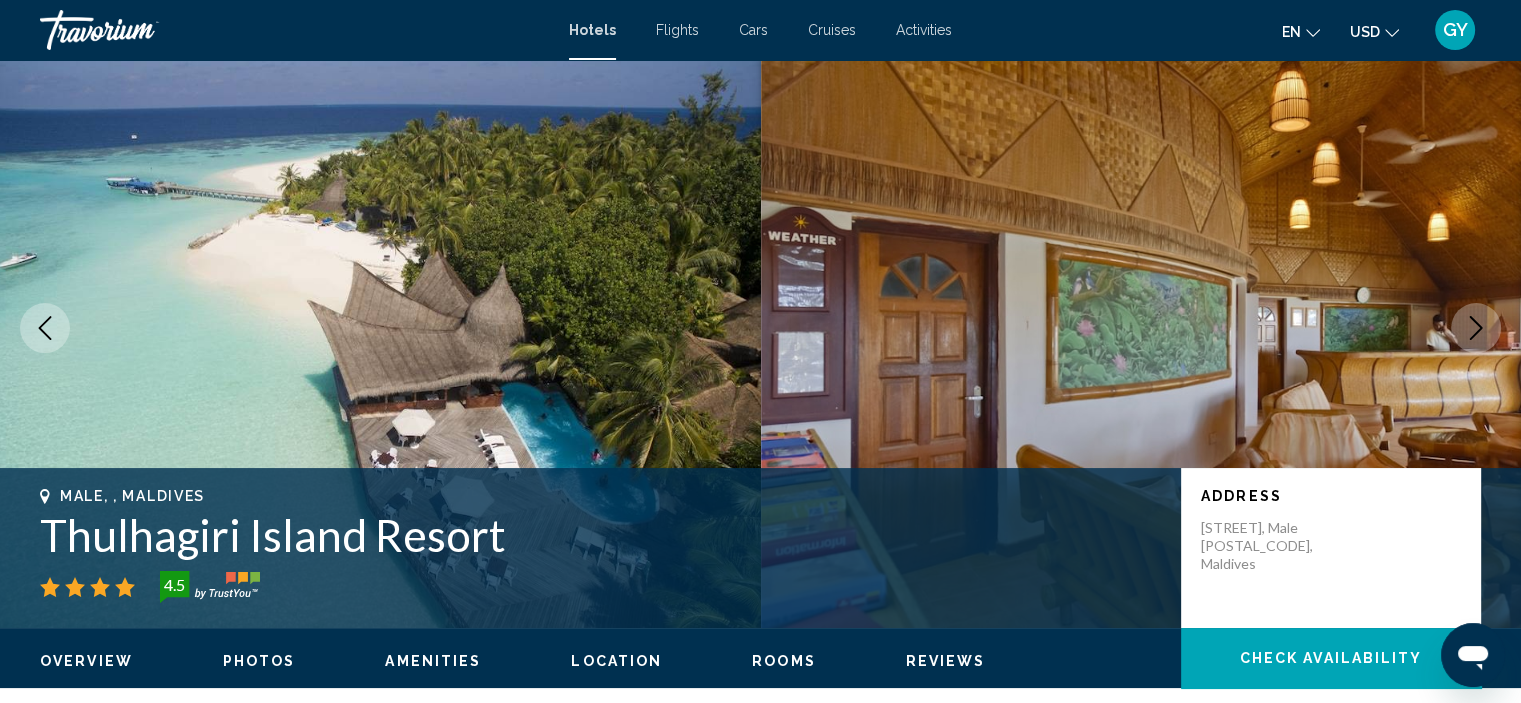 scroll, scrollTop: 32, scrollLeft: 0, axis: vertical 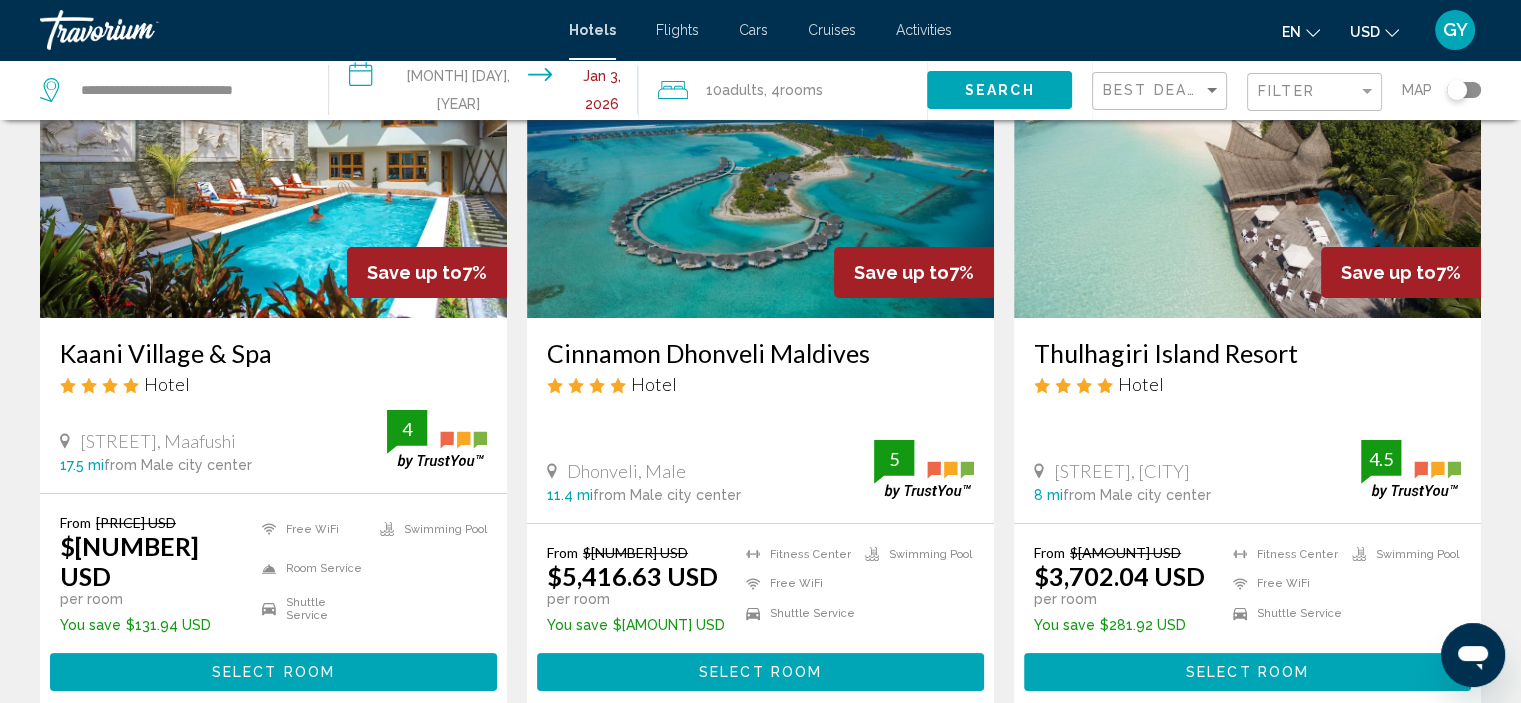 click at bounding box center [760, 158] 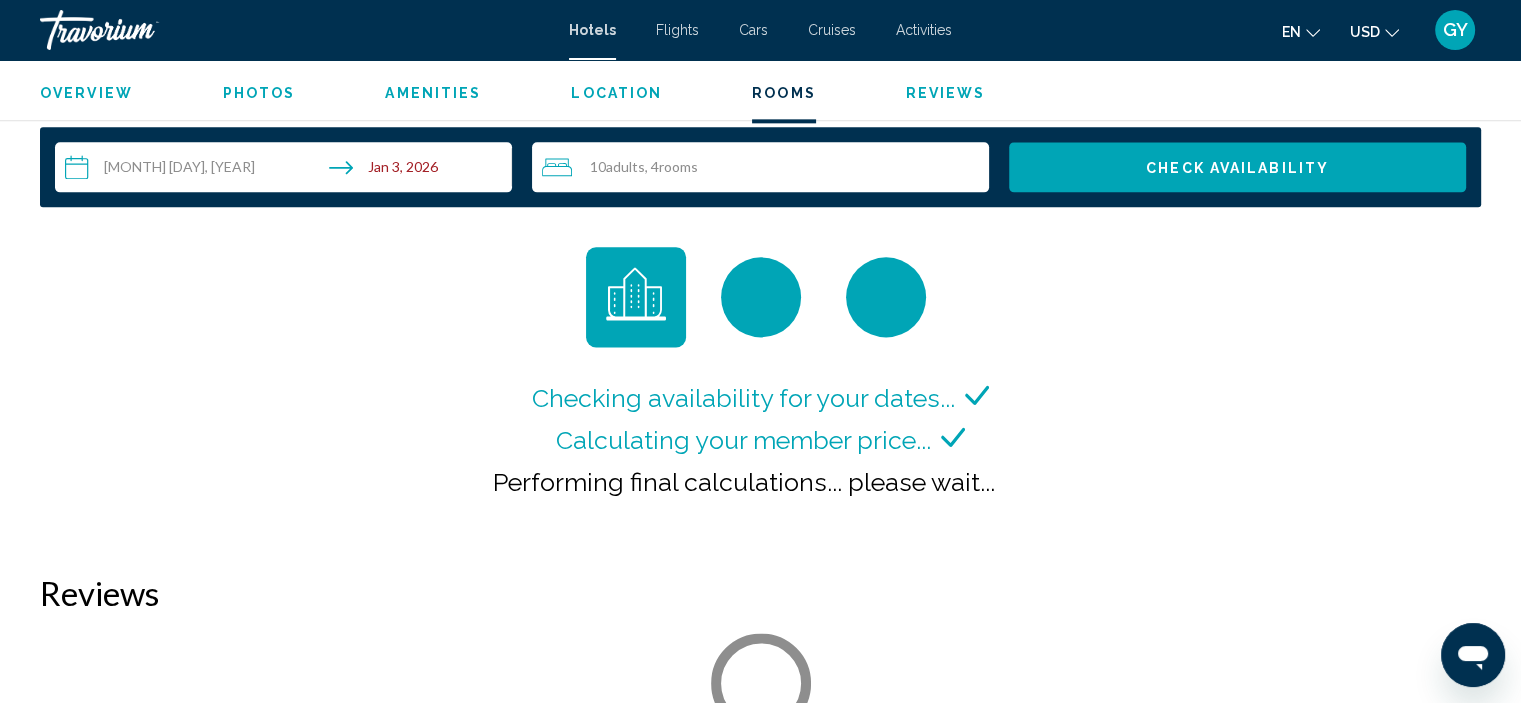 scroll, scrollTop: 2533, scrollLeft: 0, axis: vertical 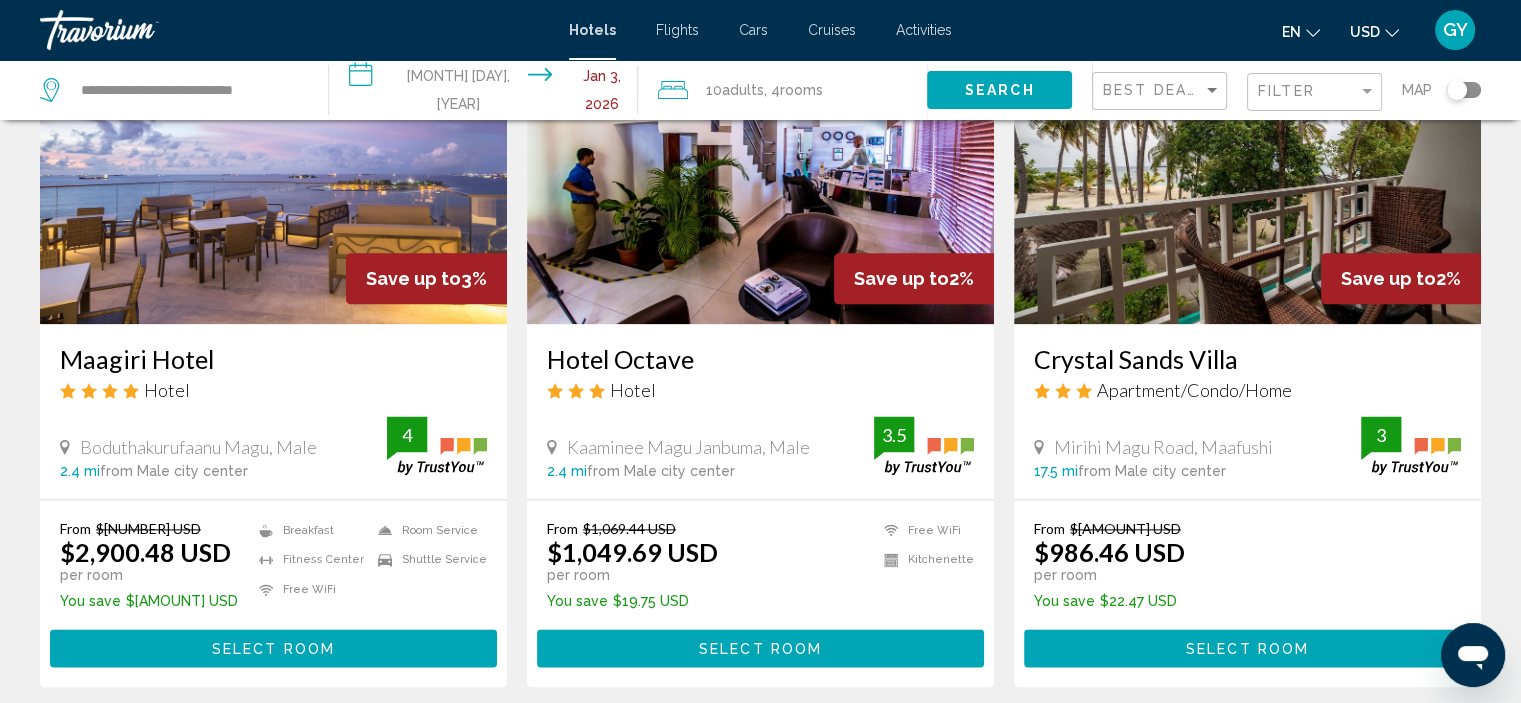 click on "4" at bounding box center (761, 747) 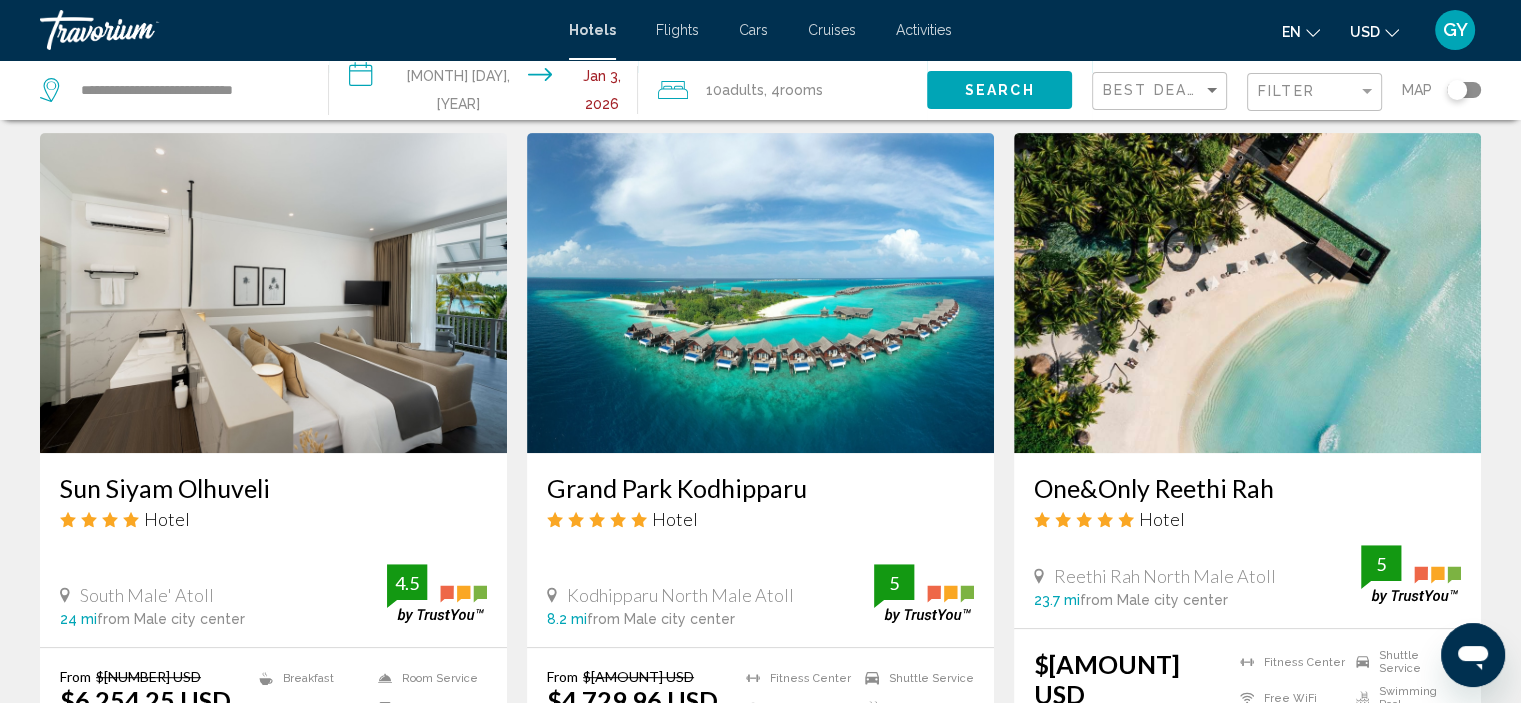 scroll, scrollTop: 814, scrollLeft: 0, axis: vertical 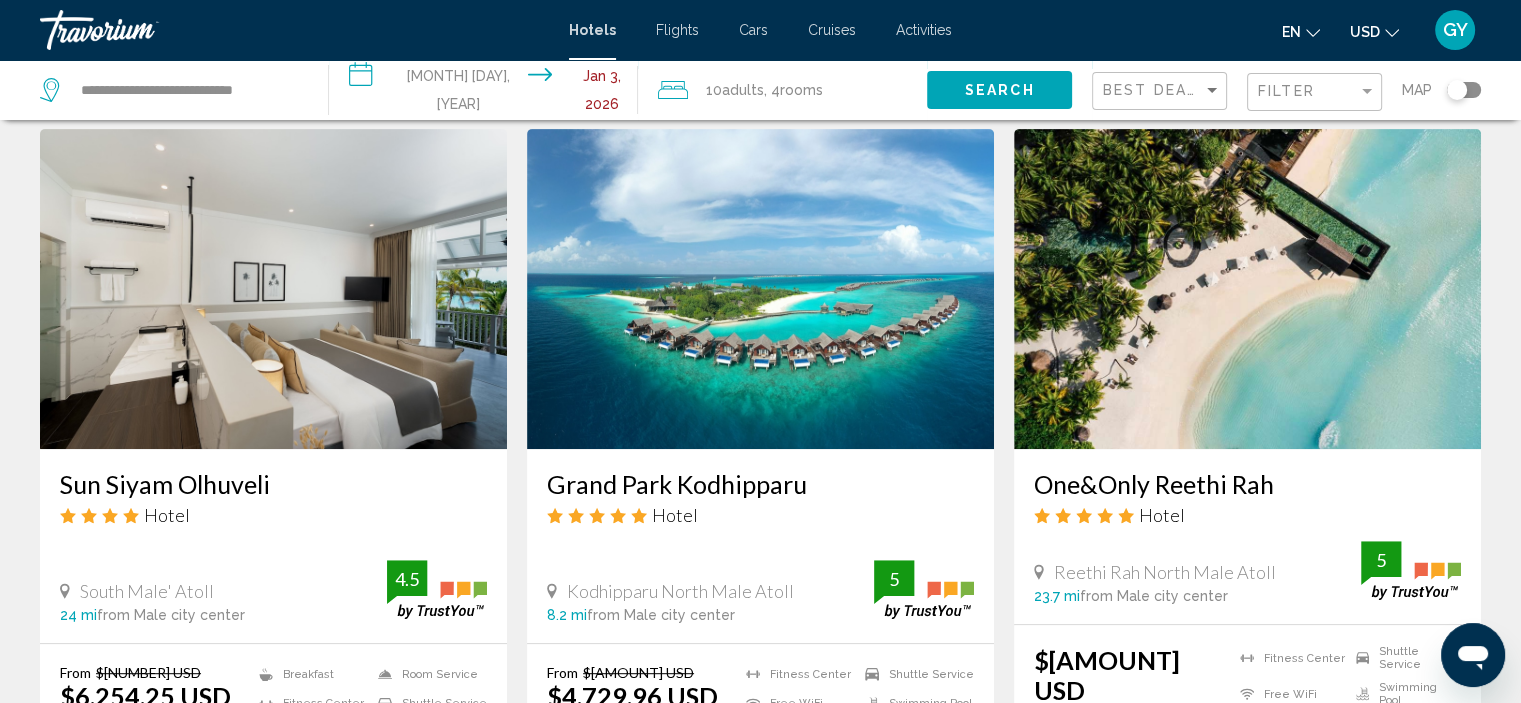 click at bounding box center [760, 289] 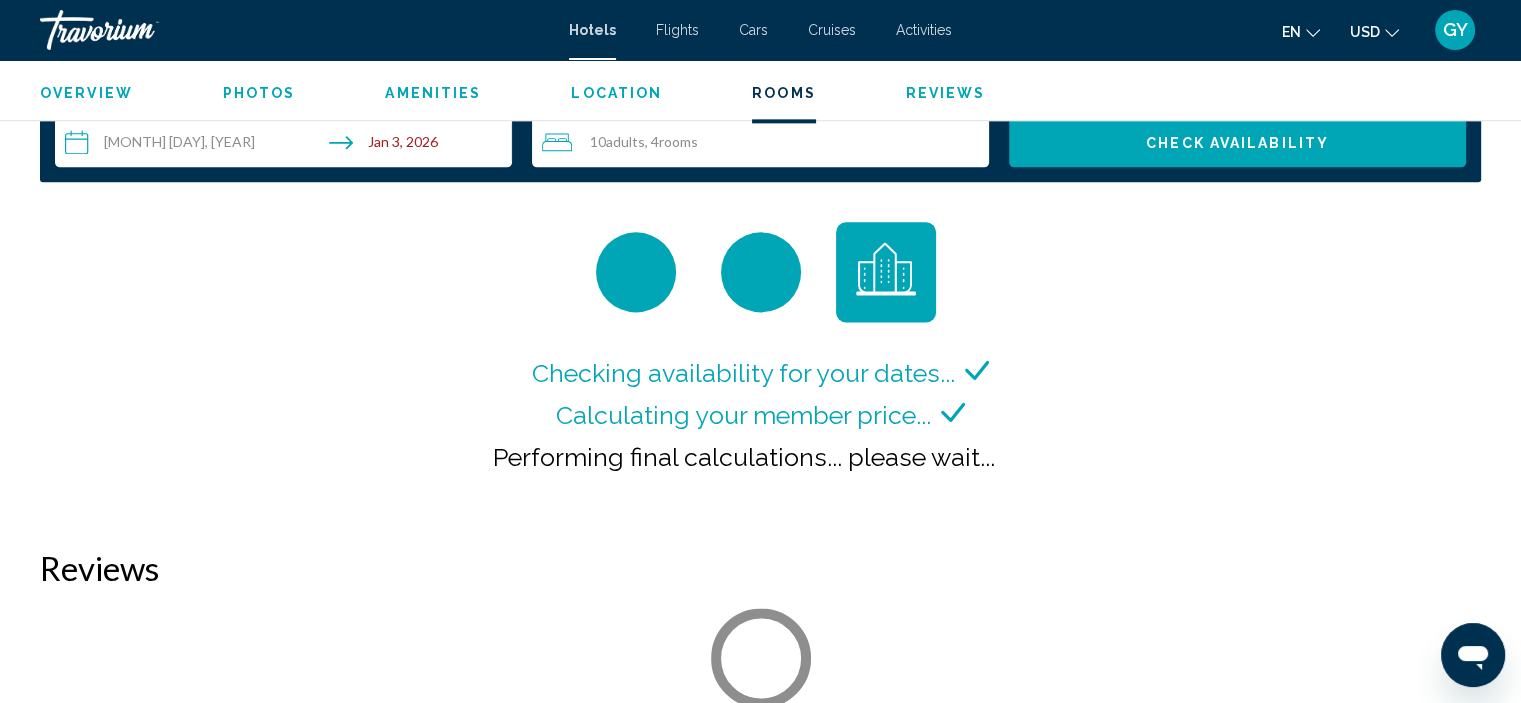 scroll, scrollTop: 2685, scrollLeft: 0, axis: vertical 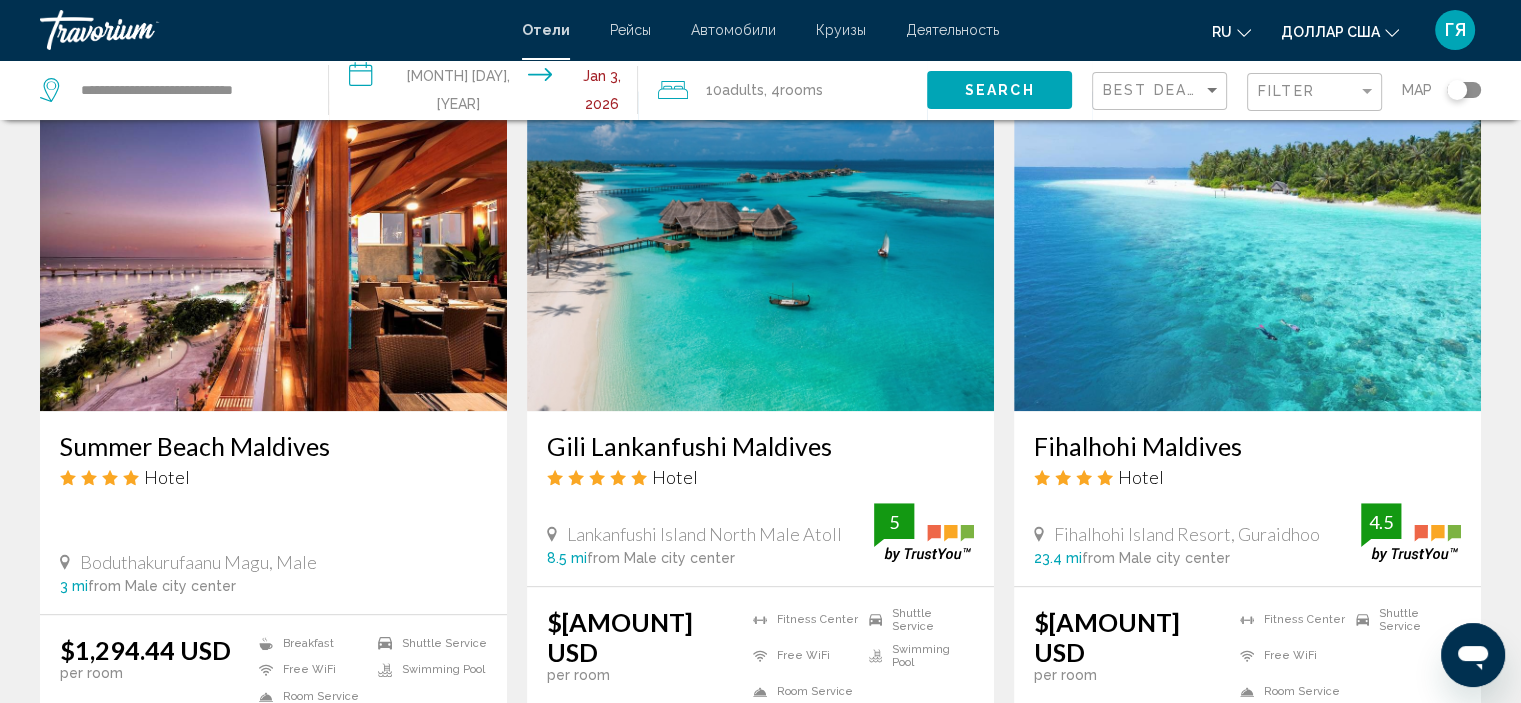 click at bounding box center [273, 251] 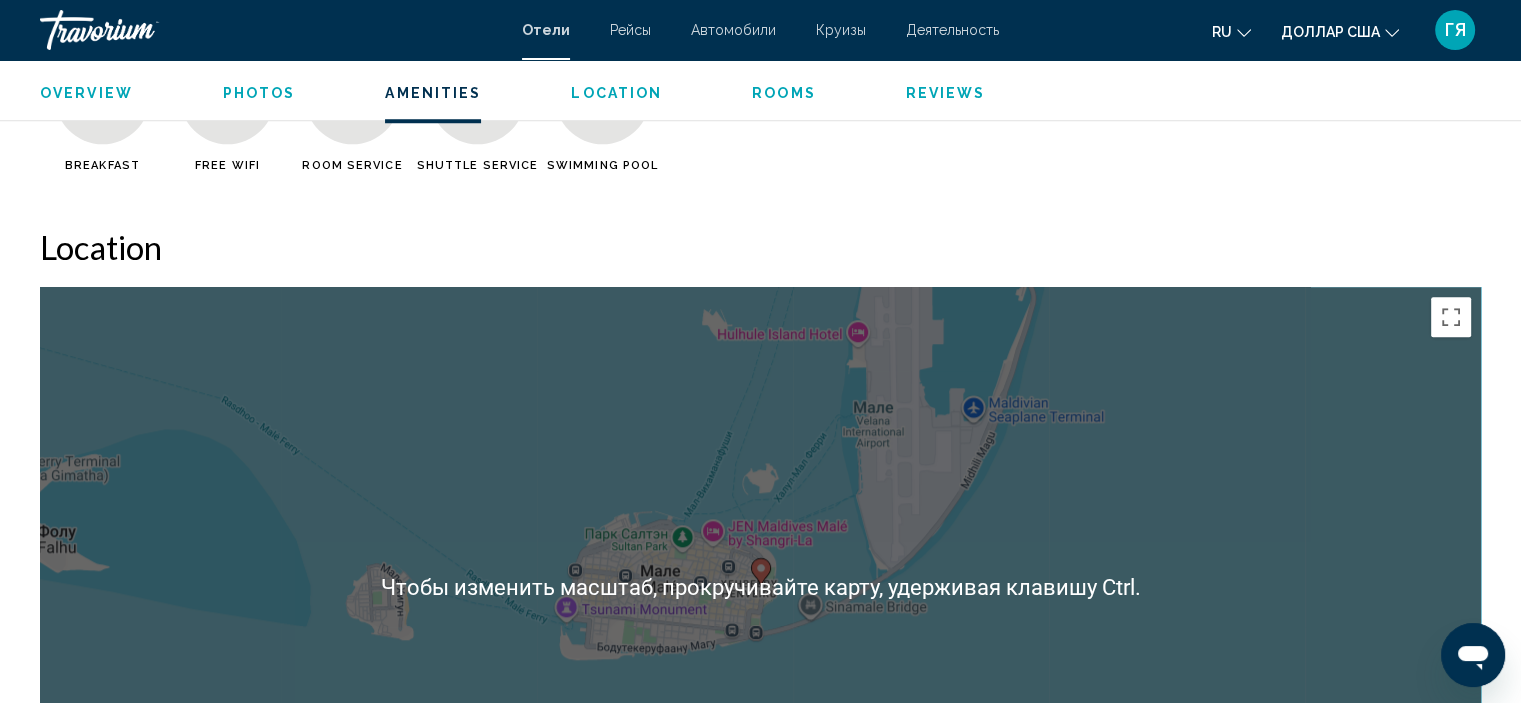 scroll, scrollTop: 1761, scrollLeft: 0, axis: vertical 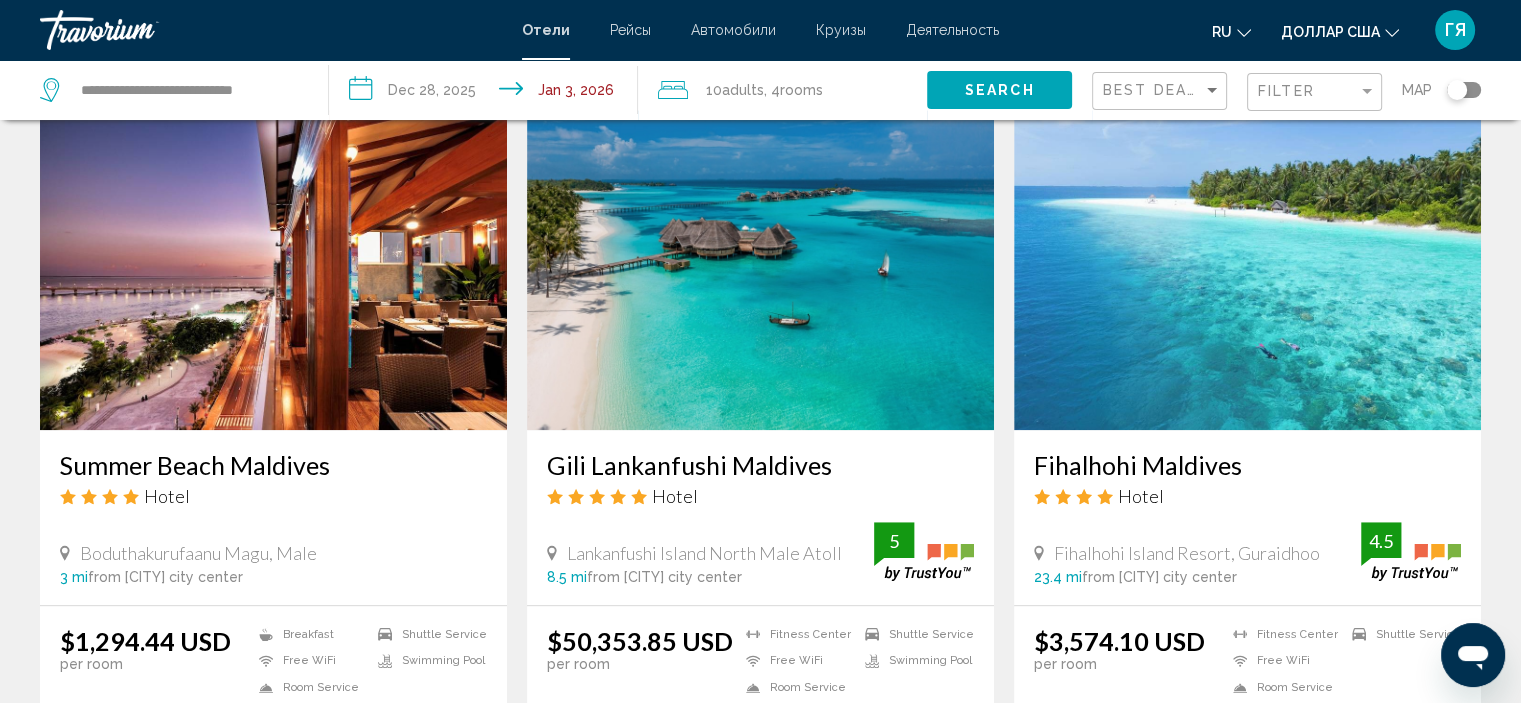 click at bounding box center (1247, 270) 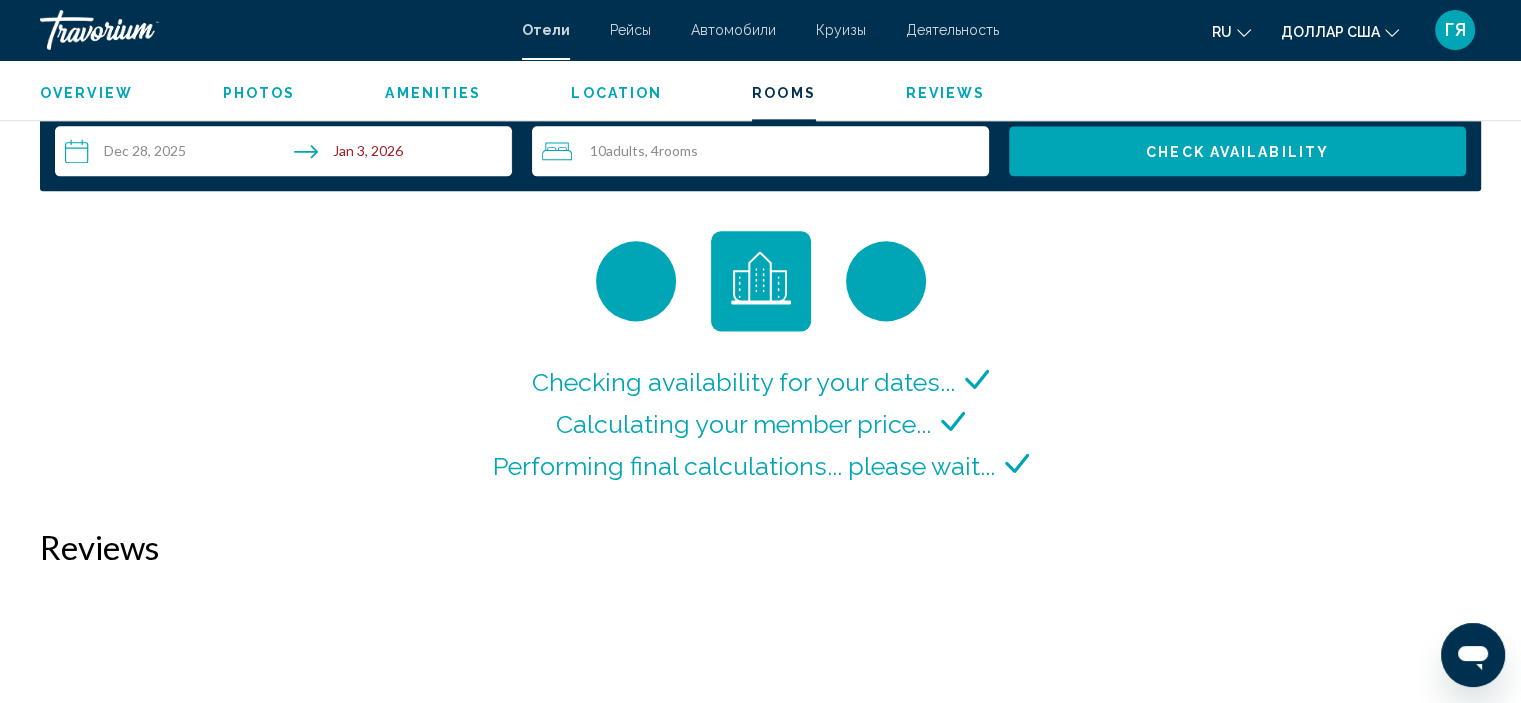 scroll, scrollTop: 2600, scrollLeft: 0, axis: vertical 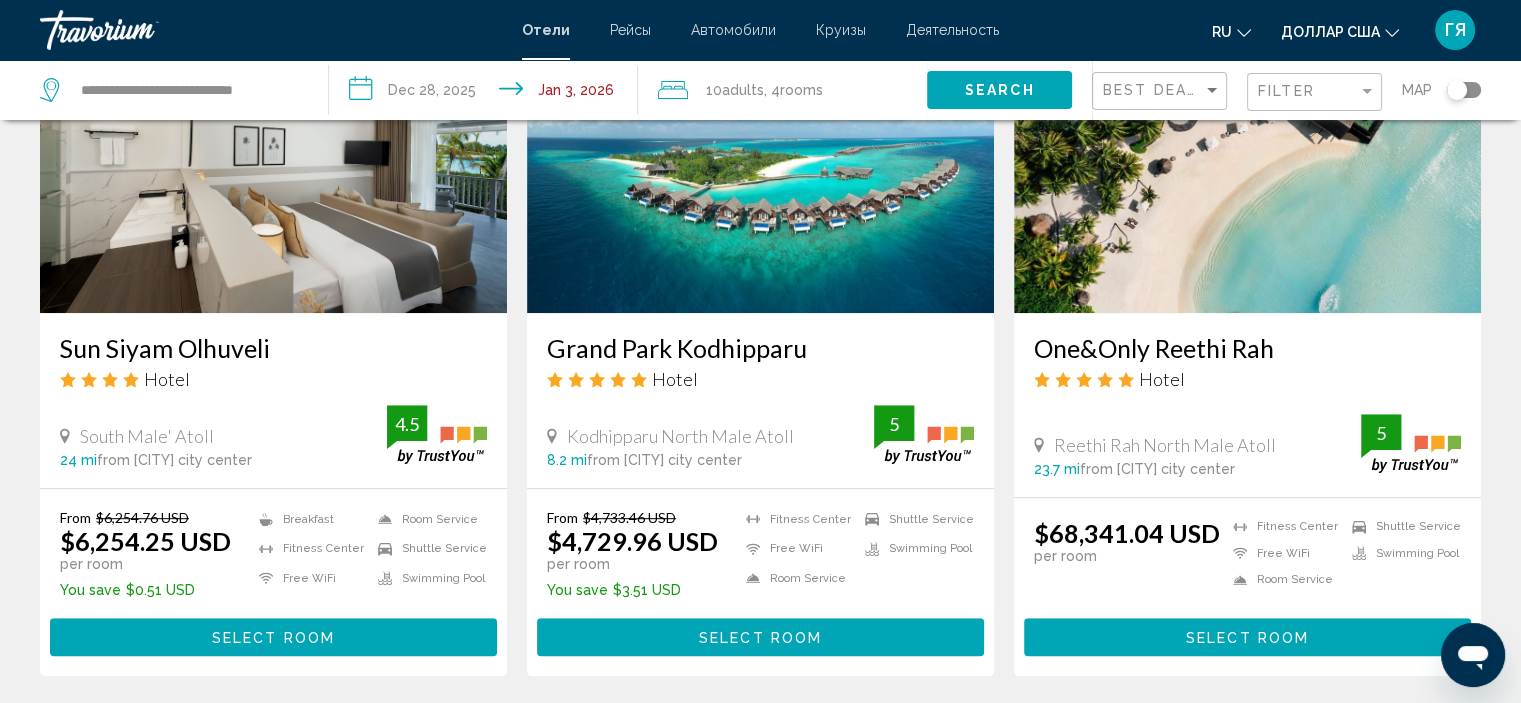 click at bounding box center [760, 153] 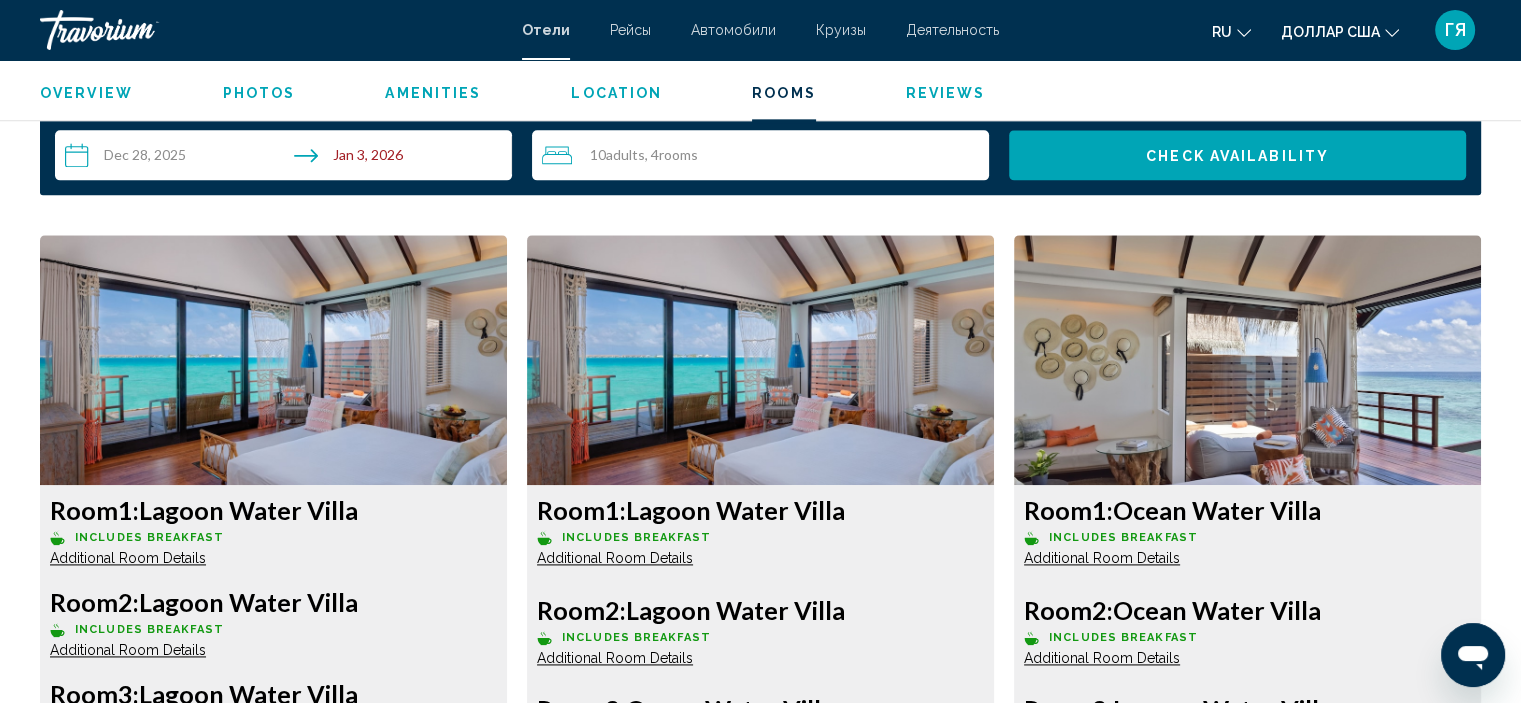 scroll, scrollTop: 2600, scrollLeft: 0, axis: vertical 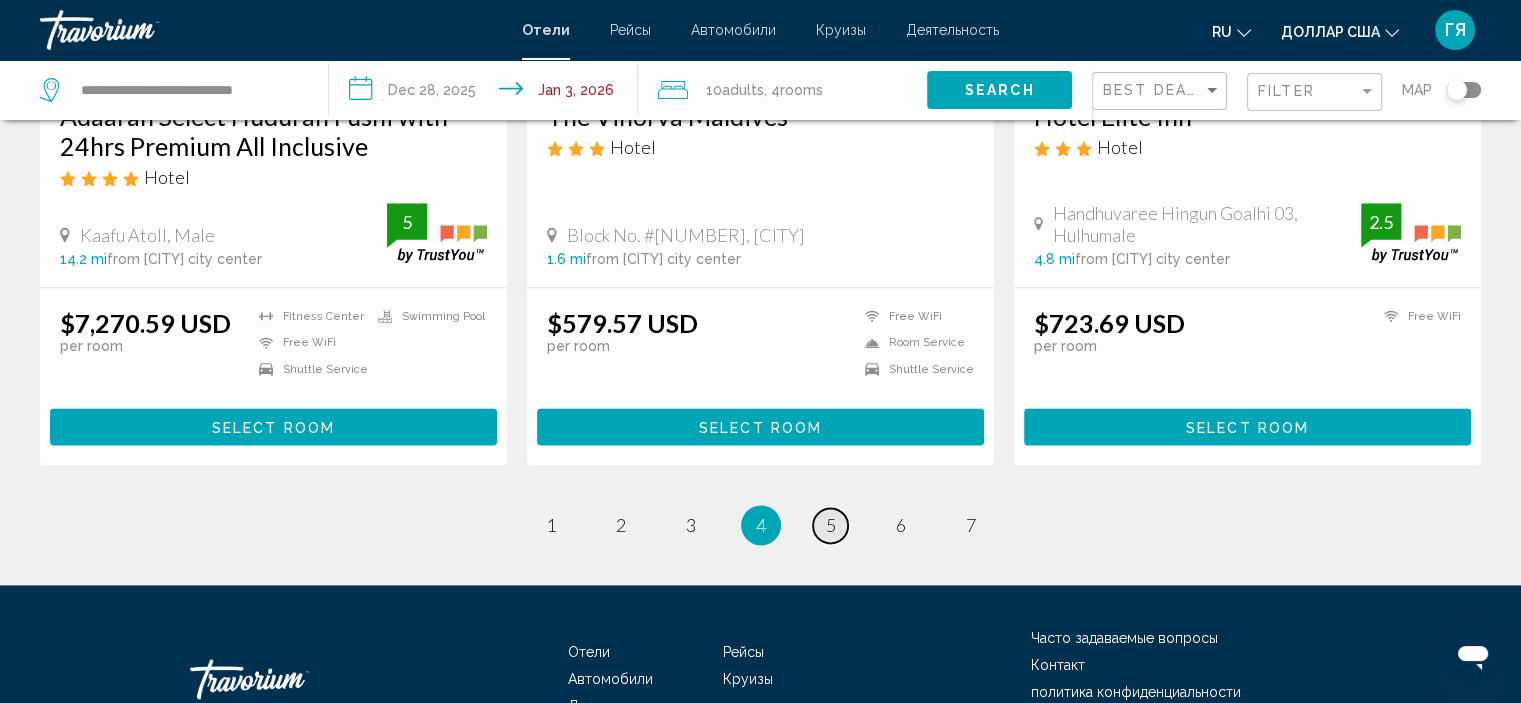 click on "page  5" at bounding box center (830, 525) 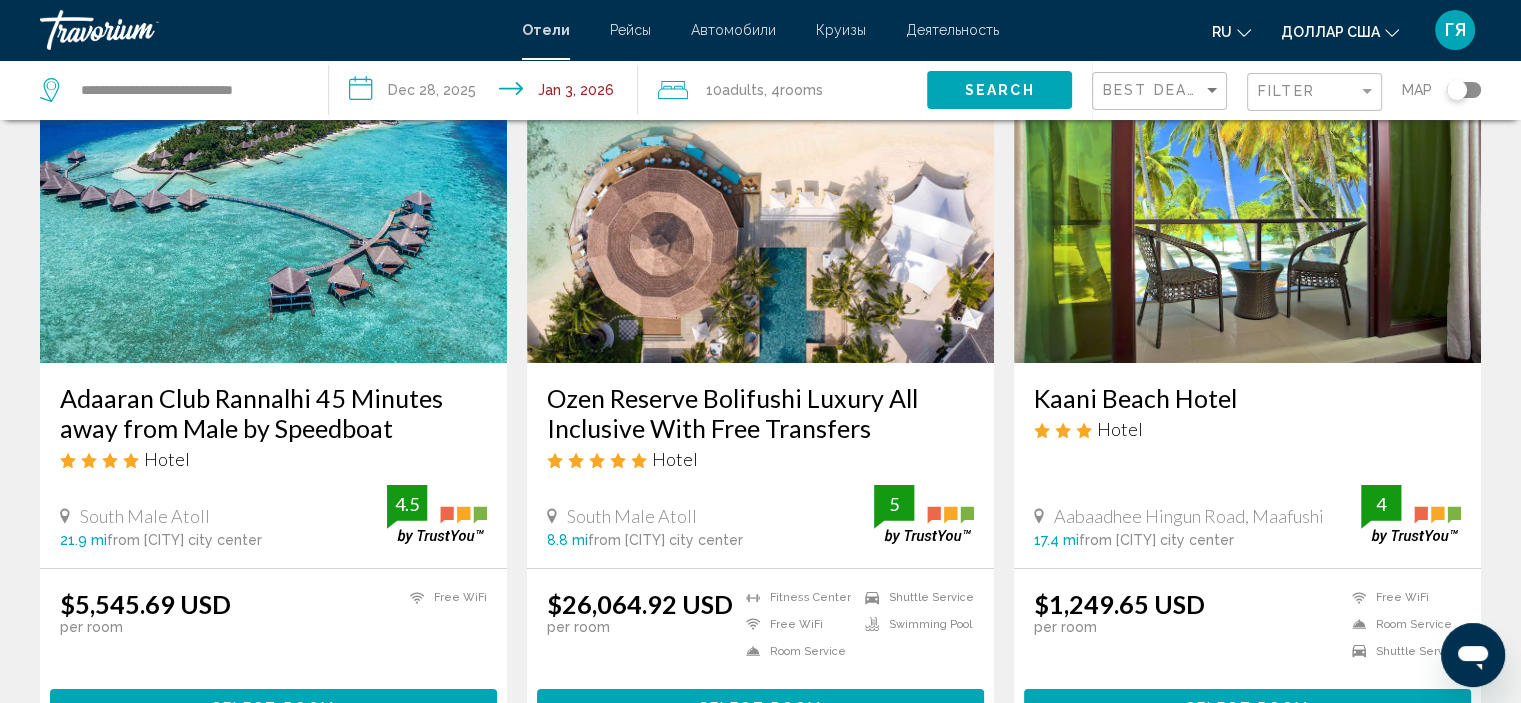 scroll, scrollTop: 146, scrollLeft: 0, axis: vertical 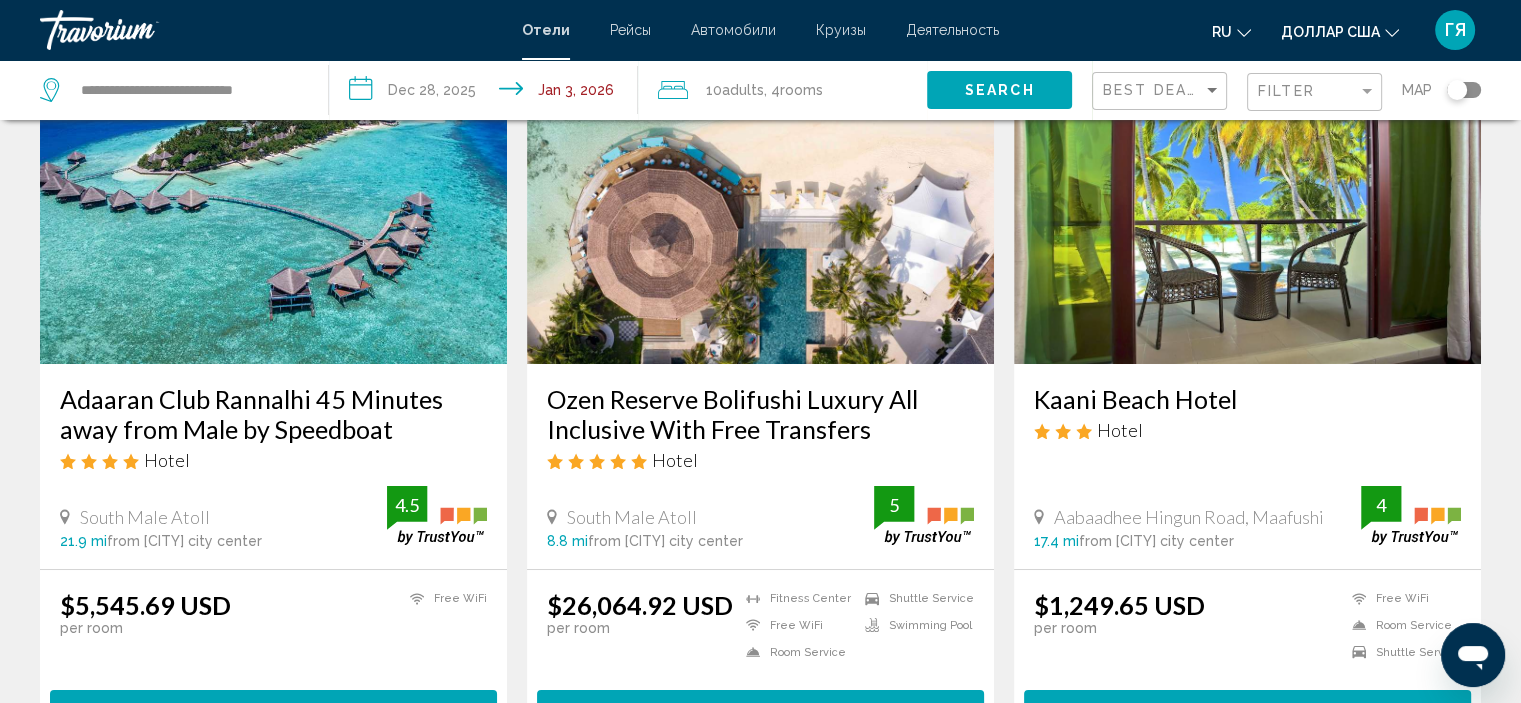 click at bounding box center [273, 204] 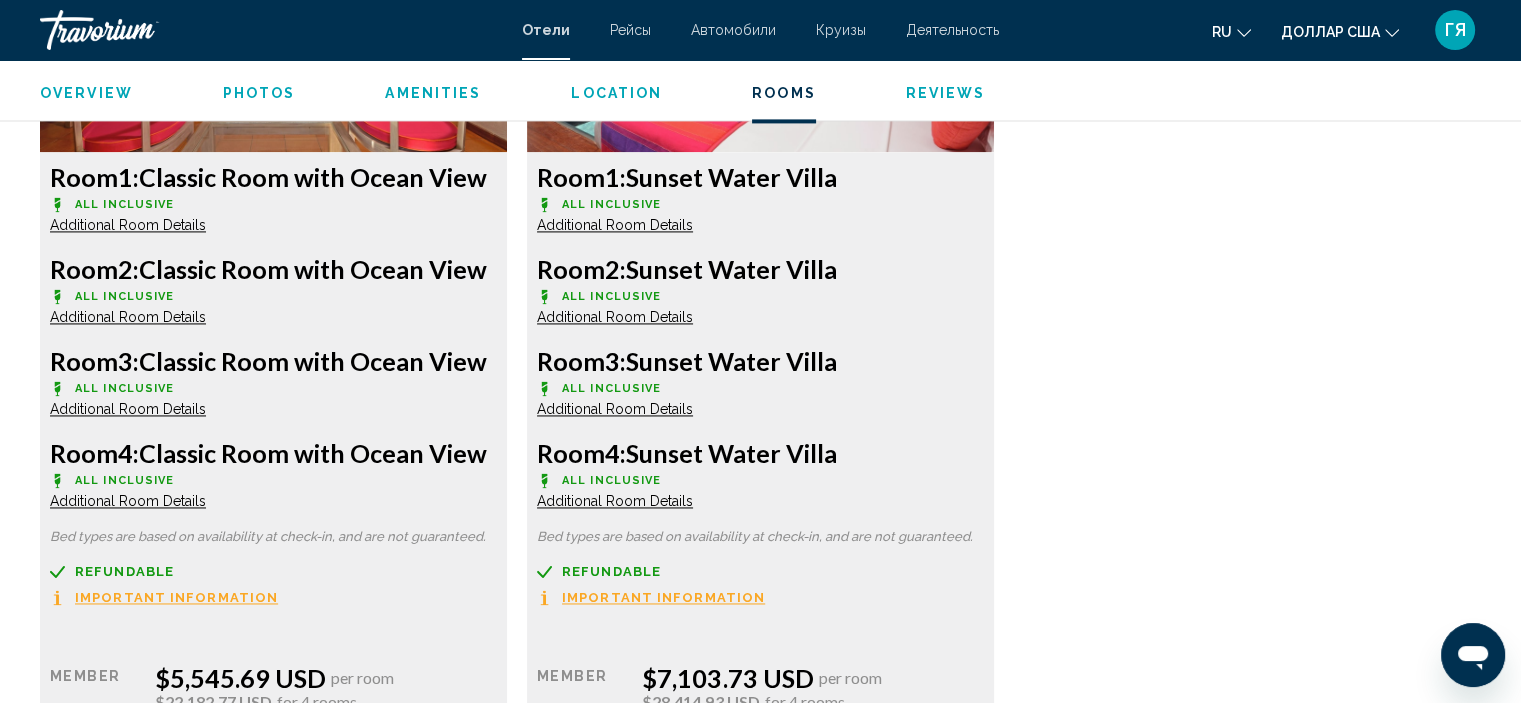scroll, scrollTop: 2937, scrollLeft: 0, axis: vertical 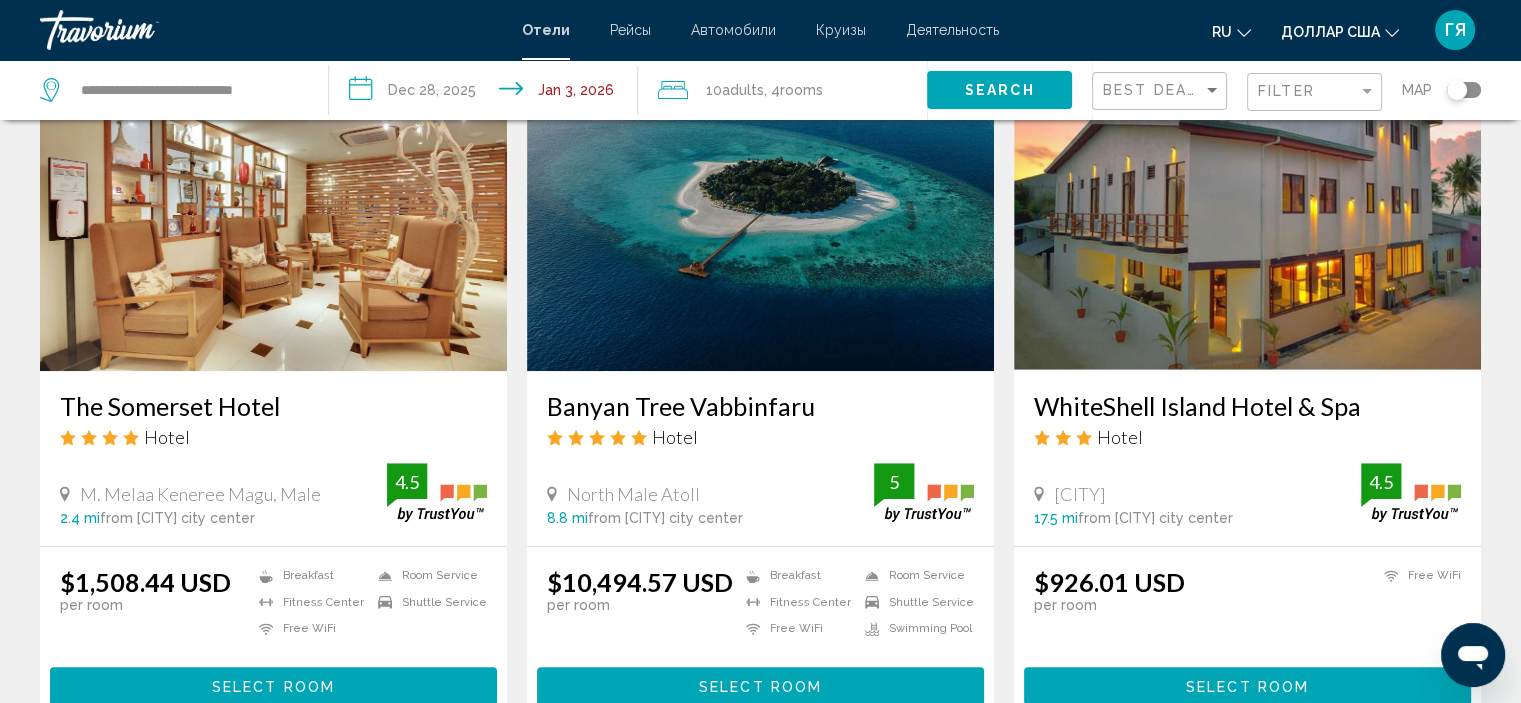 click at bounding box center (1247, 211) 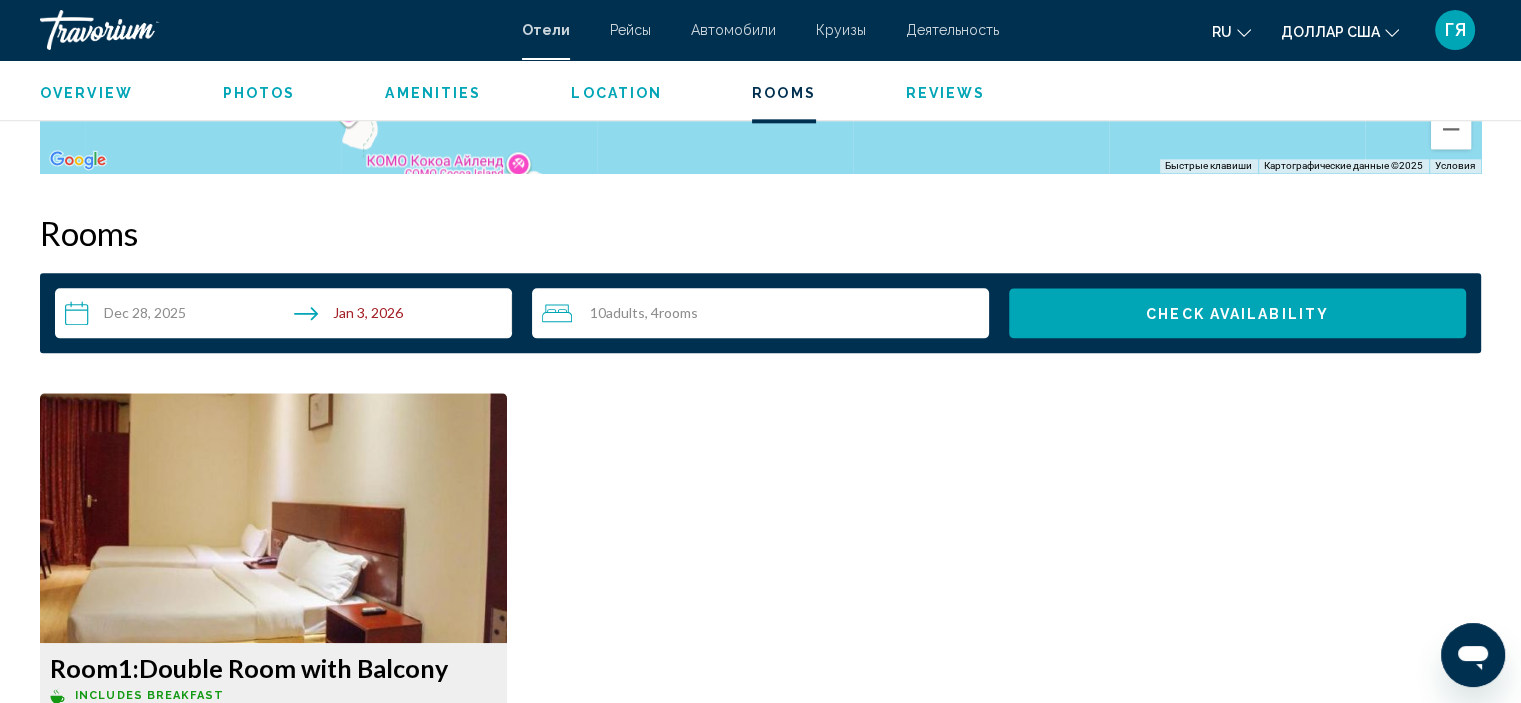 scroll, scrollTop: 2561, scrollLeft: 0, axis: vertical 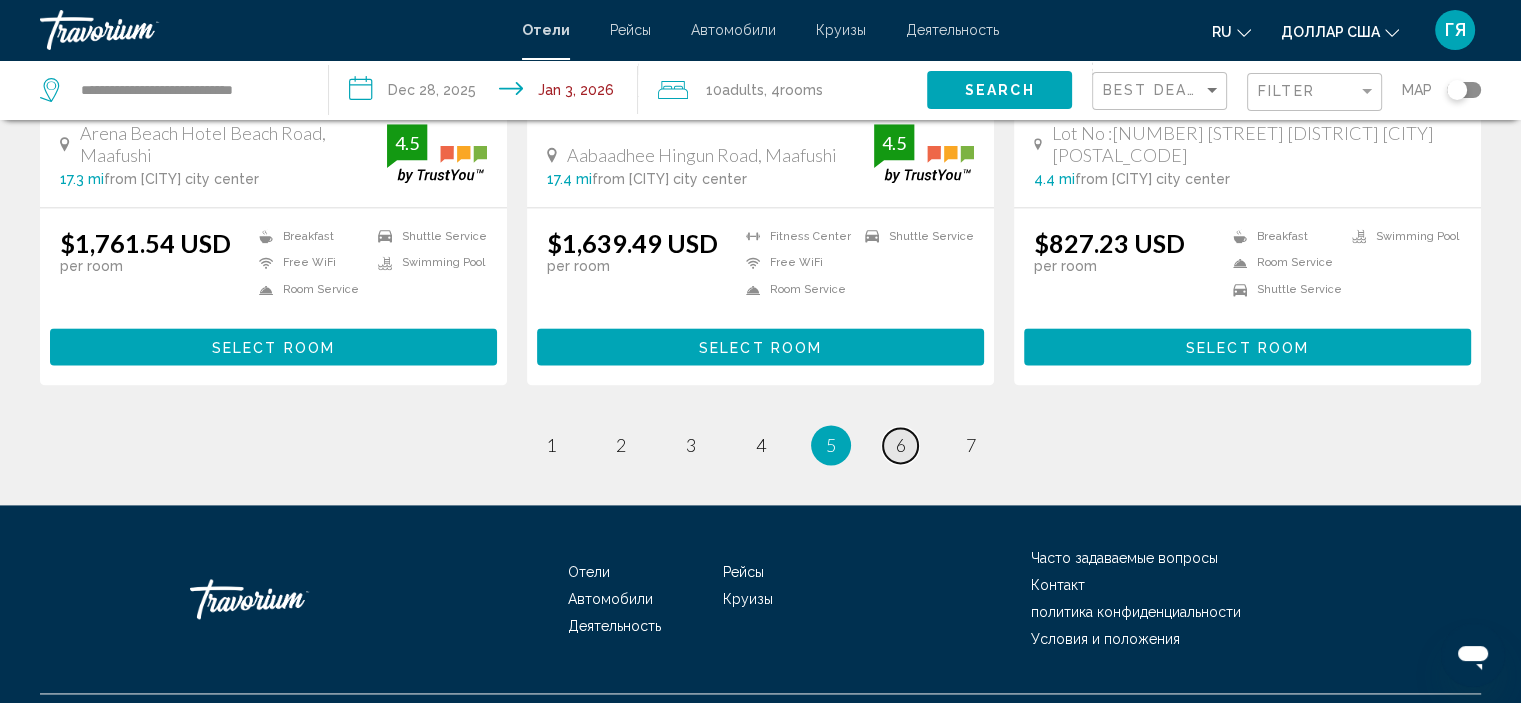 click on "6" at bounding box center (901, 445) 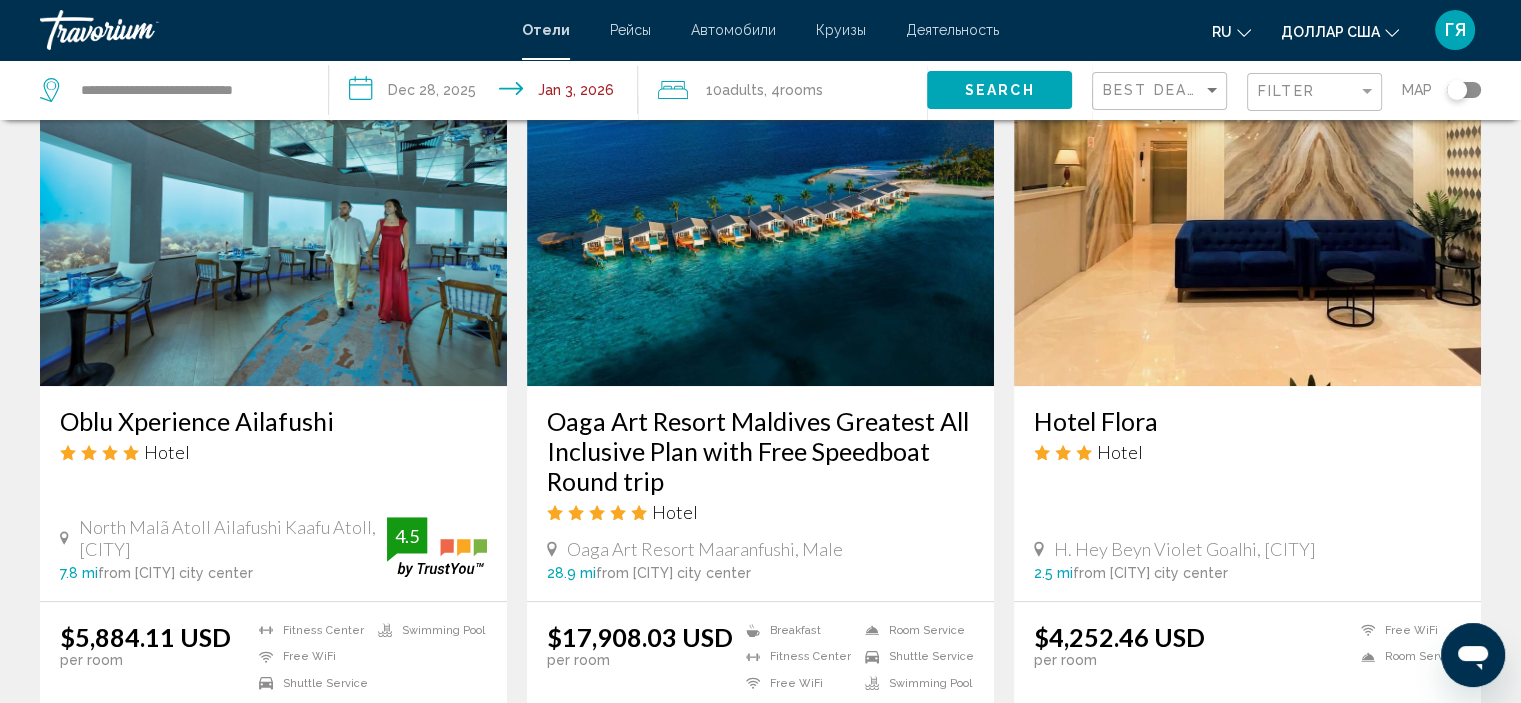 scroll, scrollTop: 836, scrollLeft: 0, axis: vertical 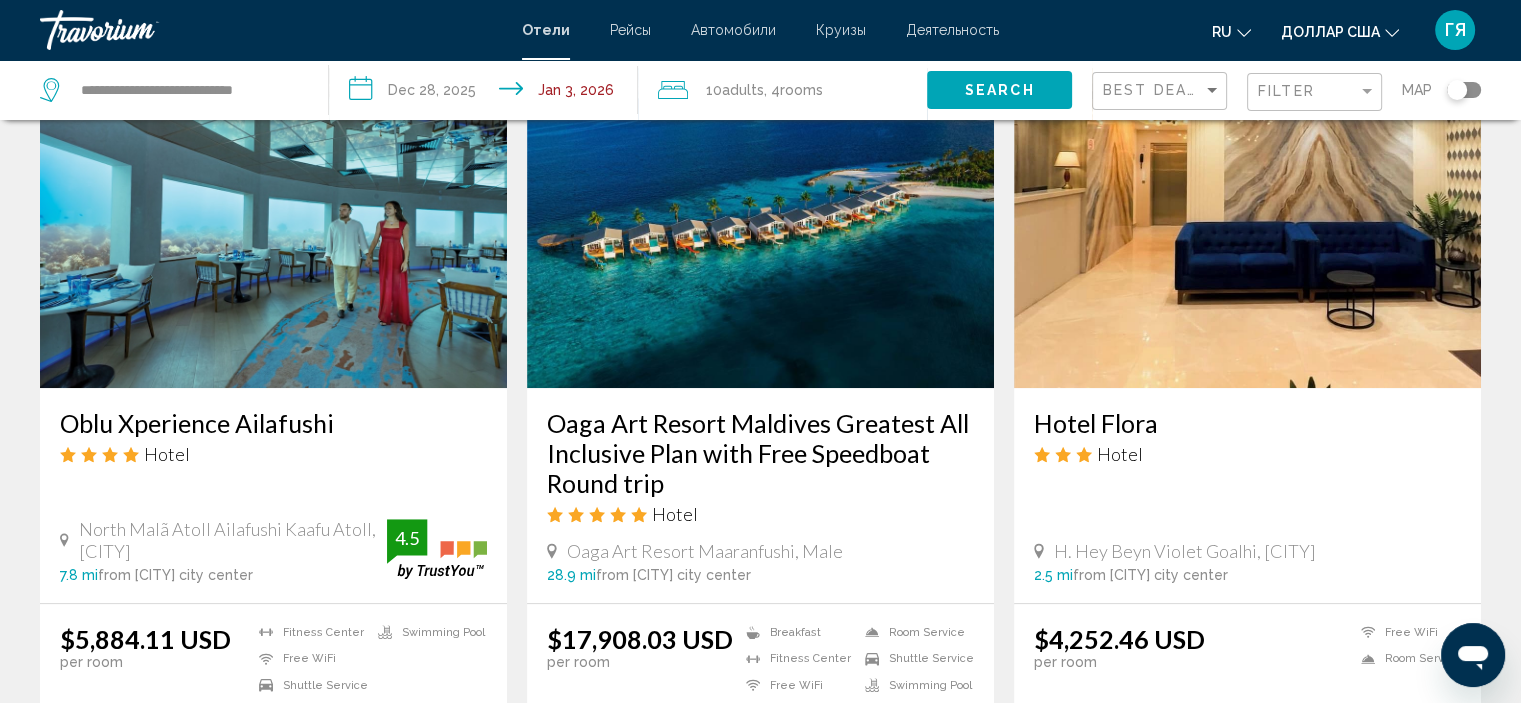 click at bounding box center [273, 228] 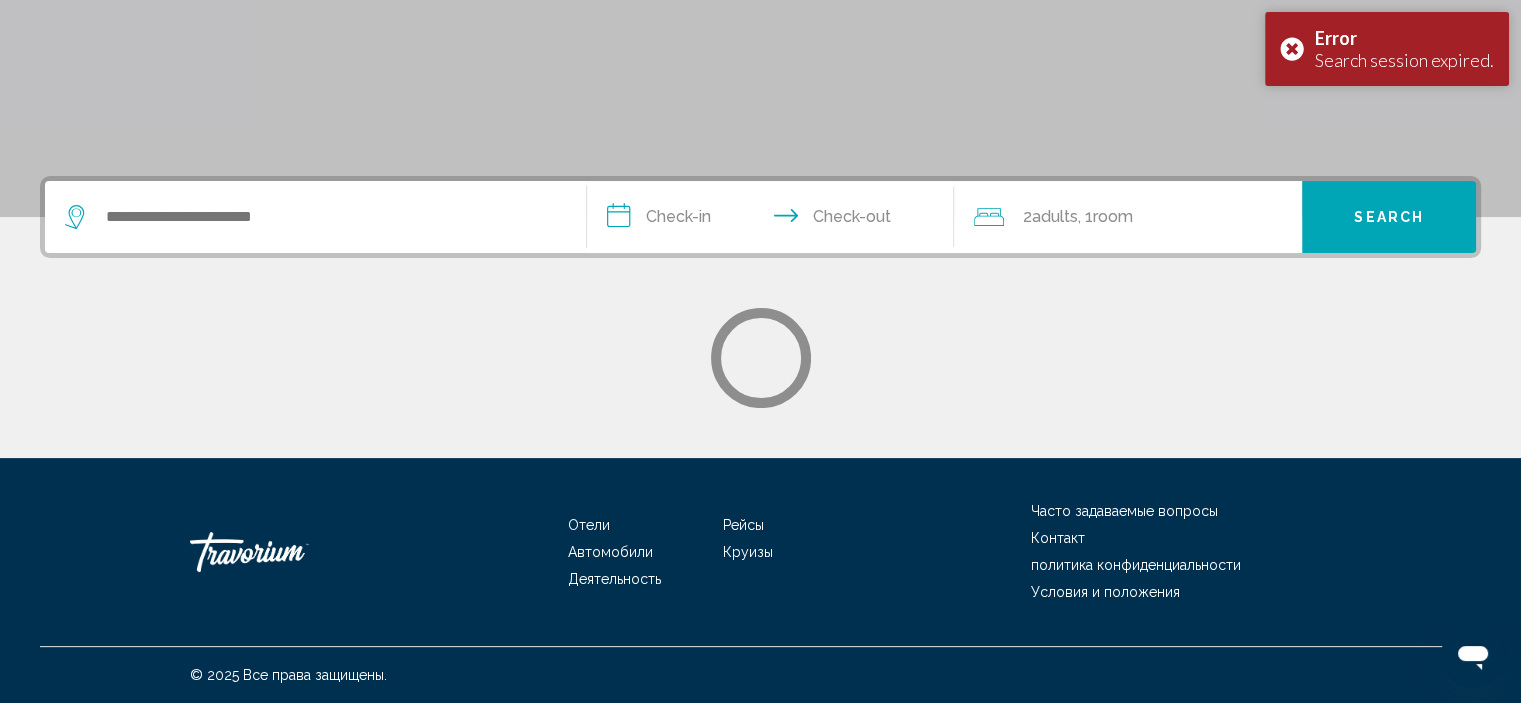 scroll, scrollTop: 0, scrollLeft: 0, axis: both 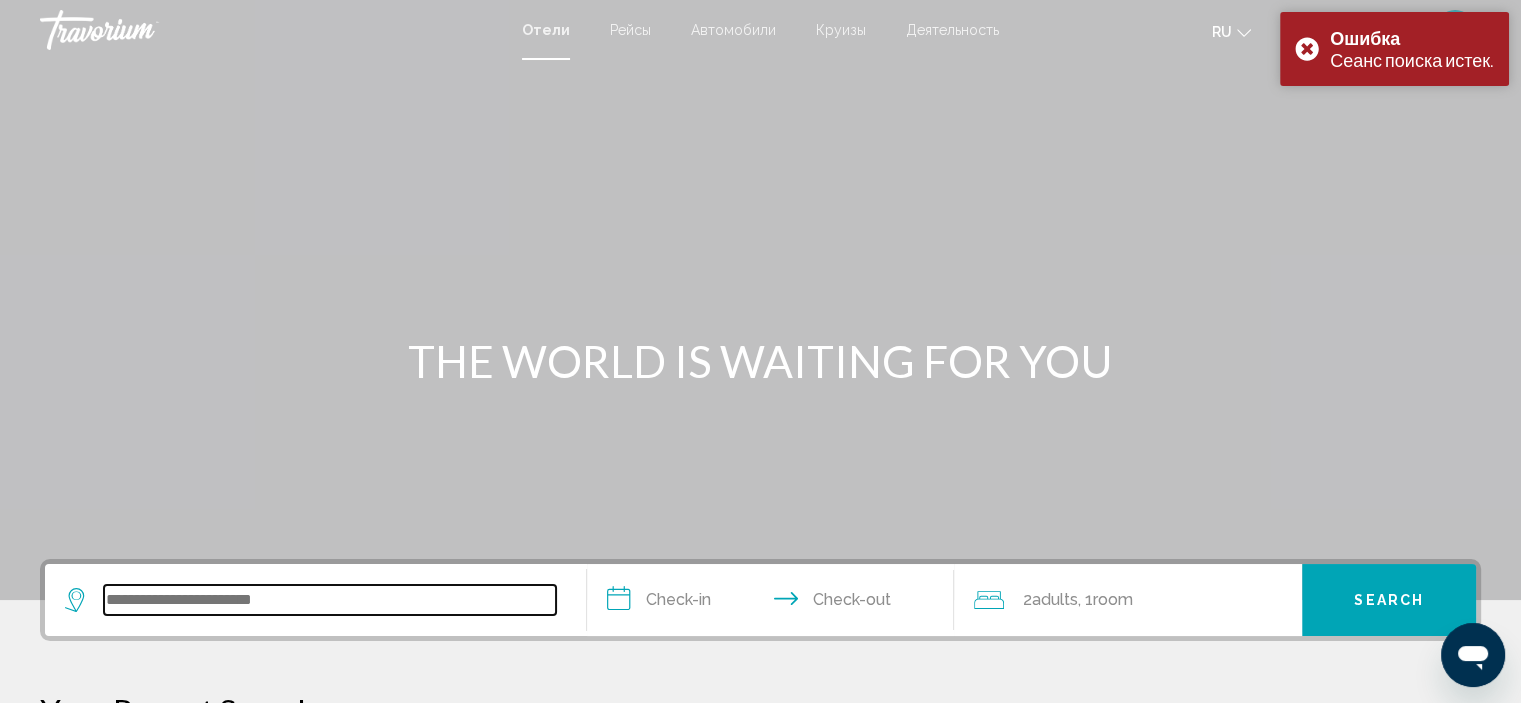 click at bounding box center (330, 600) 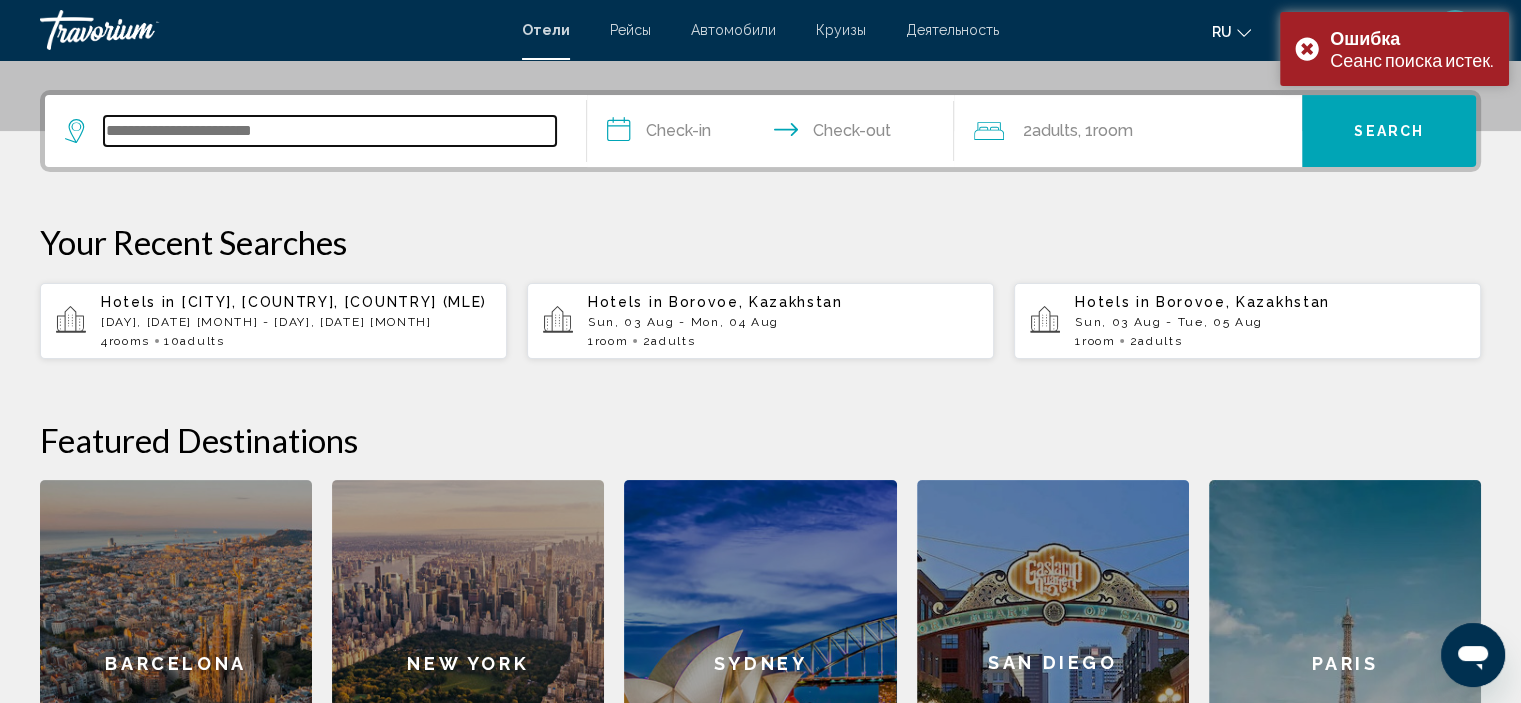 scroll, scrollTop: 493, scrollLeft: 0, axis: vertical 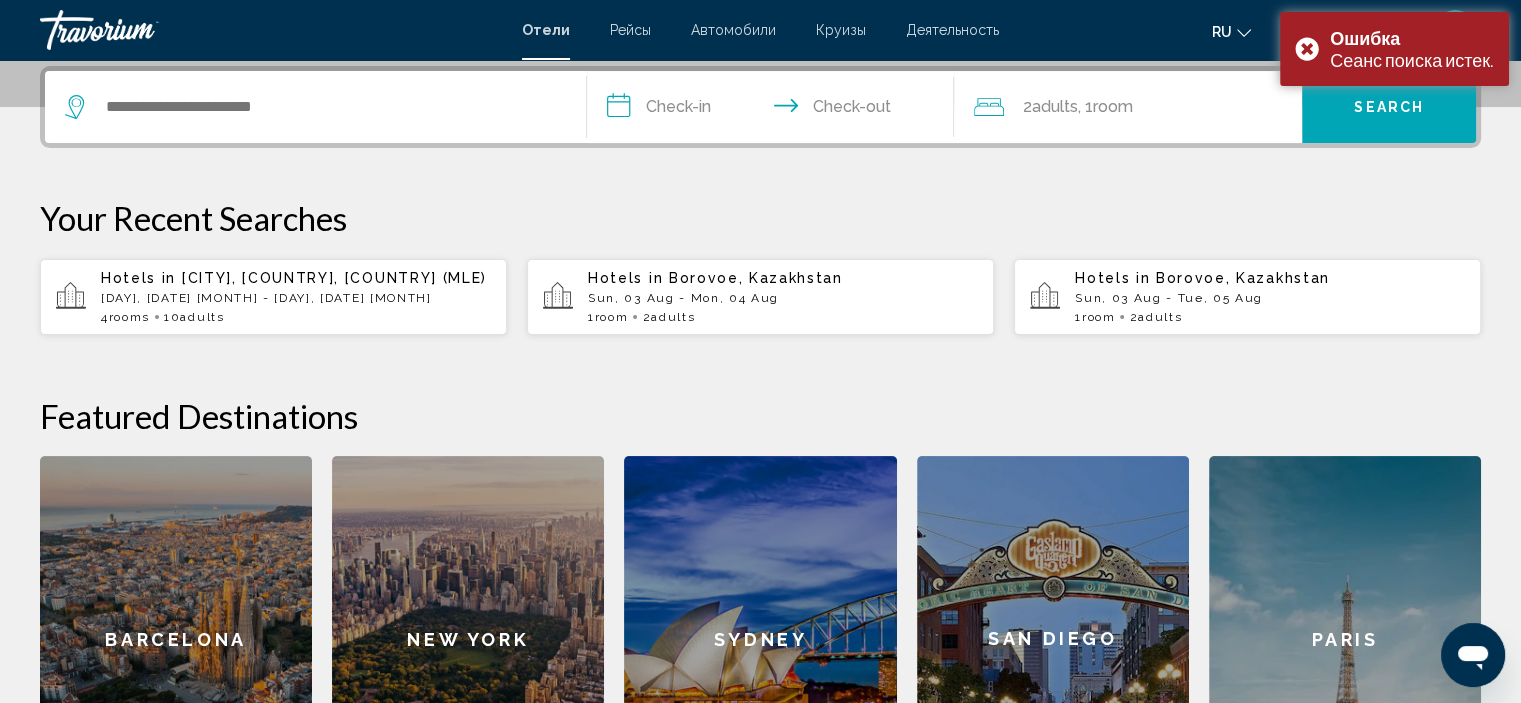 click on "[CITY], [COUNTRY], [COUNTRY] ([IATA_CODE])" at bounding box center (334, 278) 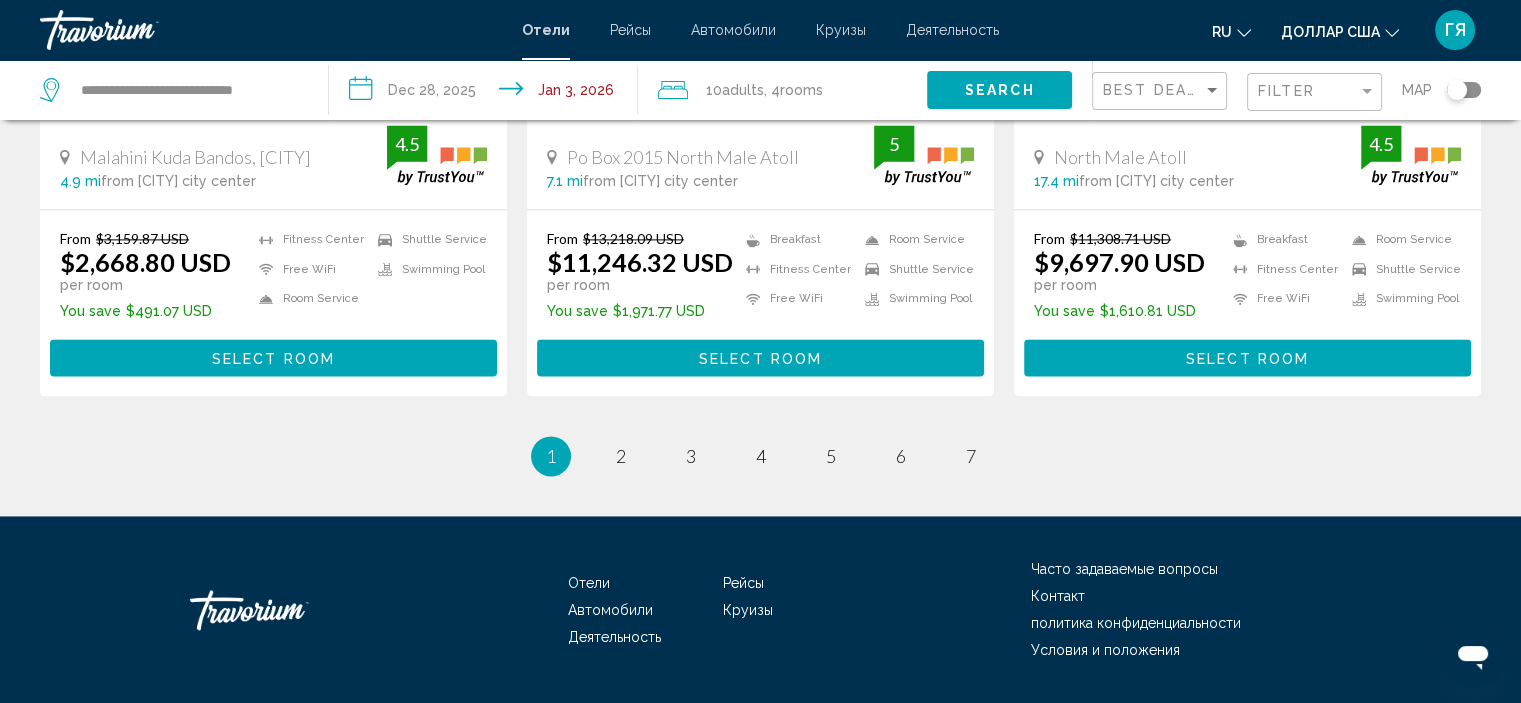 scroll, scrollTop: 2820, scrollLeft: 0, axis: vertical 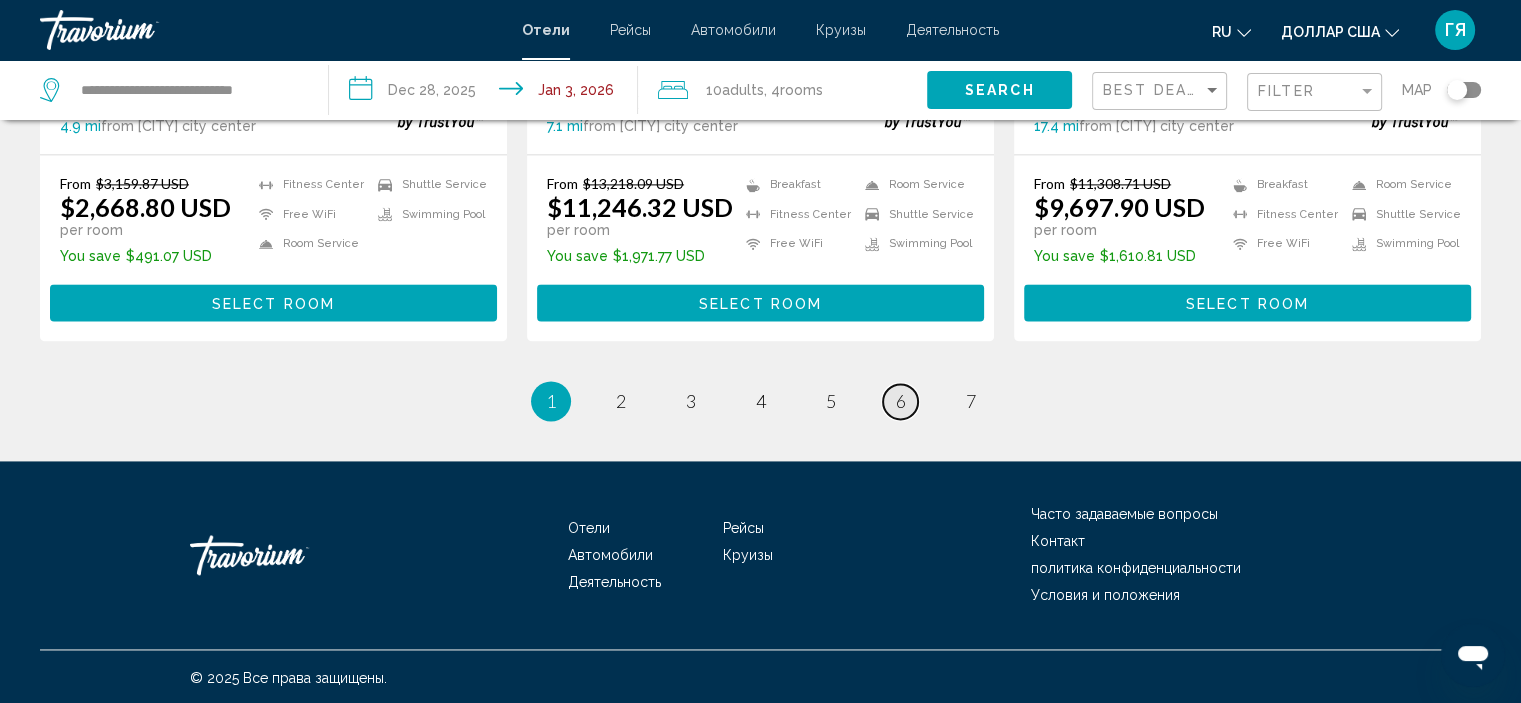 click on "6" at bounding box center (901, 401) 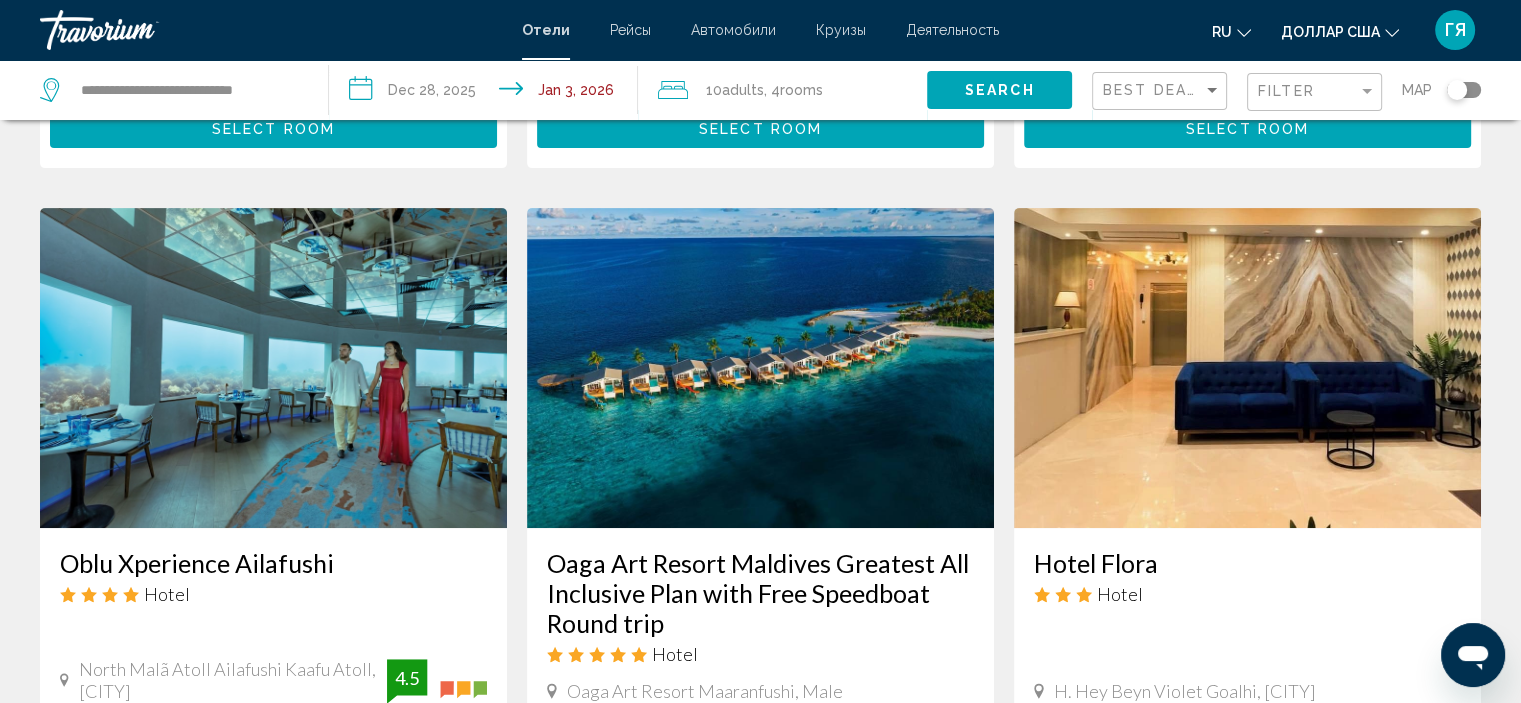 scroll, scrollTop: 696, scrollLeft: 0, axis: vertical 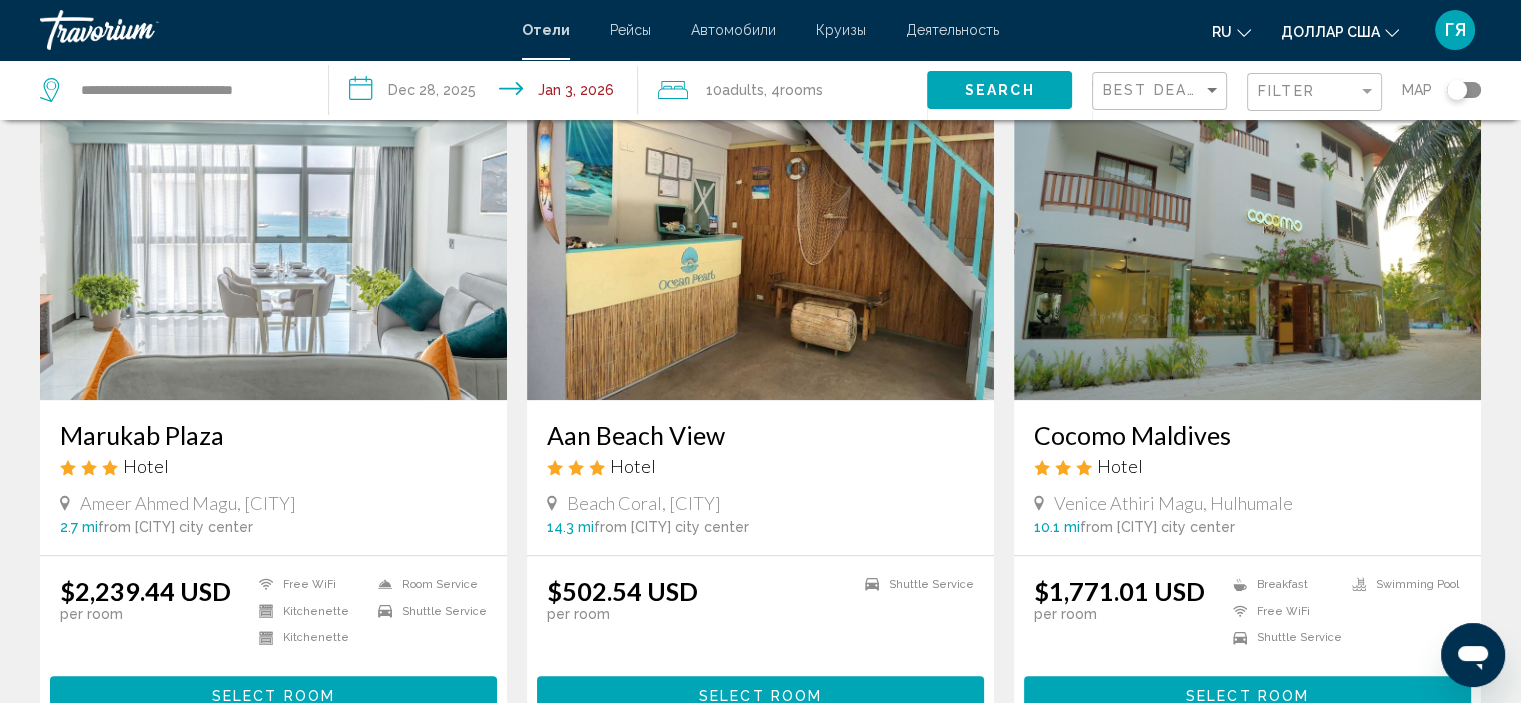click at bounding box center [273, 240] 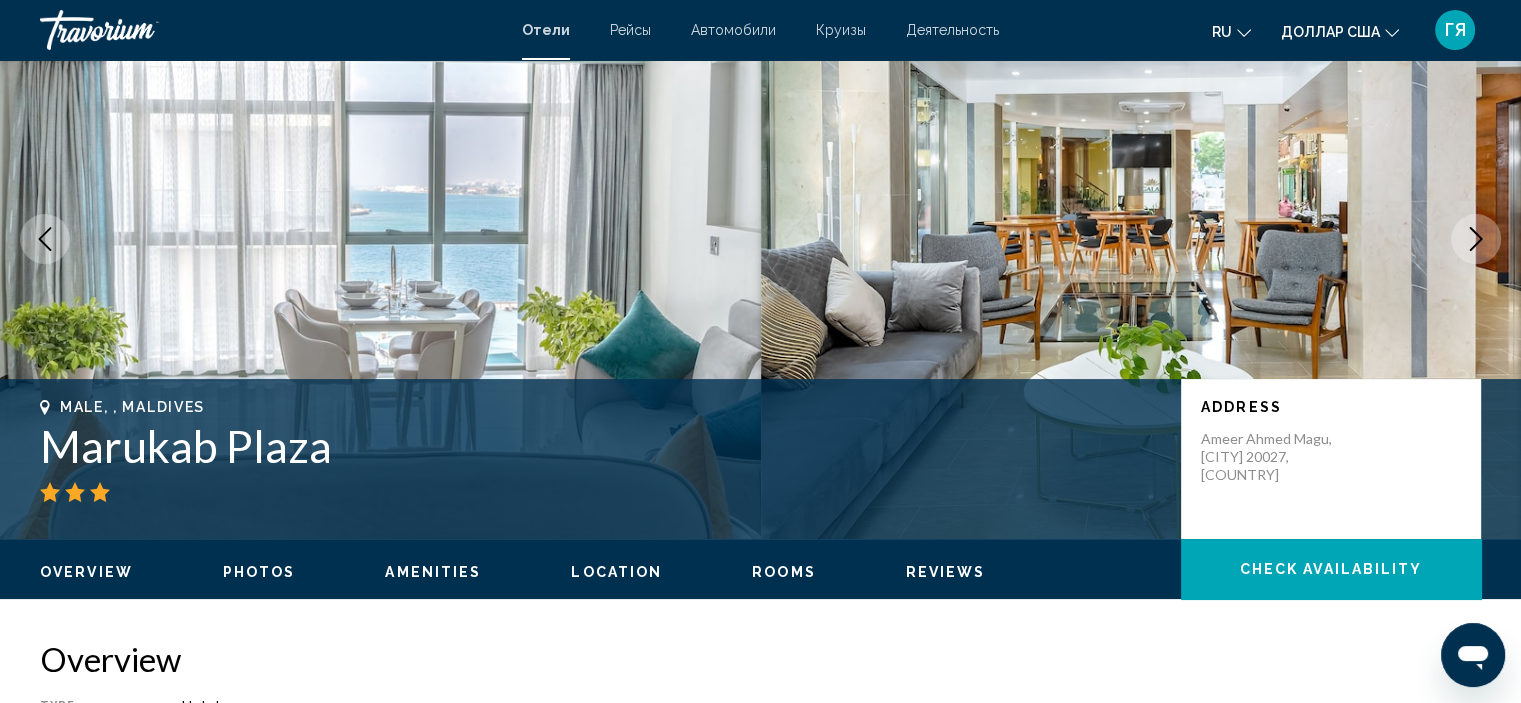 scroll, scrollTop: 59, scrollLeft: 0, axis: vertical 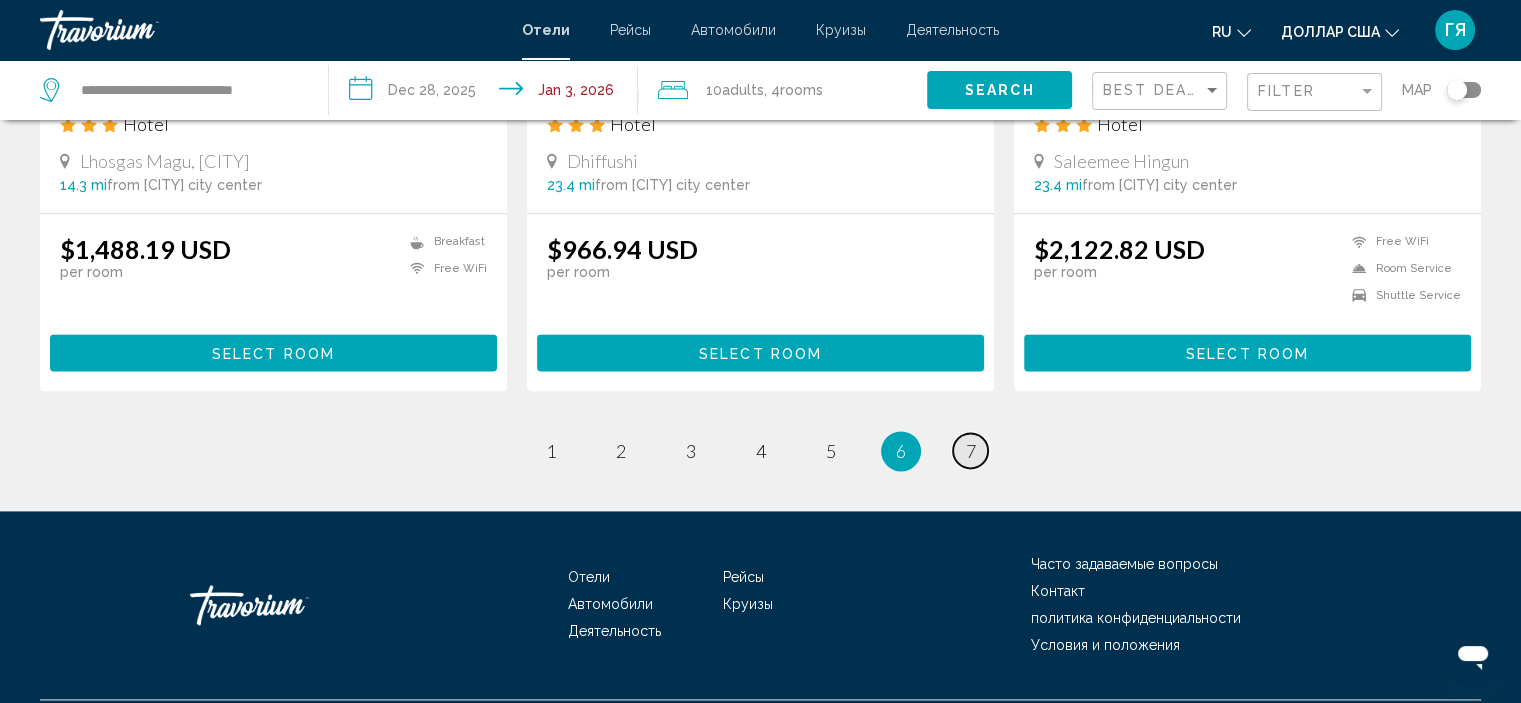 click on "page  7" at bounding box center [970, 450] 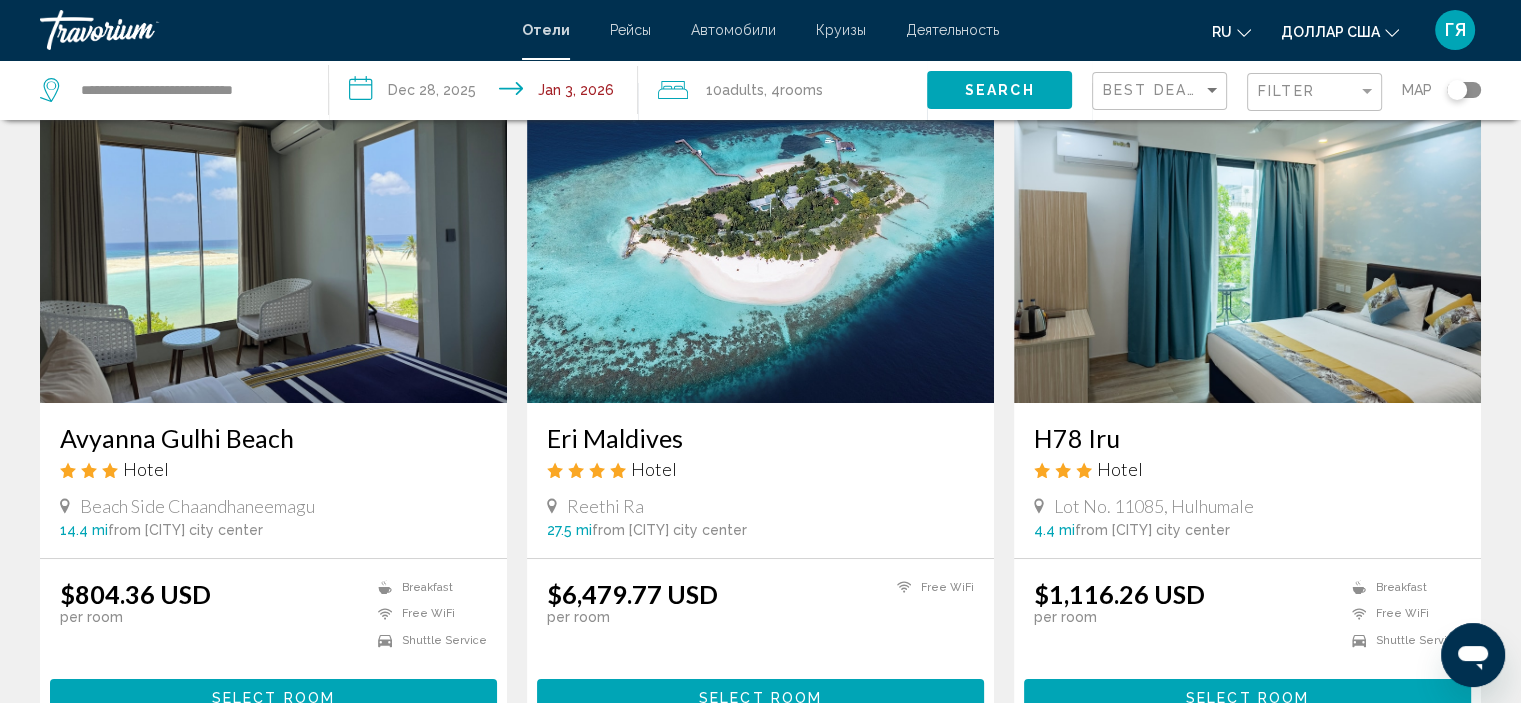 scroll, scrollTop: 100, scrollLeft: 0, axis: vertical 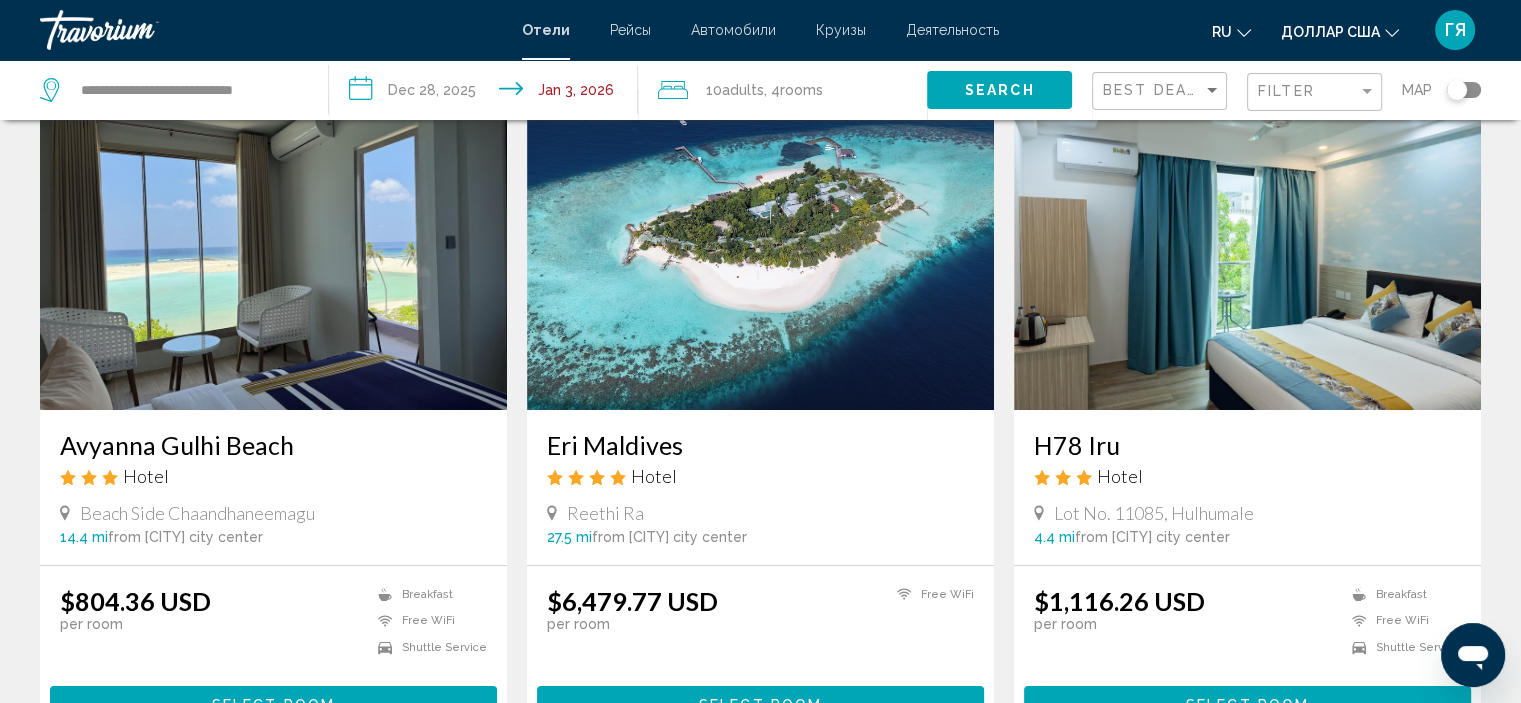 click at bounding box center (760, 250) 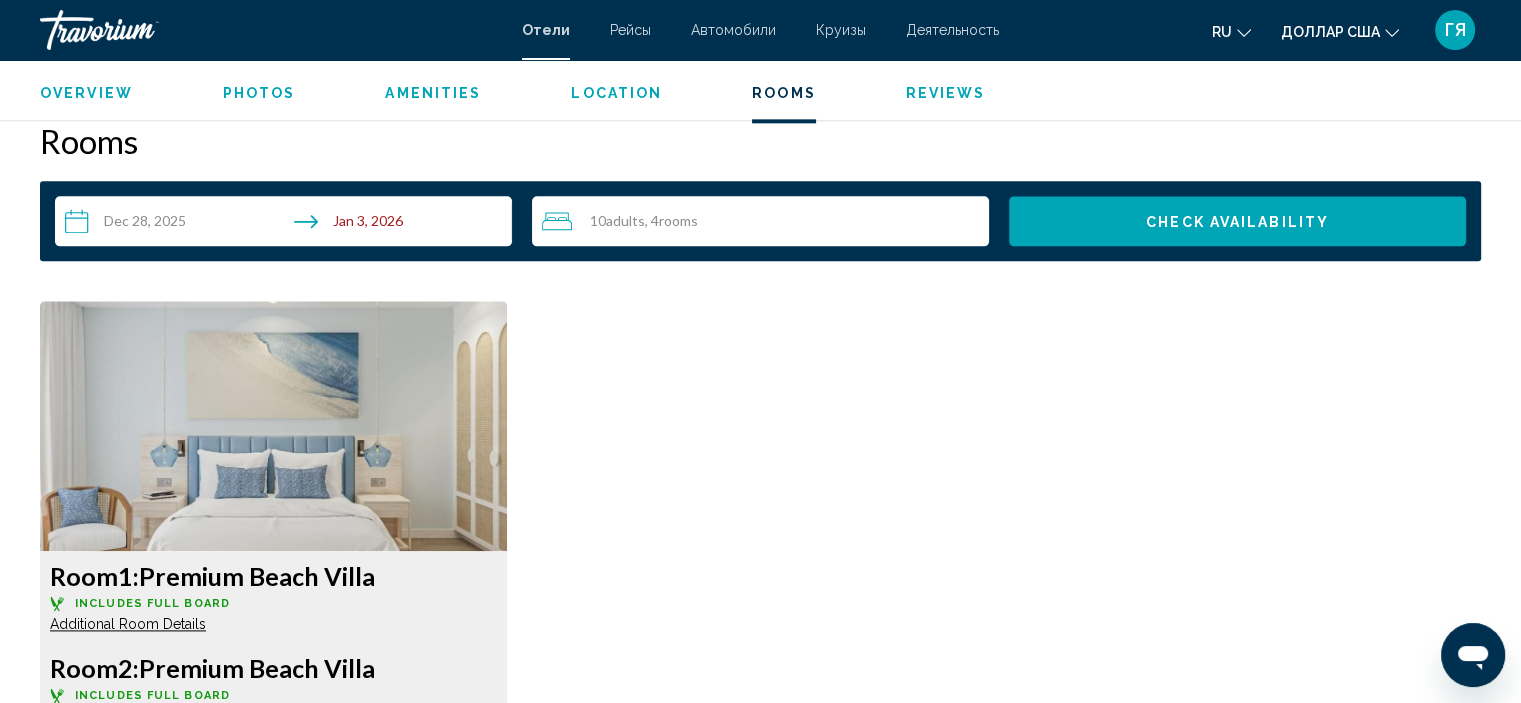 scroll, scrollTop: 2532, scrollLeft: 0, axis: vertical 